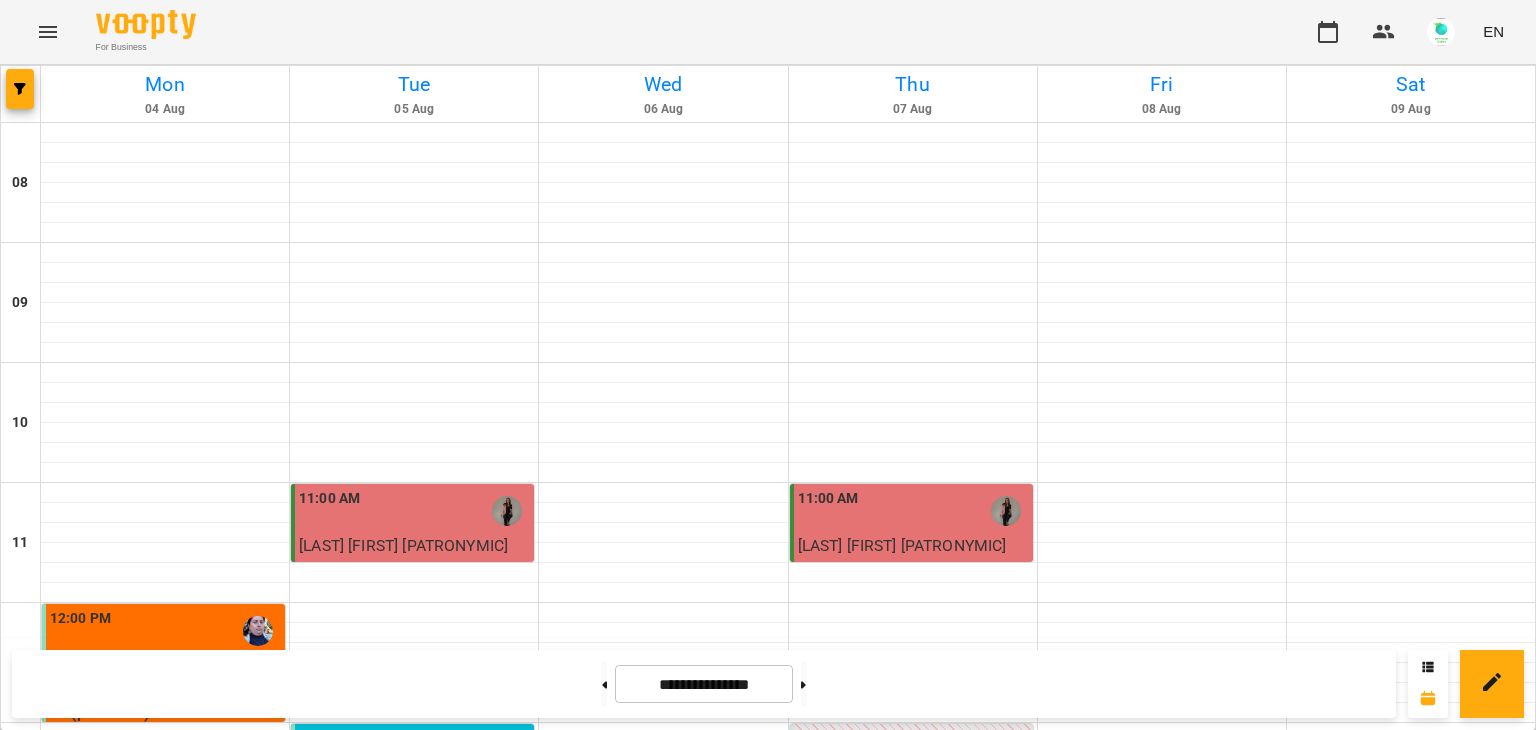 scroll, scrollTop: 0, scrollLeft: 0, axis: both 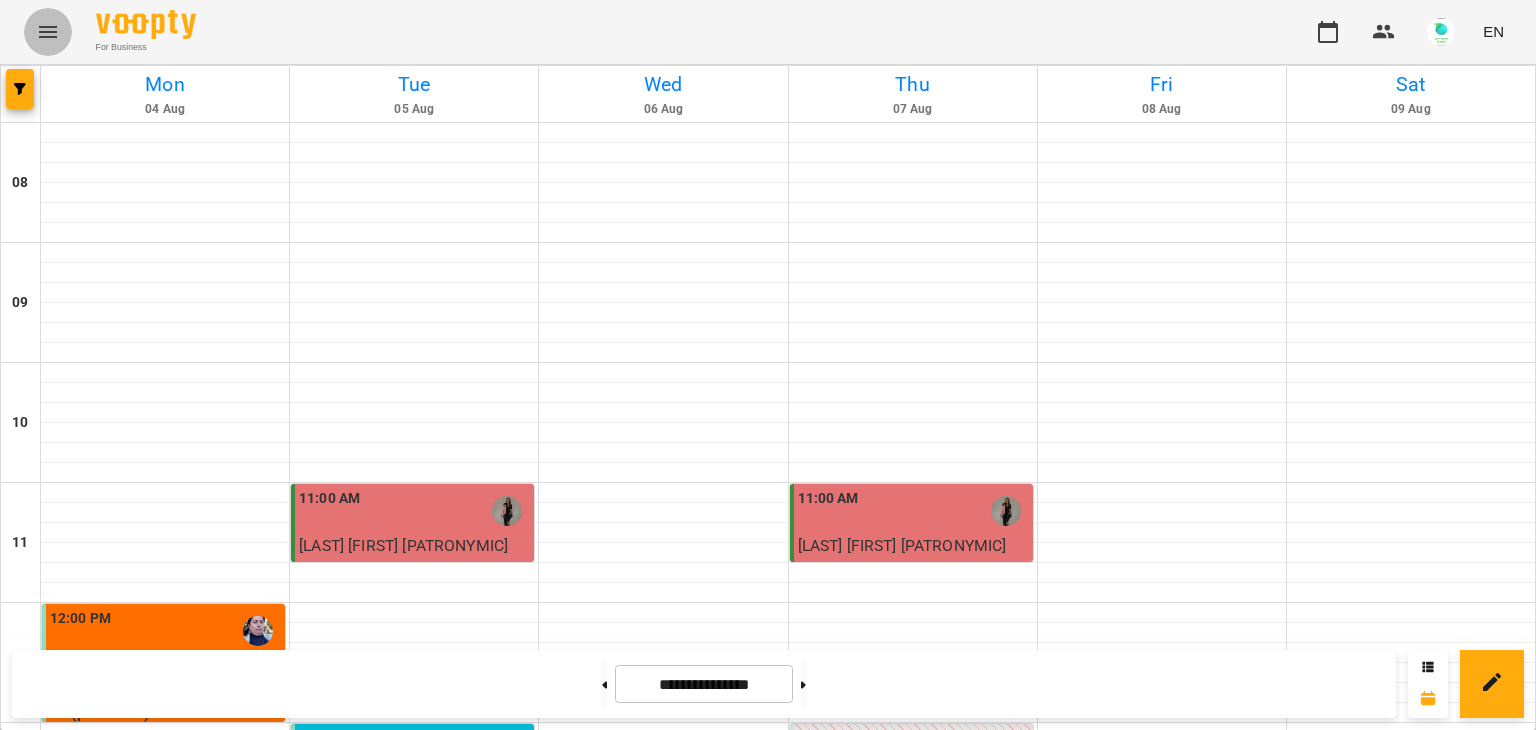 click 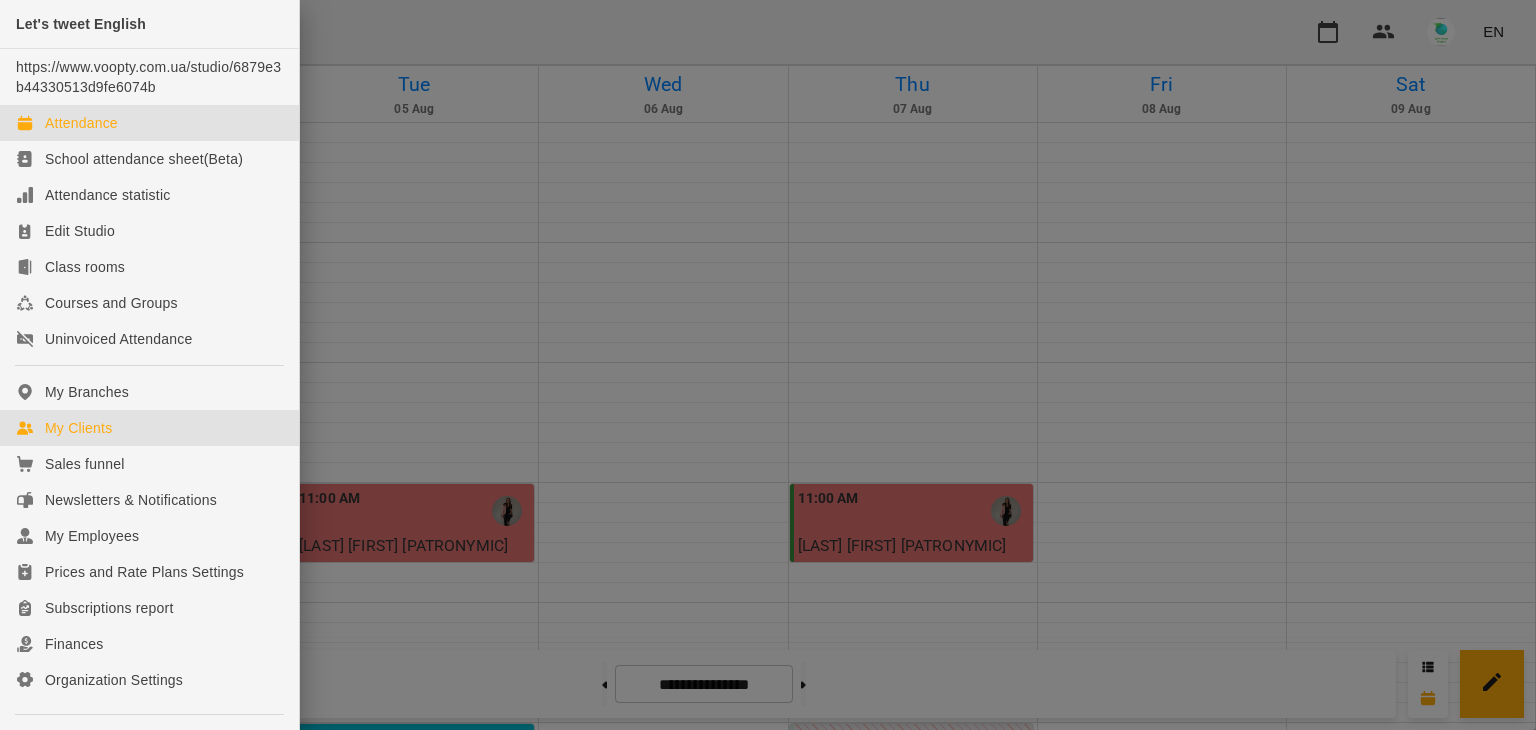 click on "My Clients" at bounding box center (78, 428) 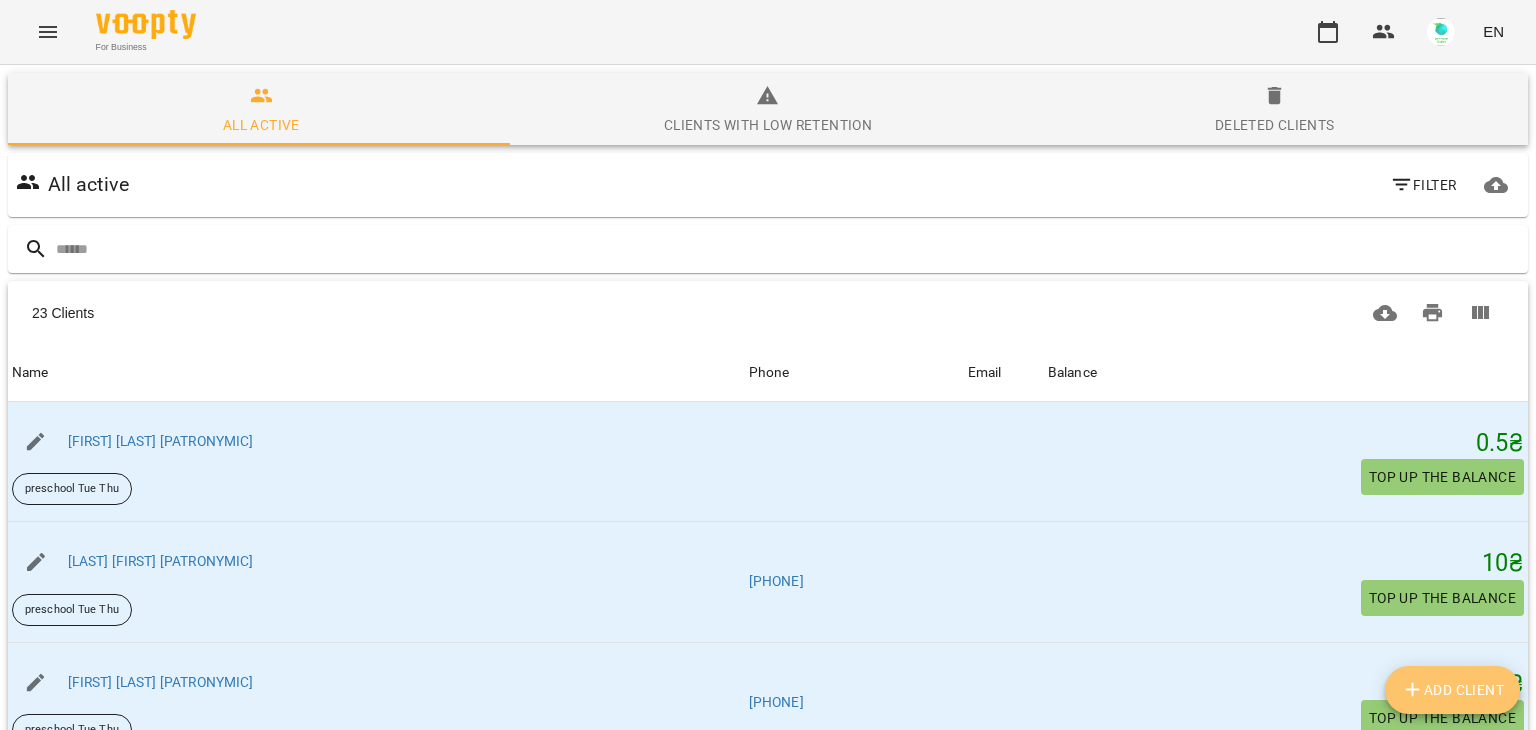 click 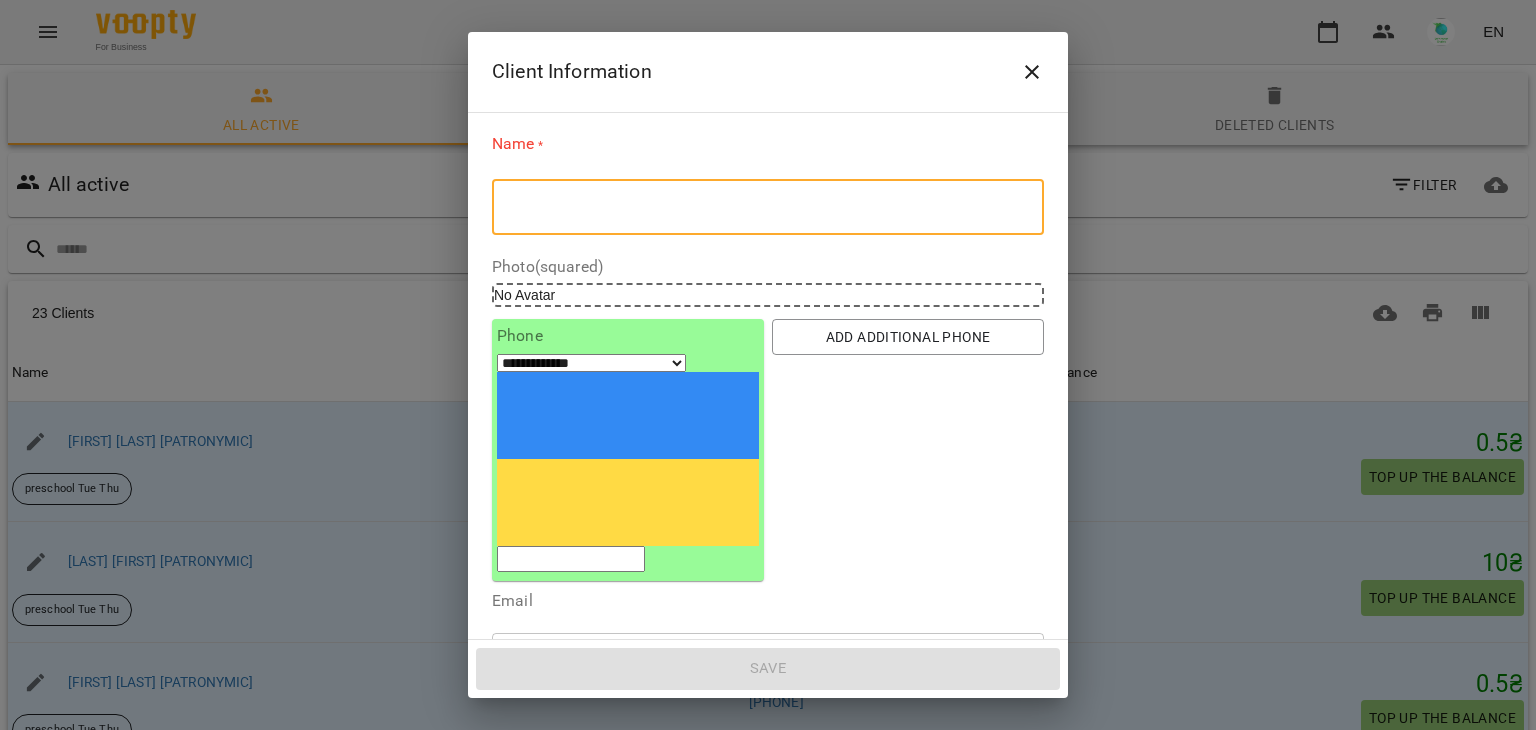 paste on "**********" 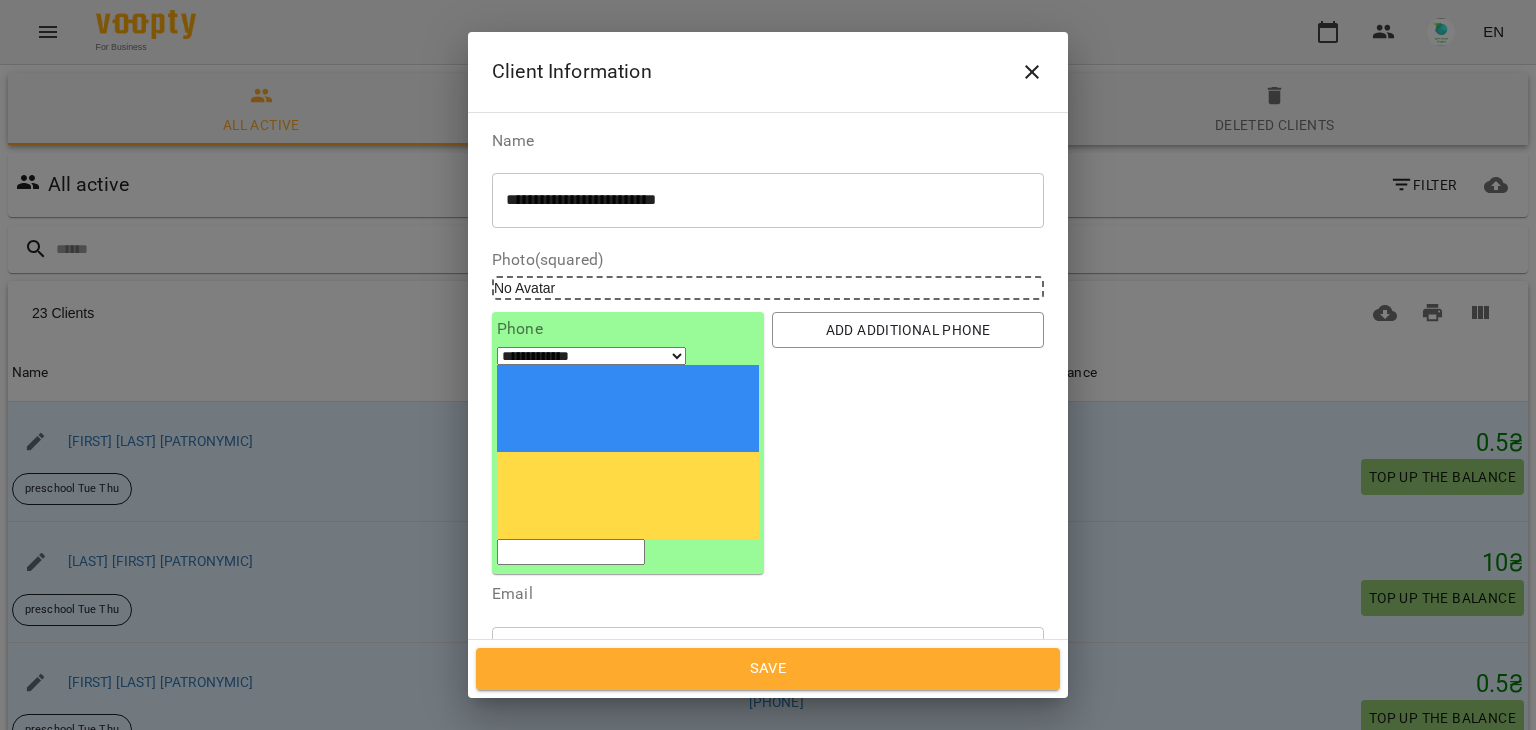 type on "**********" 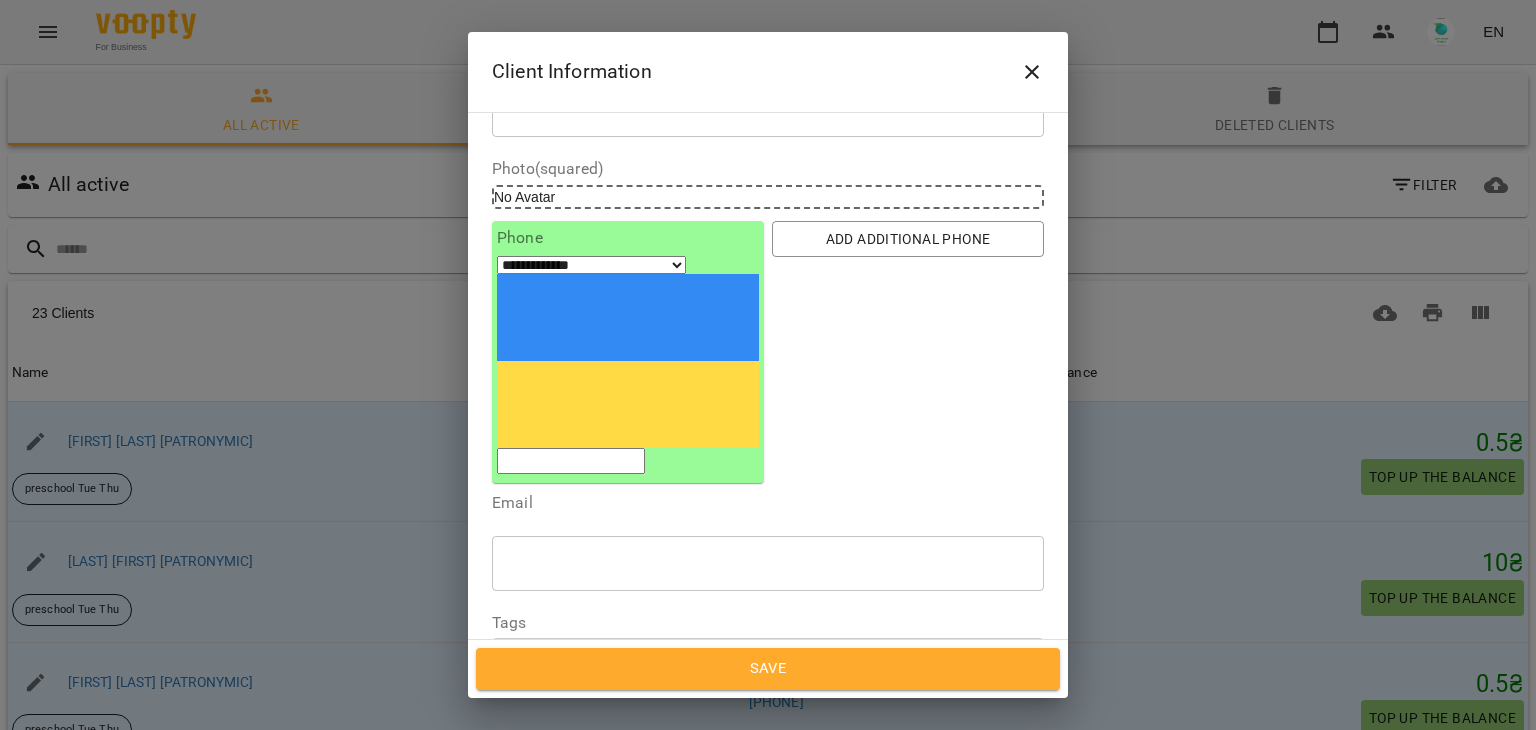 scroll, scrollTop: 104, scrollLeft: 0, axis: vertical 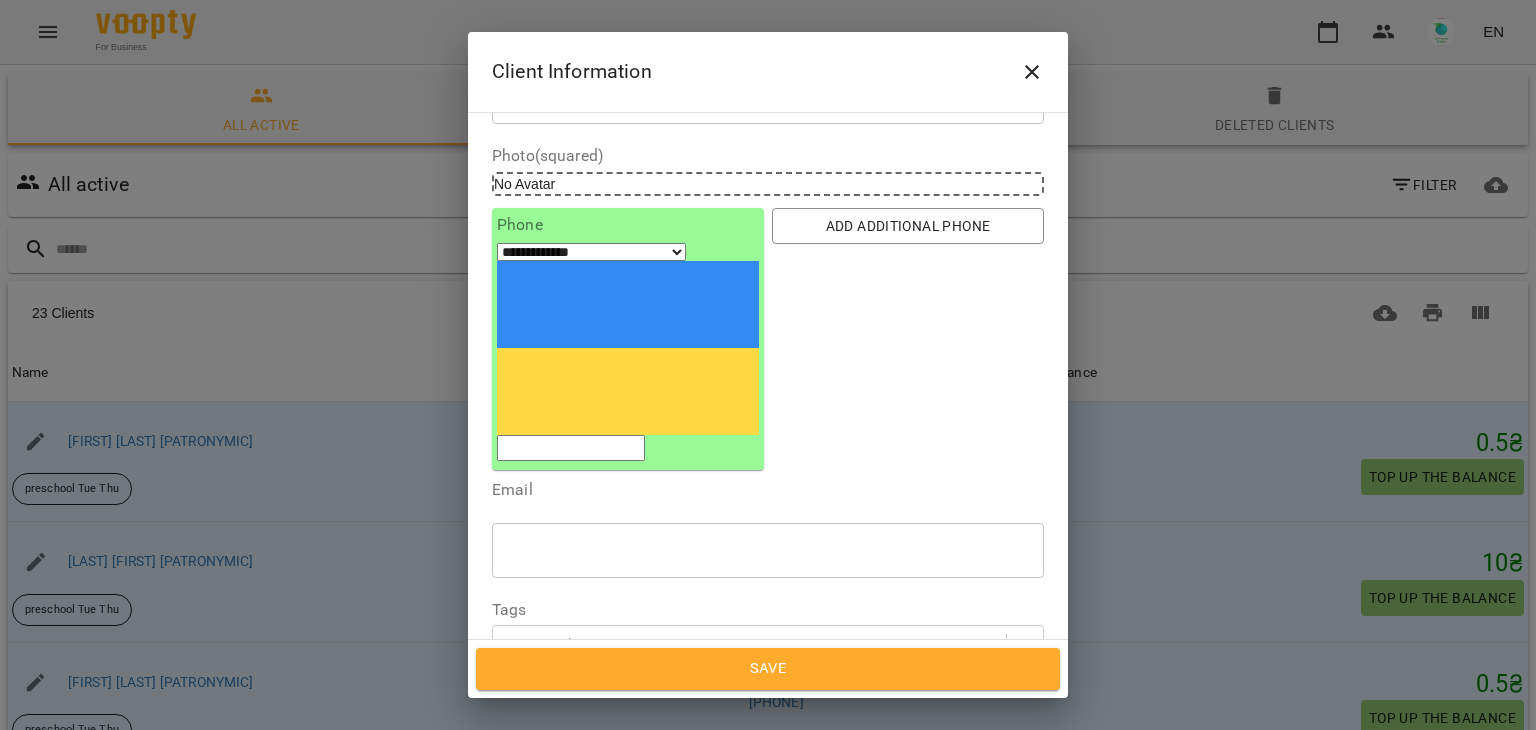 click on "Birthday" at bounding box center (768, 693) 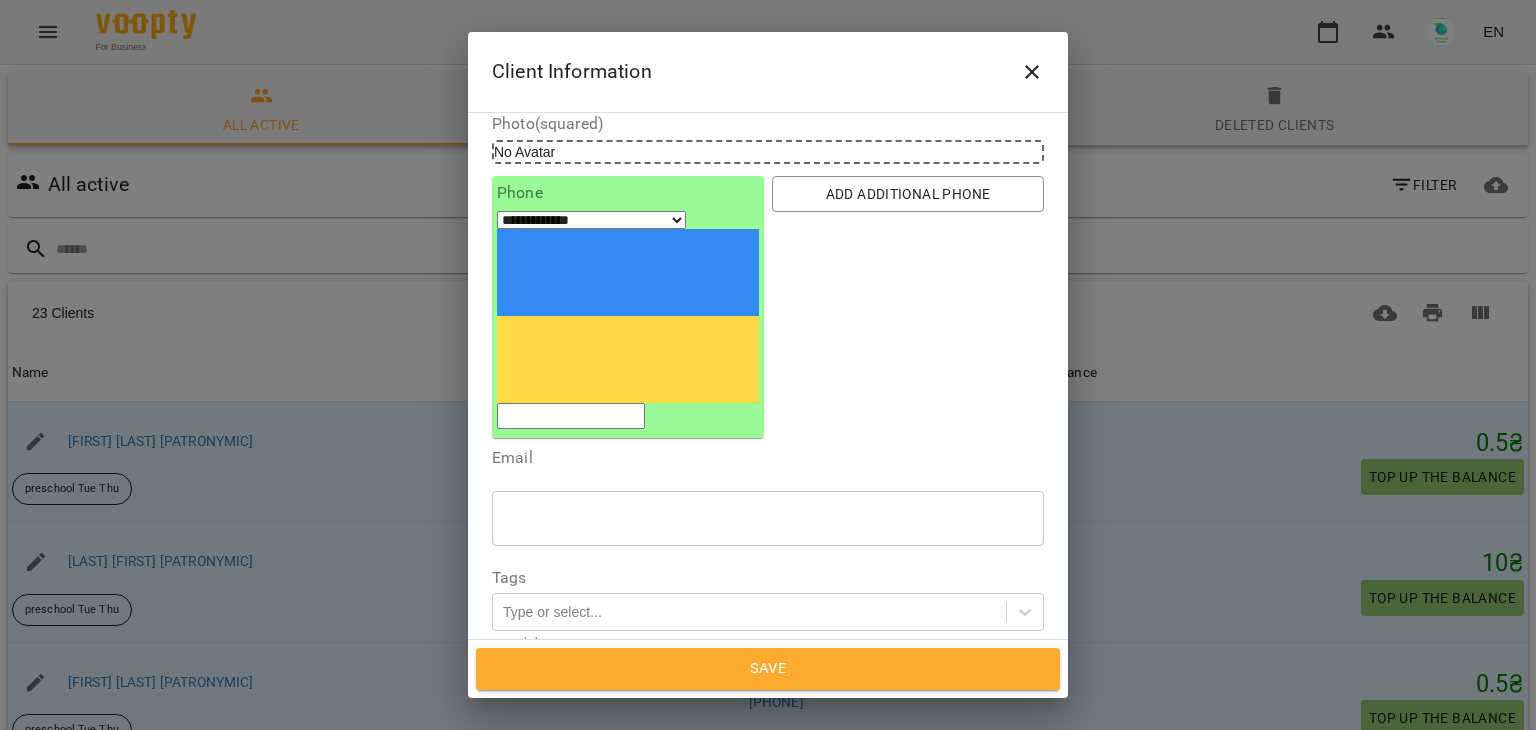 scroll, scrollTop: 132, scrollLeft: 0, axis: vertical 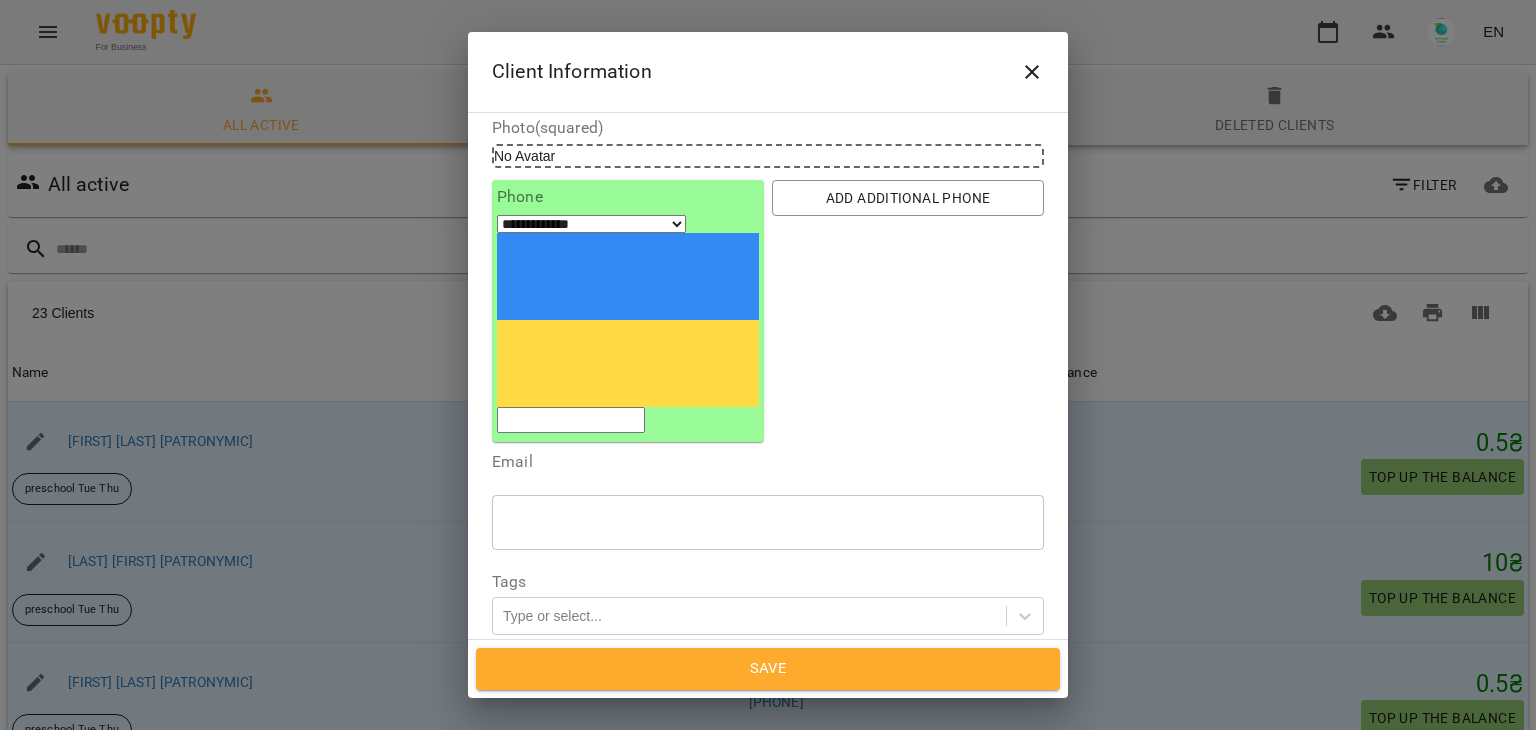 click at bounding box center (571, 420) 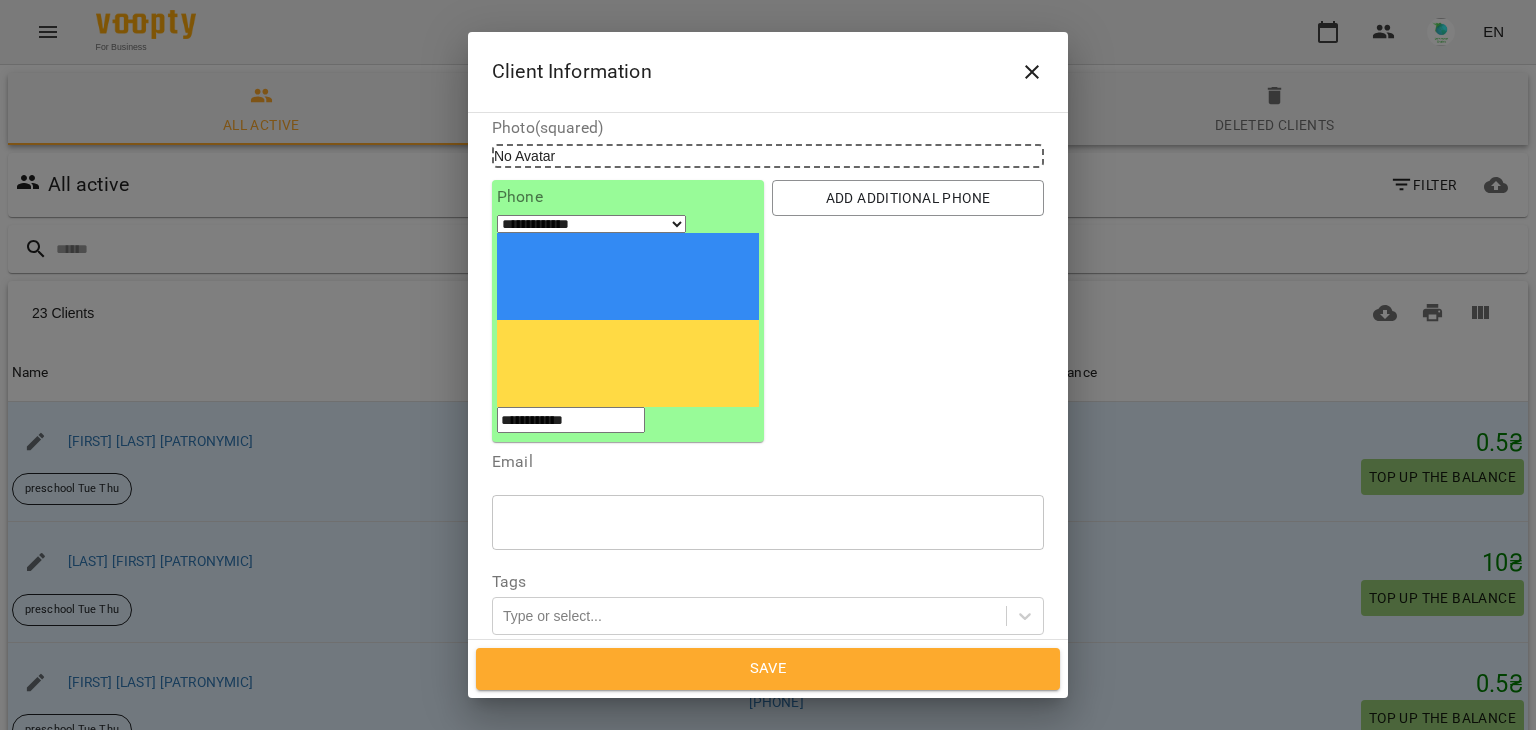 type on "**********" 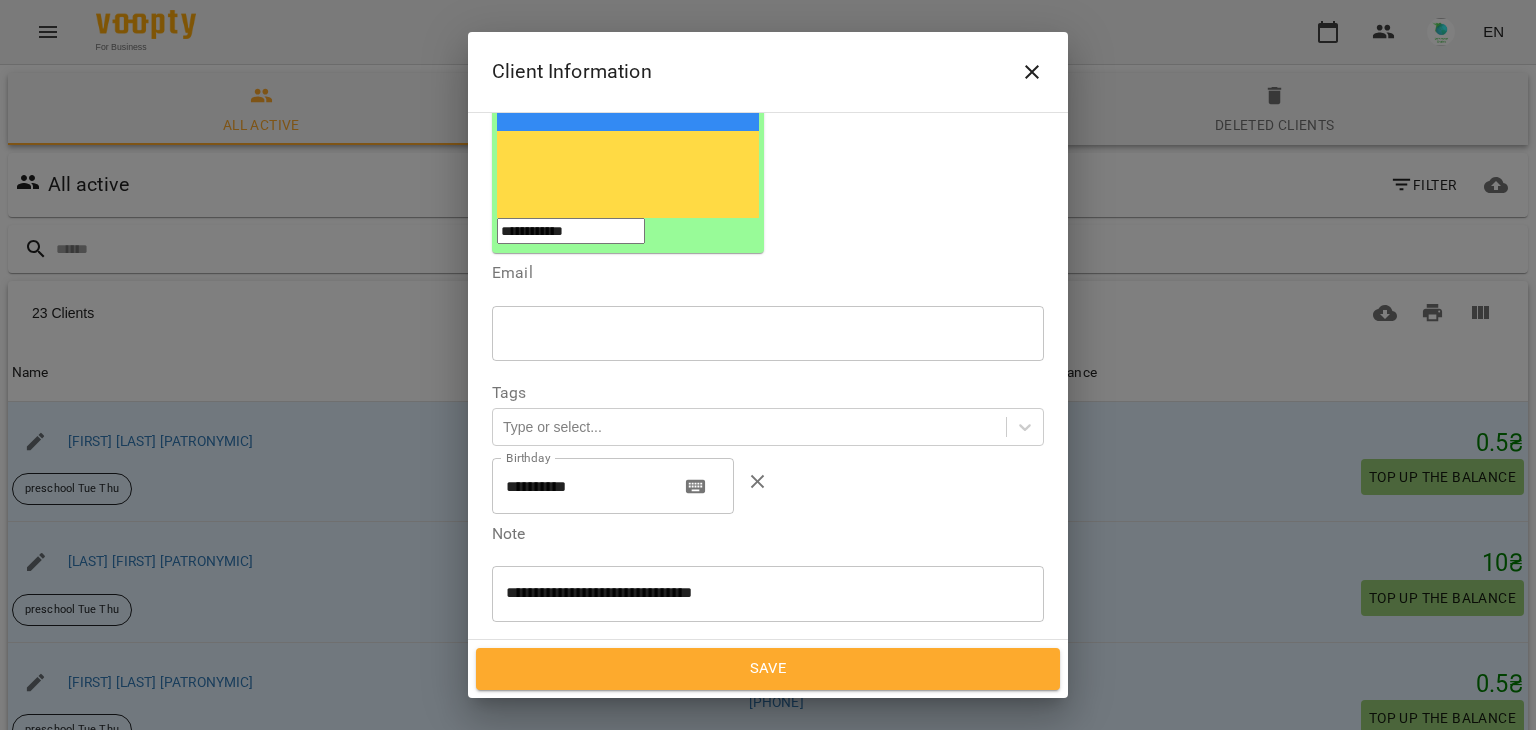 scroll, scrollTop: 323, scrollLeft: 0, axis: vertical 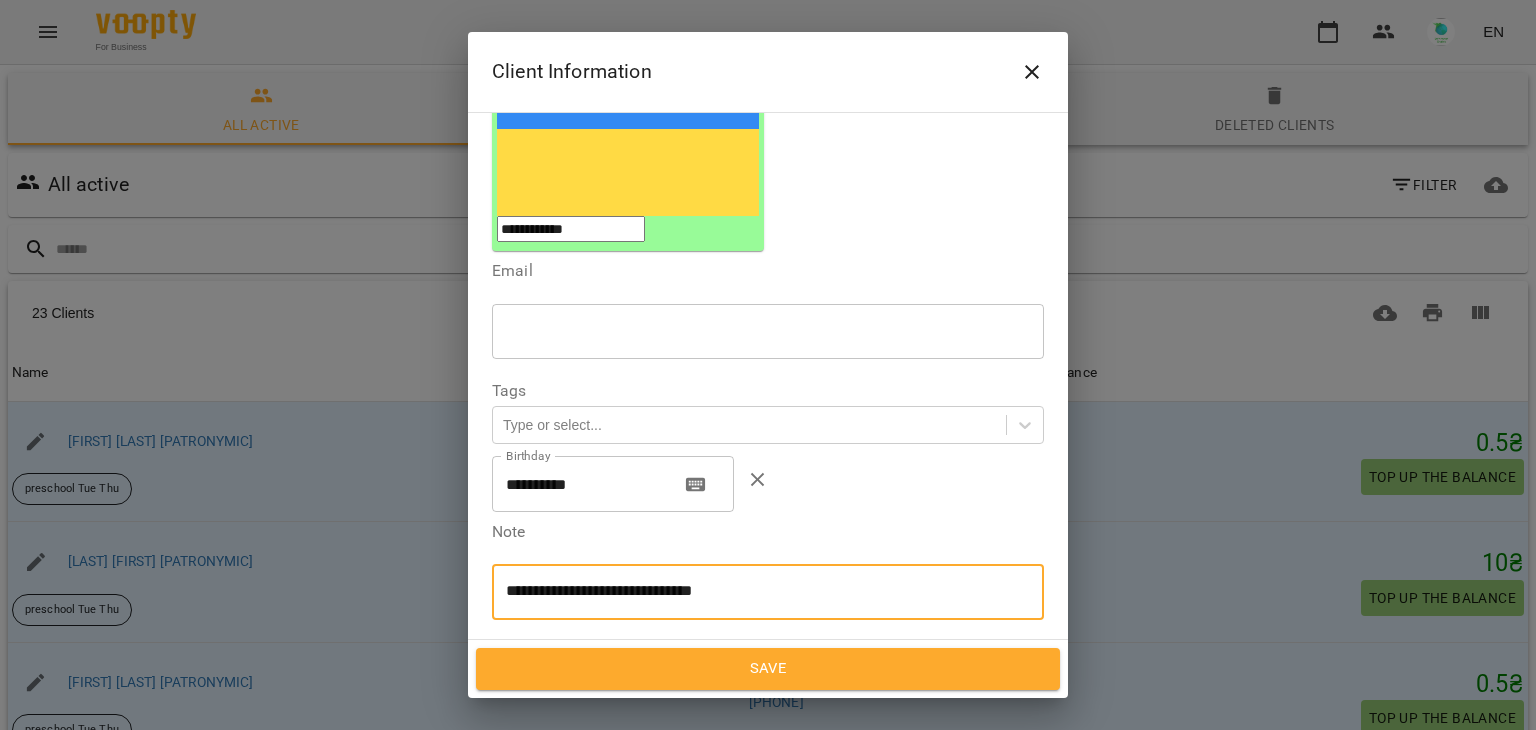 click on "**********" at bounding box center [760, 591] 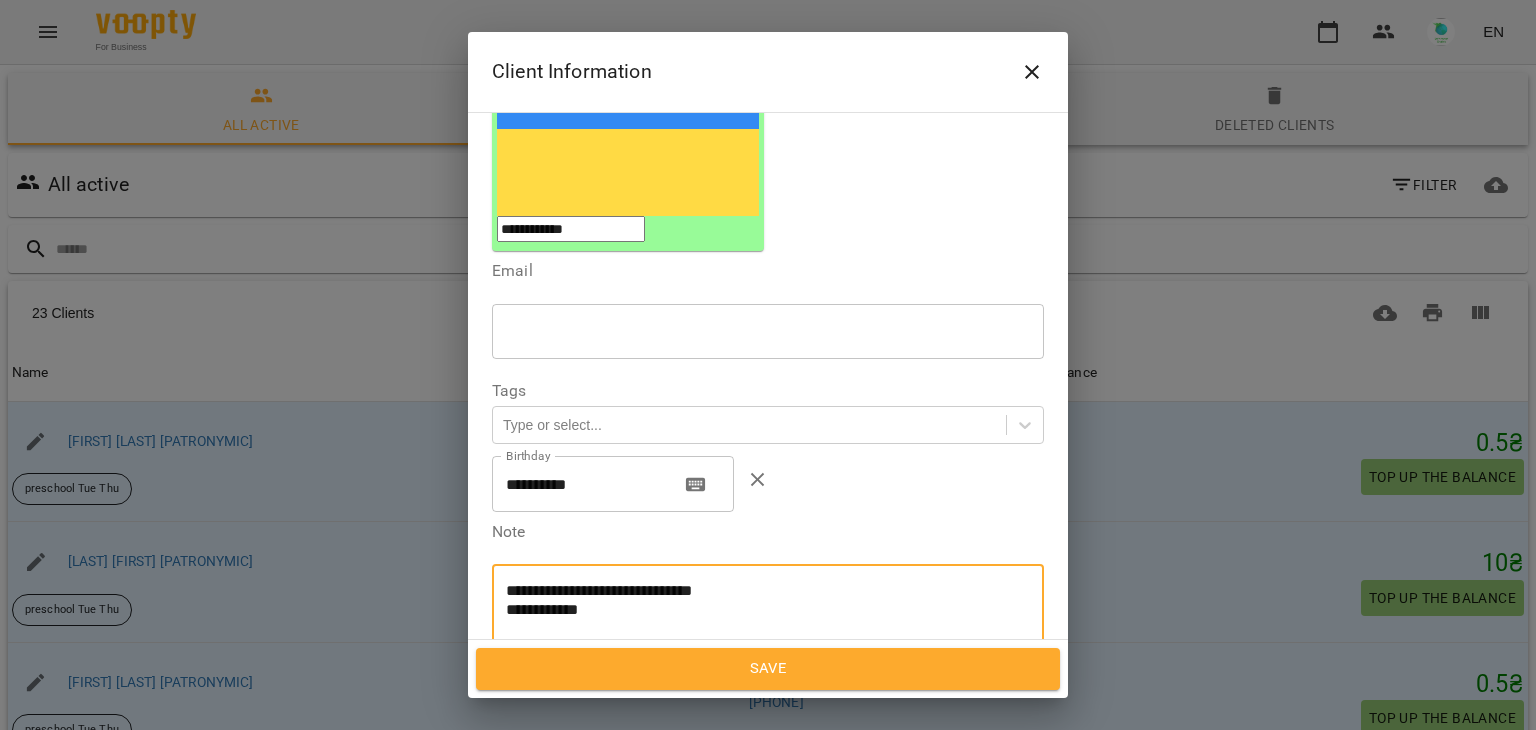 scroll, scrollTop: 0, scrollLeft: 0, axis: both 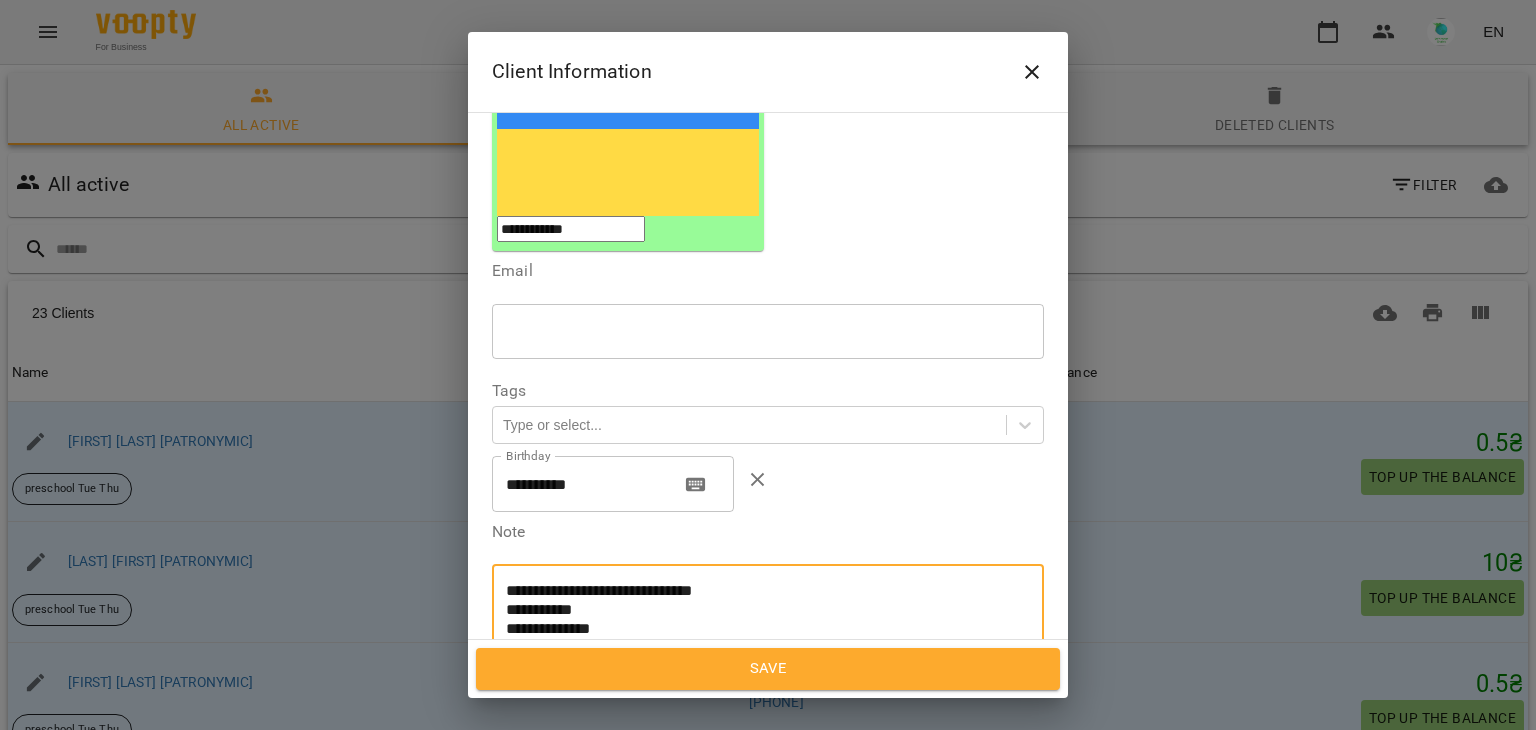 click on "**********" at bounding box center [760, 619] 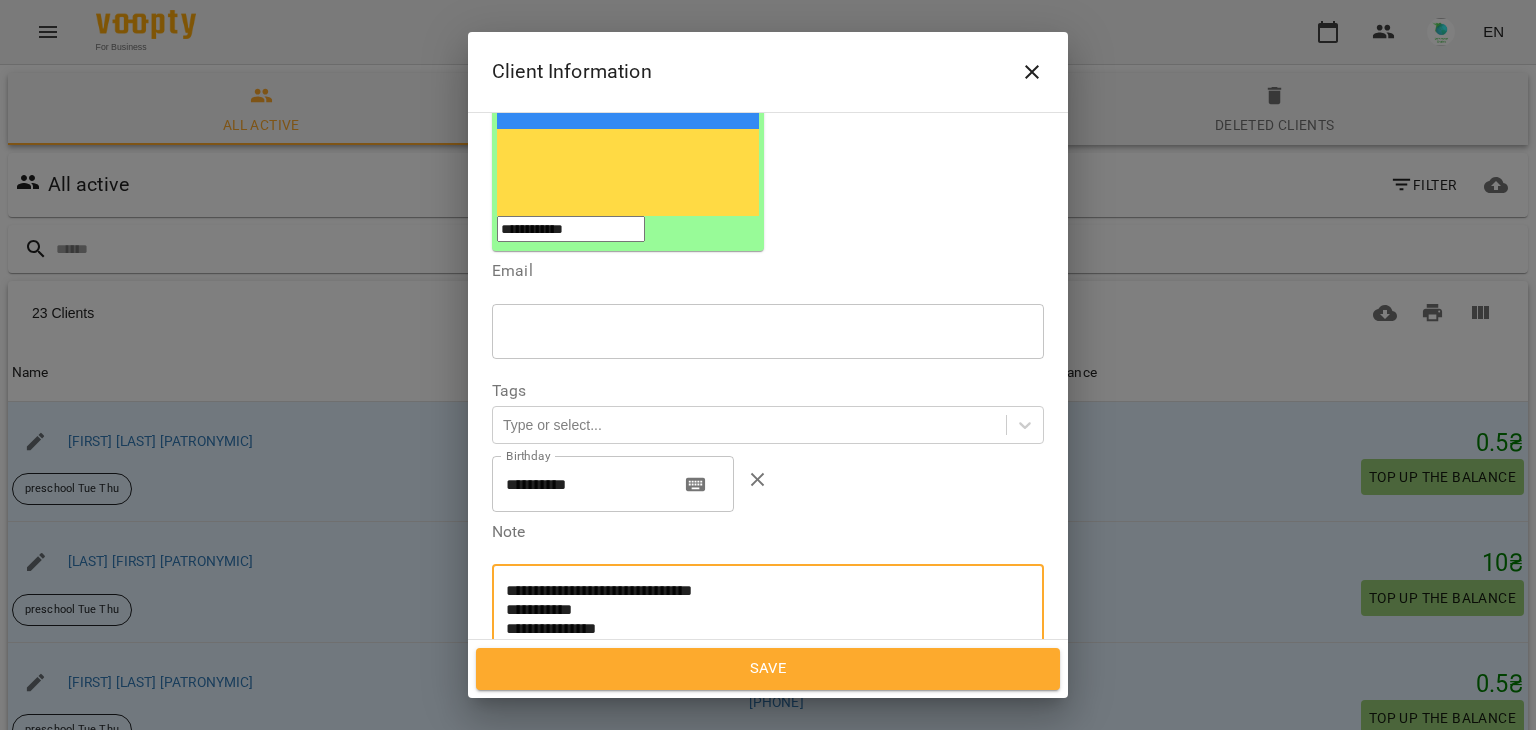 click on "**********" at bounding box center (760, 619) 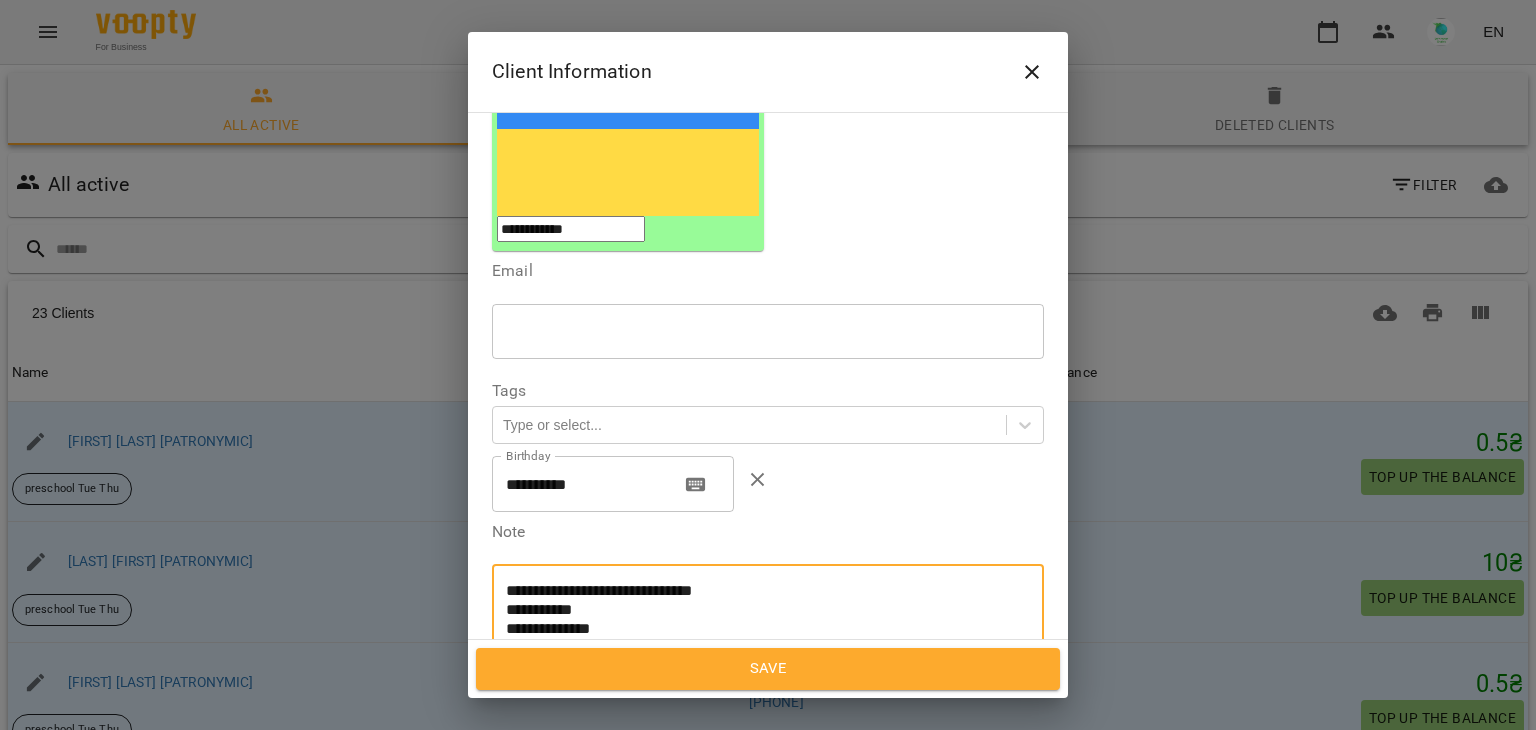 click on "**********" at bounding box center [760, 619] 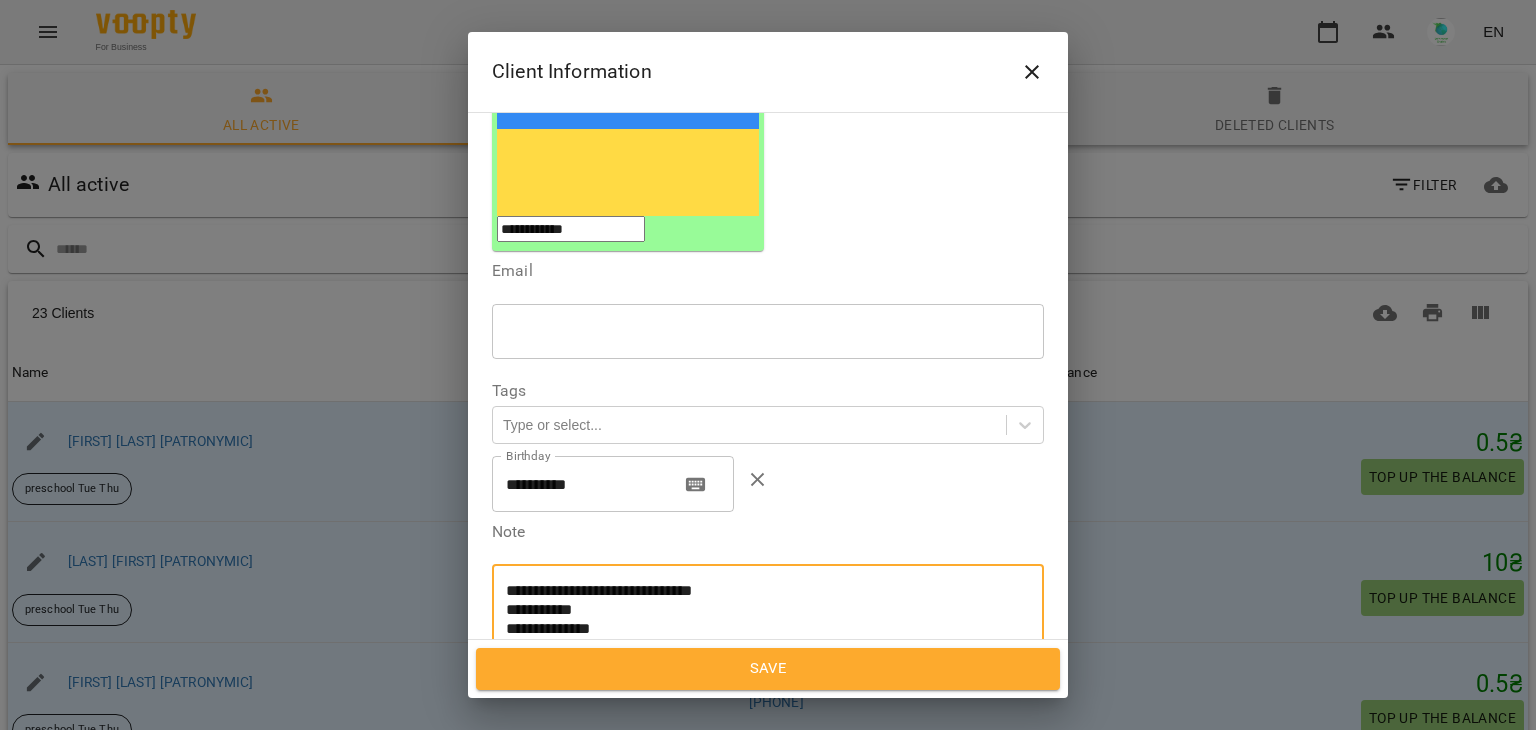 paste on "**********" 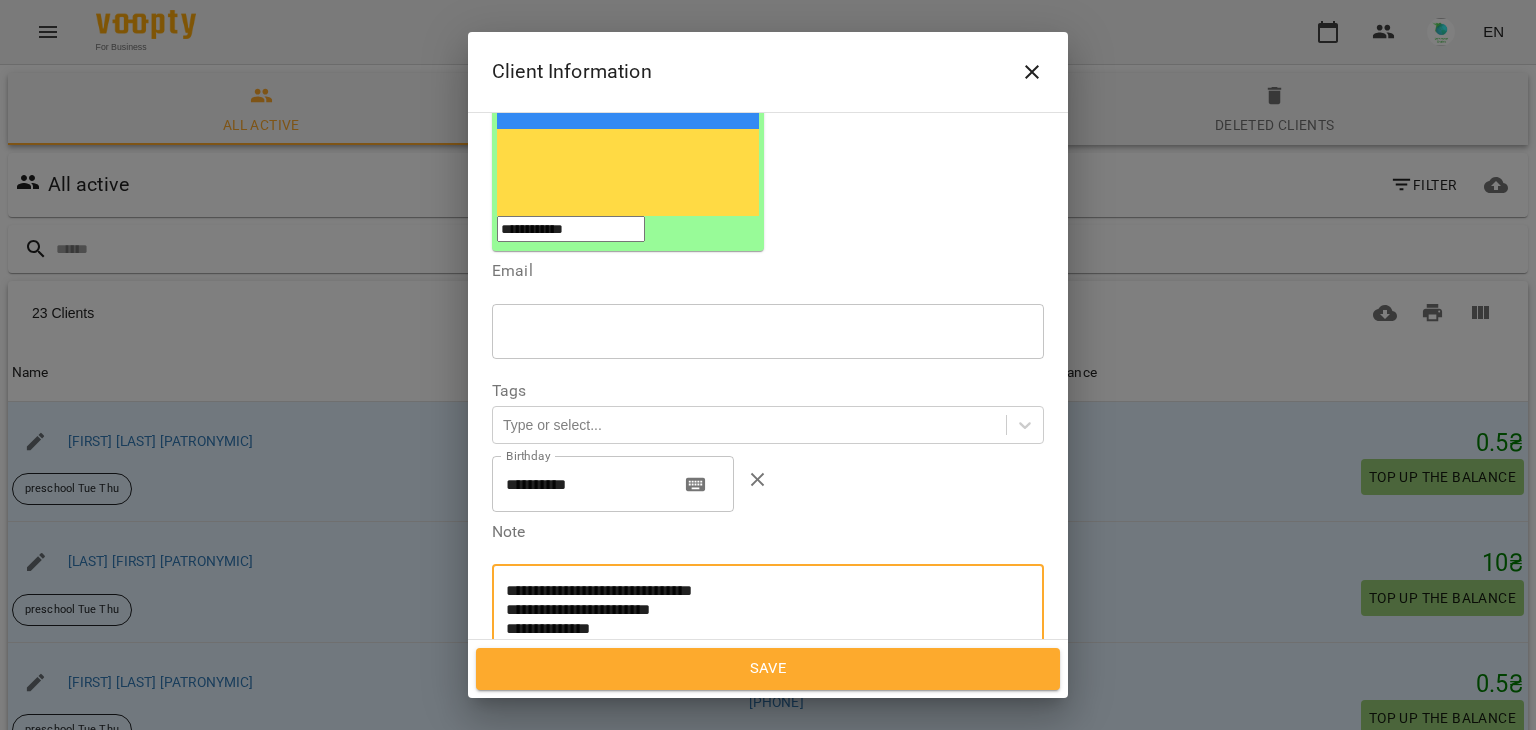 click on "**********" at bounding box center (760, 619) 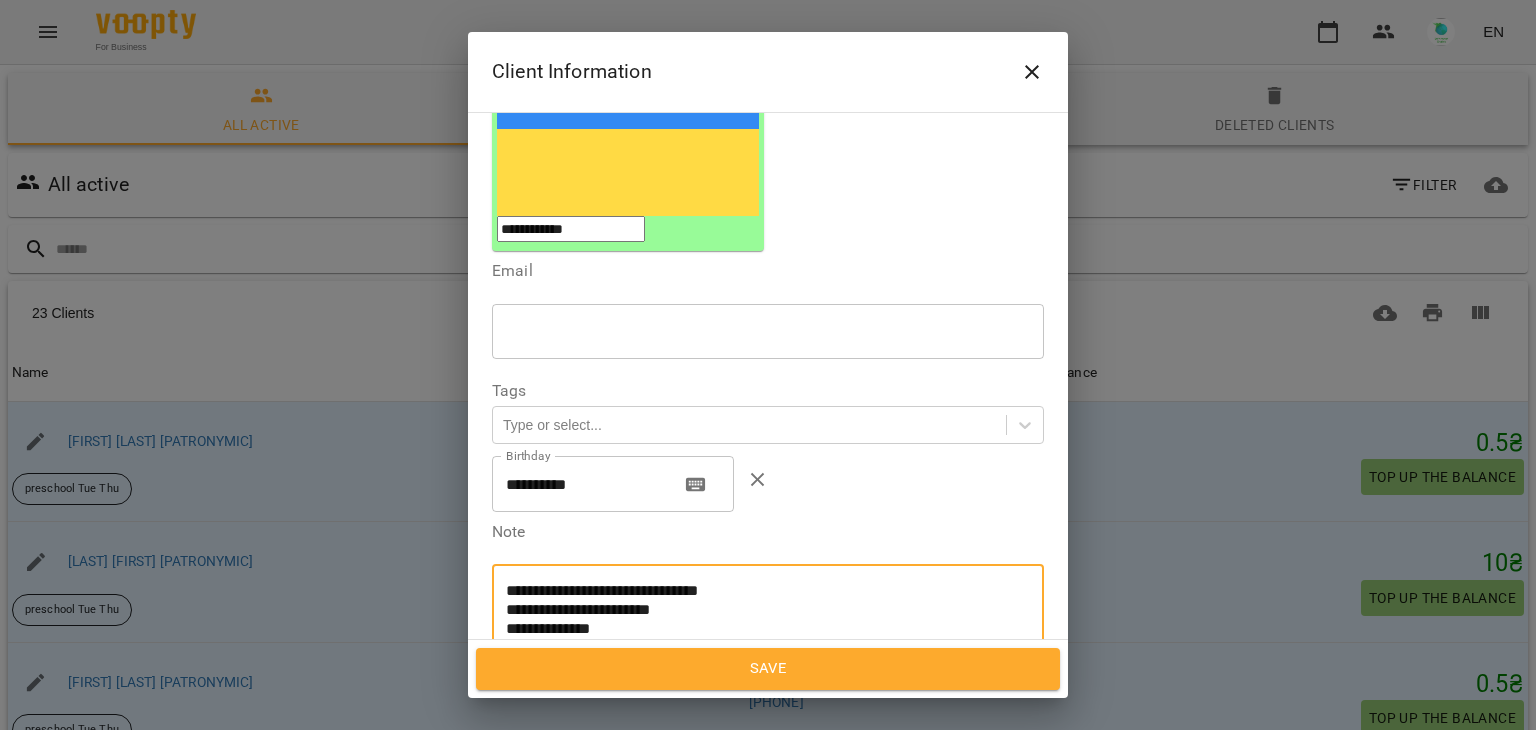 click on "**********" at bounding box center (760, 619) 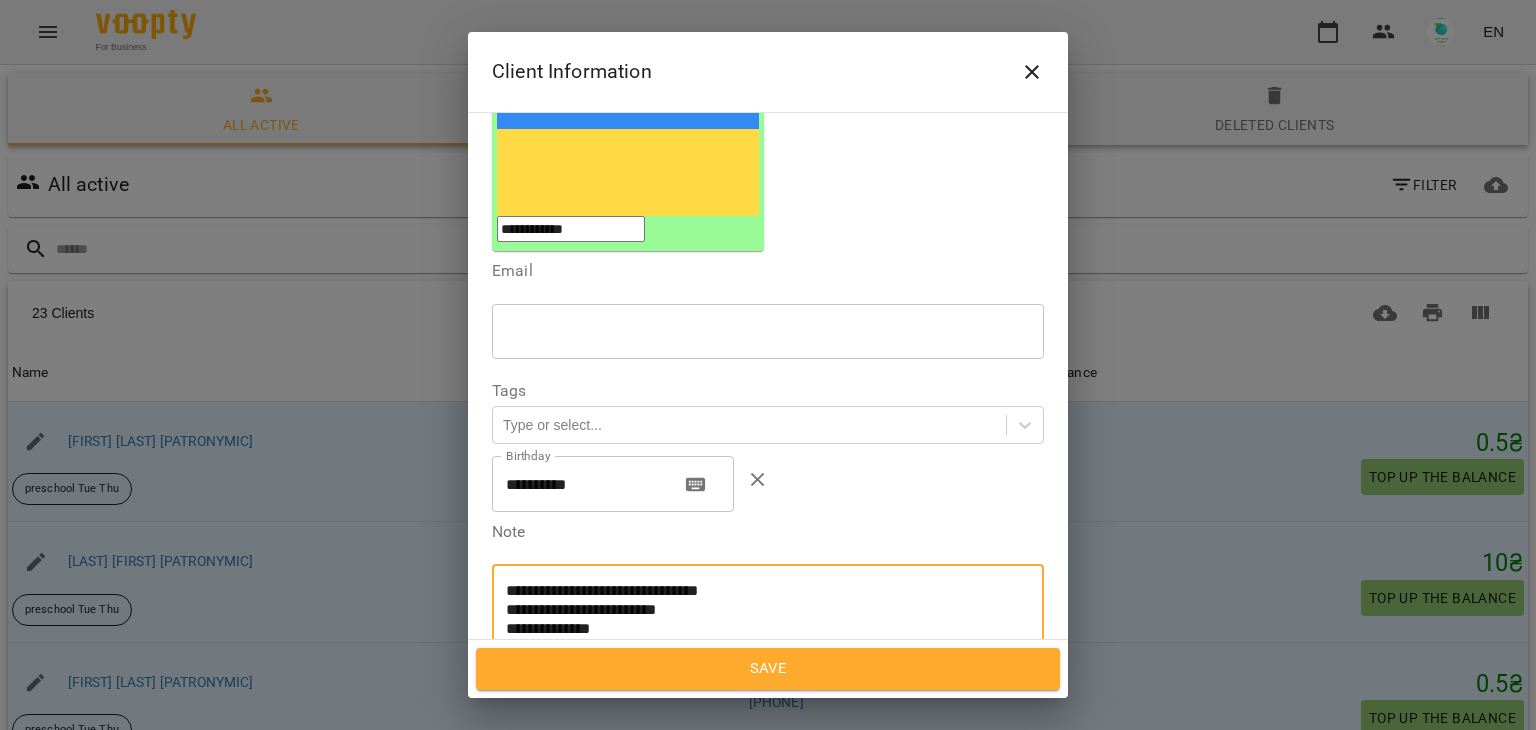 click on "**********" at bounding box center (760, 619) 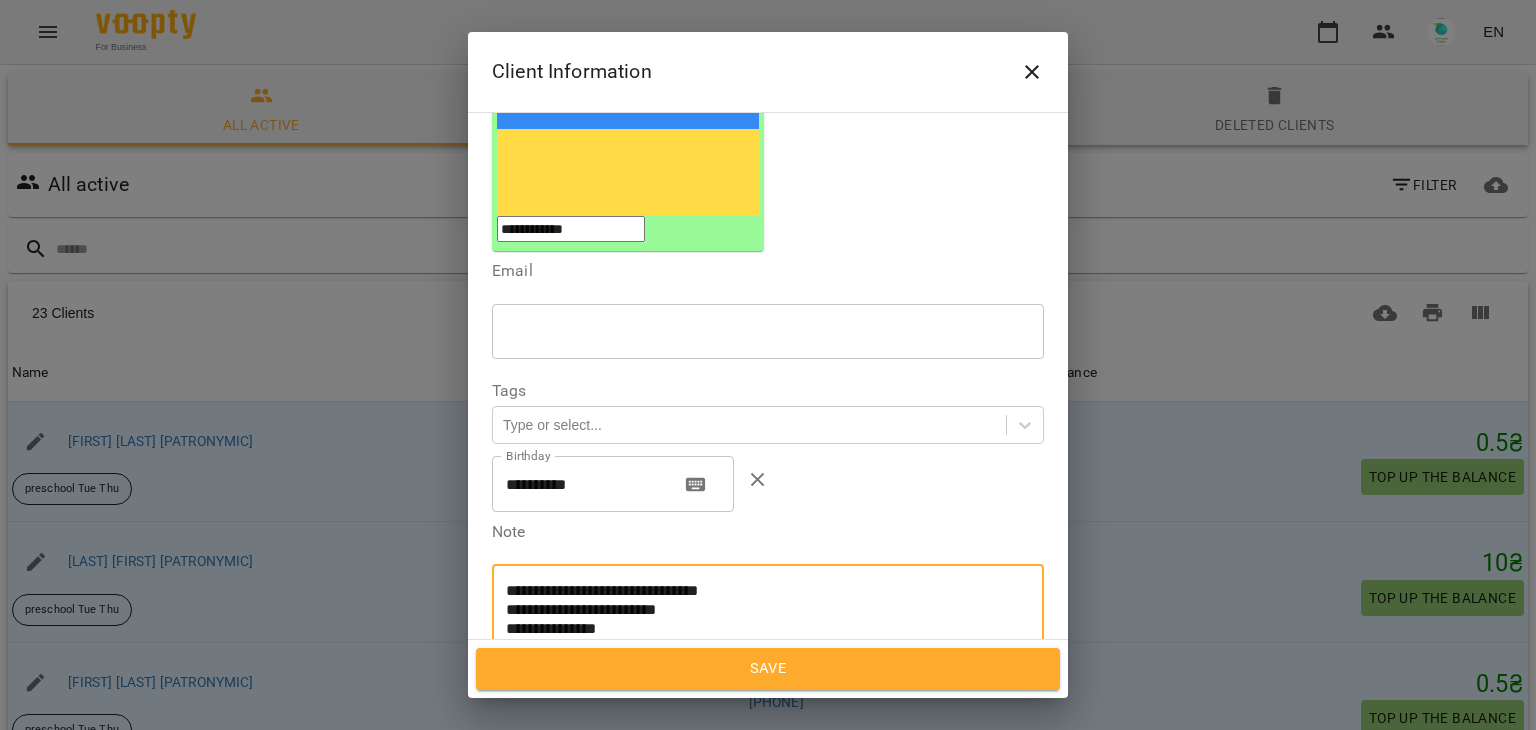 paste on "**********" 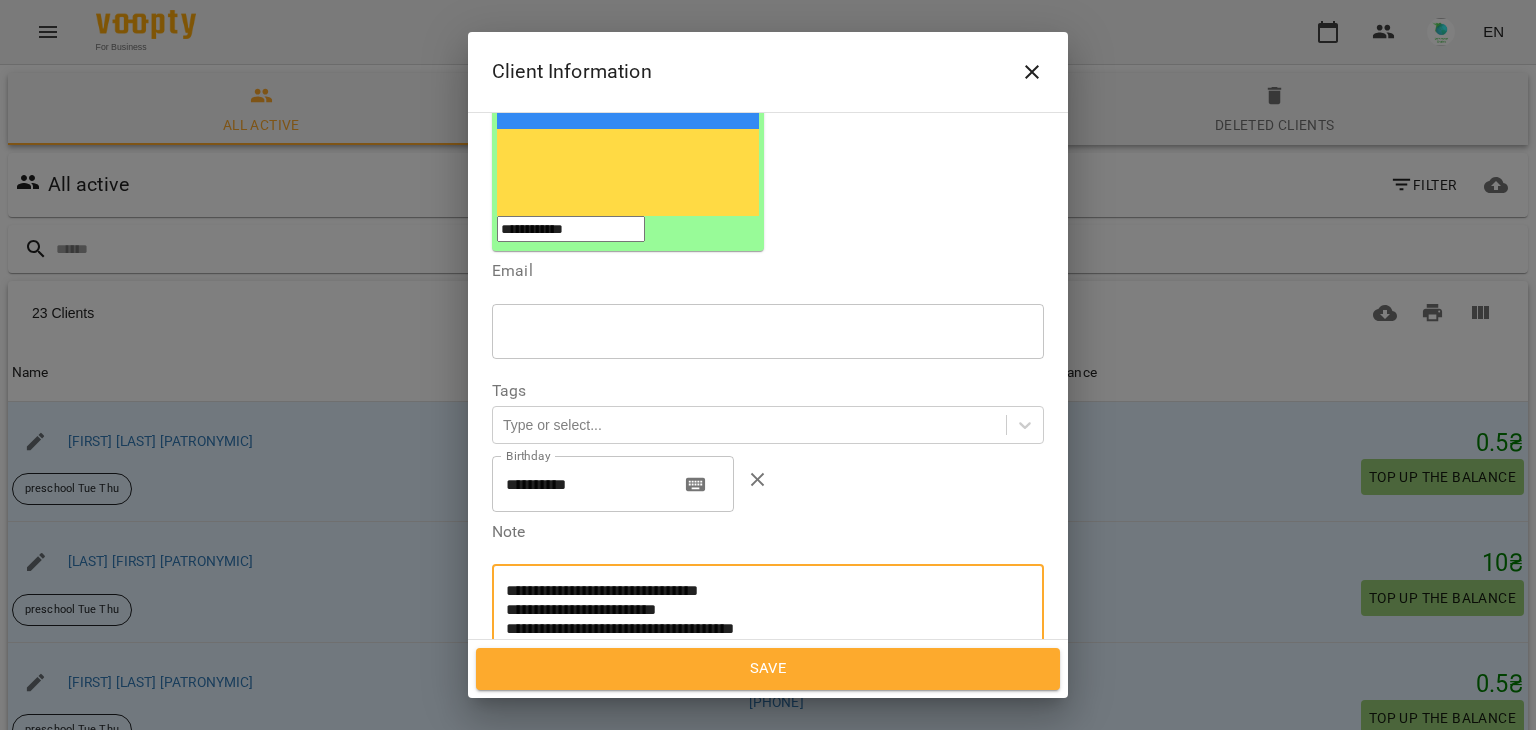 click on "**********" at bounding box center (760, 619) 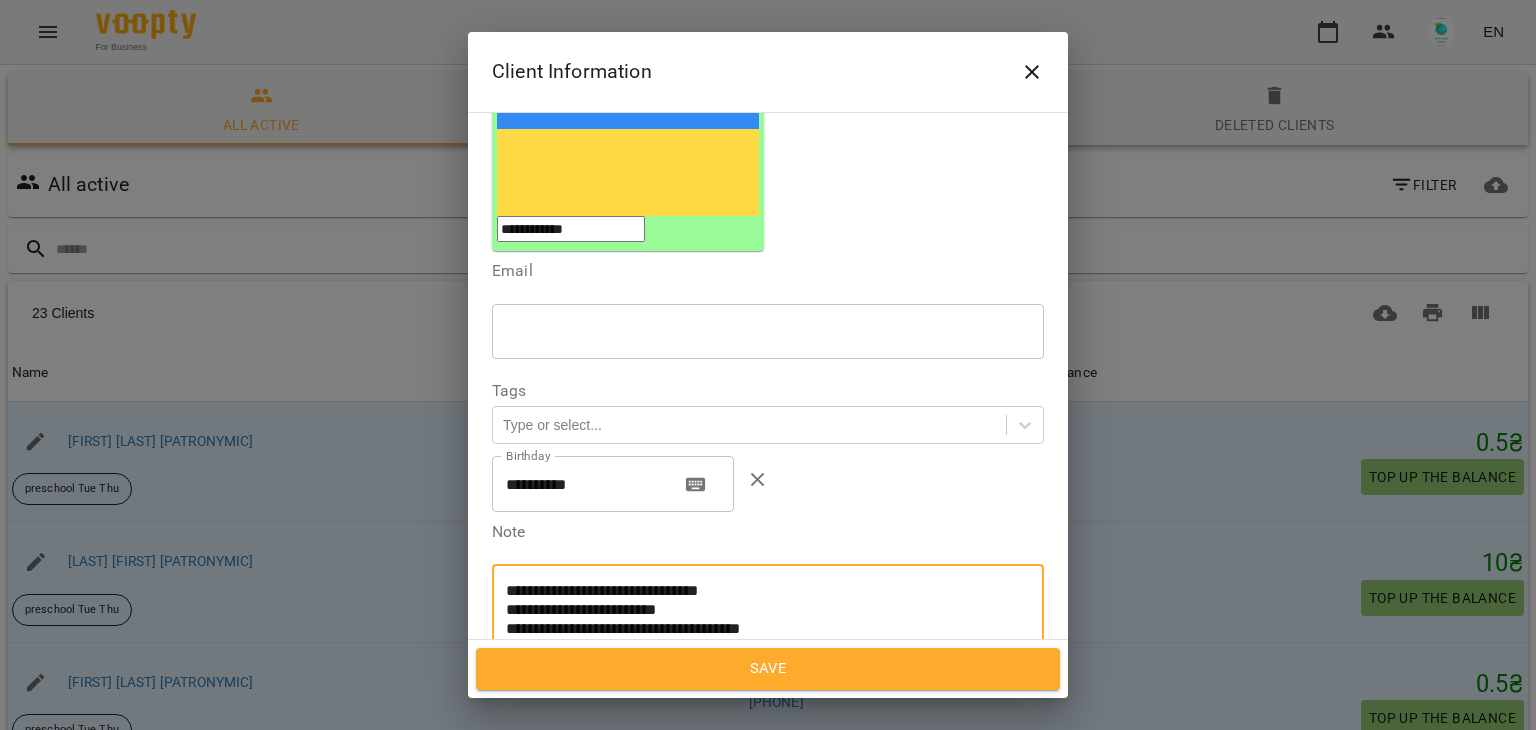 click on "**********" at bounding box center [760, 619] 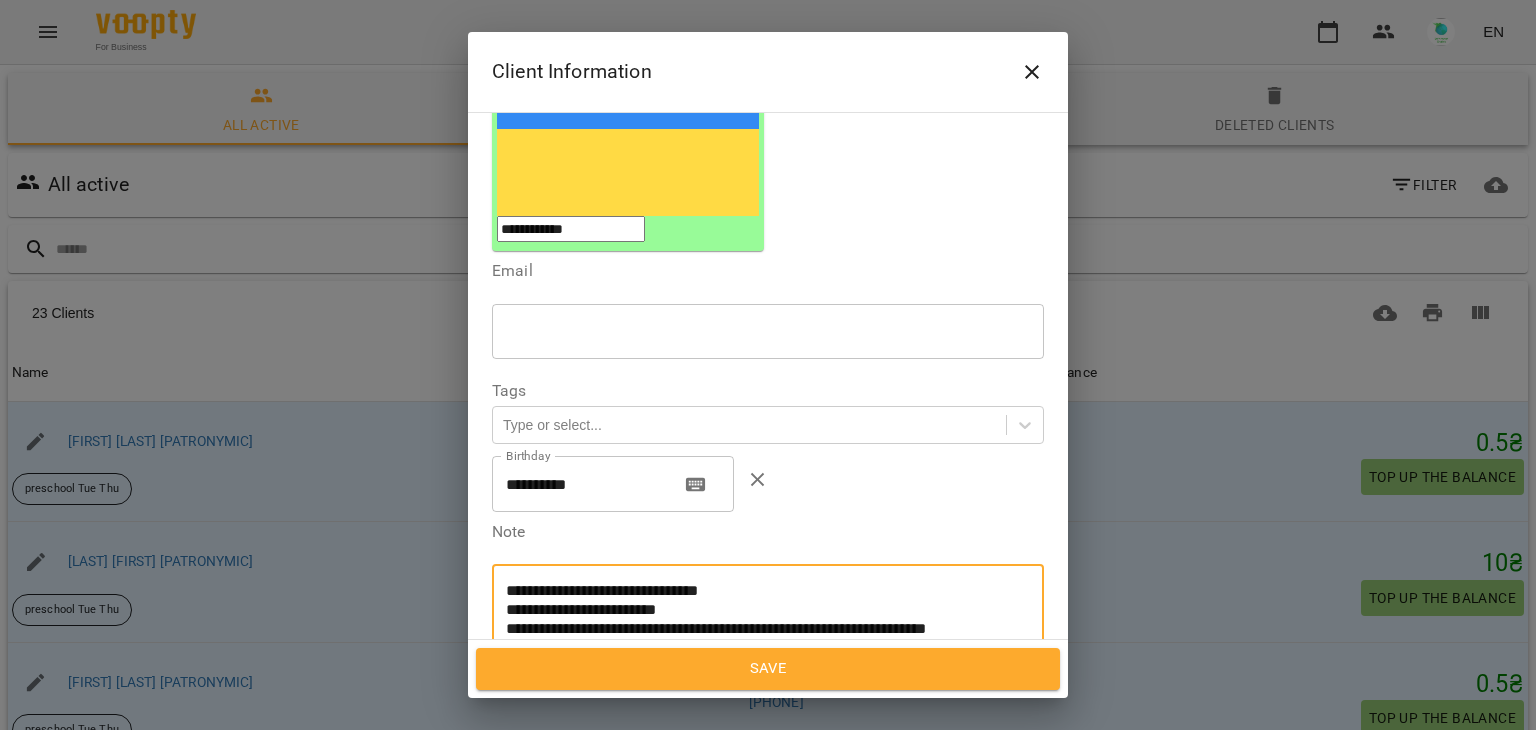 click on "**********" at bounding box center [760, 628] 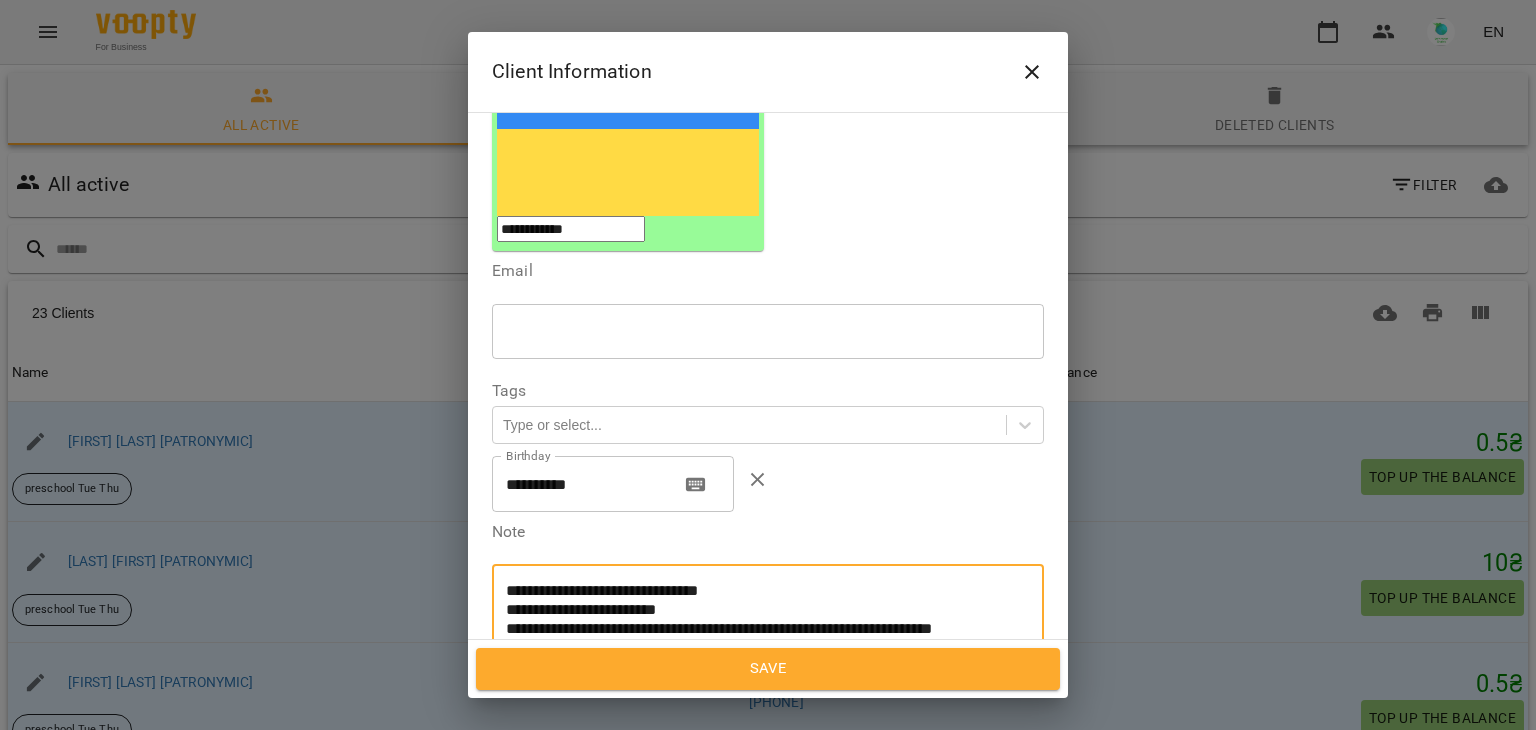 click on "**********" at bounding box center (760, 647) 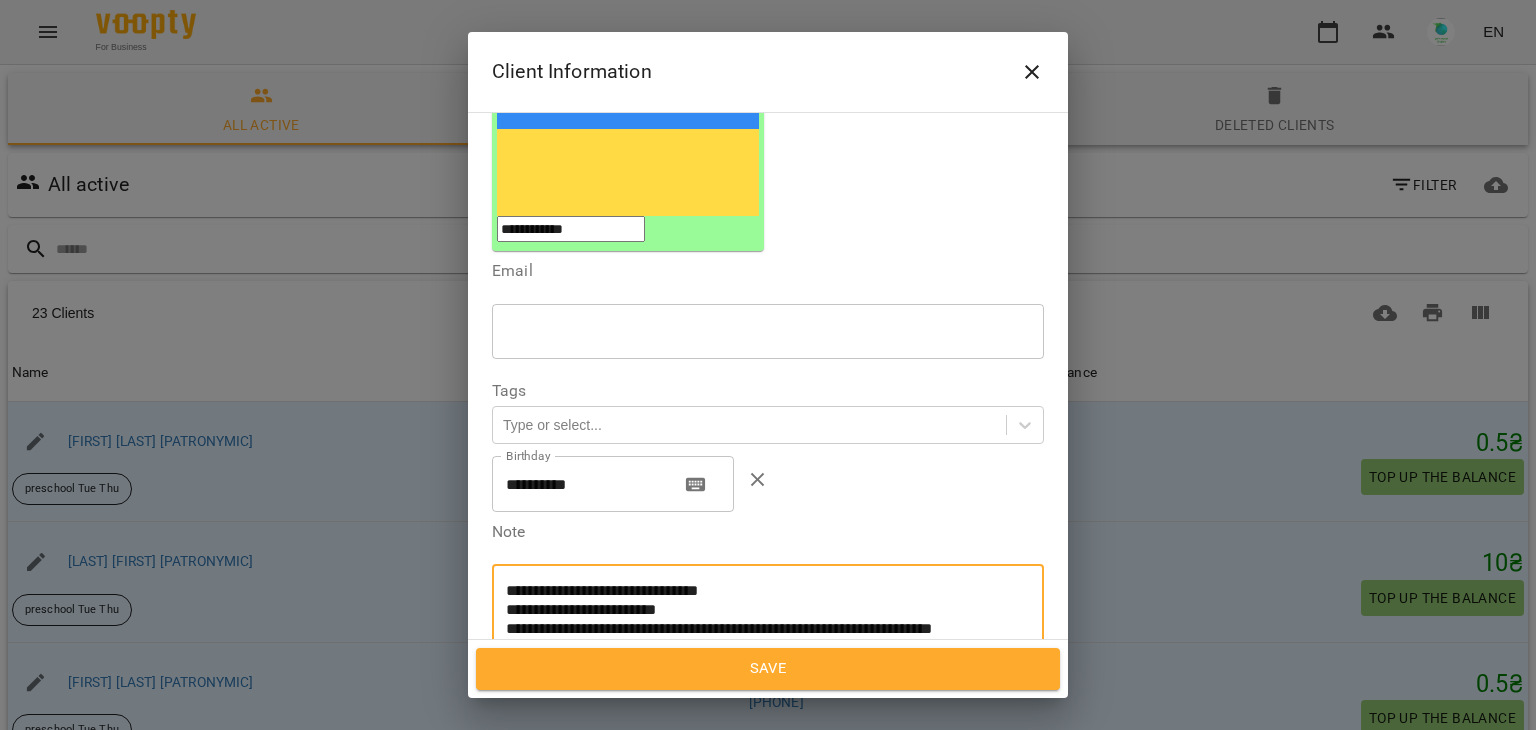 drag, startPoint x: 605, startPoint y: 544, endPoint x: 598, endPoint y: 510, distance: 34.713108 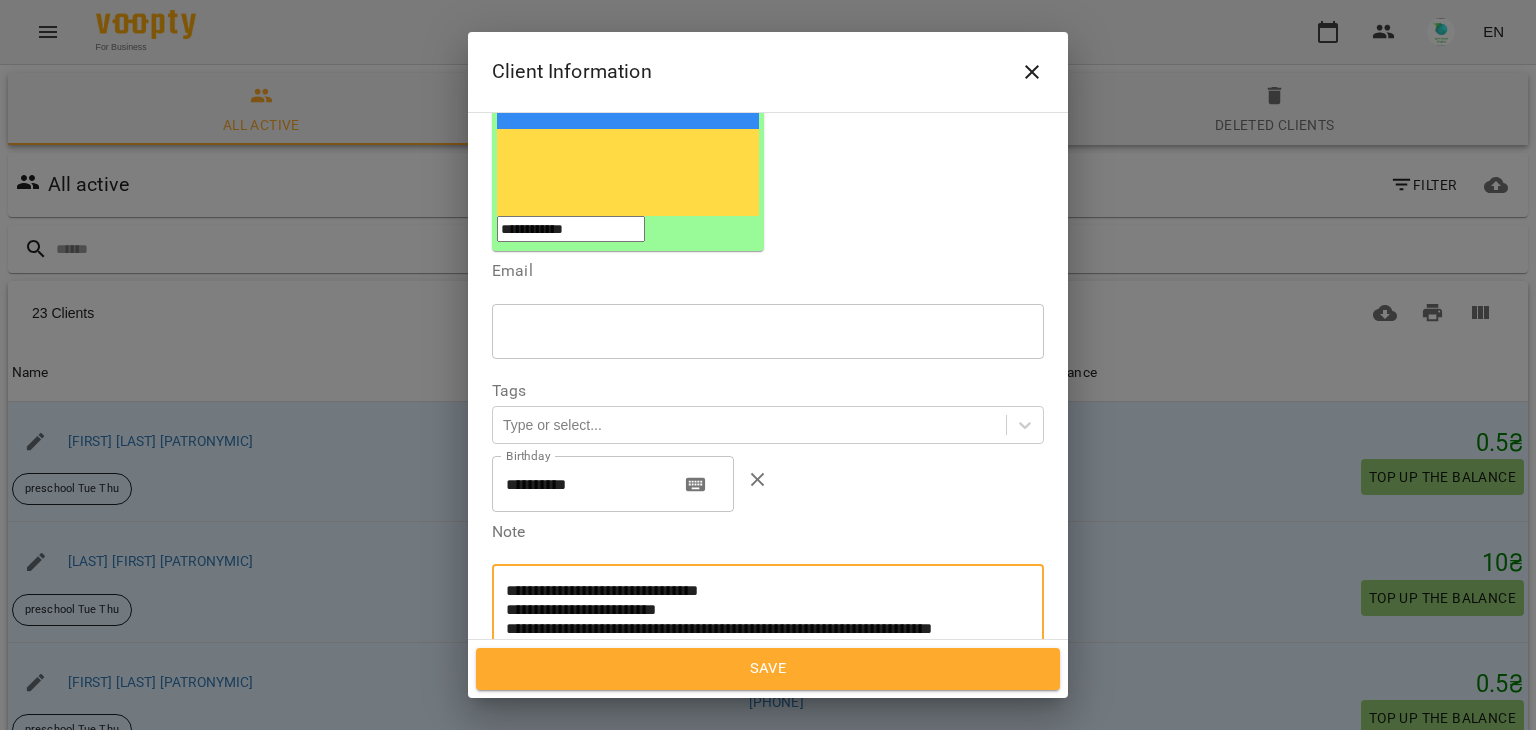 paste on "**********" 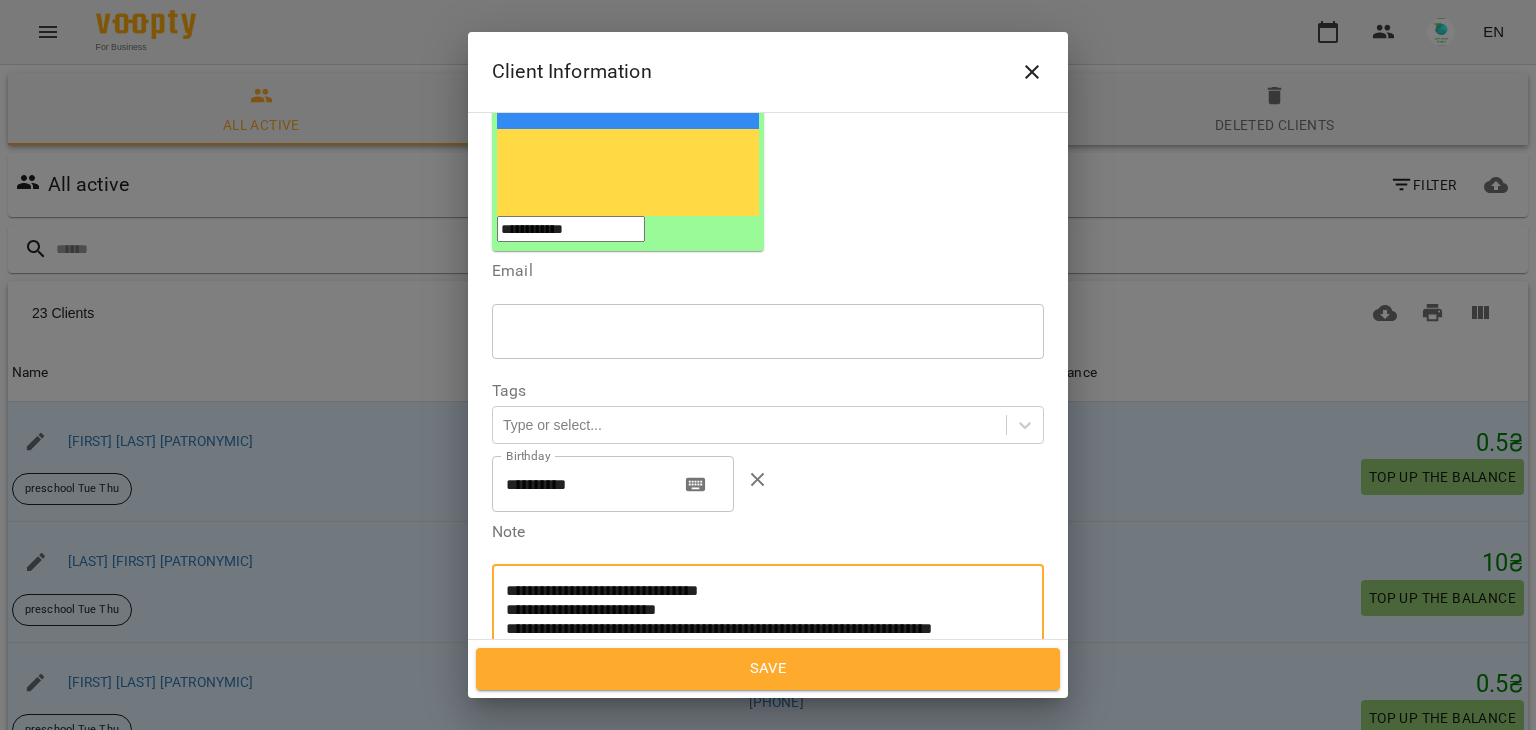 drag, startPoint x: 682, startPoint y: 545, endPoint x: 664, endPoint y: 541, distance: 18.439089 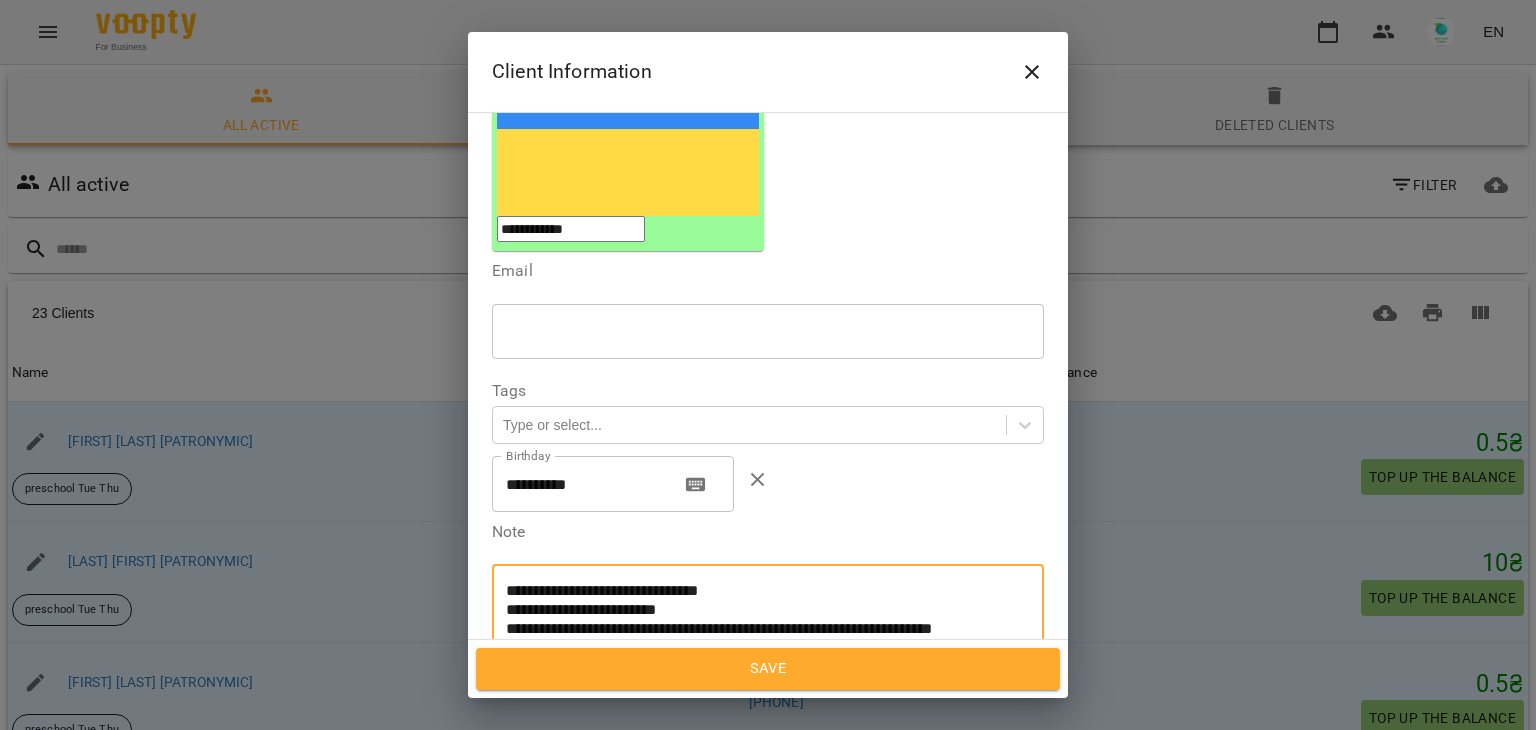 paste on "**********" 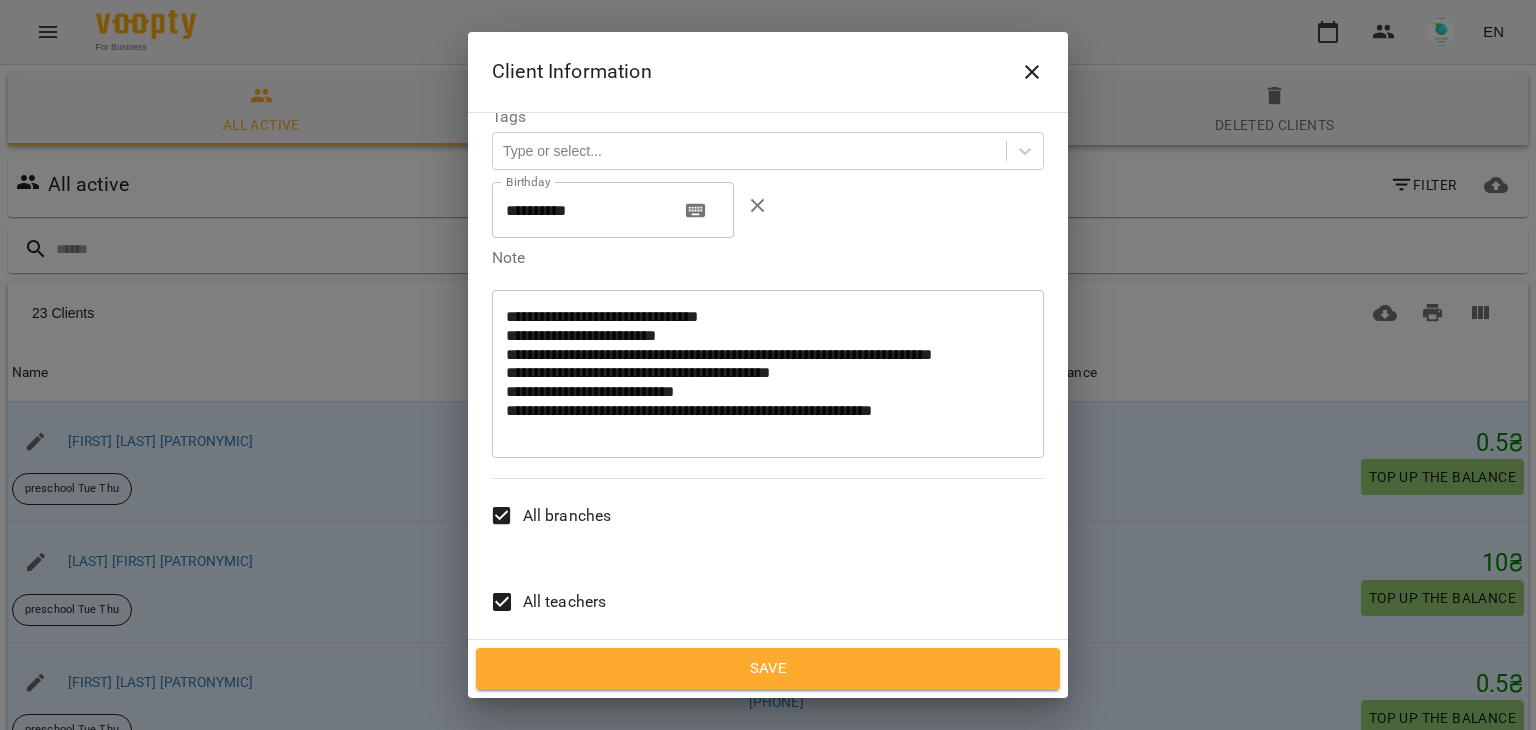 scroll, scrollTop: 612, scrollLeft: 0, axis: vertical 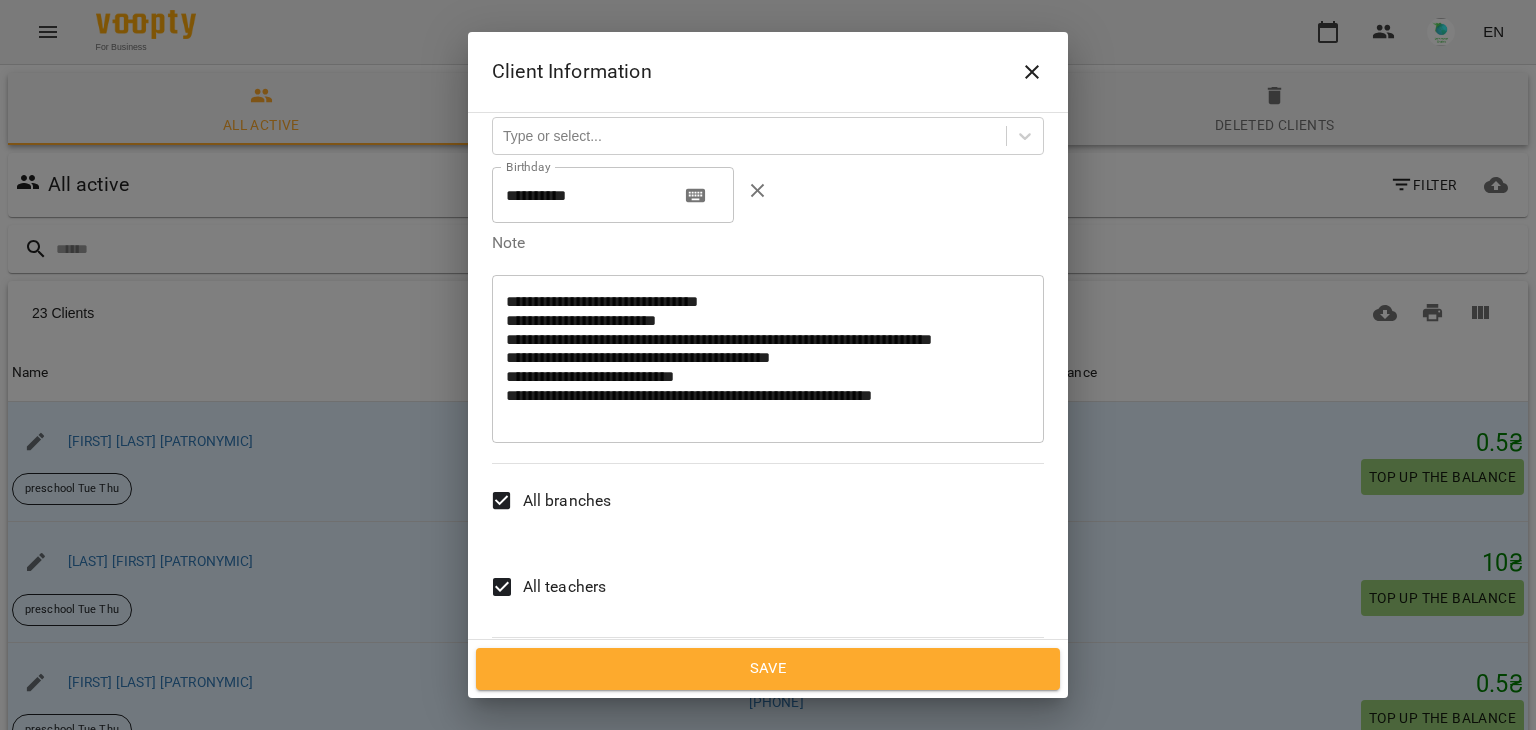 click on "All branches" at bounding box center (567, 501) 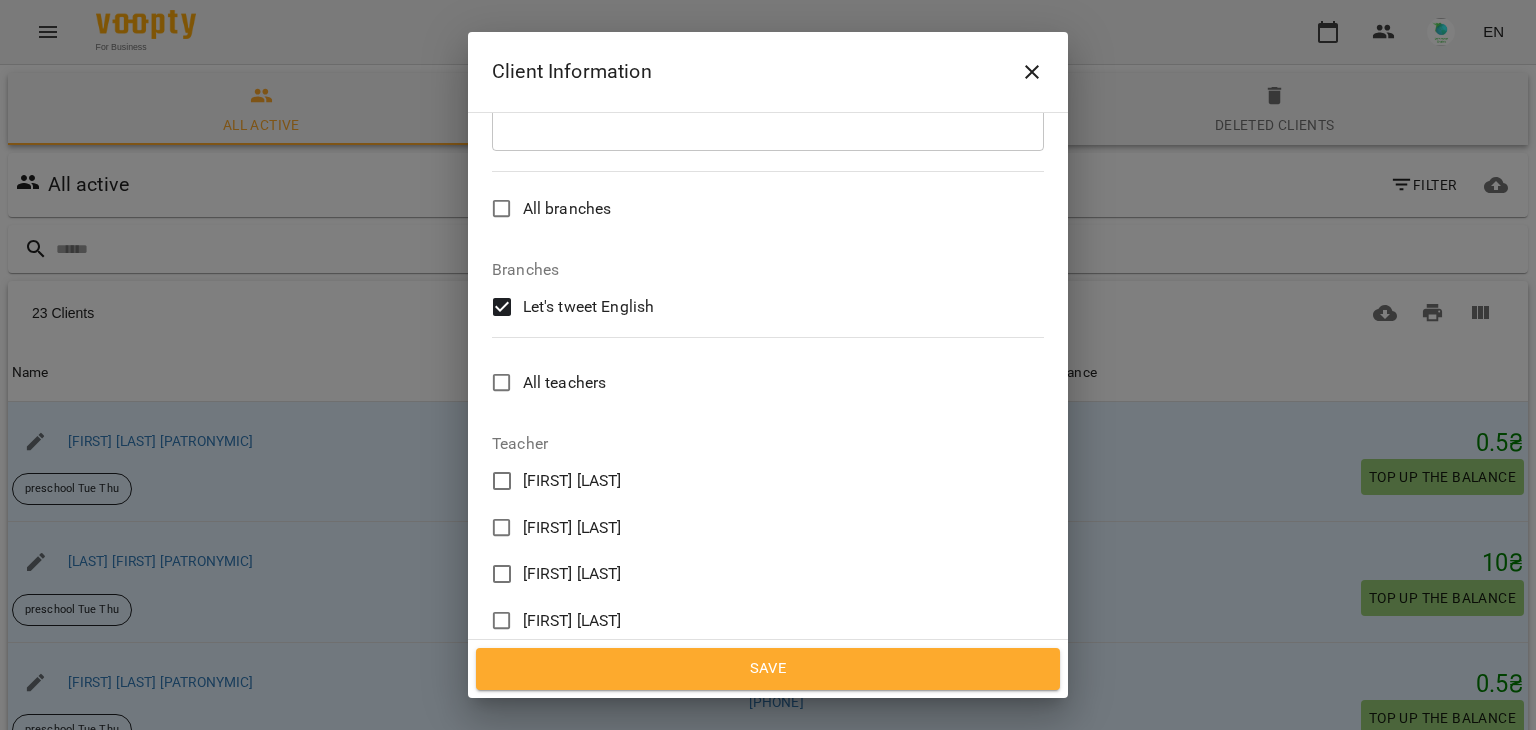scroll, scrollTop: 906, scrollLeft: 0, axis: vertical 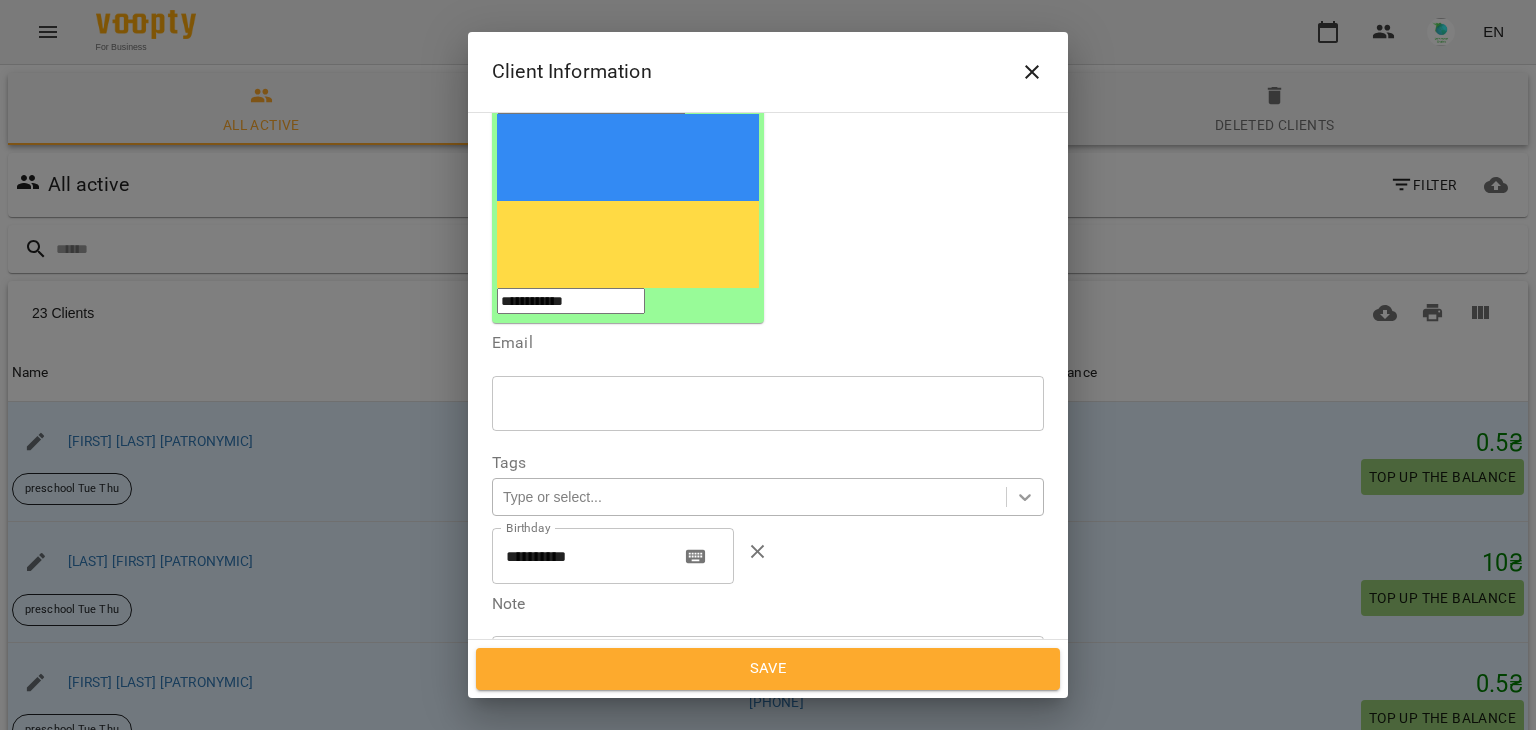 click 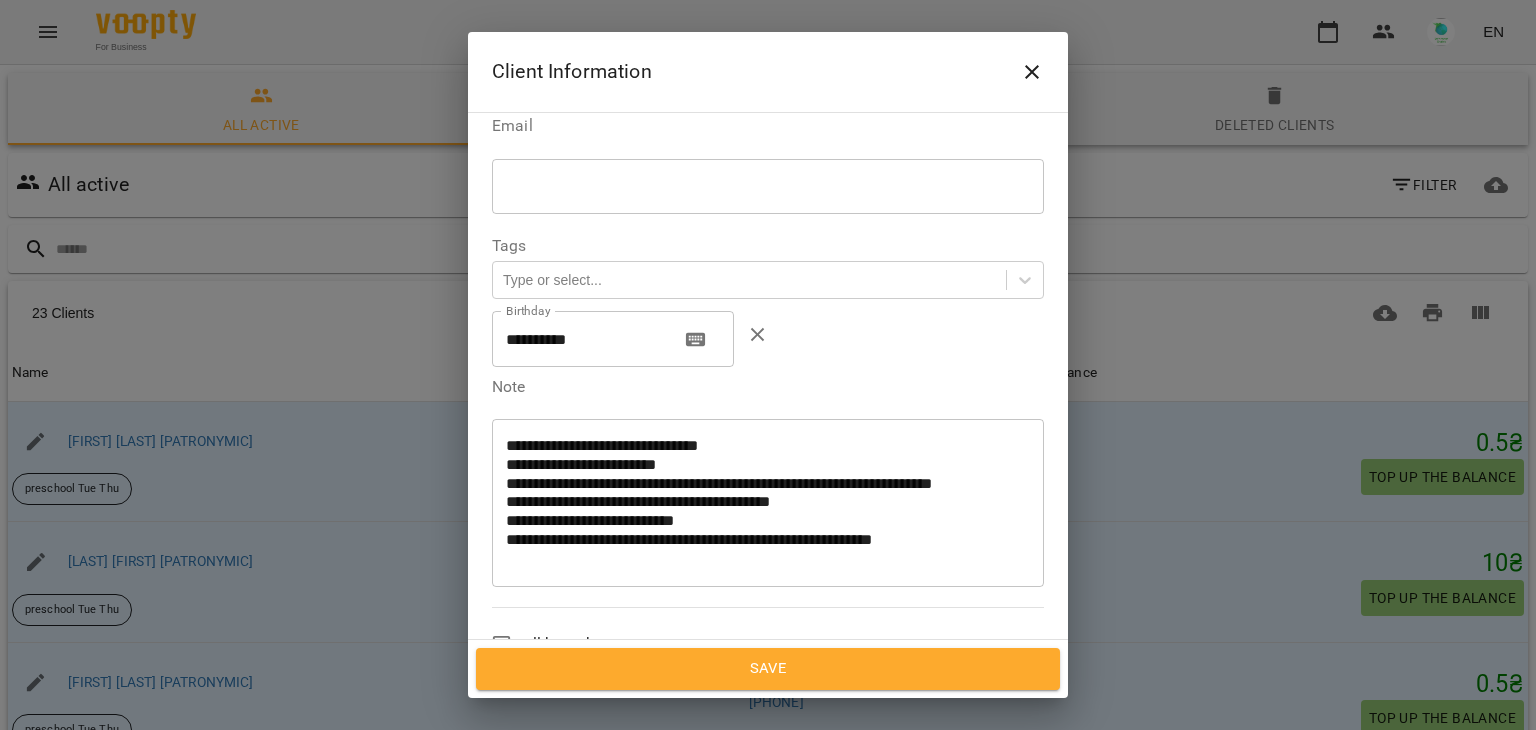 scroll, scrollTop: 927, scrollLeft: 0, axis: vertical 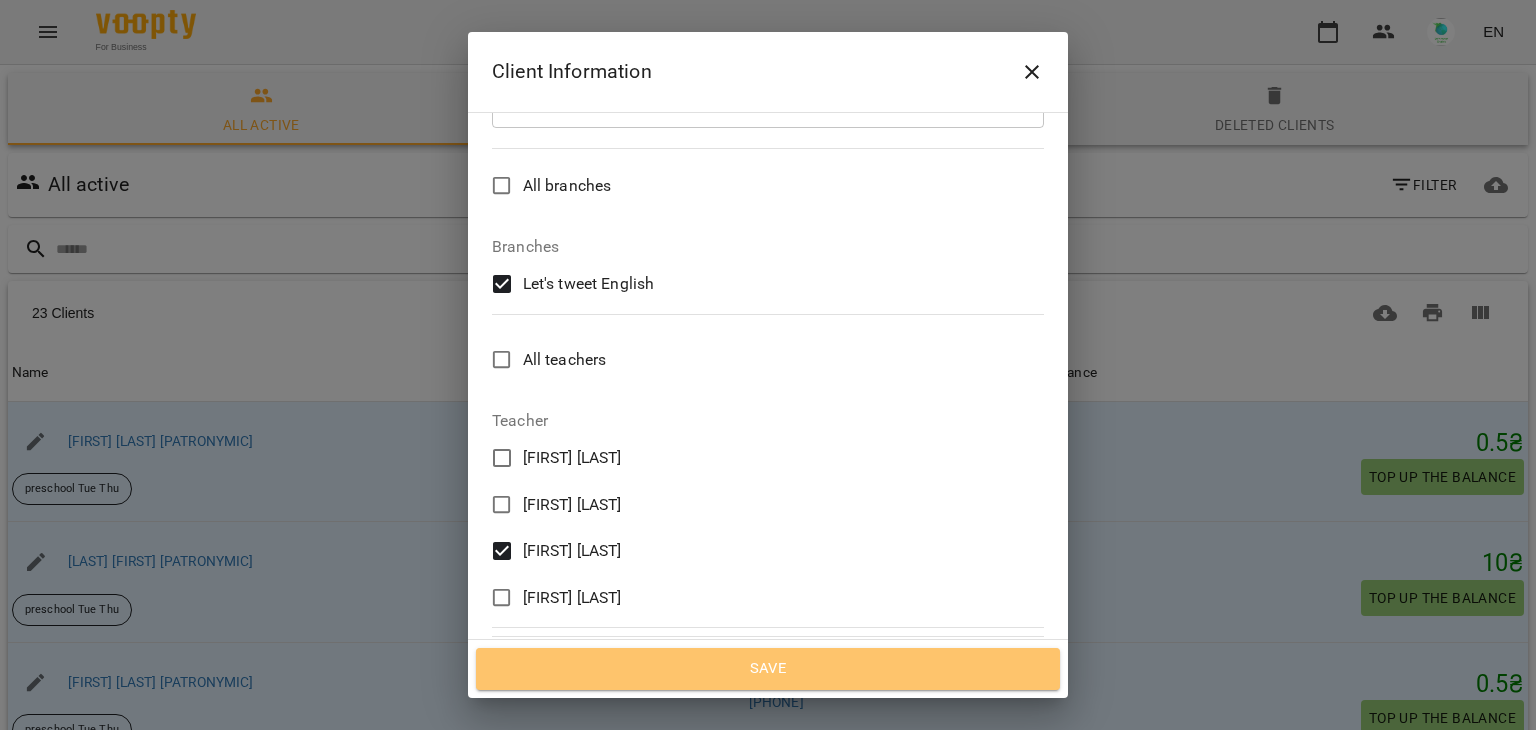 click on "Save" at bounding box center [768, 669] 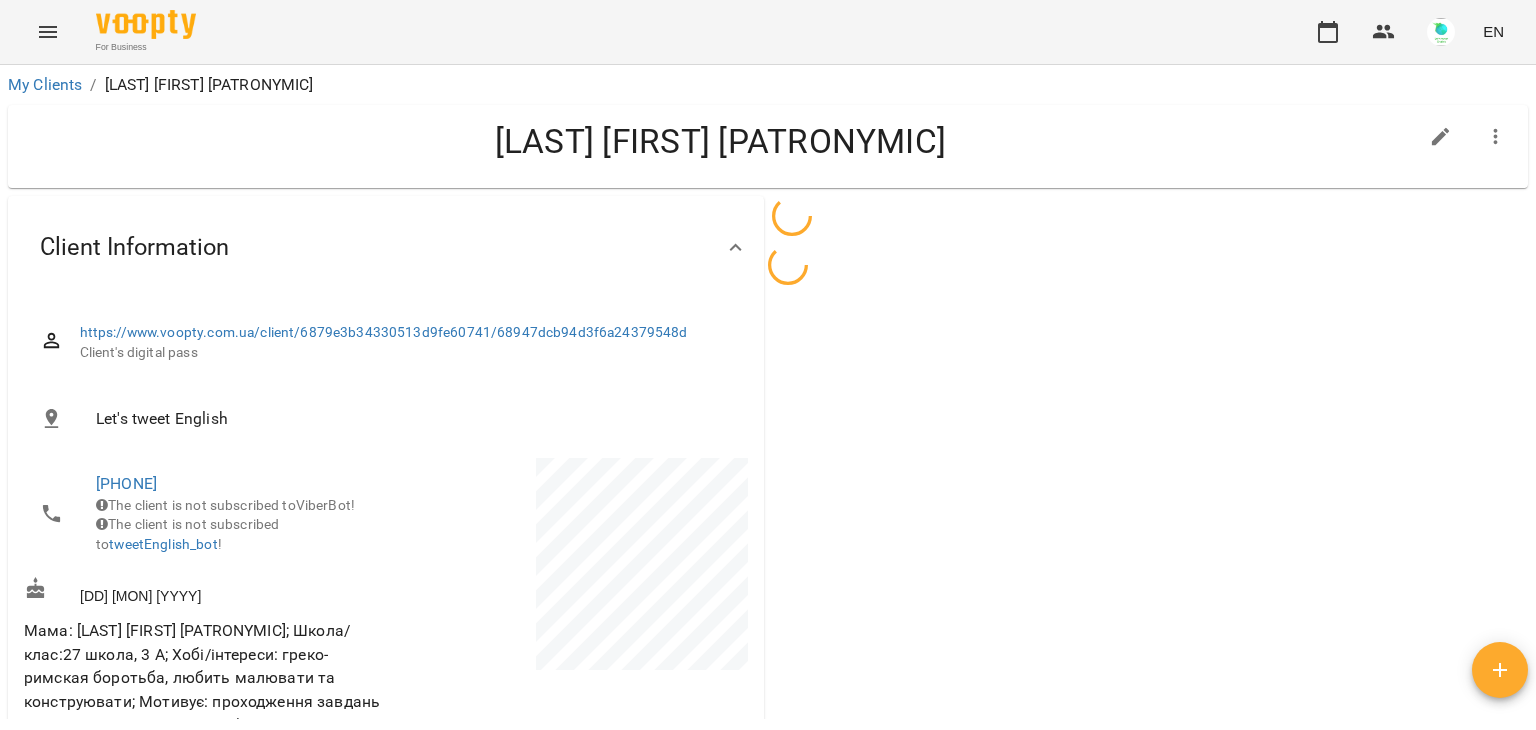 scroll, scrollTop: 0, scrollLeft: 0, axis: both 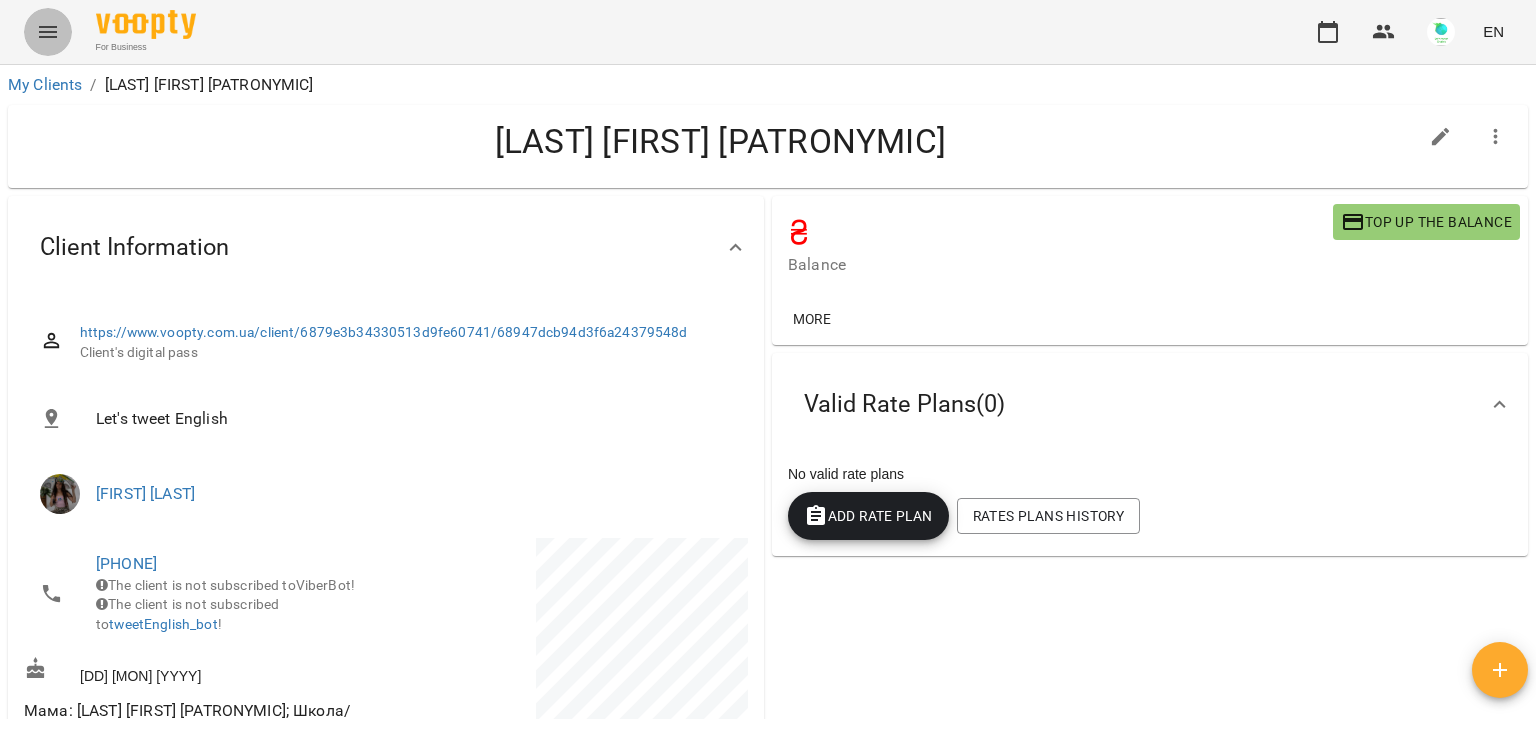 click 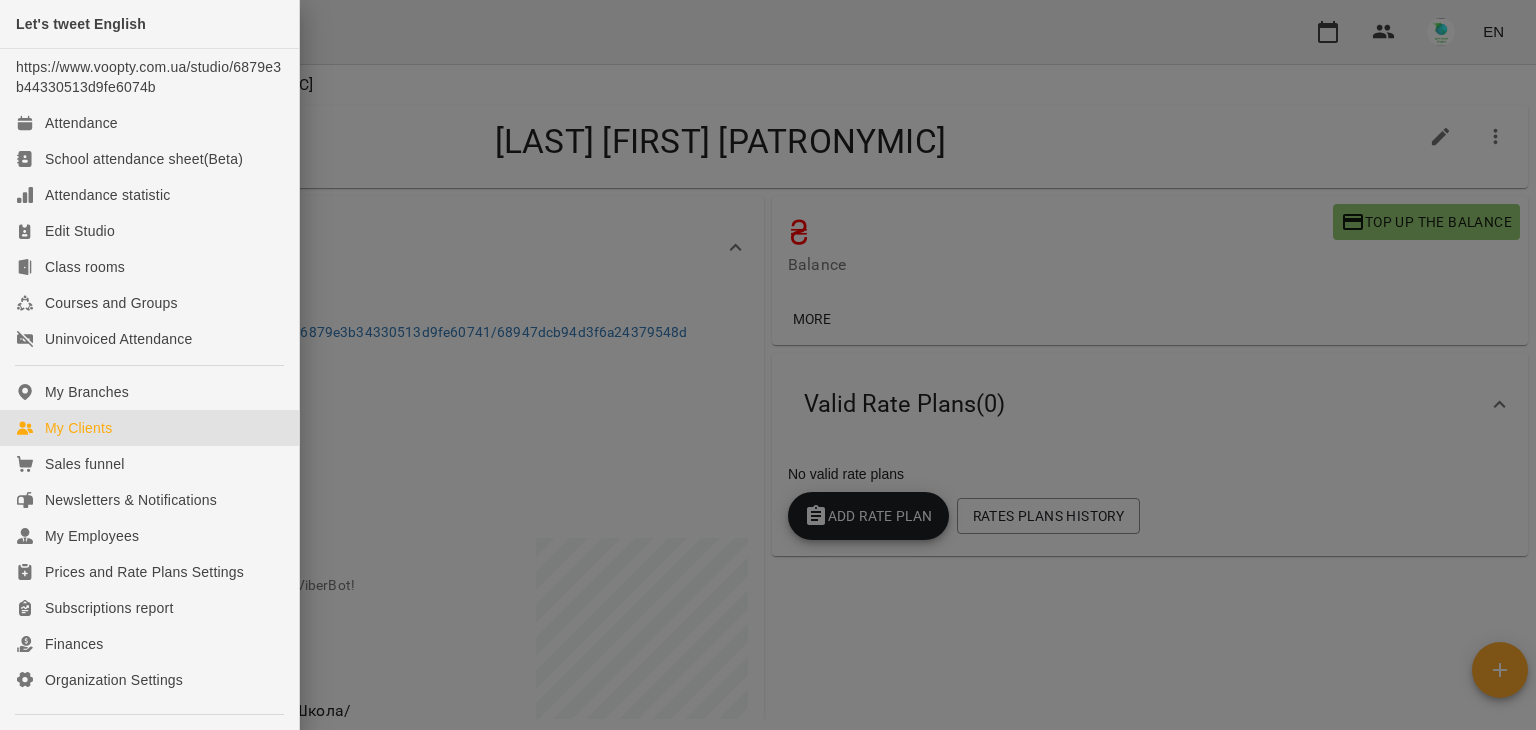 click on "My Clients" at bounding box center (78, 428) 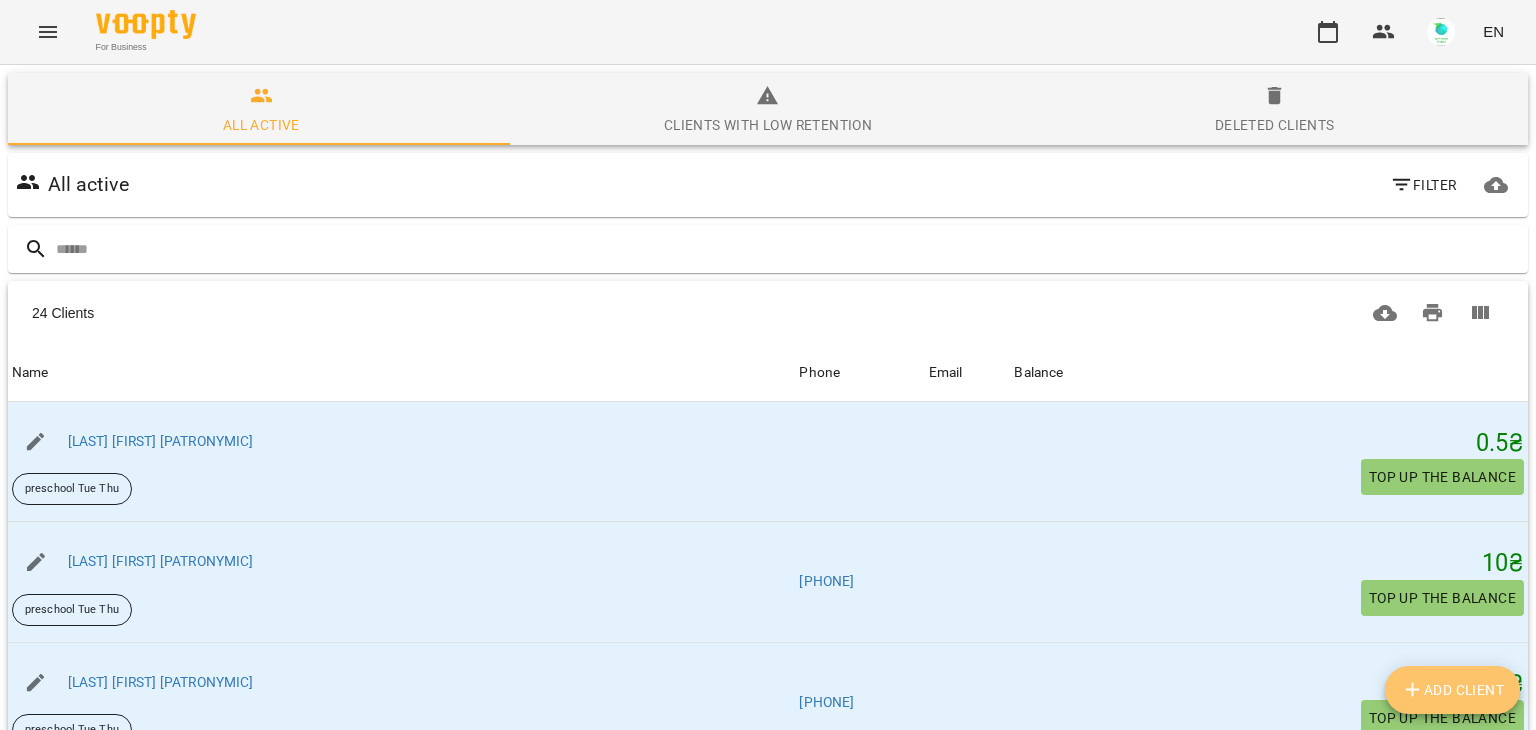 click on "Add Client" at bounding box center (1453, 690) 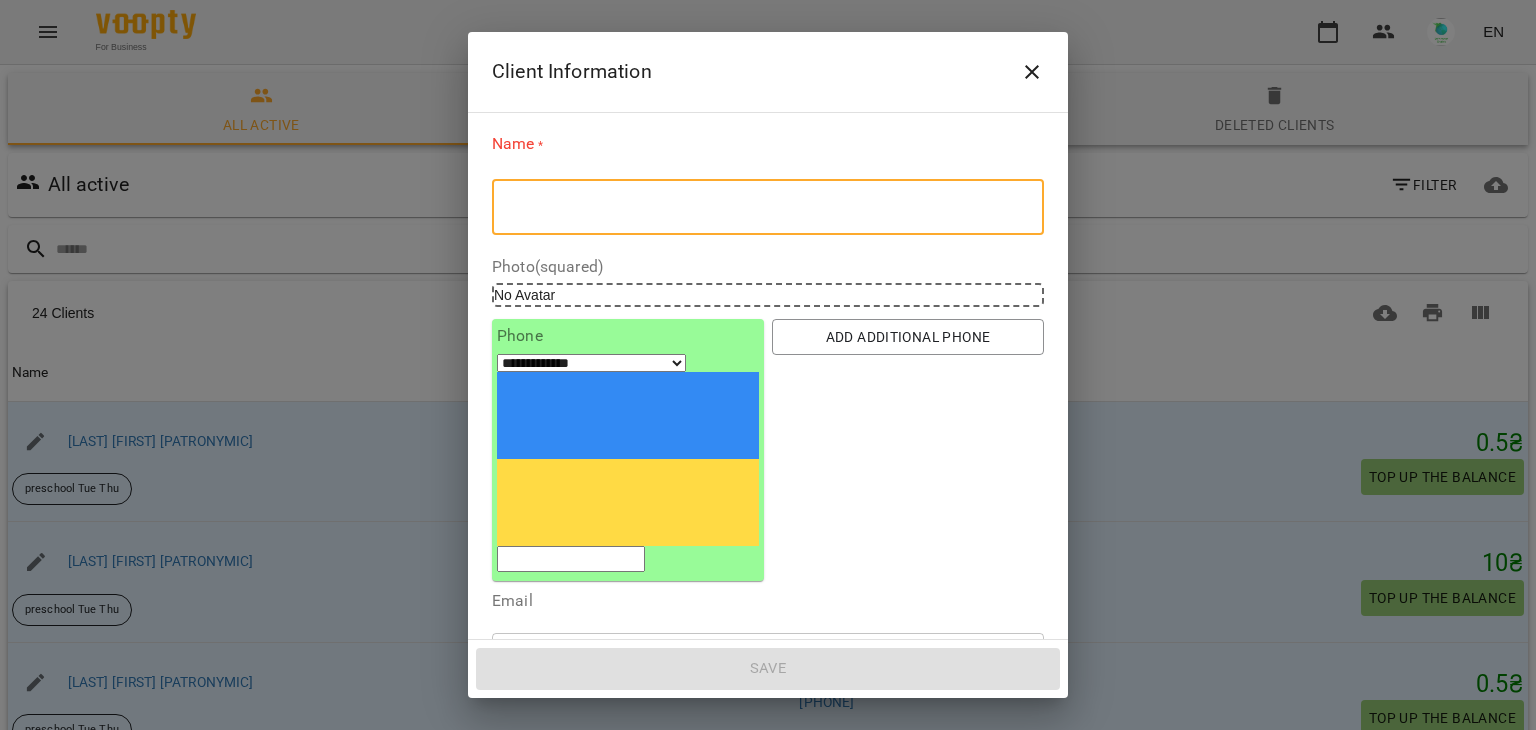 paste on "**********" 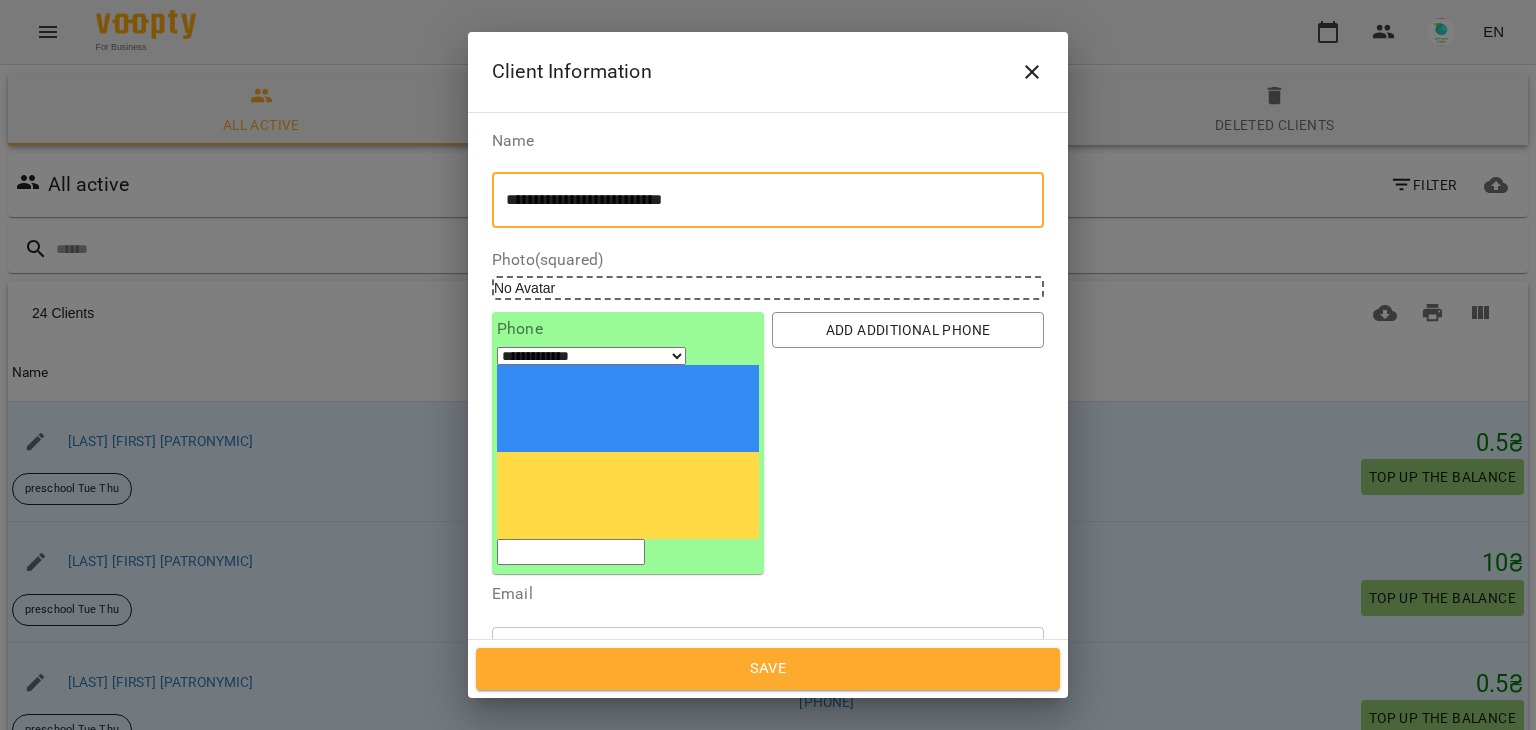 type on "**********" 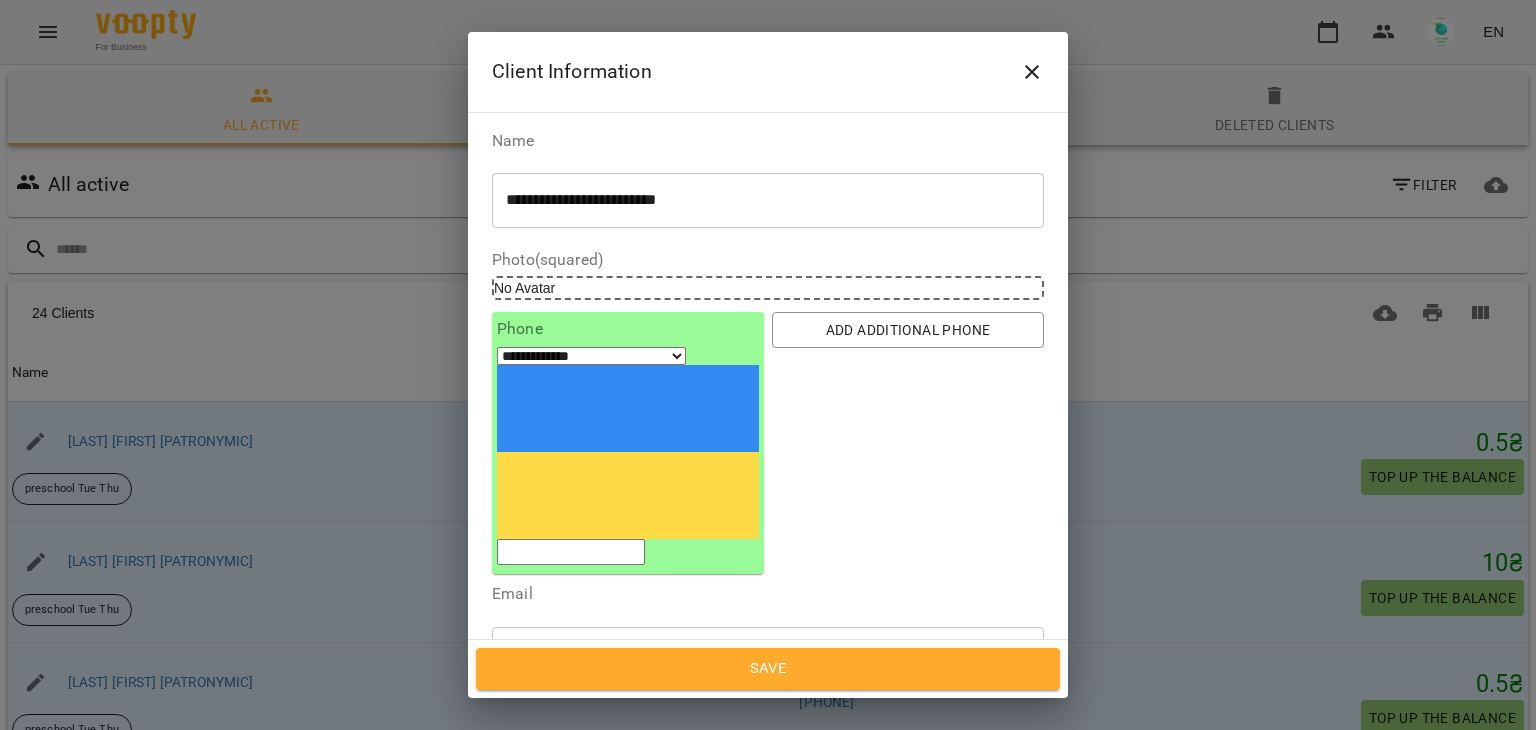 click on "Birthday" at bounding box center (768, 797) 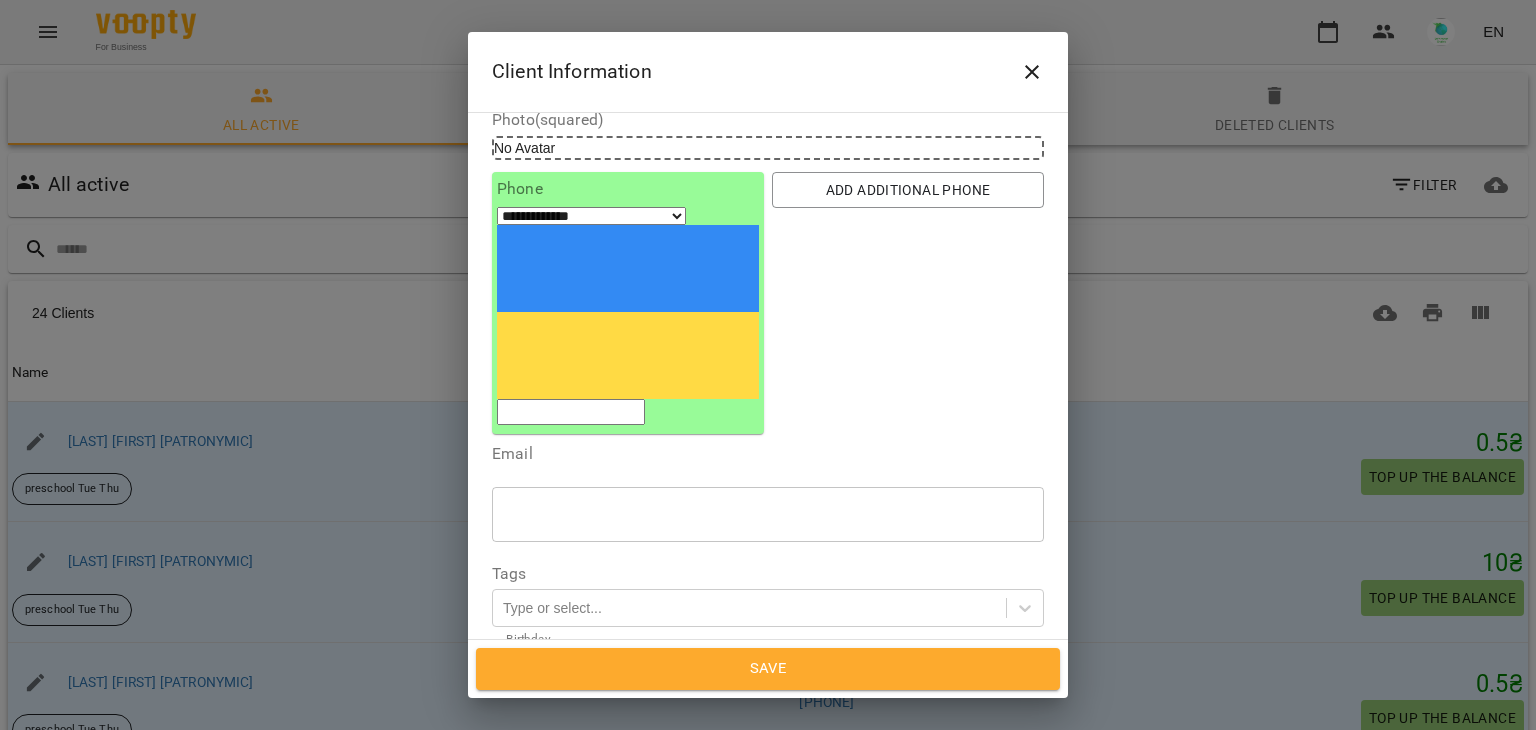 scroll, scrollTop: 141, scrollLeft: 0, axis: vertical 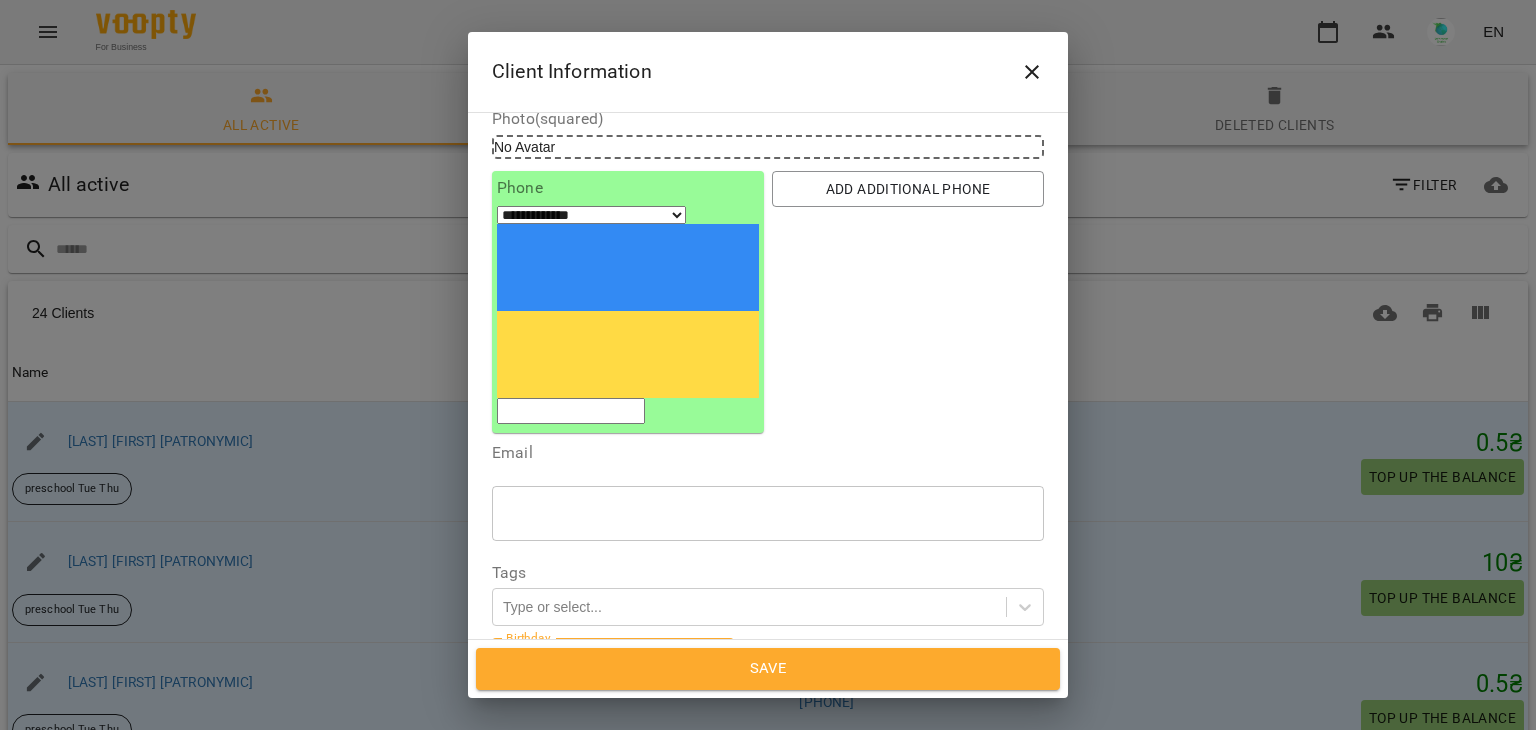 click on "**********" at bounding box center [578, 666] 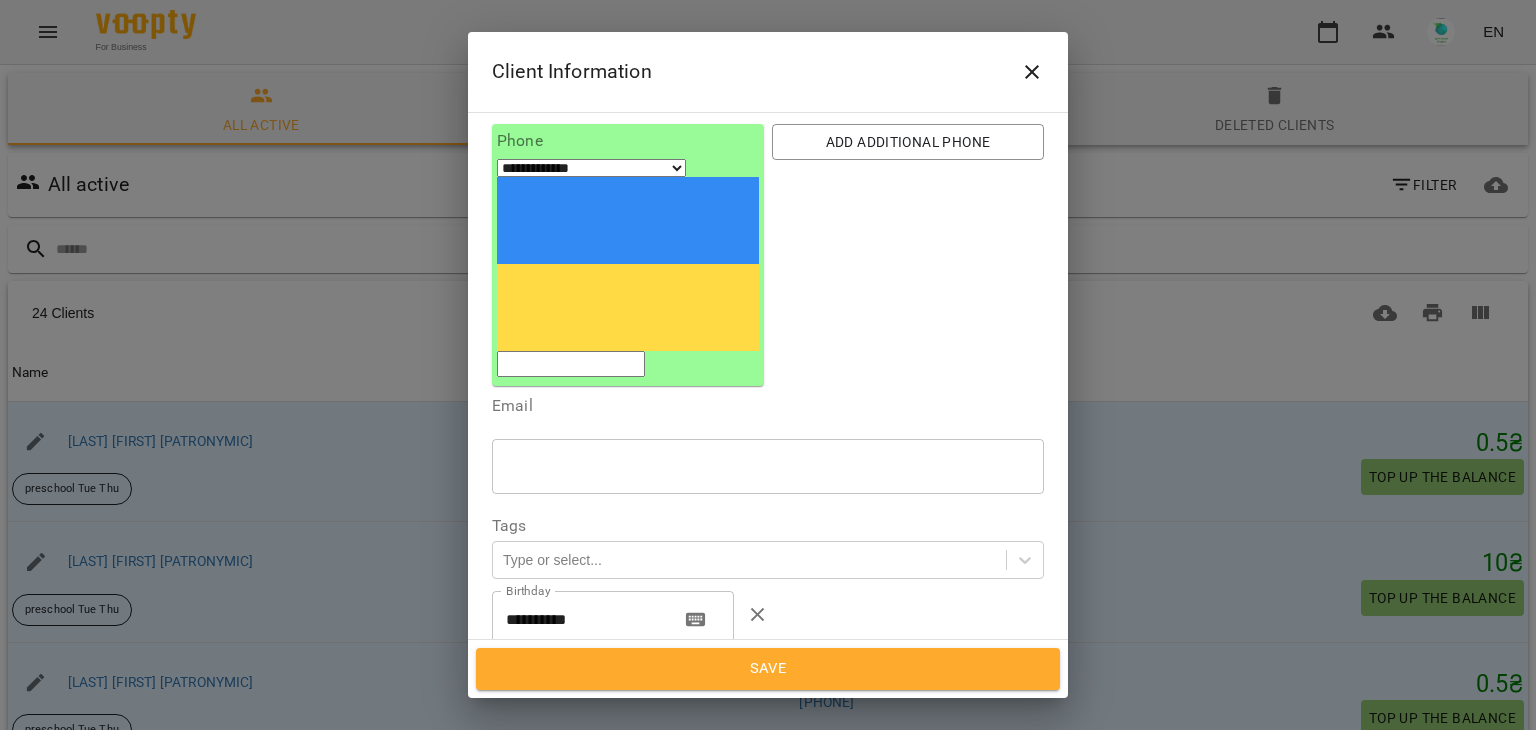 scroll, scrollTop: 56, scrollLeft: 0, axis: vertical 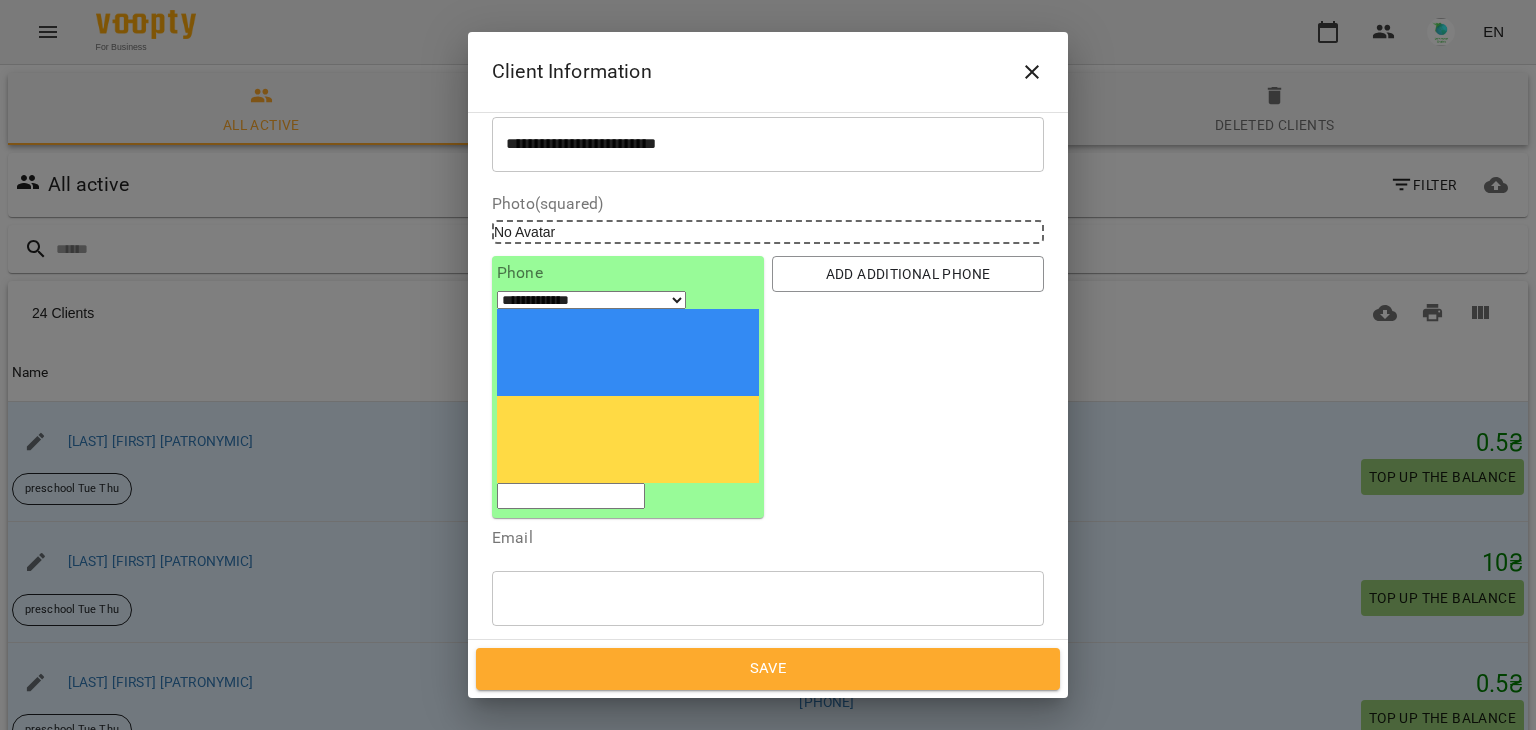 click on "**********" at bounding box center (628, 387) 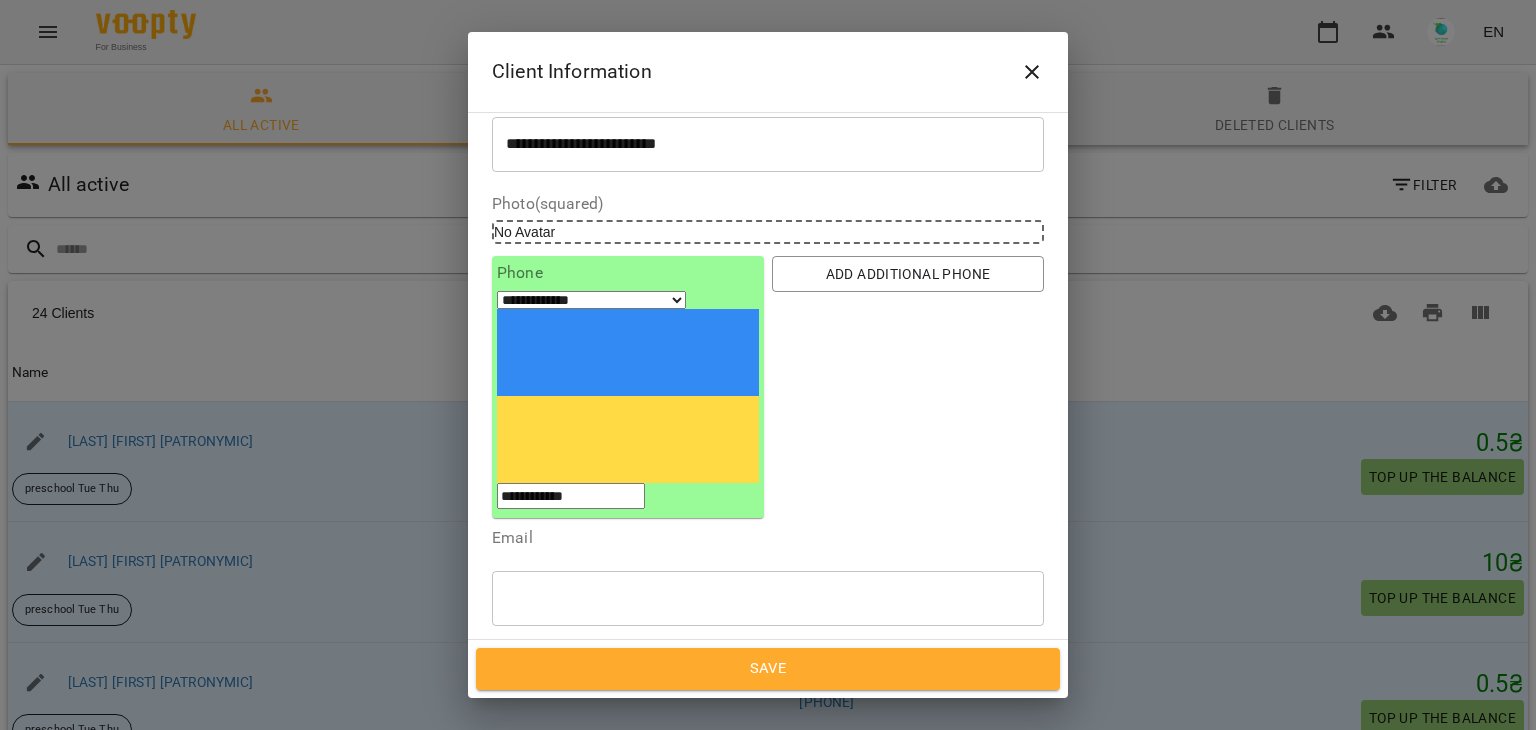 type on "**********" 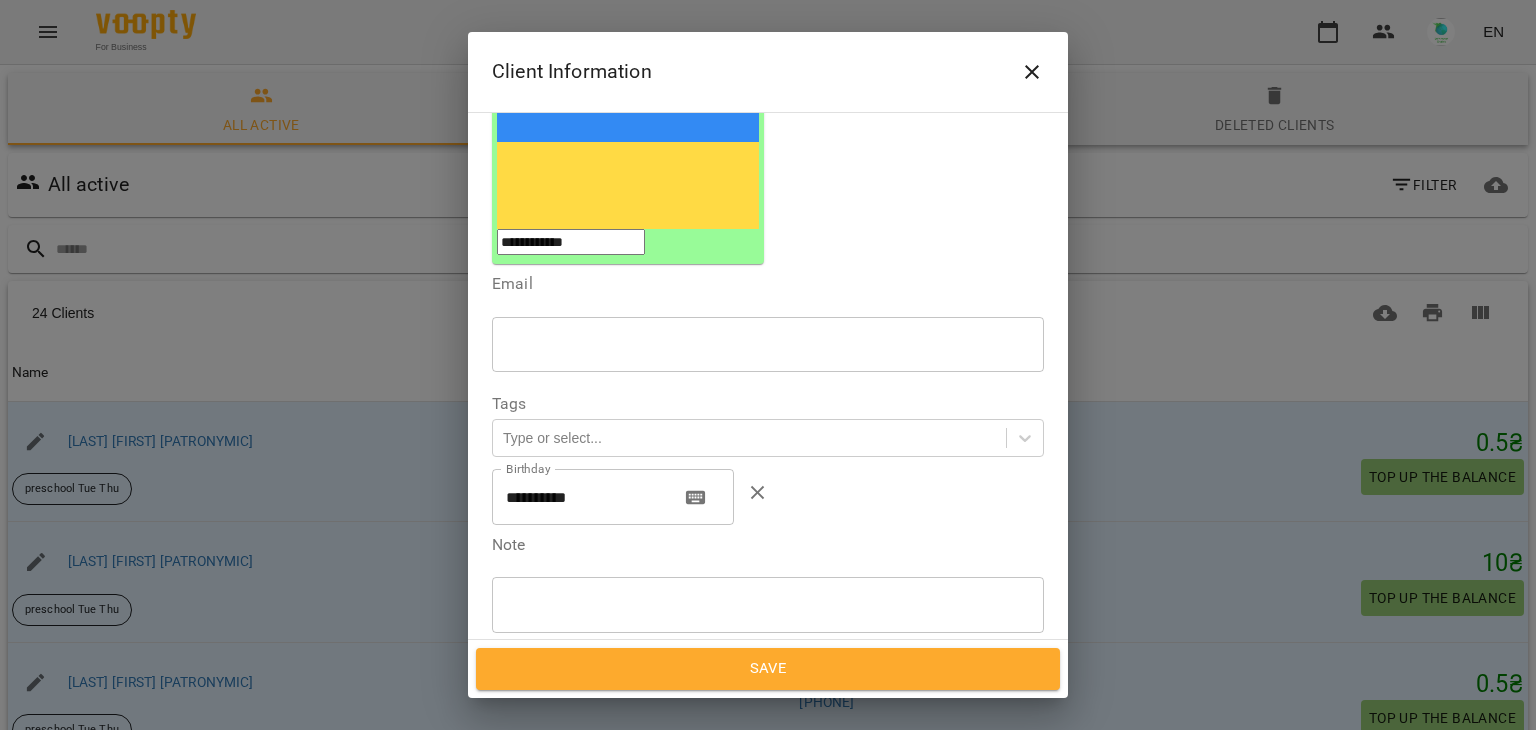 scroll, scrollTop: 327, scrollLeft: 0, axis: vertical 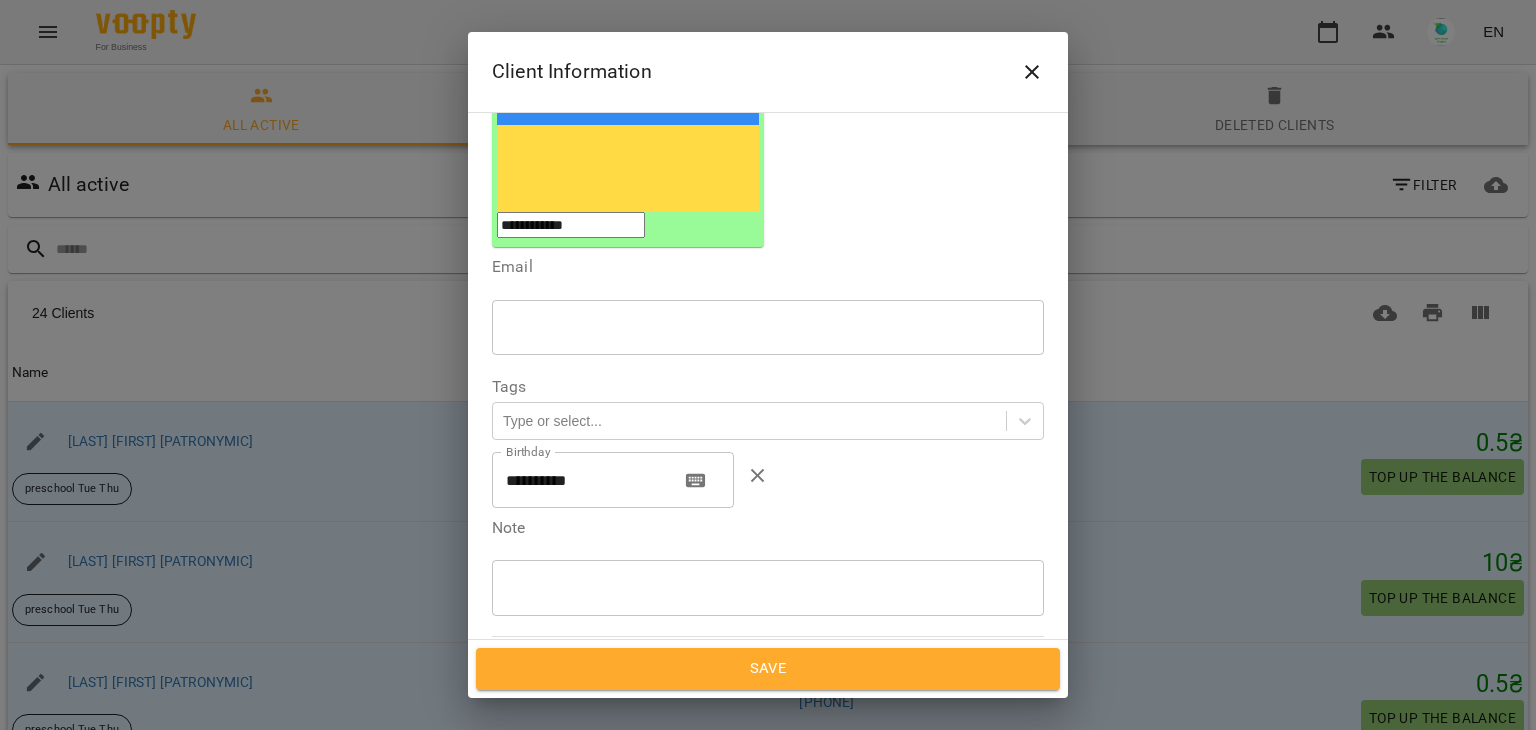 click on "* ​" at bounding box center (768, 588) 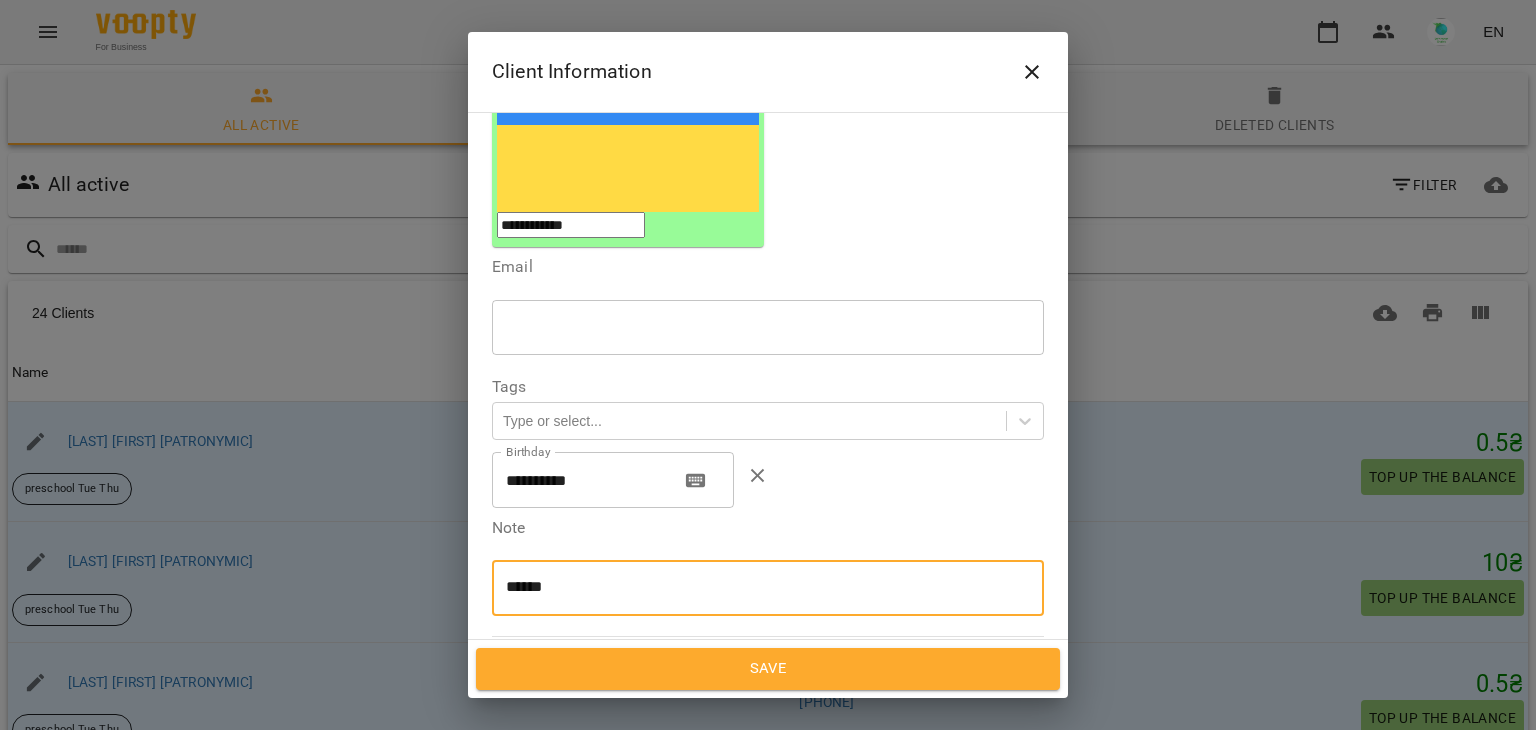 drag, startPoint x: 612, startPoint y: 427, endPoint x: 580, endPoint y: 412, distance: 35.341194 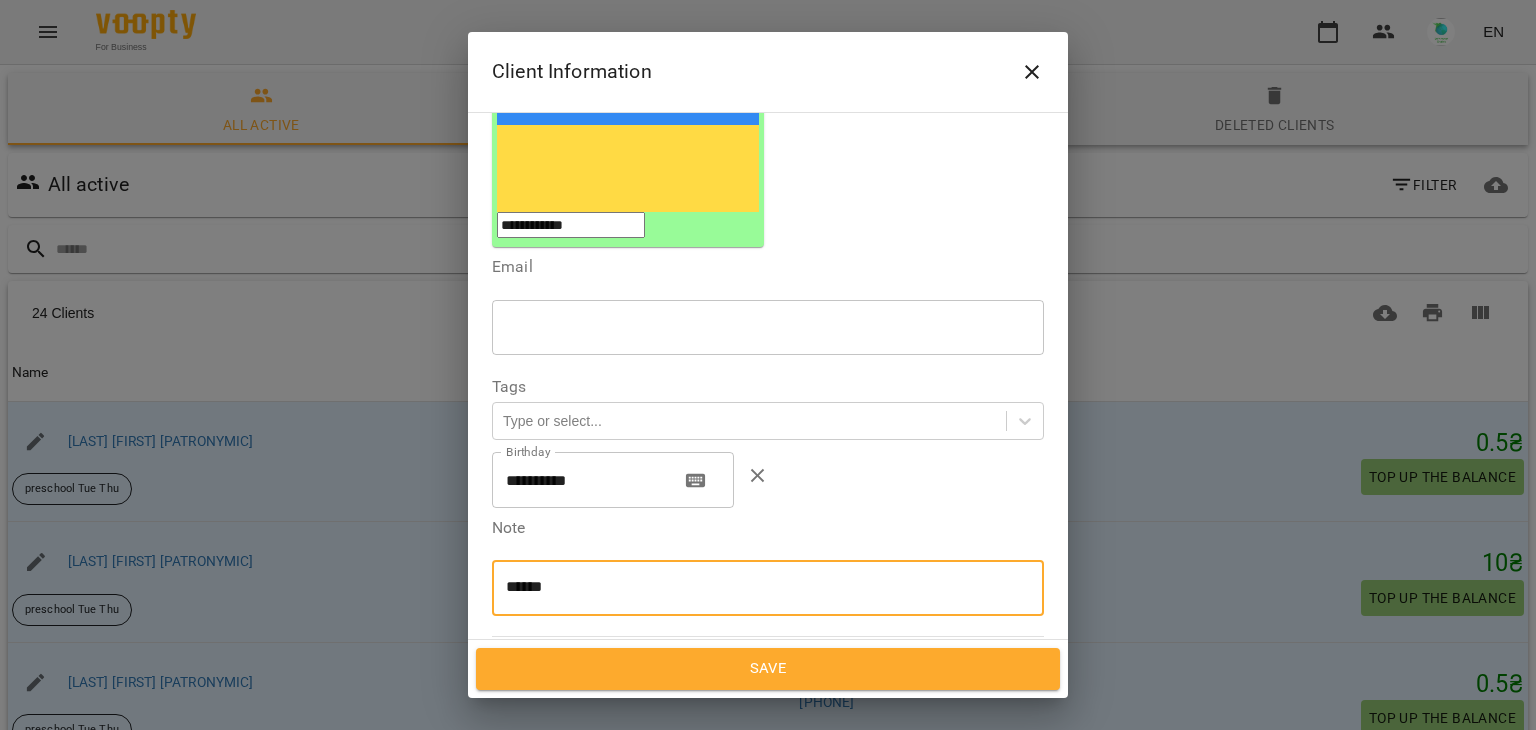 paste on "**********" 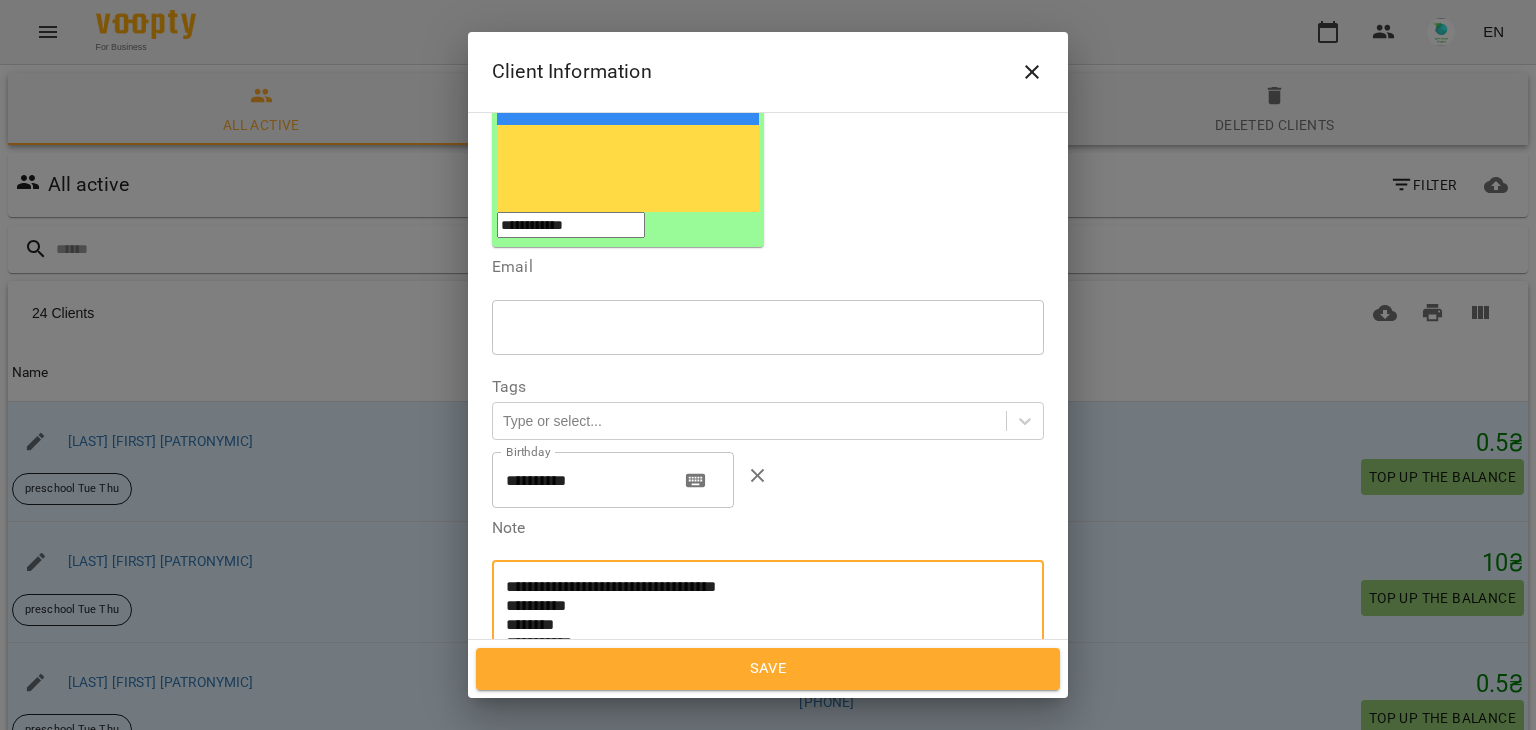 scroll, scrollTop: 0, scrollLeft: 0, axis: both 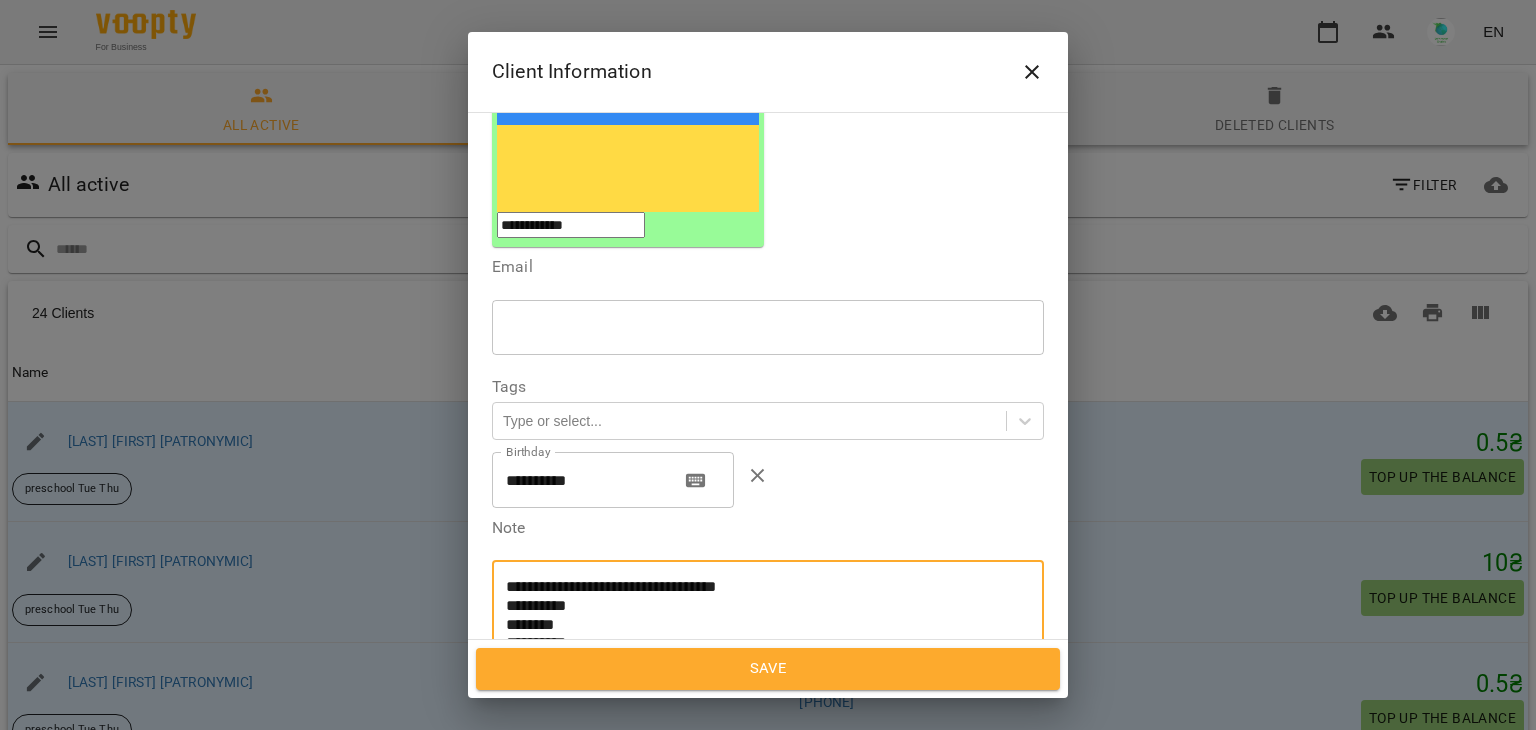 click on "**********" at bounding box center [760, 624] 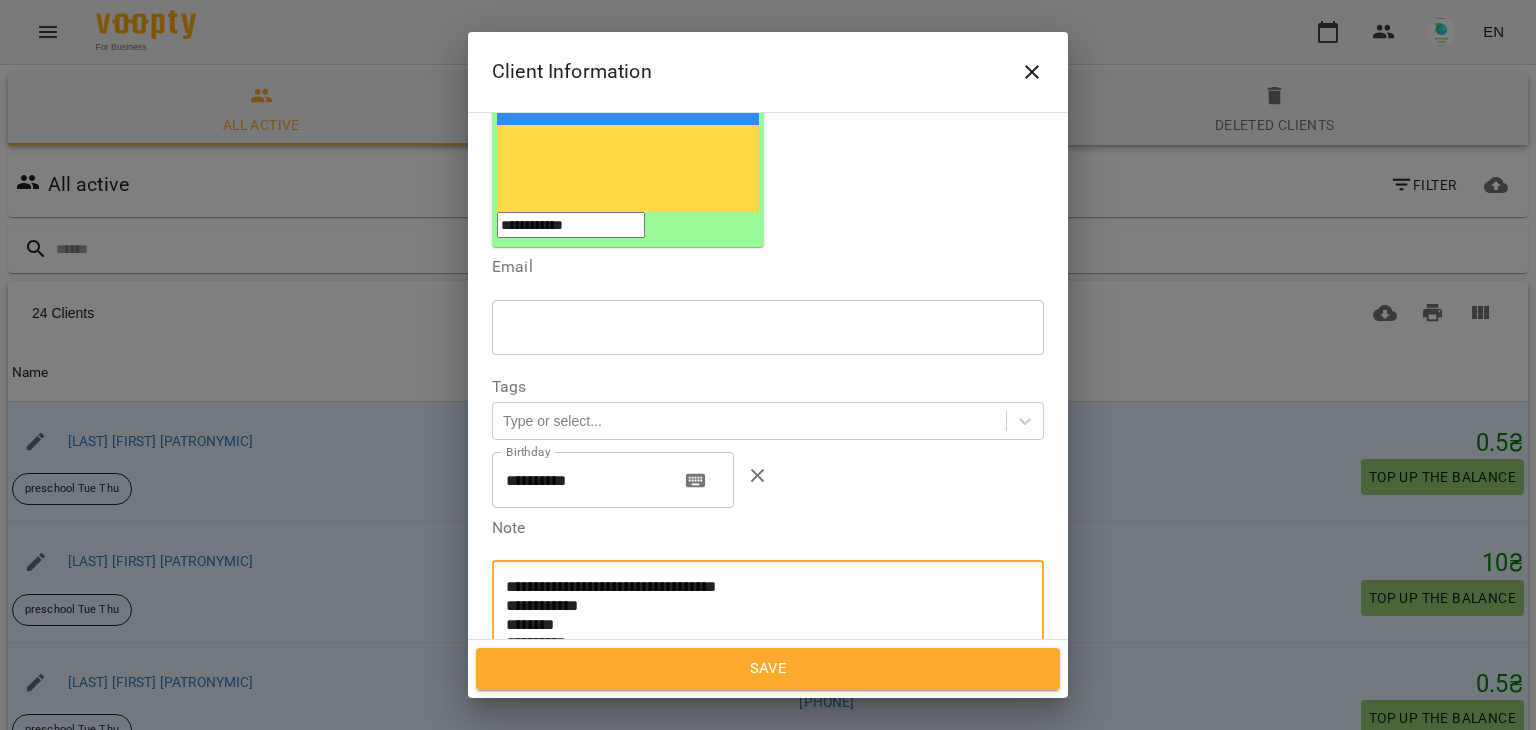 paste on "**********" 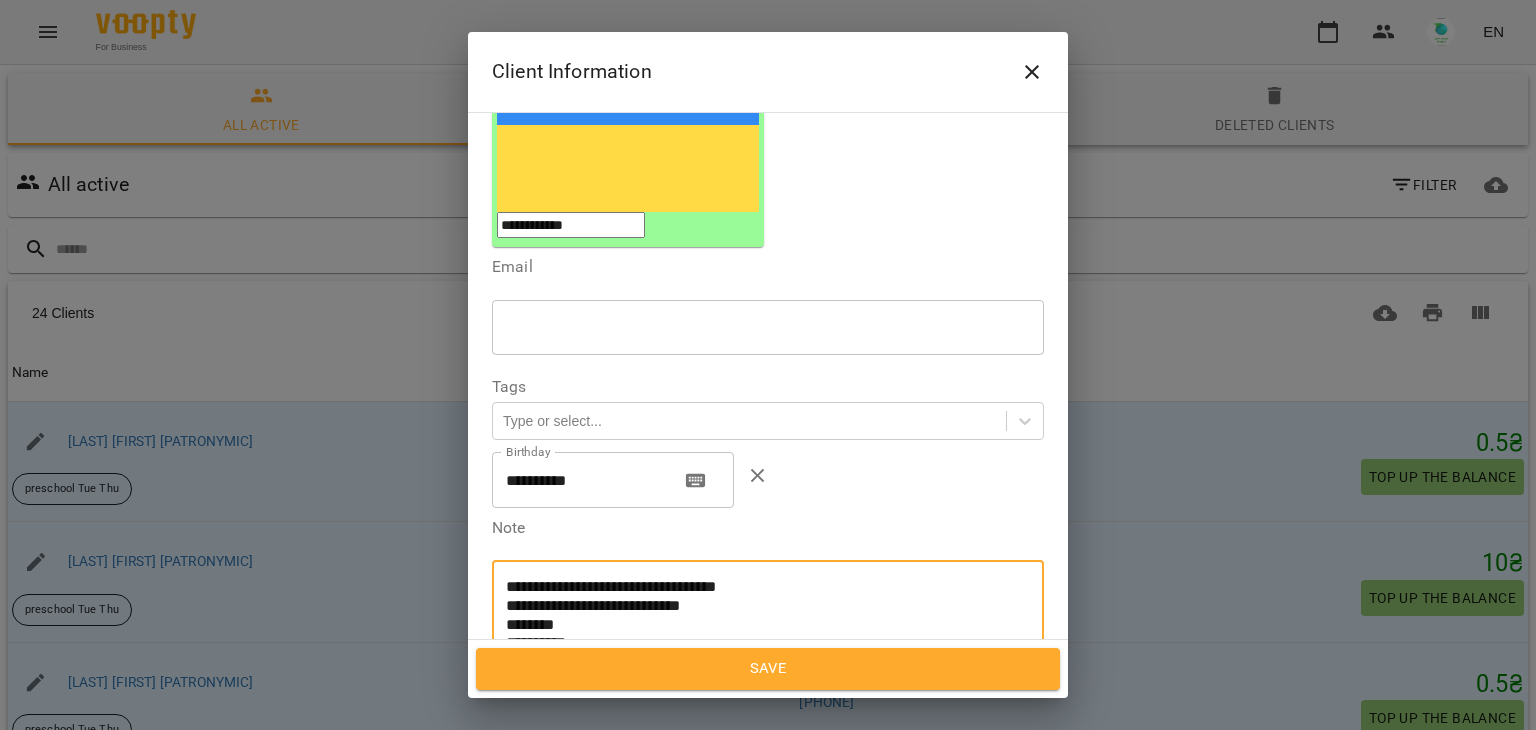 click on "**********" at bounding box center (760, 624) 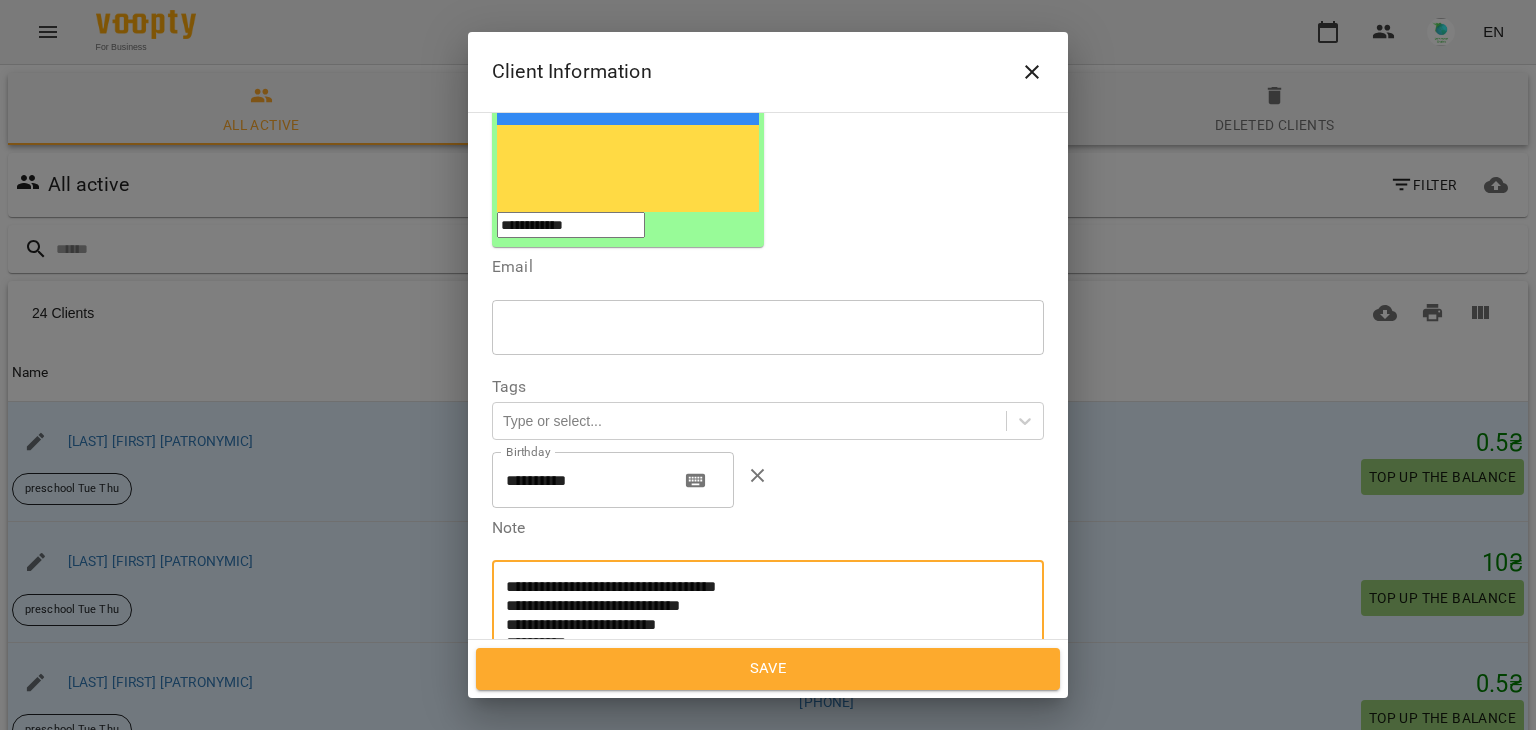 click on "**********" at bounding box center [760, 624] 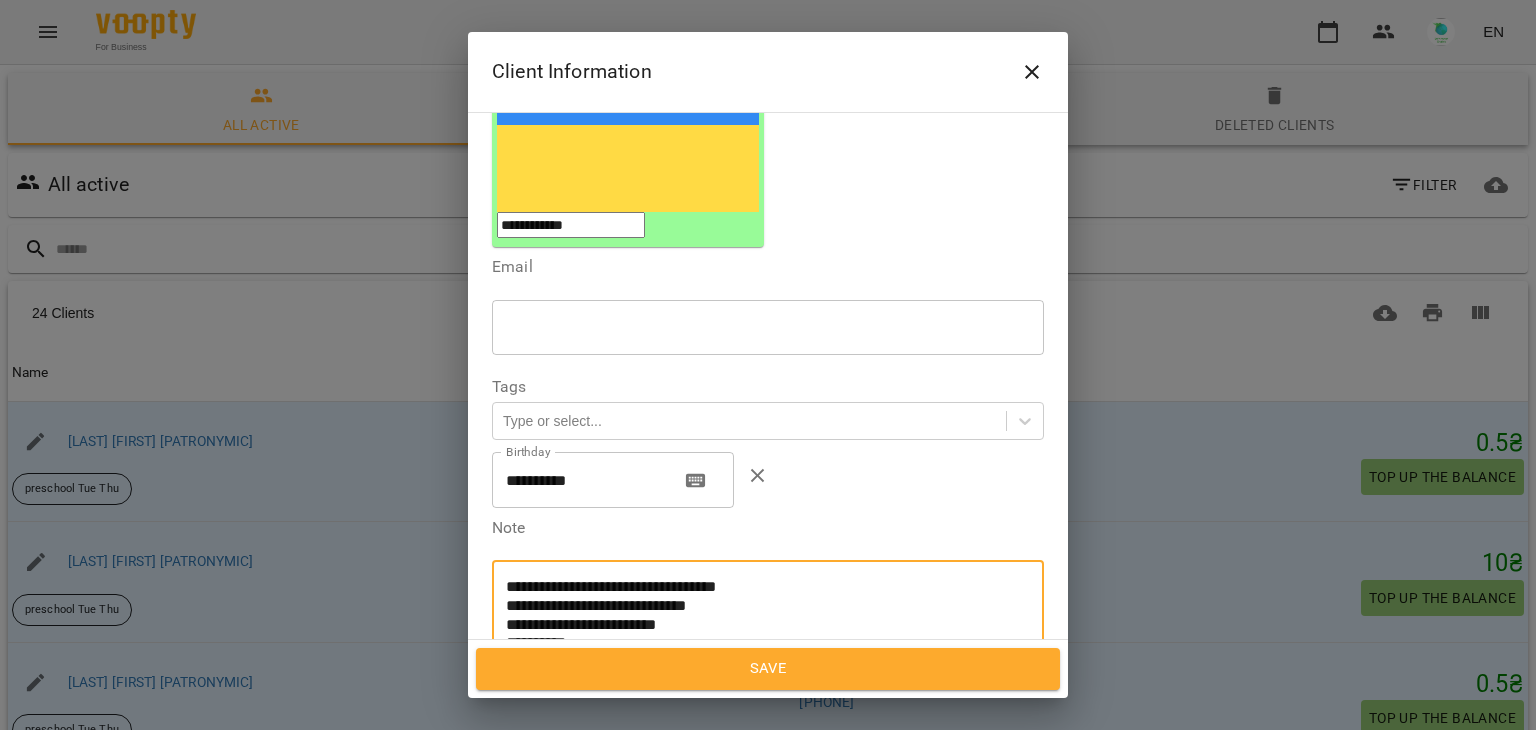 click on "**********" at bounding box center [760, 624] 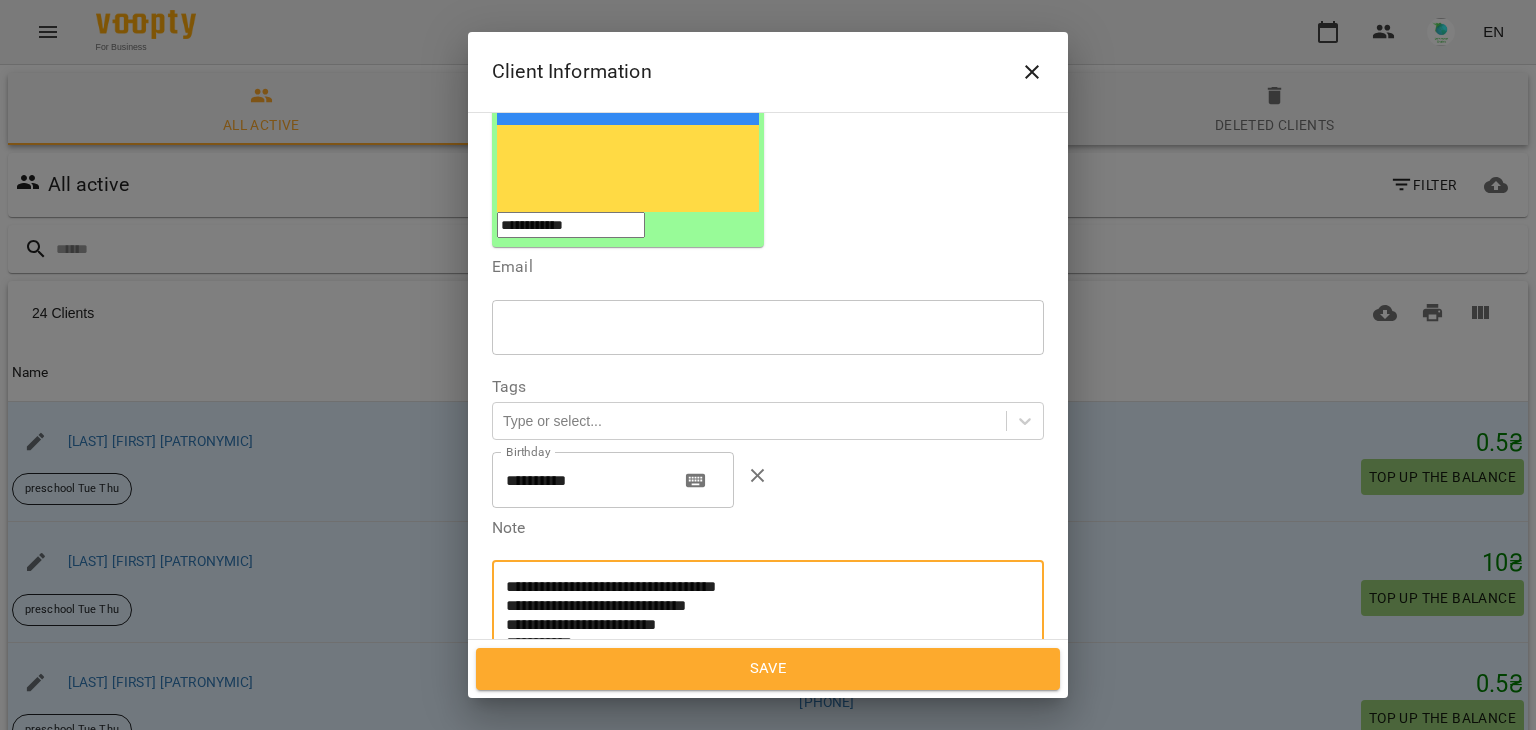 paste on "**********" 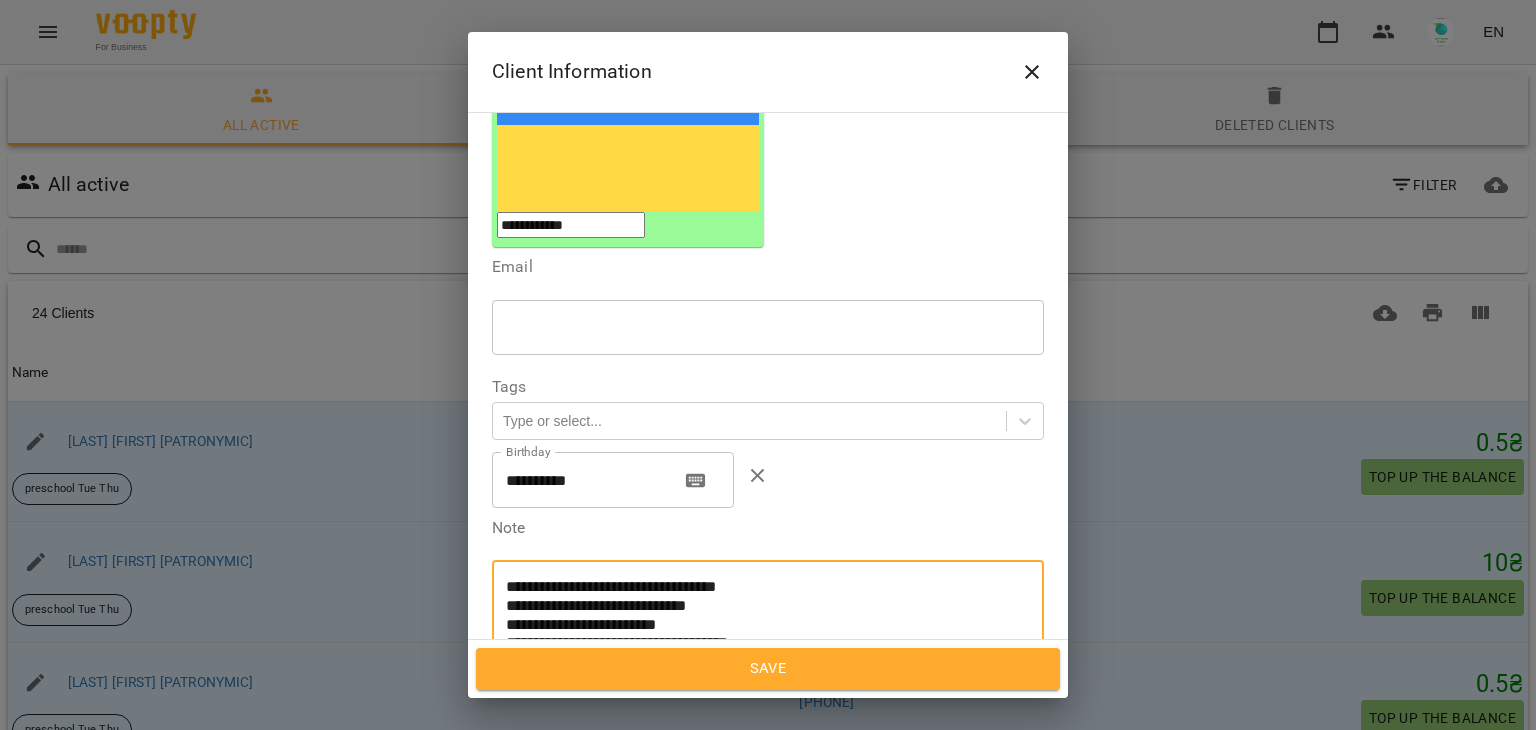 click on "**********" at bounding box center (760, 624) 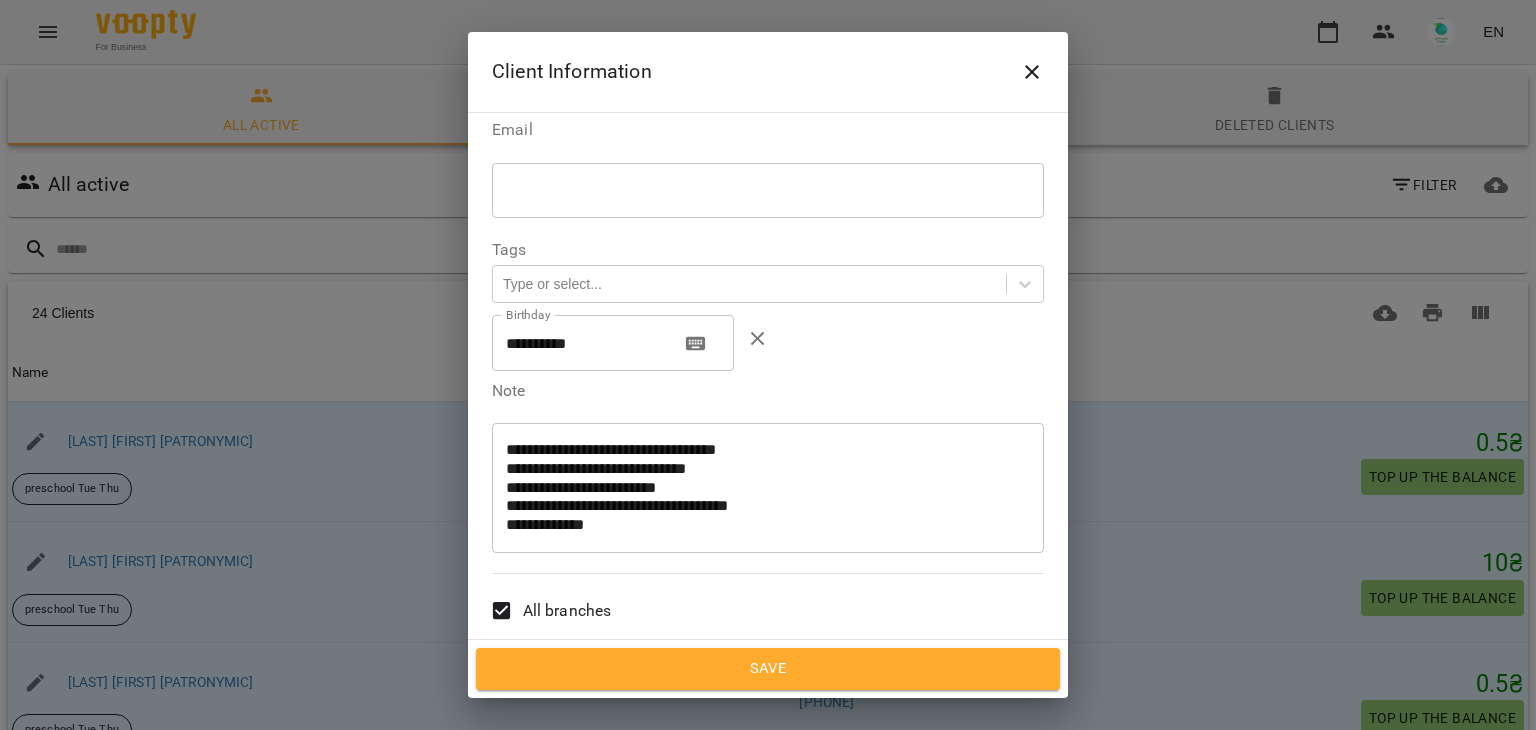 scroll, scrollTop: 575, scrollLeft: 0, axis: vertical 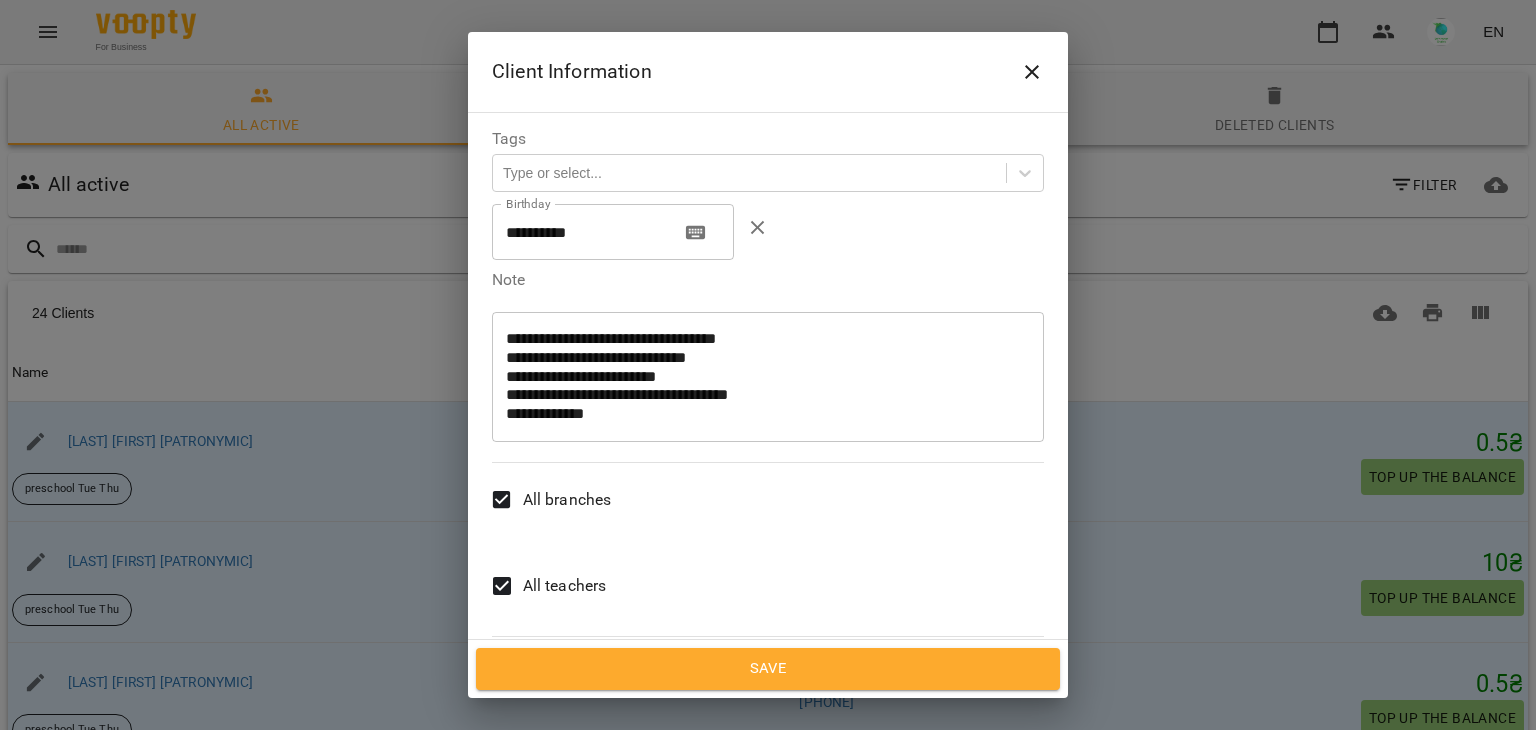 click on "All teachers" at bounding box center [543, 586] 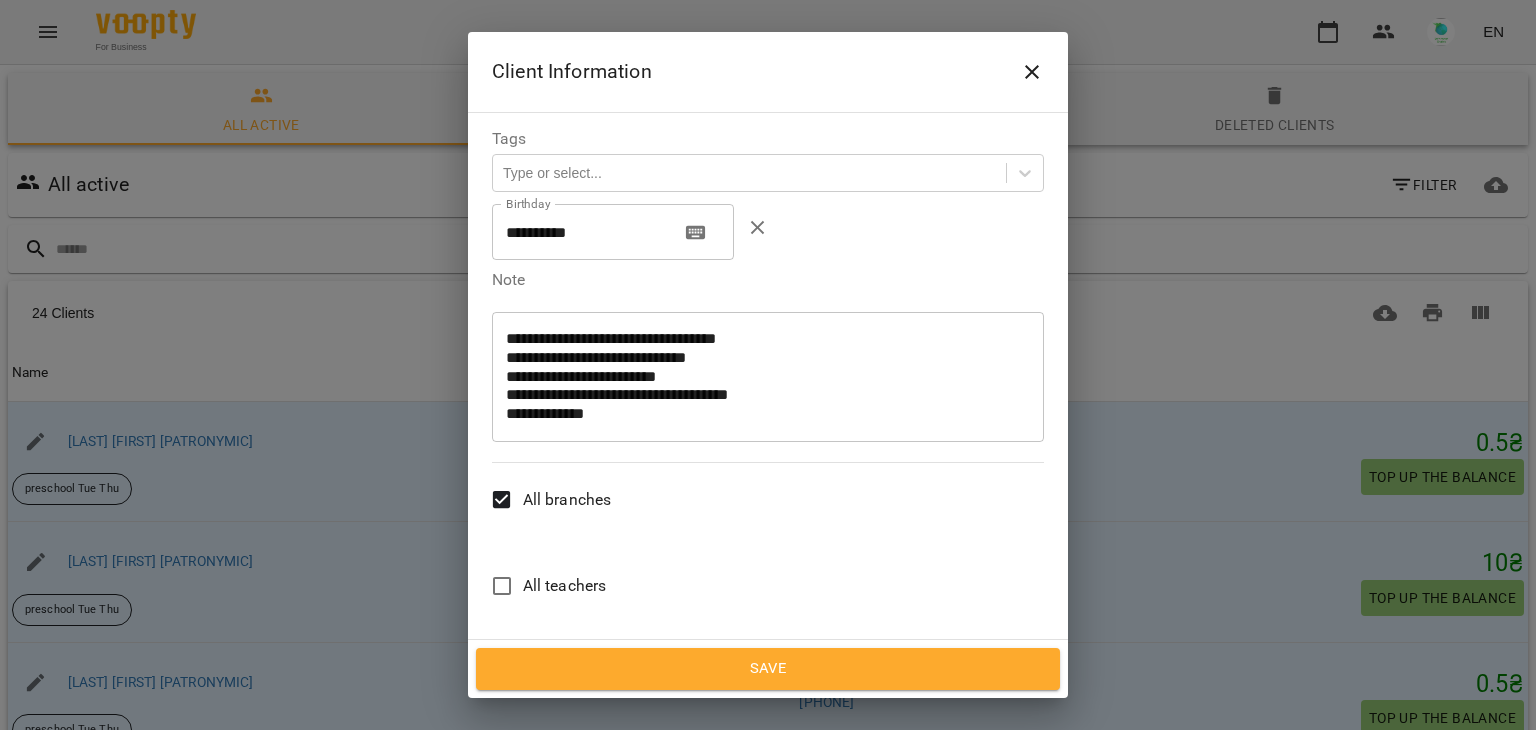 click on "[FIRST] [LAST]" at bounding box center (572, 778) 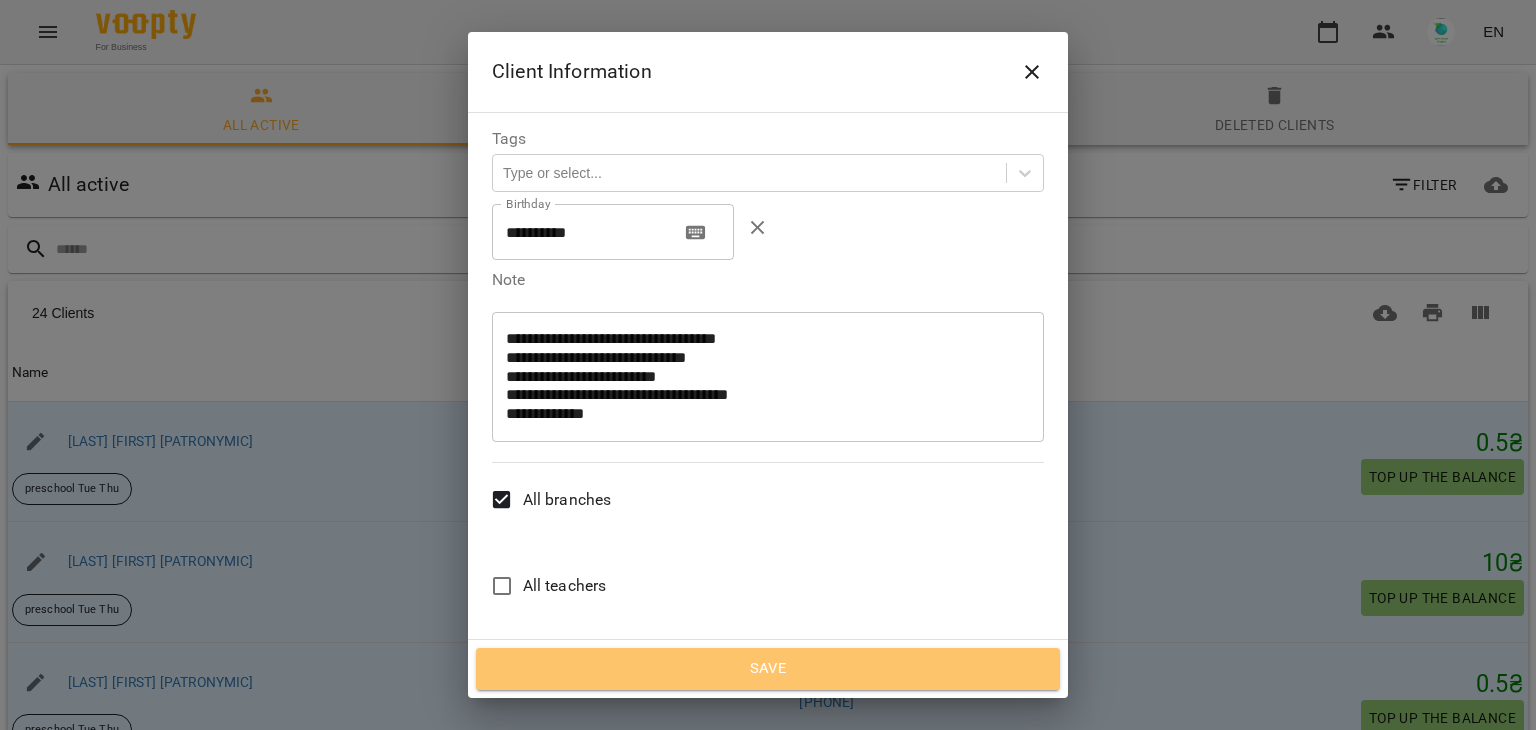 click on "Save" at bounding box center (768, 669) 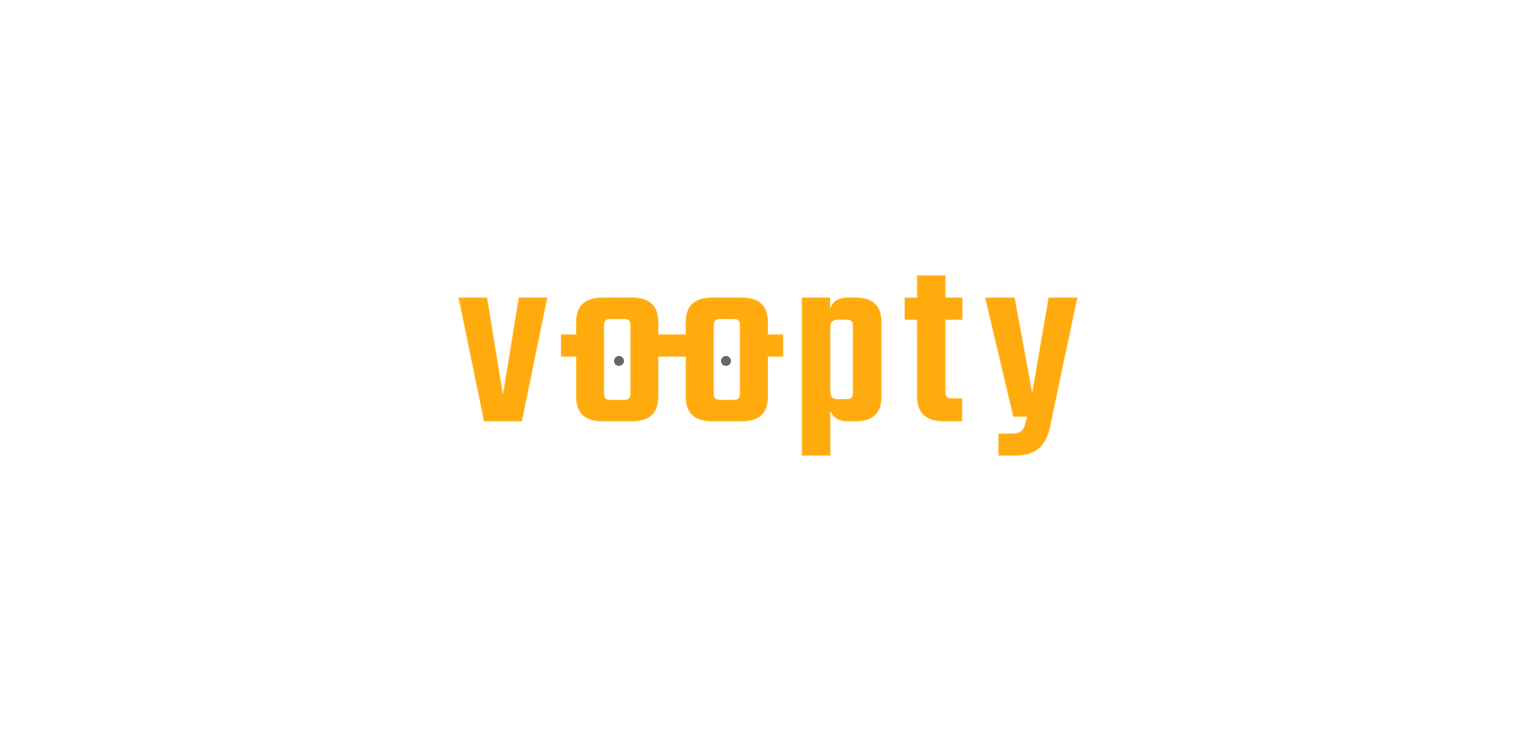 scroll, scrollTop: 0, scrollLeft: 0, axis: both 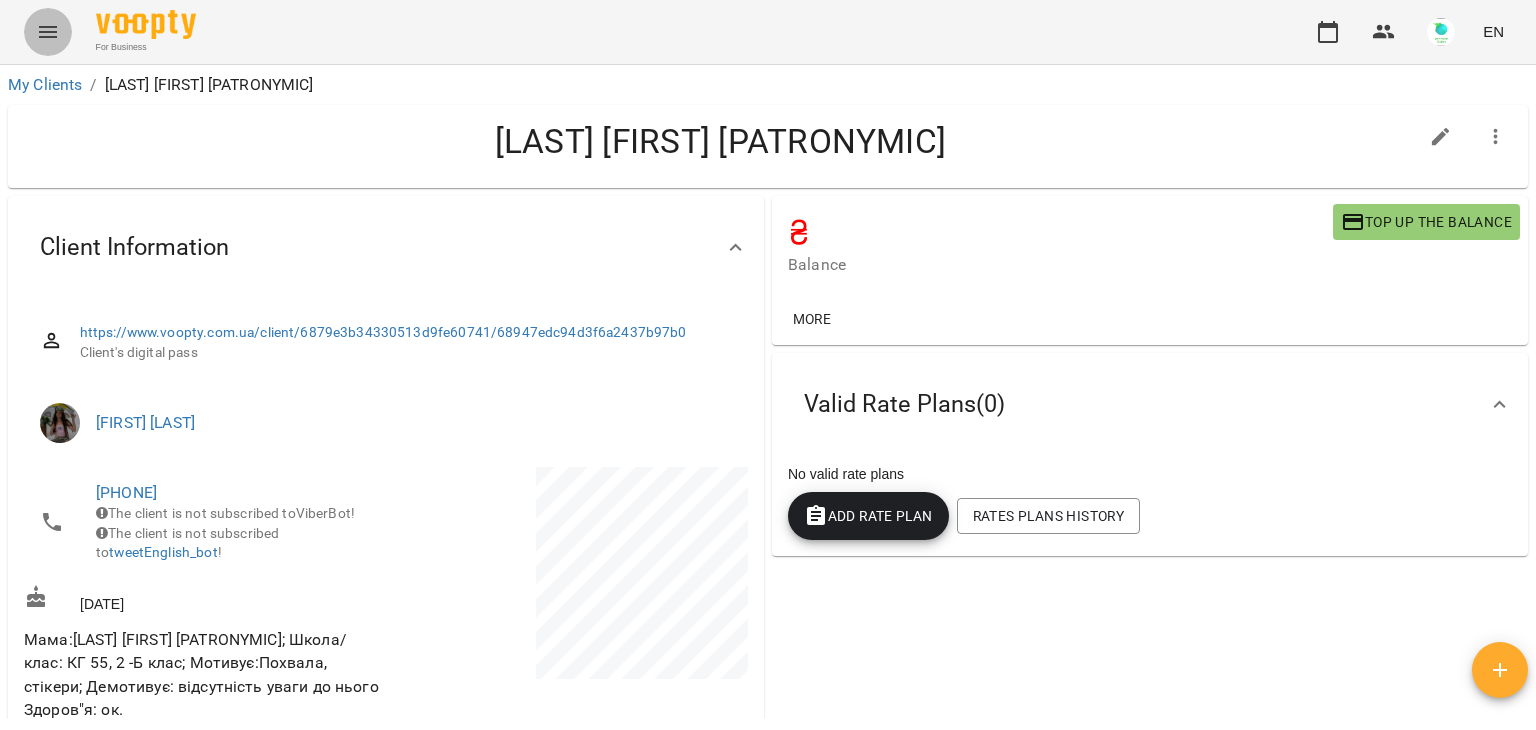 click 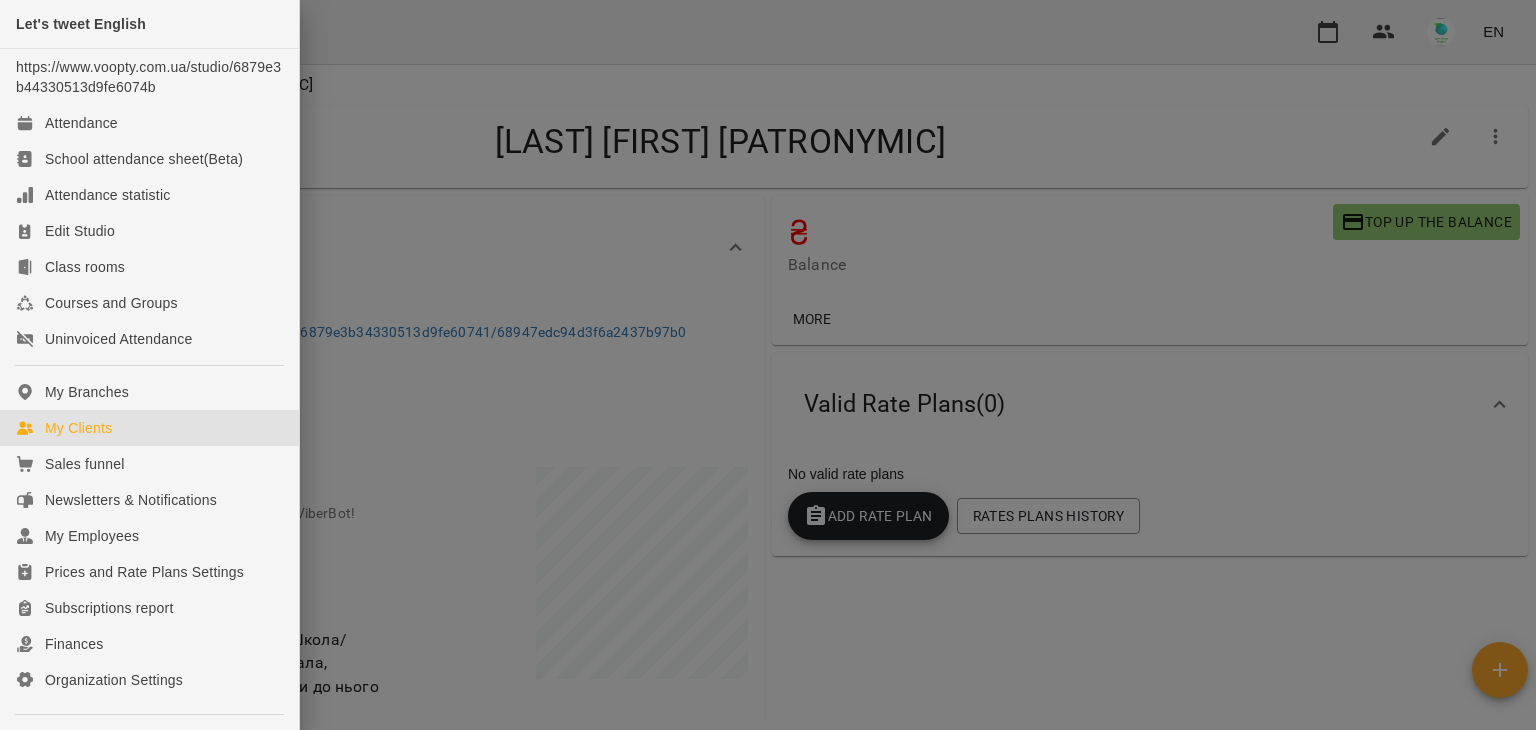 click on "My Clients" at bounding box center [78, 428] 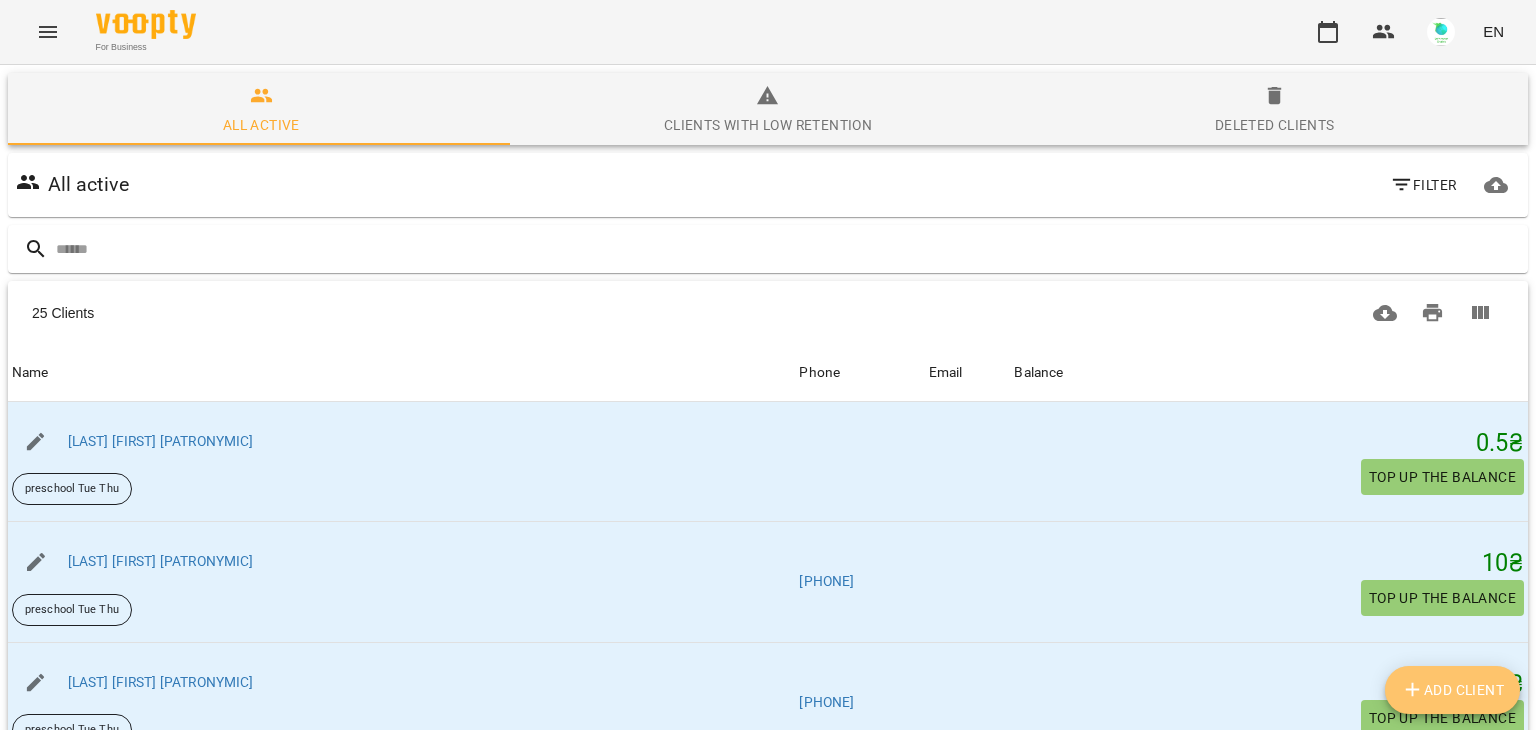 click on "Add Client" at bounding box center [1453, 690] 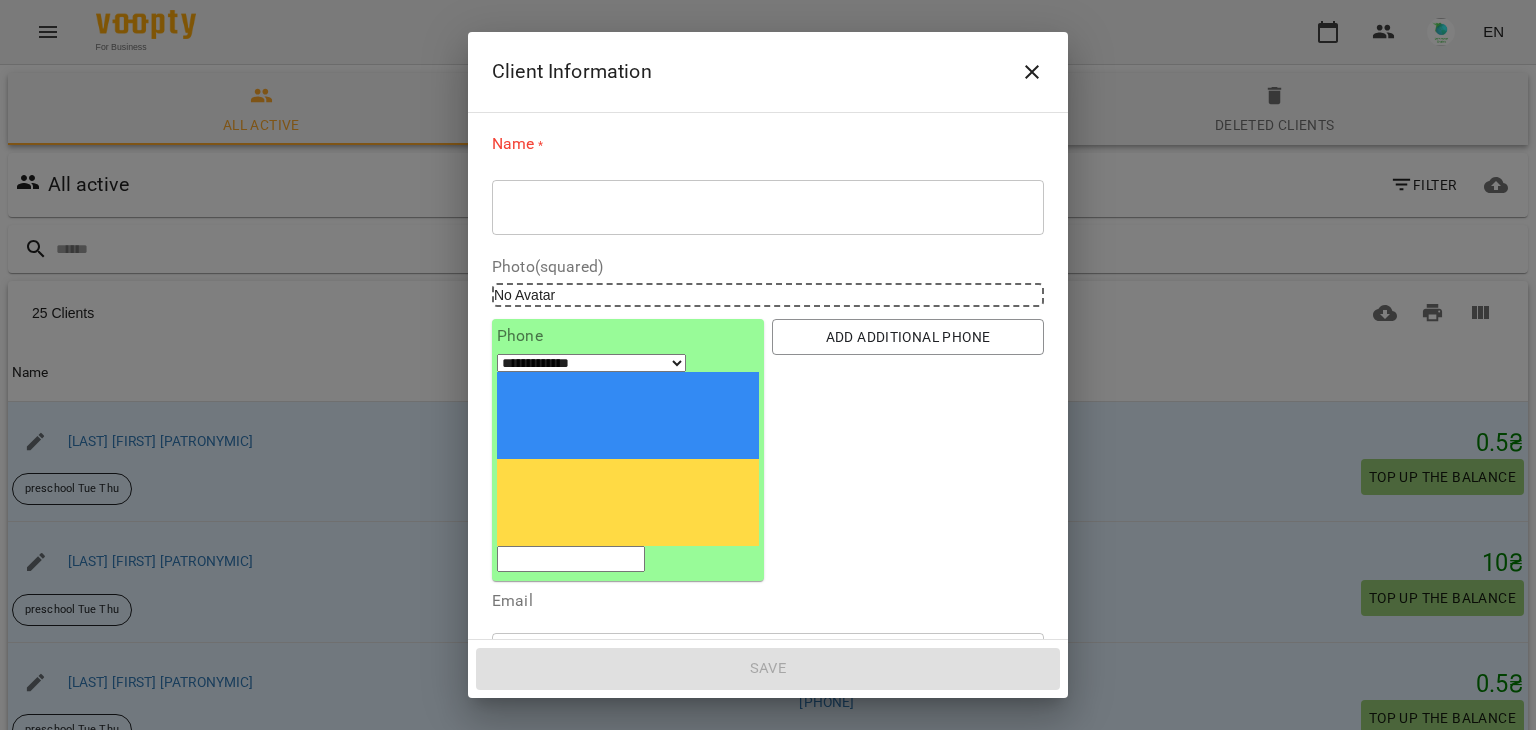 drag, startPoint x: 574, startPoint y: 194, endPoint x: 540, endPoint y: 213, distance: 38.948685 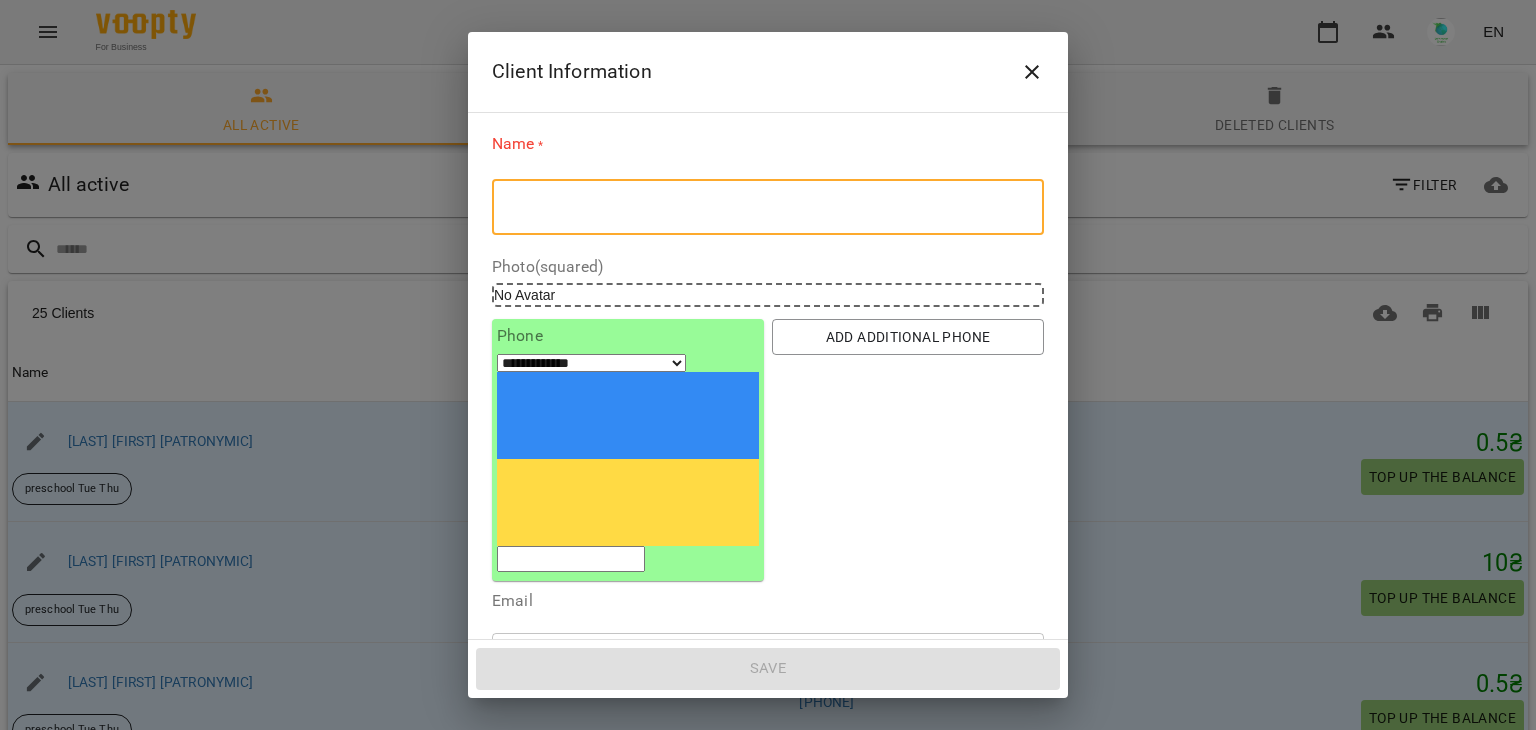 paste on "**********" 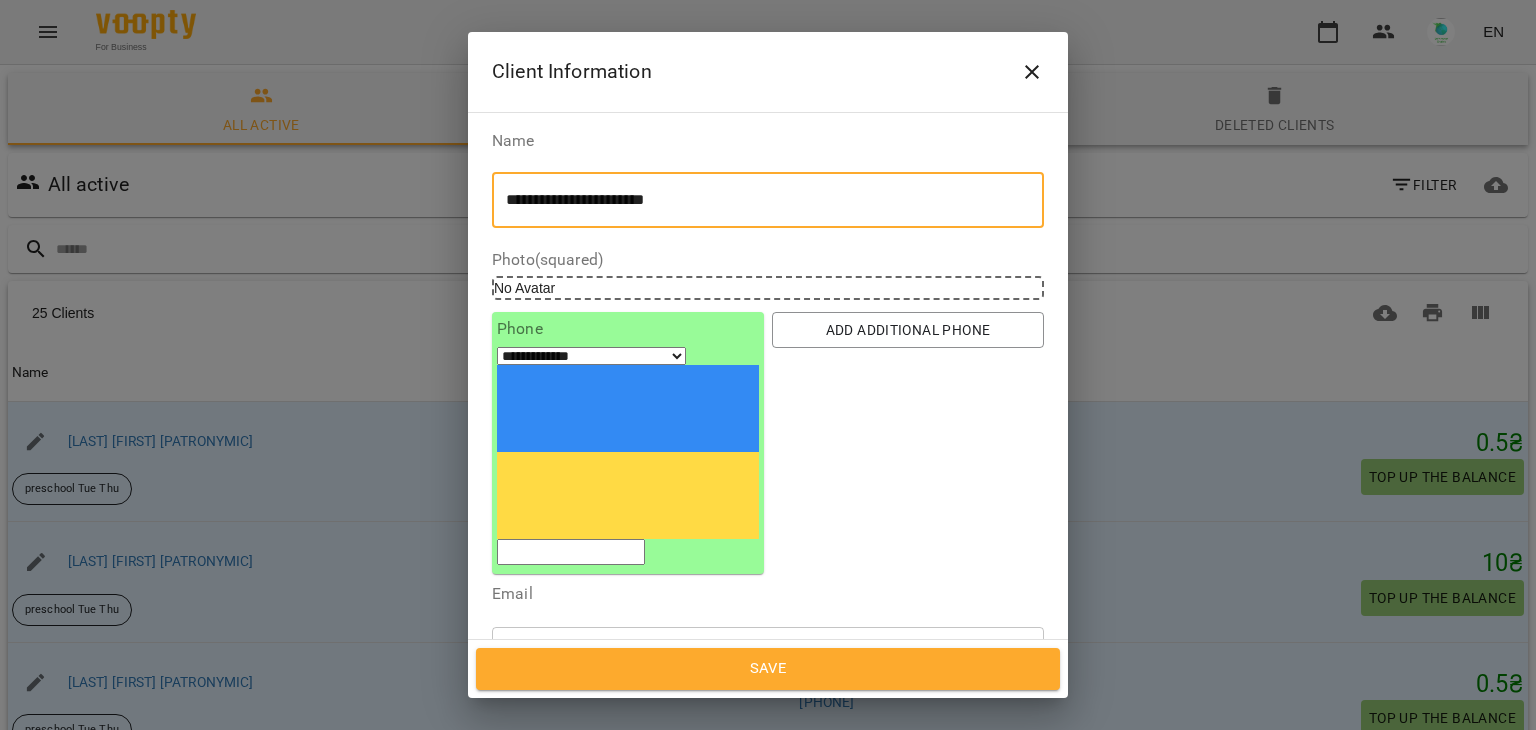 type on "**********" 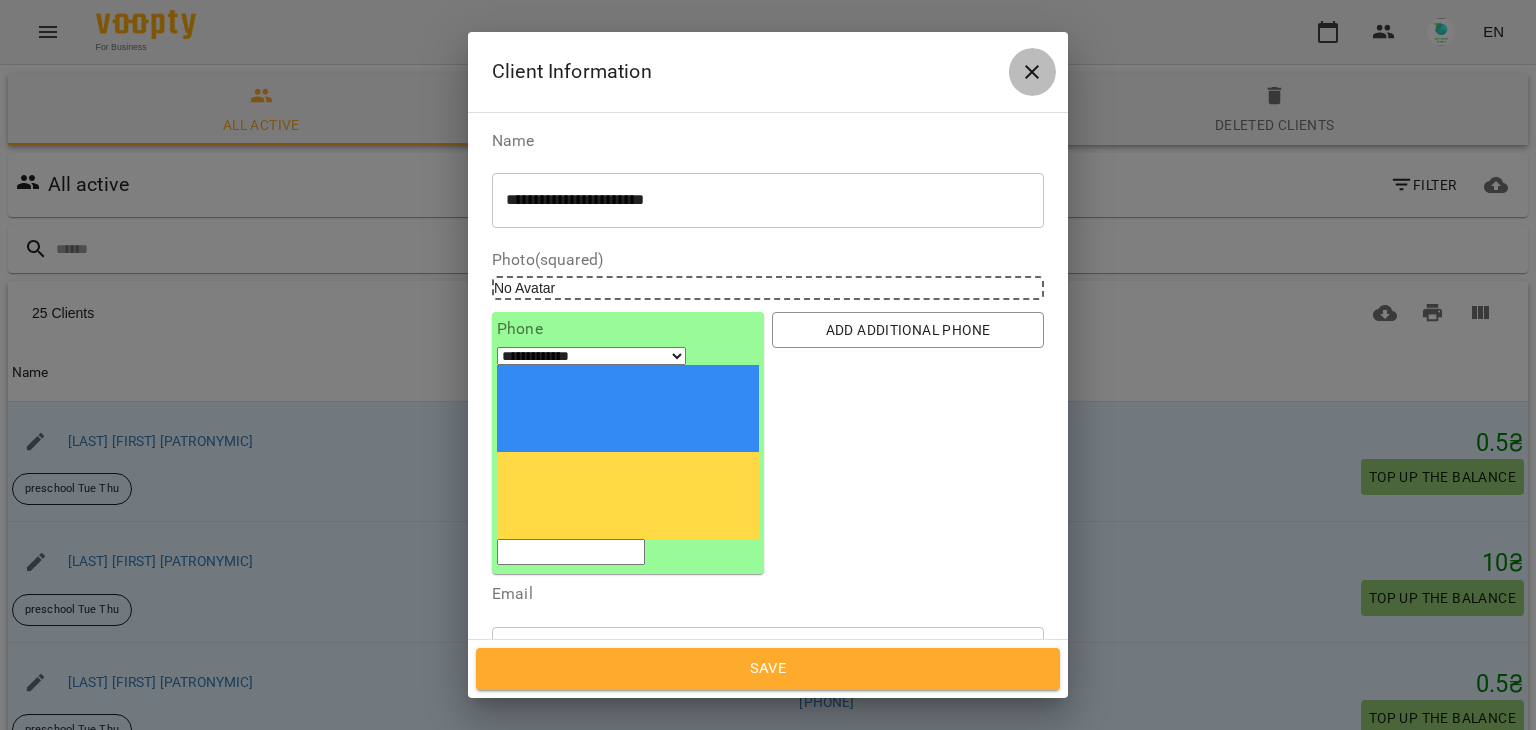 click 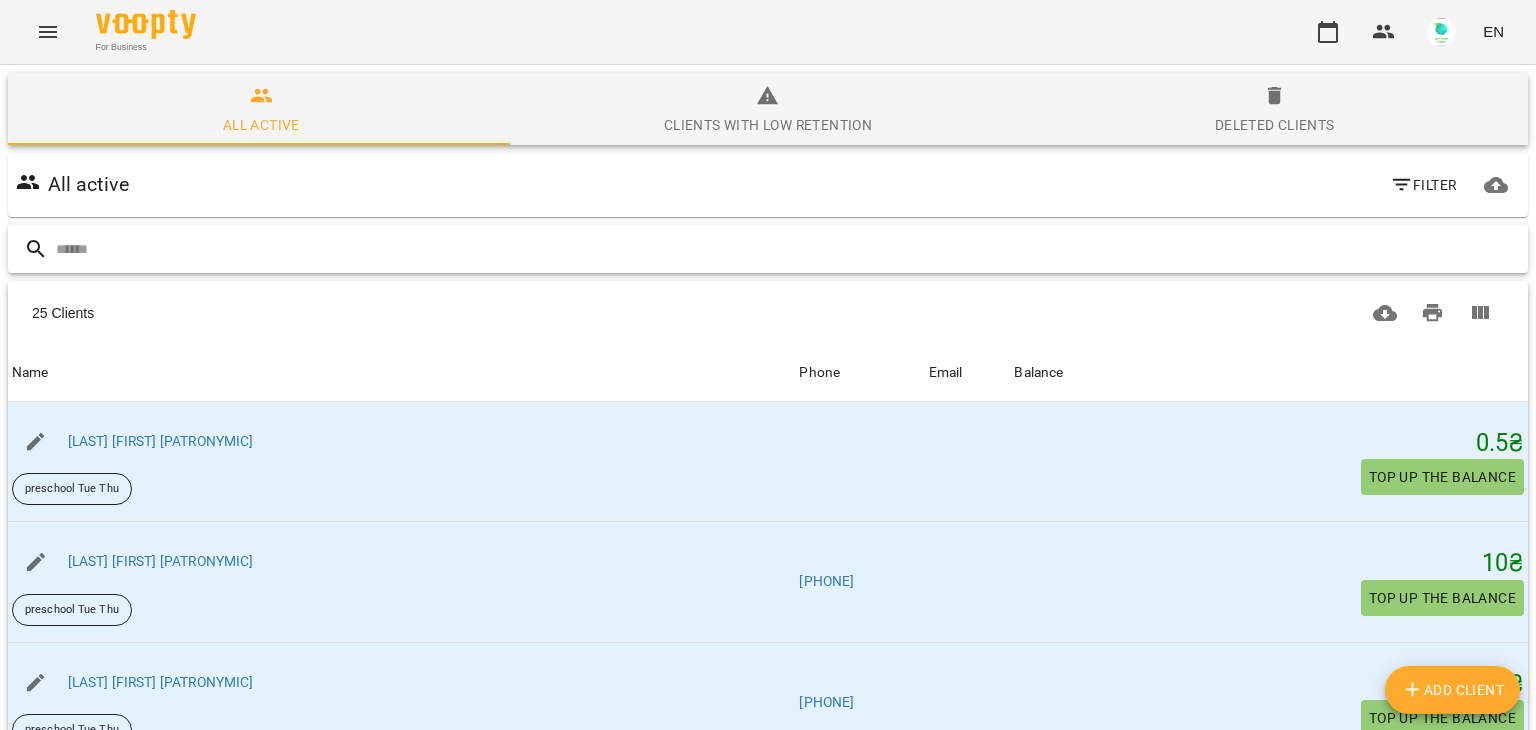 click at bounding box center [788, 249] 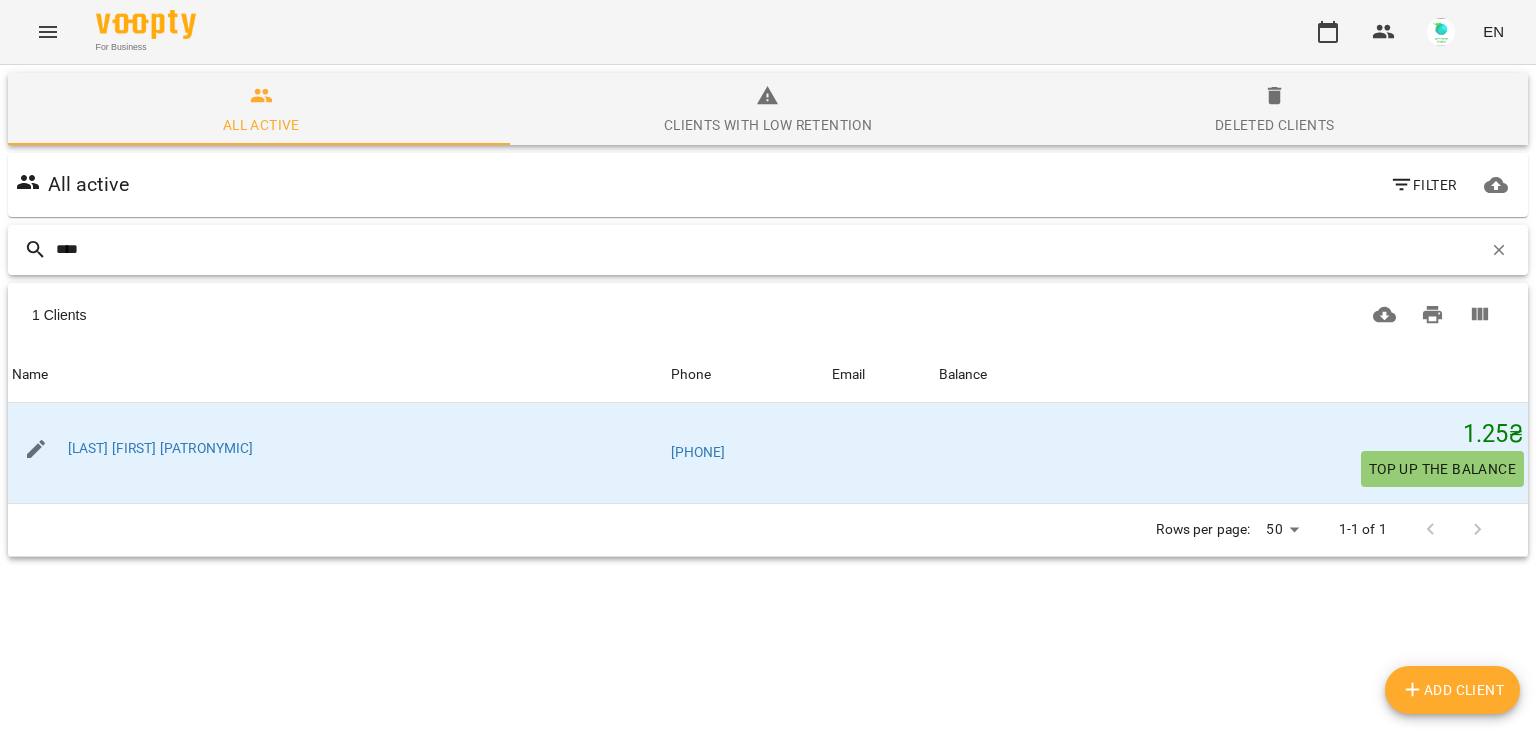 type on "****" 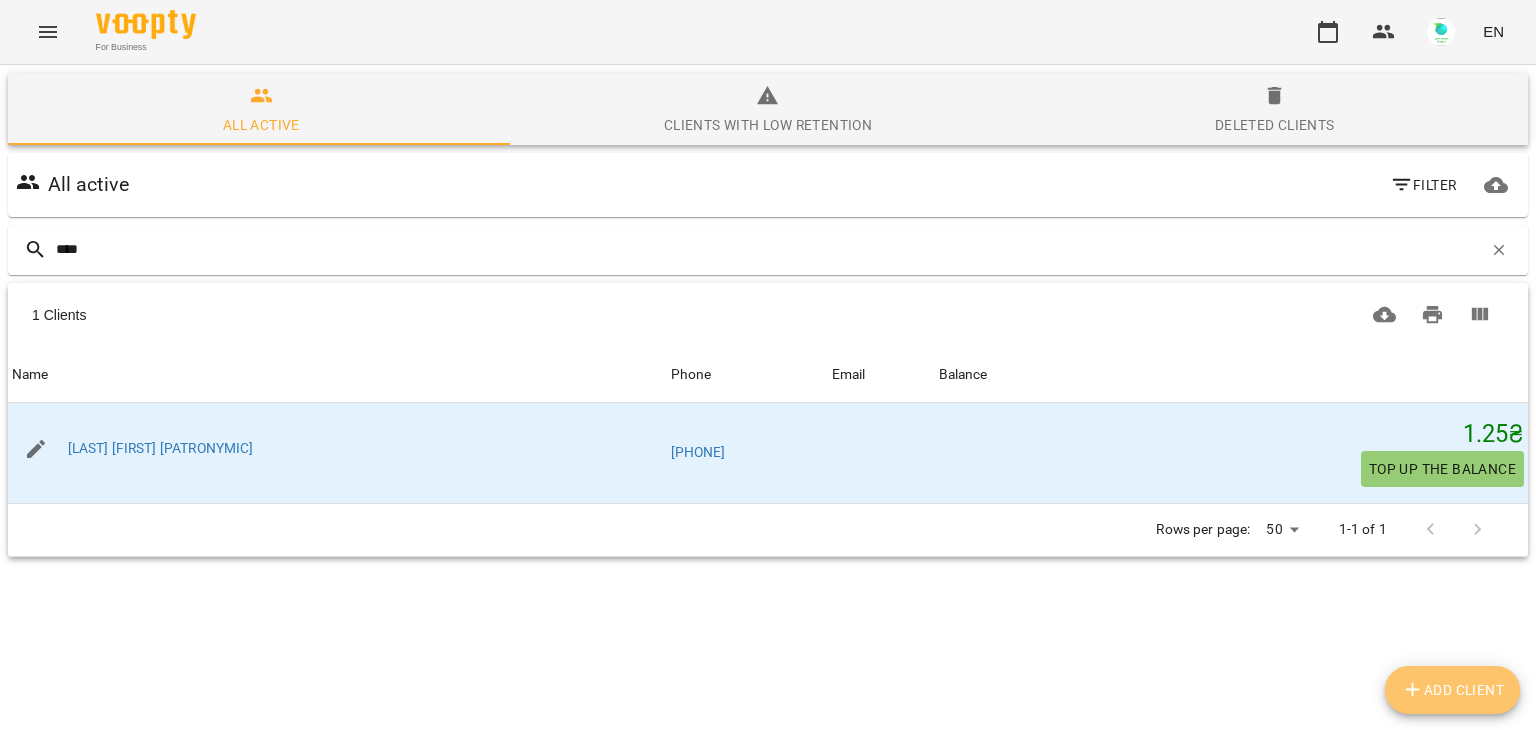 click on "Add Client" at bounding box center [1453, 690] 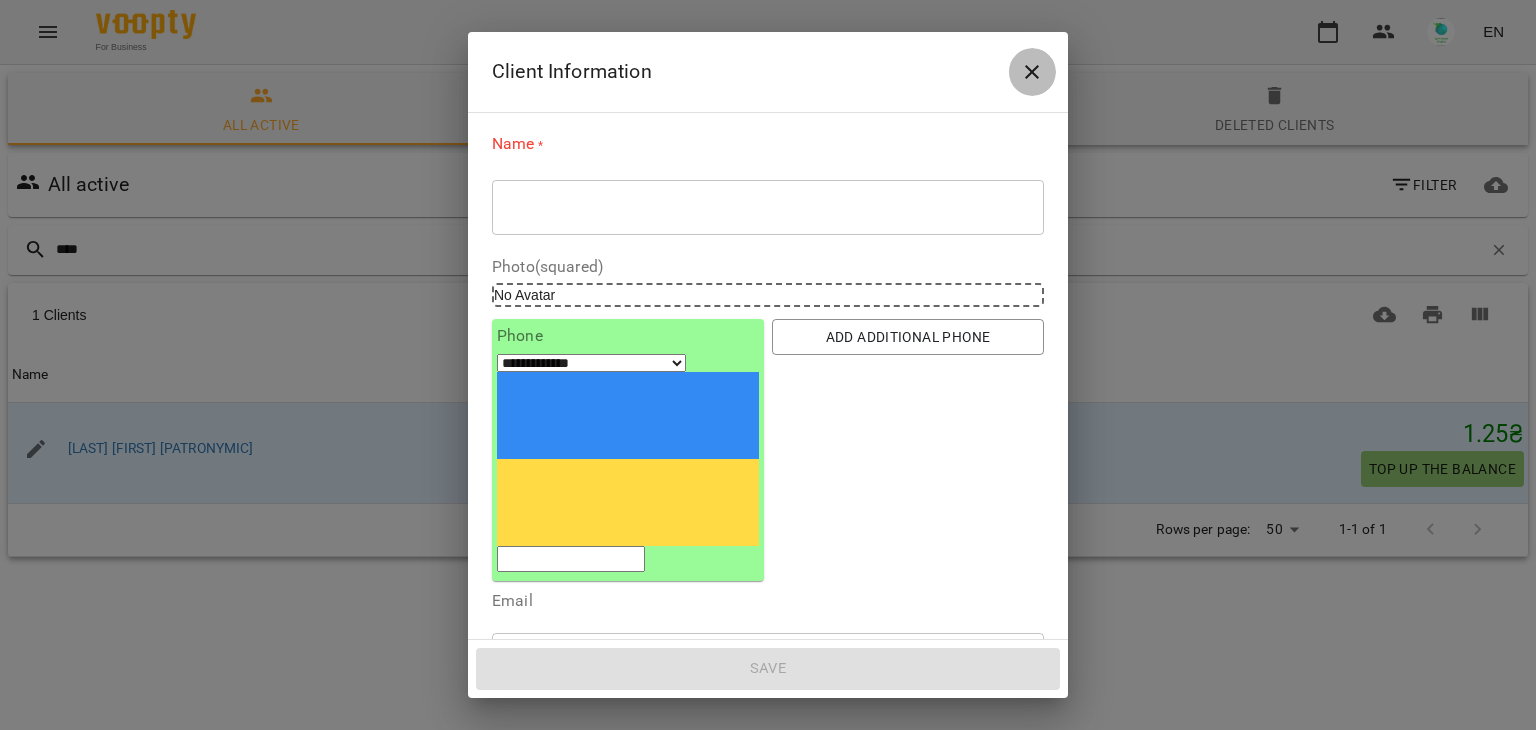 click 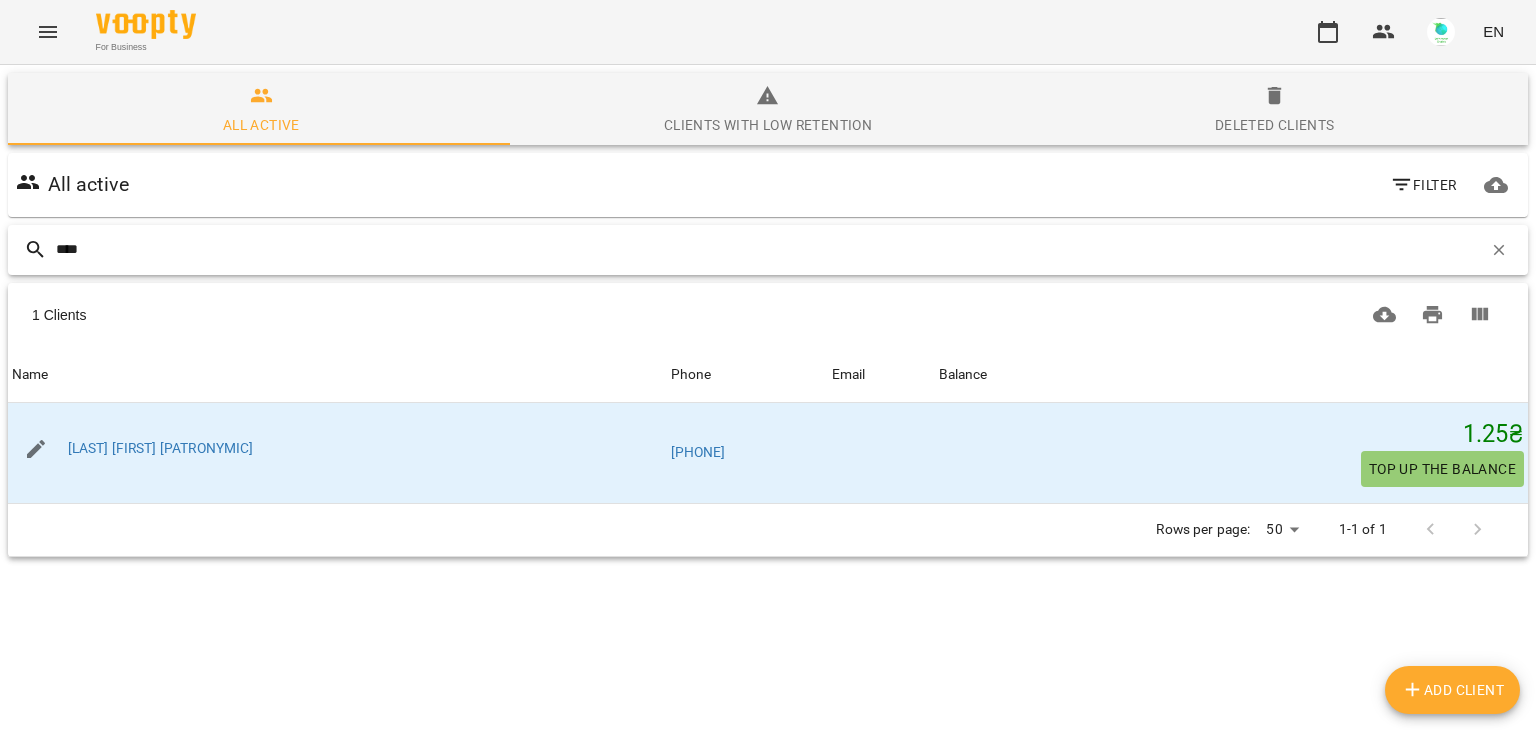 click on "****" at bounding box center [769, 249] 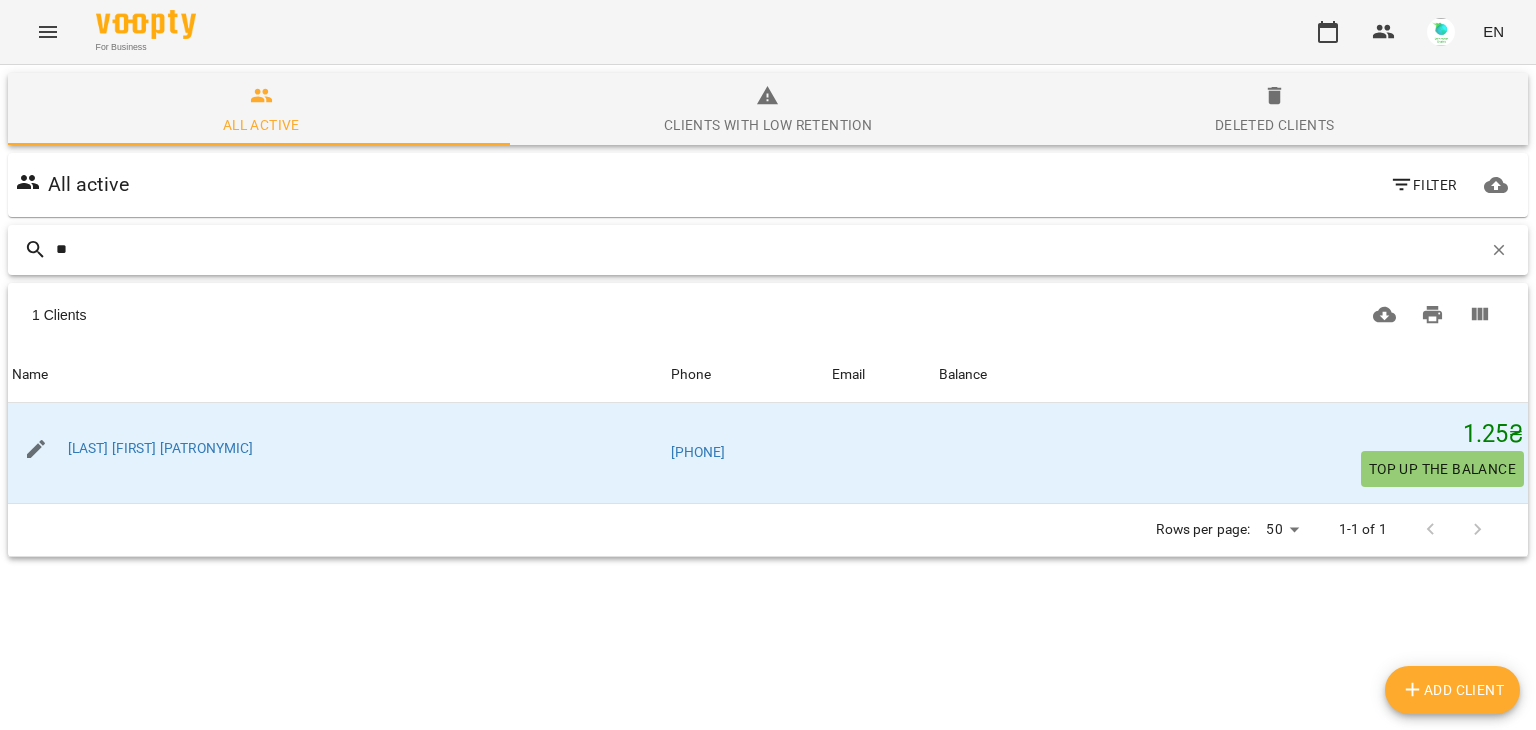 type on "*" 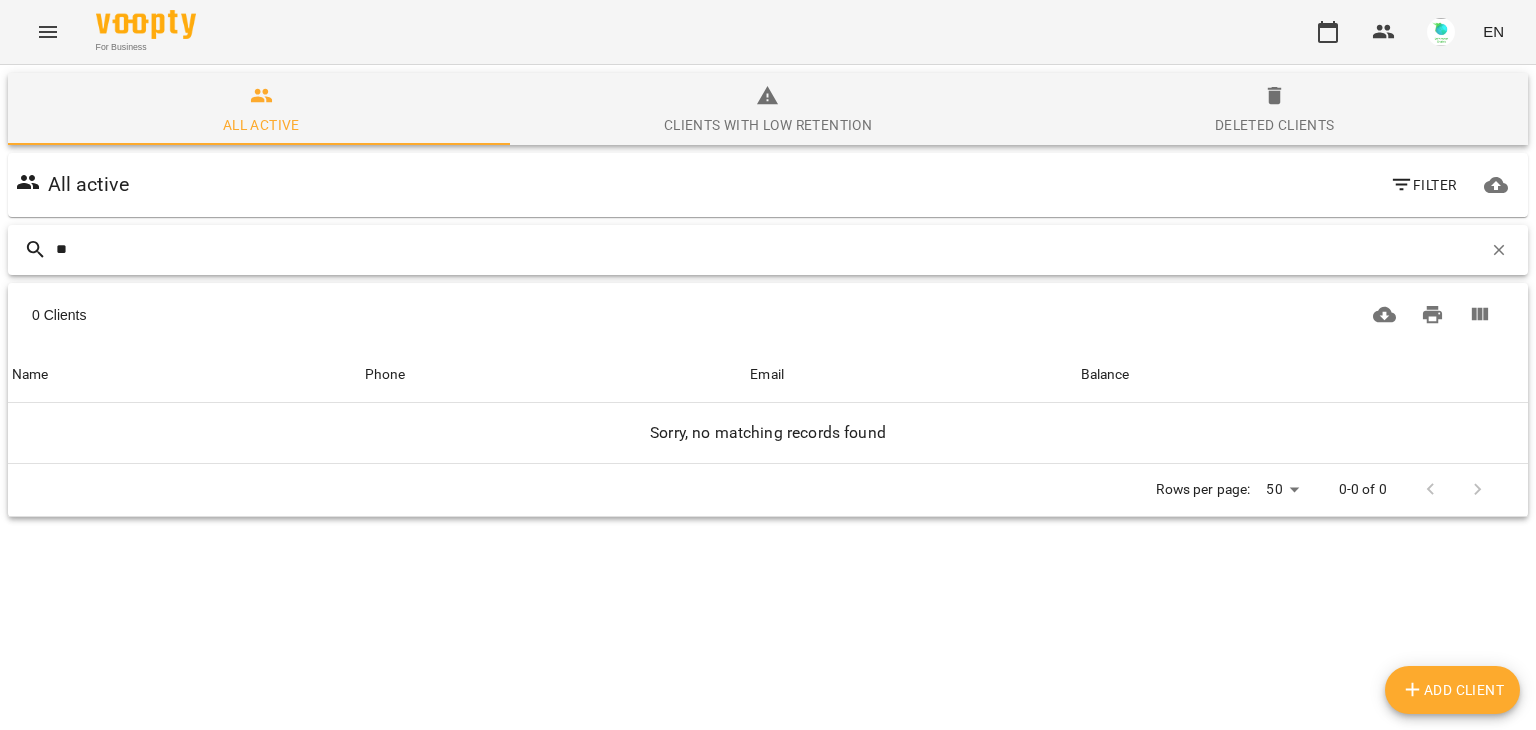 type on "*" 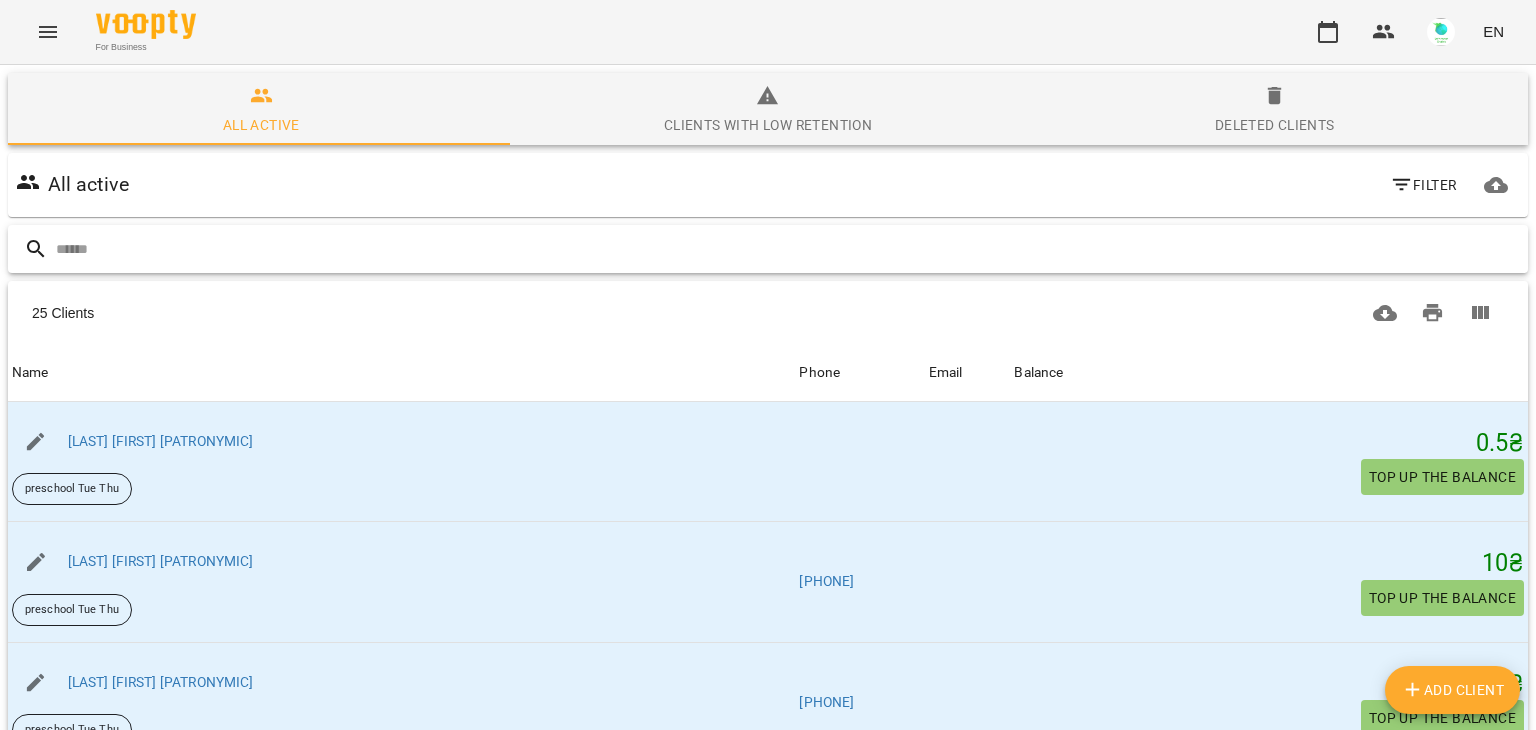 type 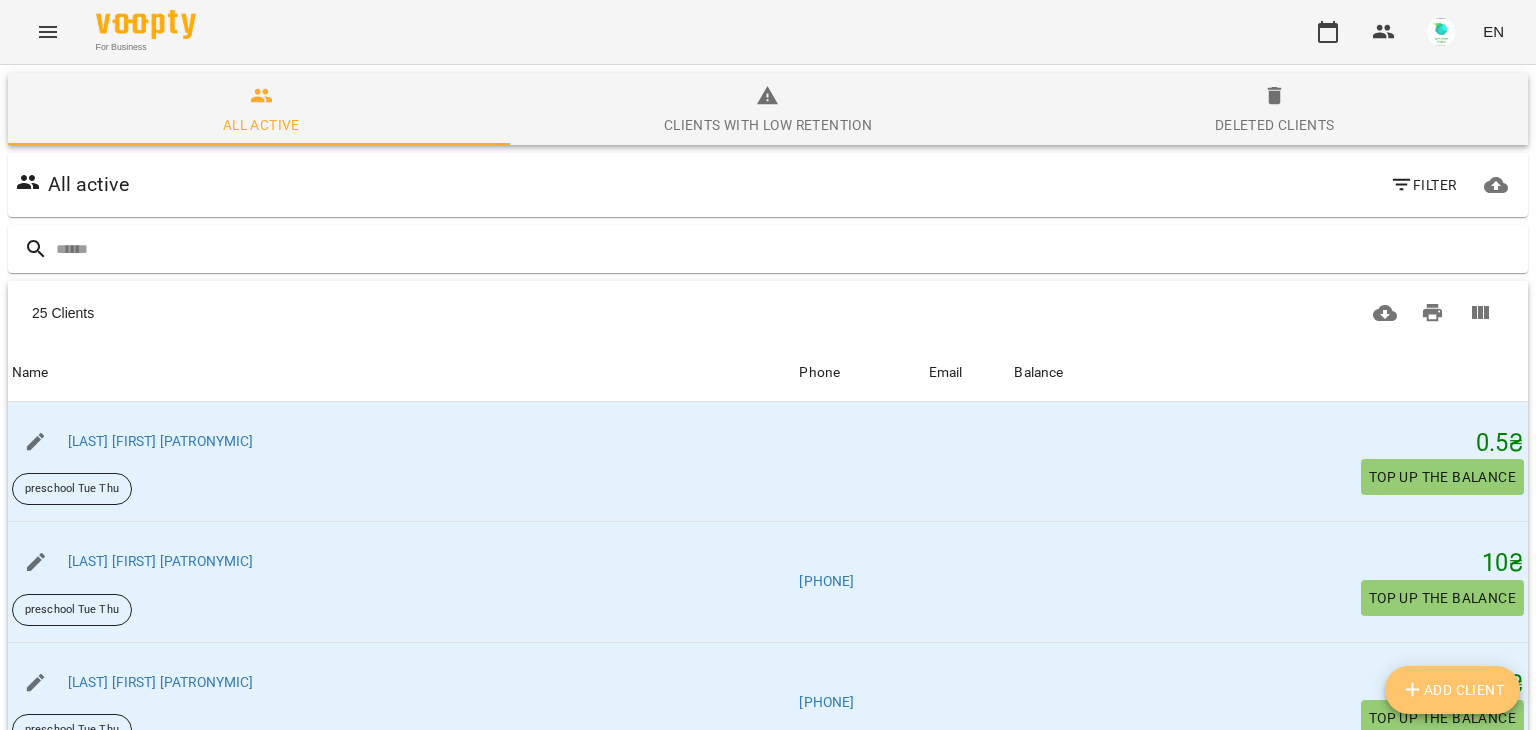 click on "Add Client" at bounding box center (1453, 690) 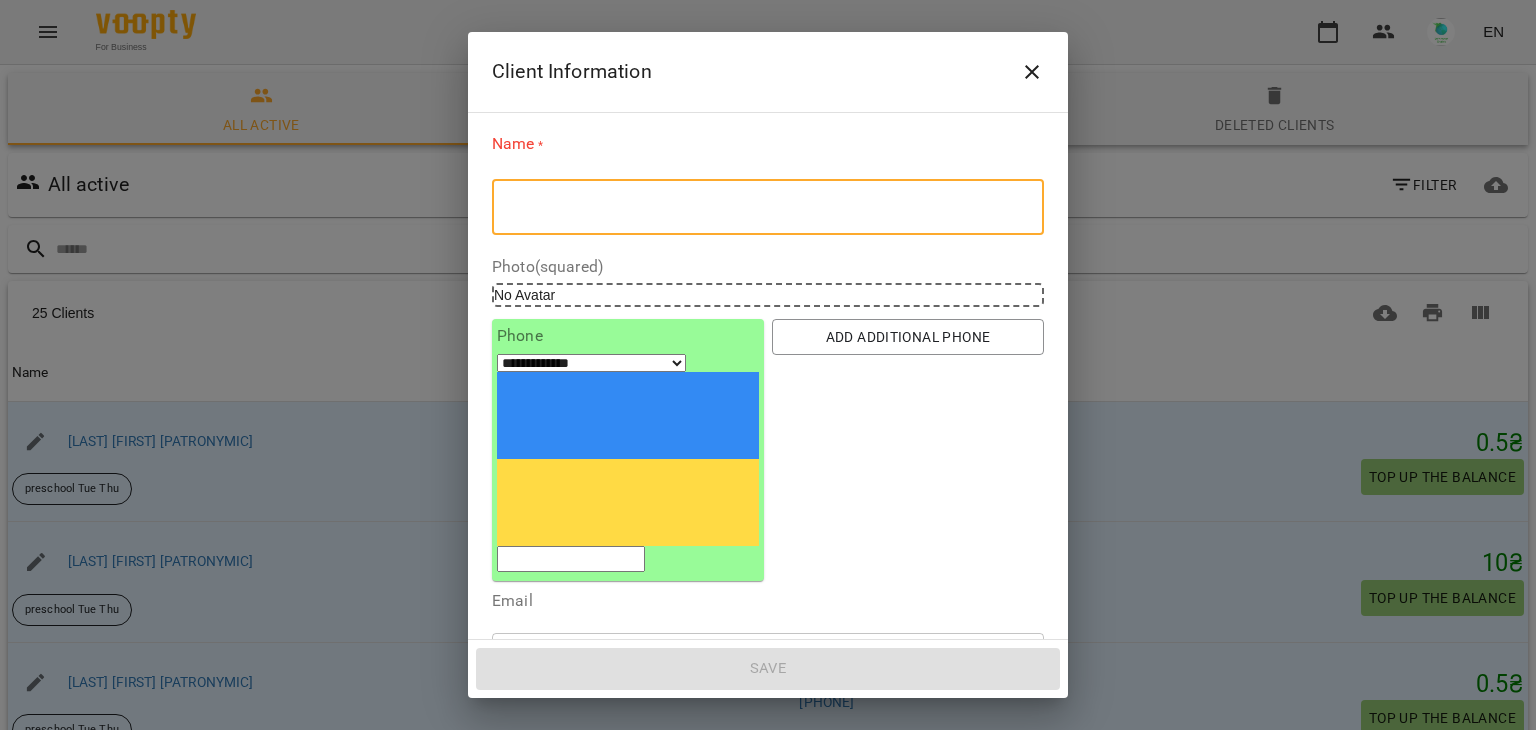 click at bounding box center [768, 207] 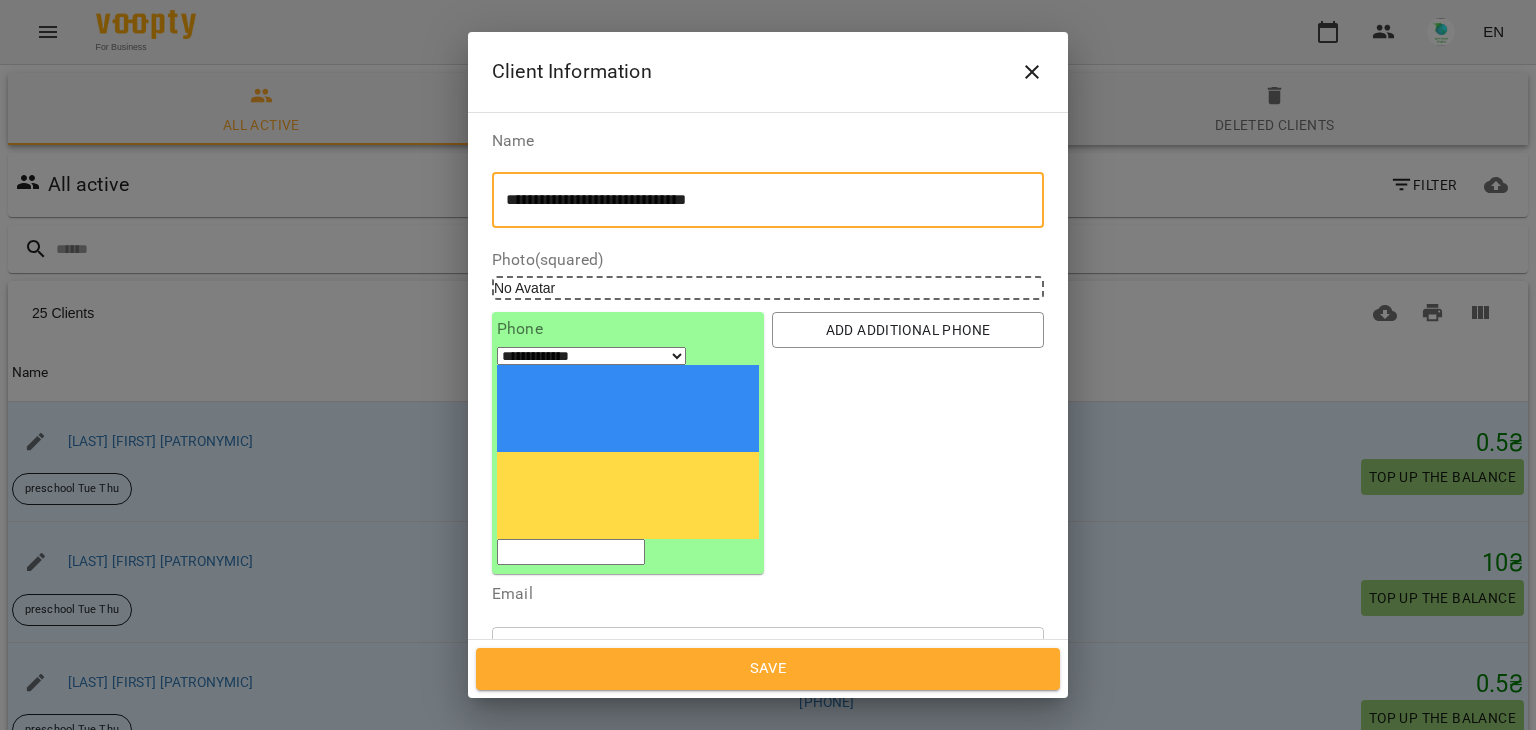 type on "**********" 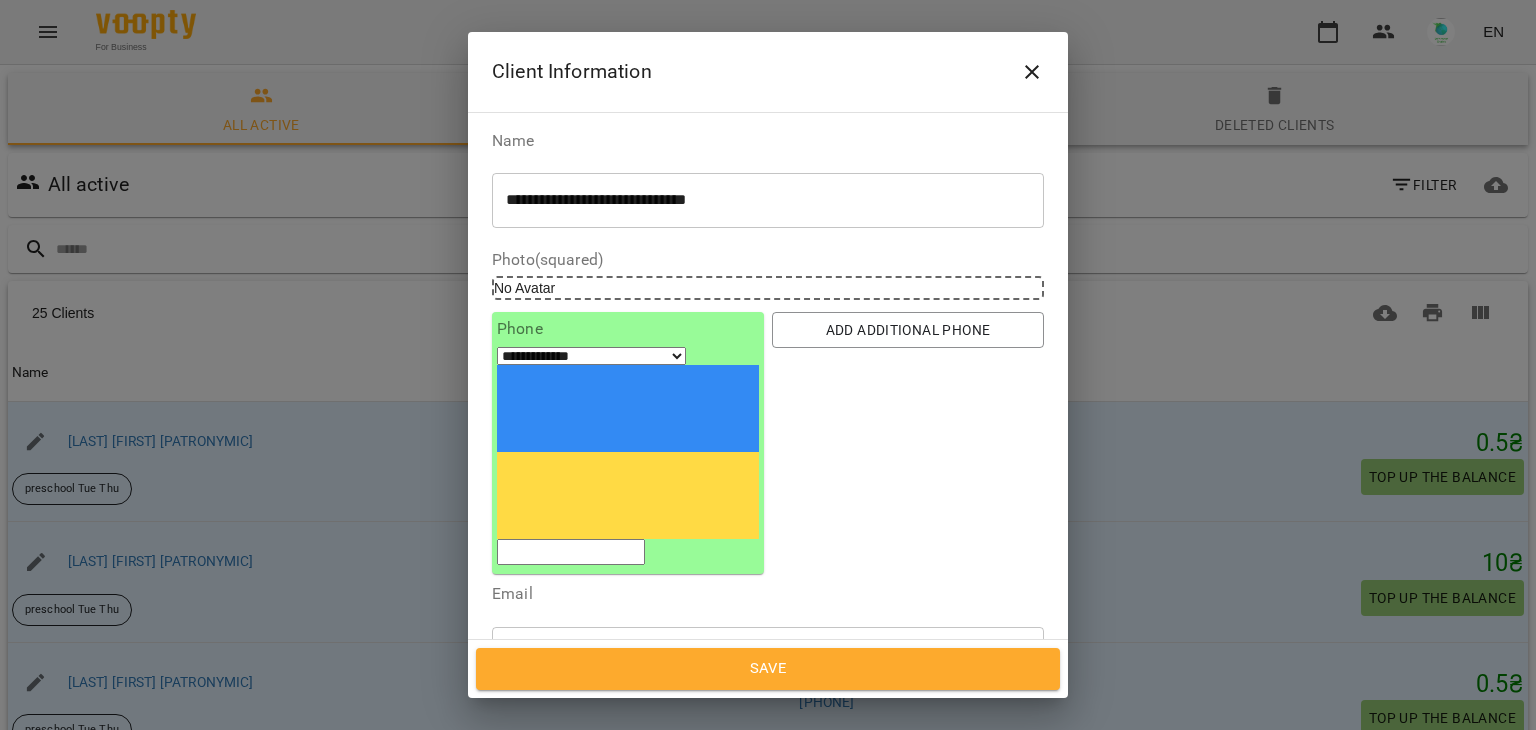 click on "Birthday" at bounding box center (768, 797) 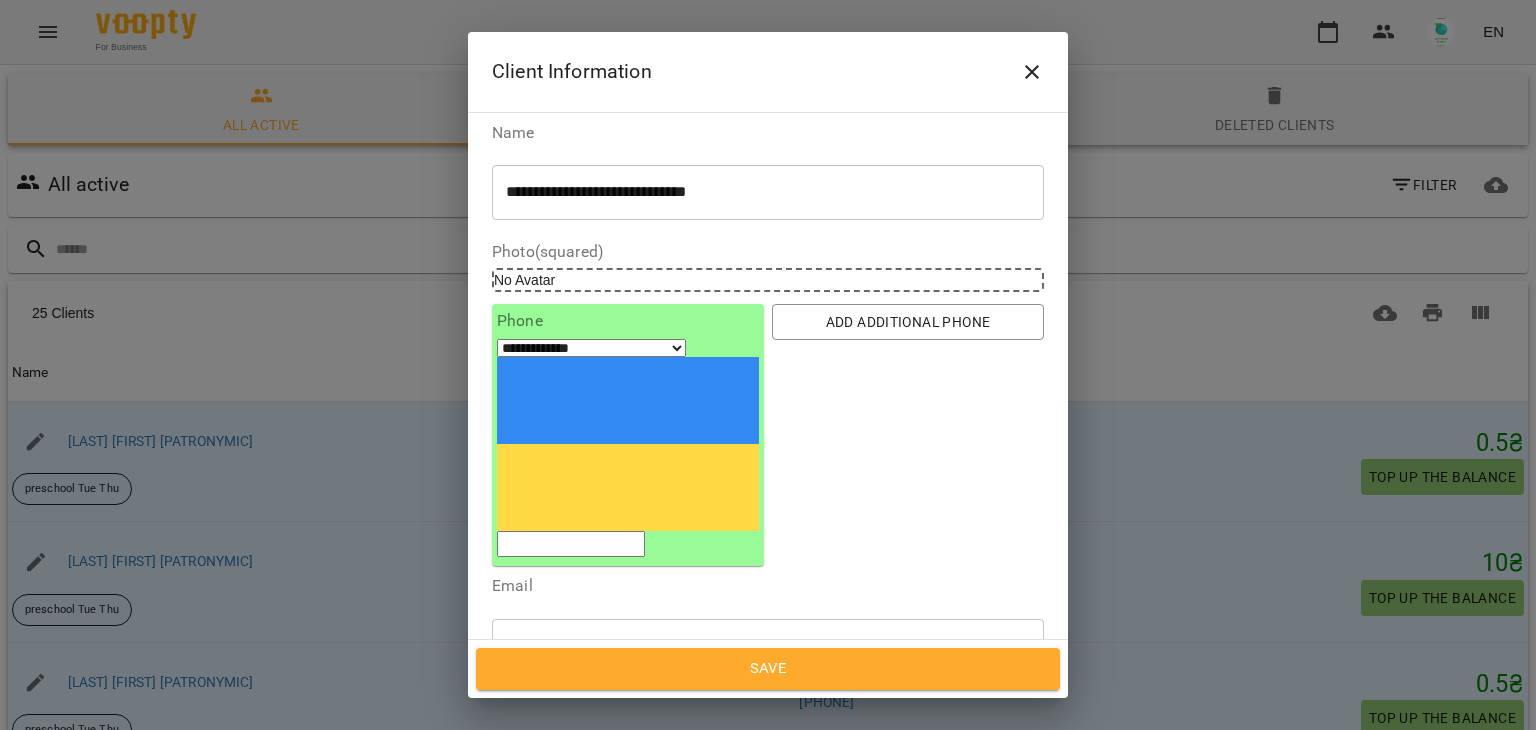 click on "**********" at bounding box center (578, 799) 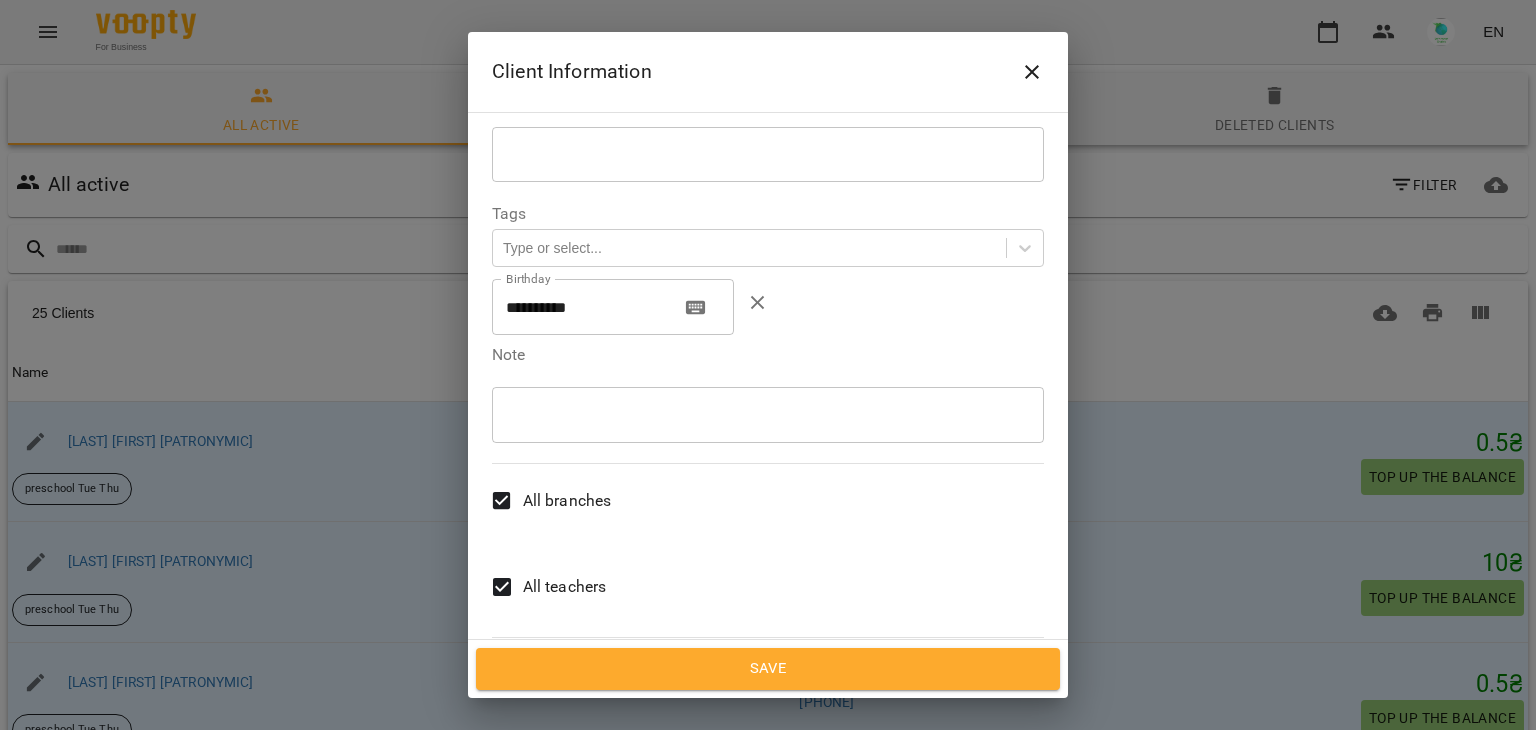 scroll, scrollTop: 416, scrollLeft: 0, axis: vertical 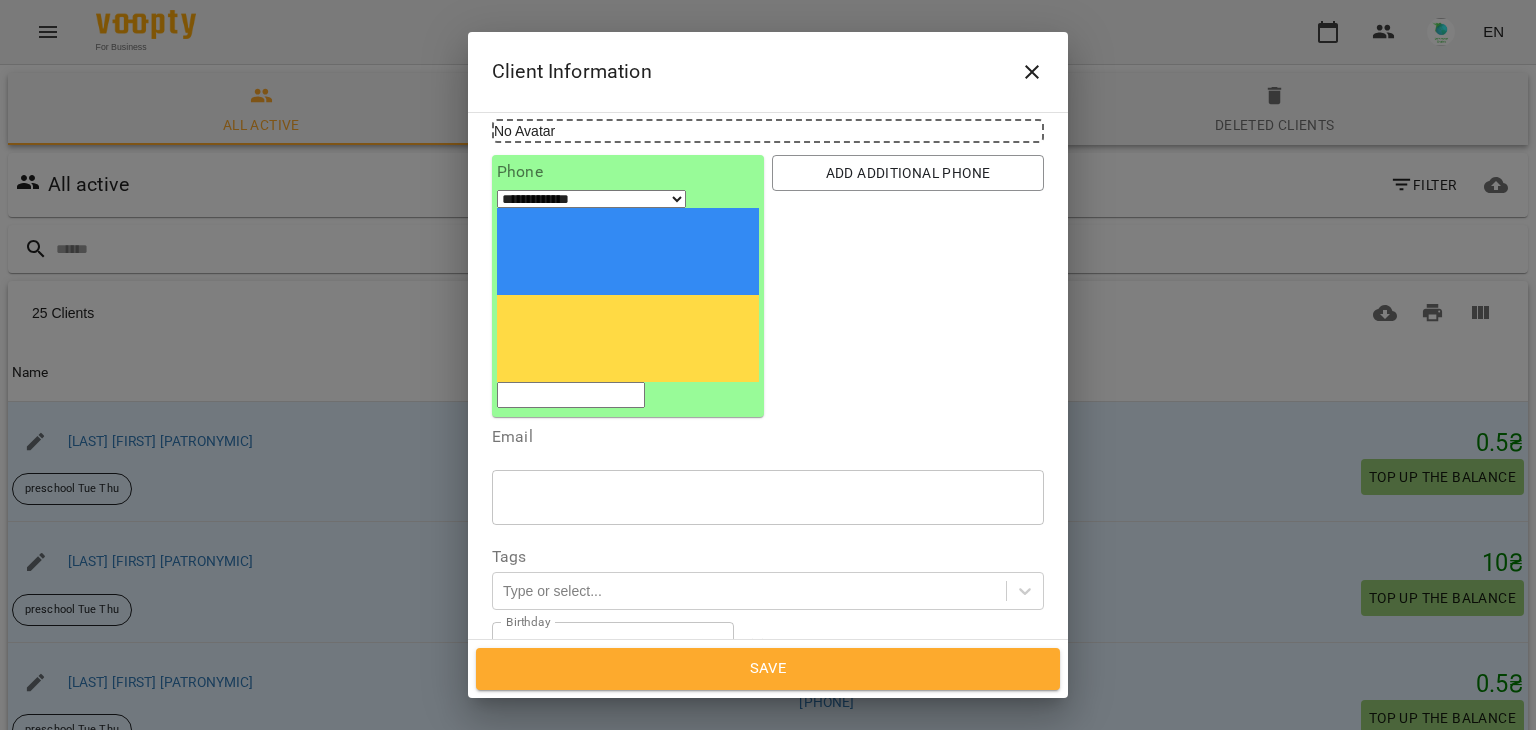 paste on "**********" 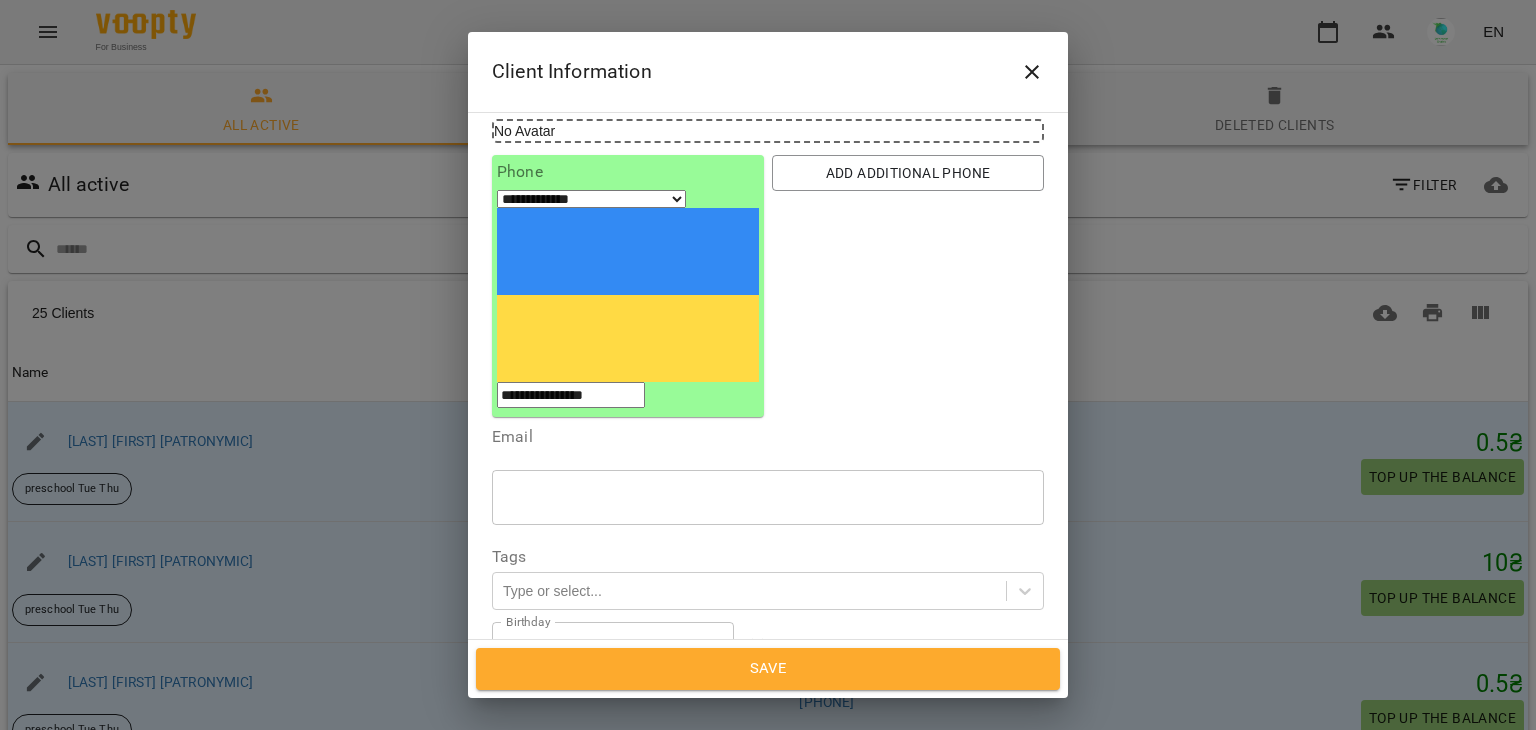 type on "**********" 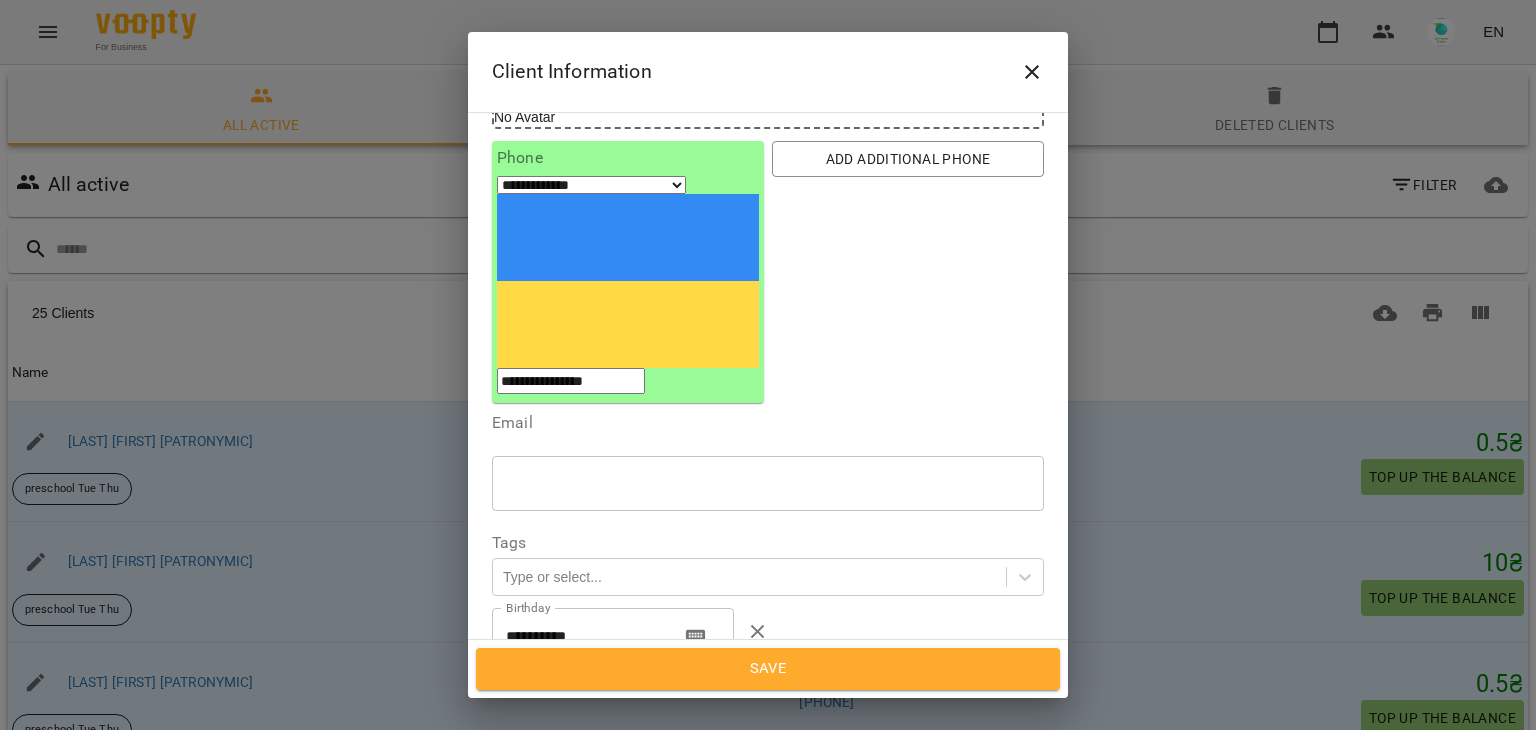 scroll, scrollTop: 0, scrollLeft: 0, axis: both 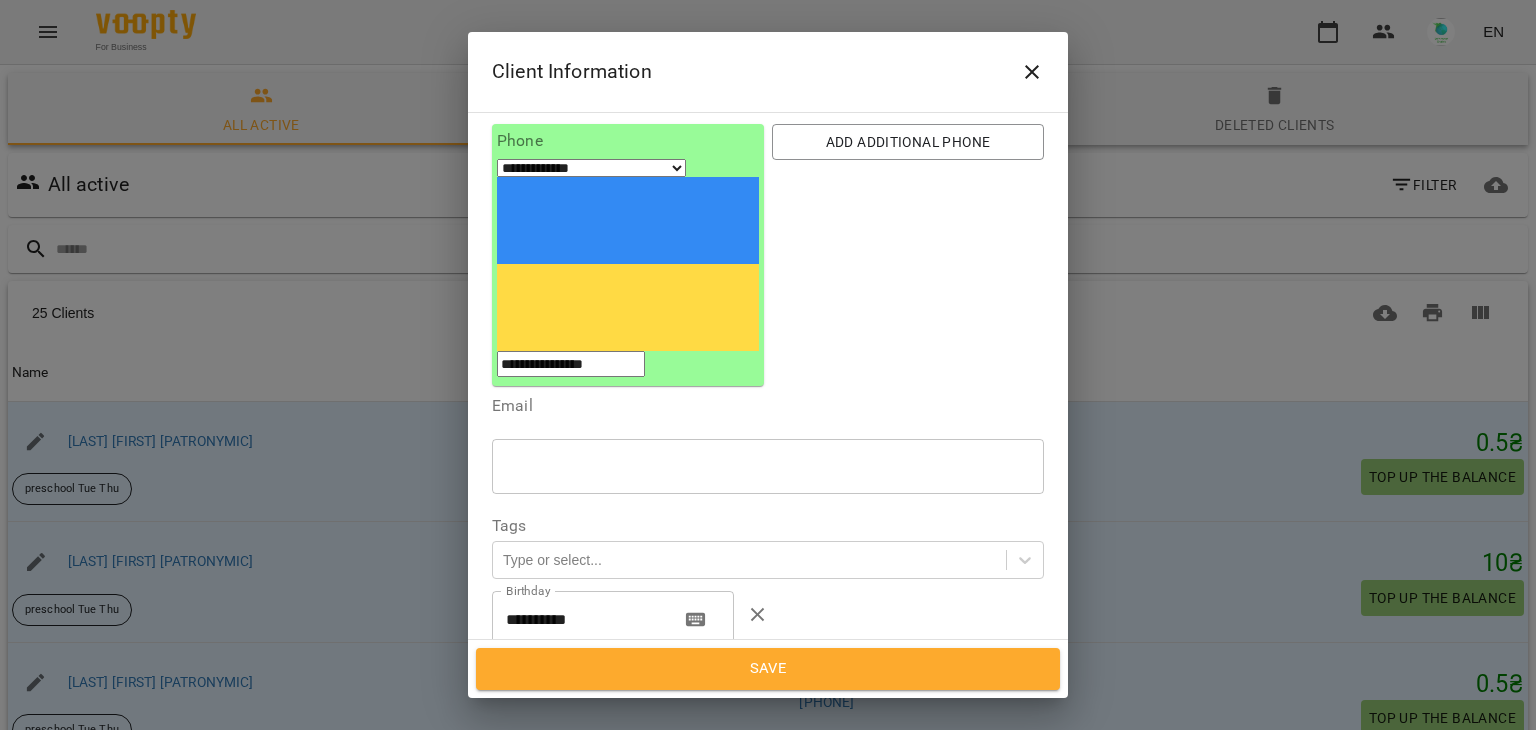 click on "**********" at bounding box center [760, 763] 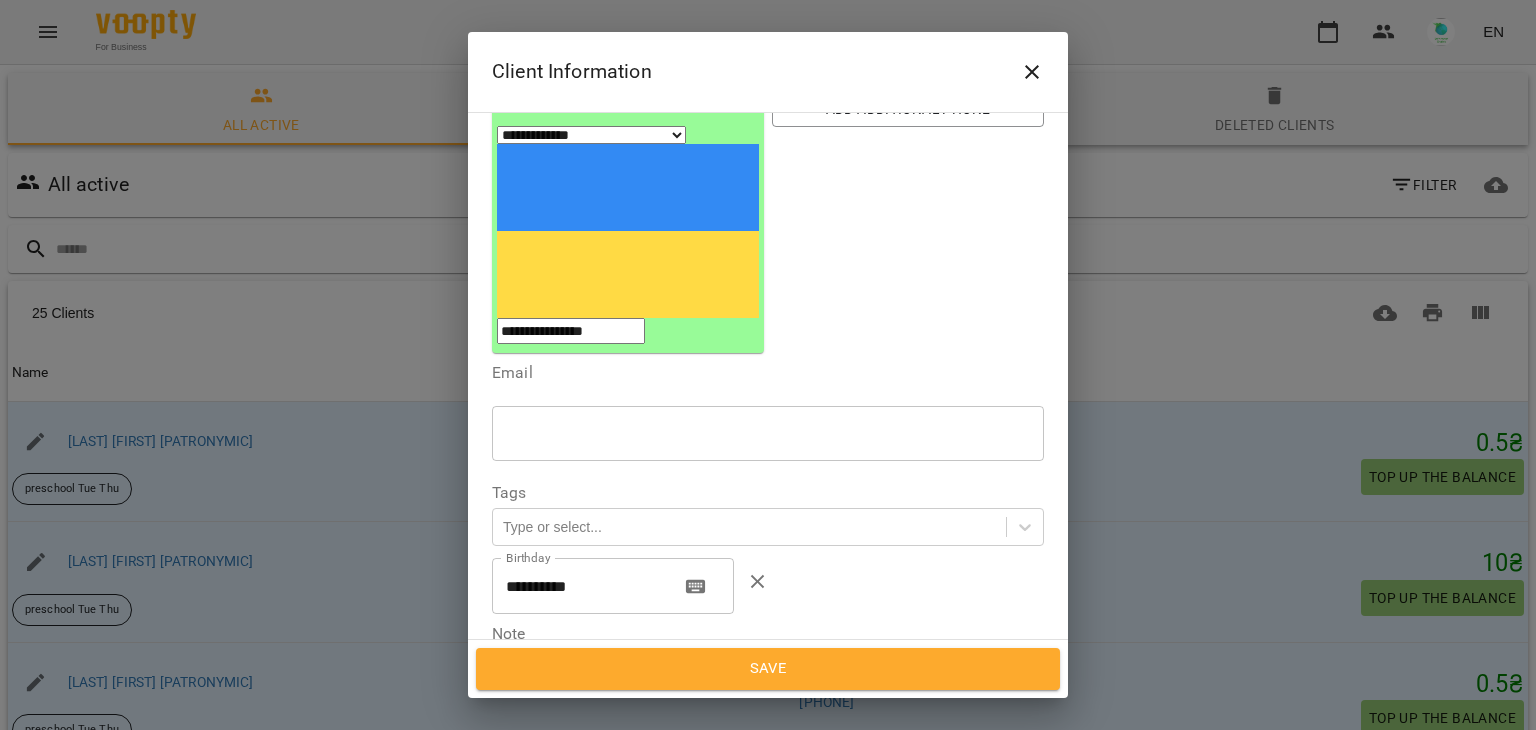 scroll, scrollTop: 230, scrollLeft: 0, axis: vertical 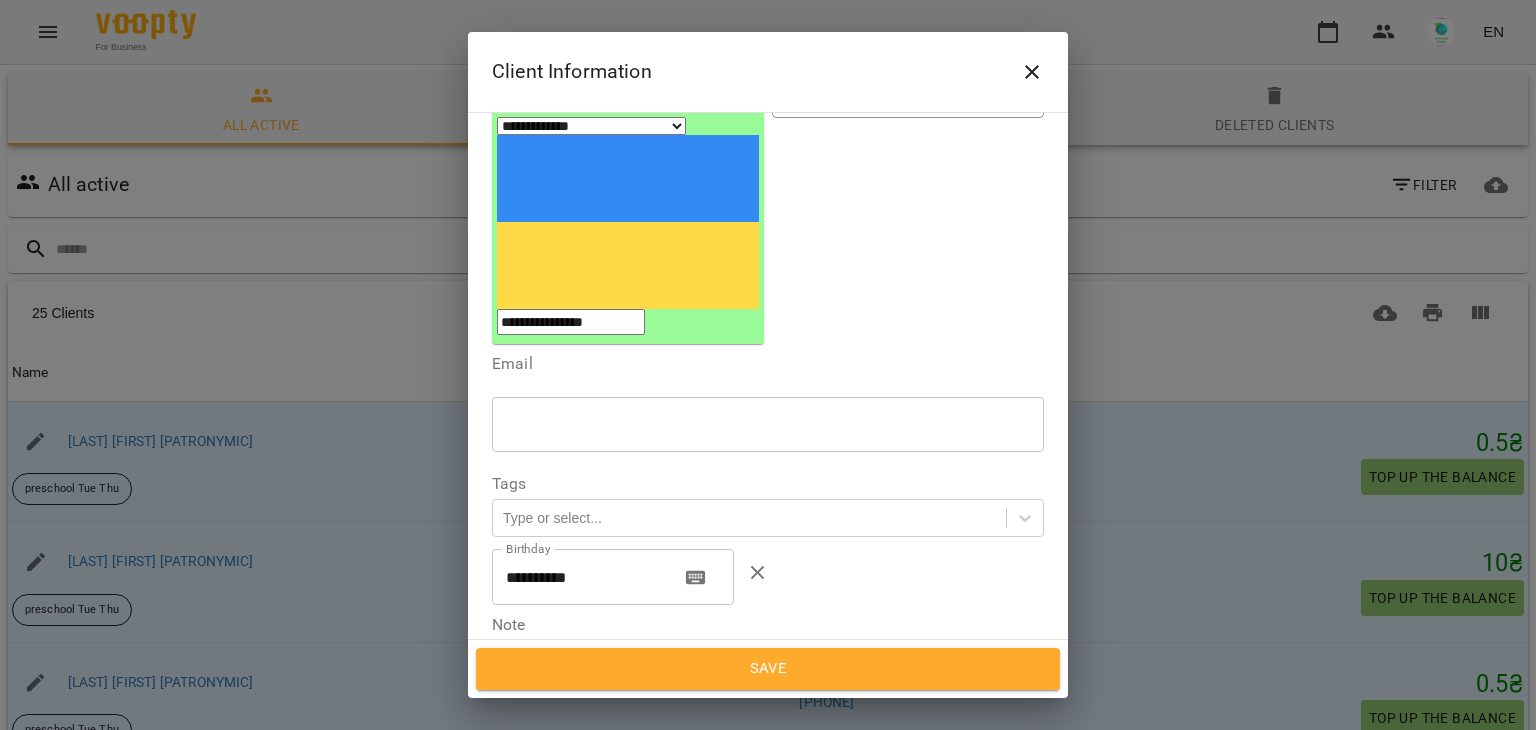 click on "**********" at bounding box center [760, 731] 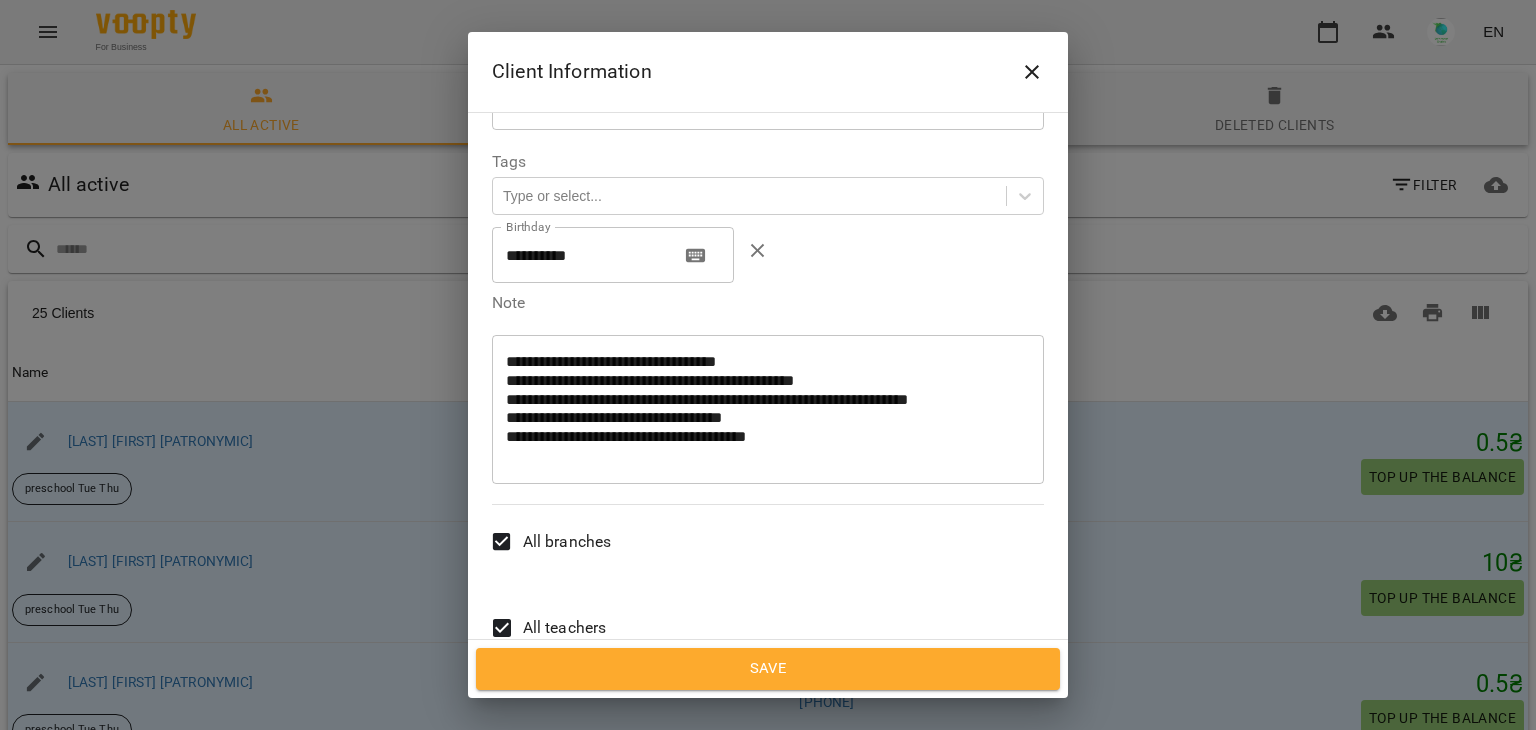 scroll, scrollTop: 593, scrollLeft: 0, axis: vertical 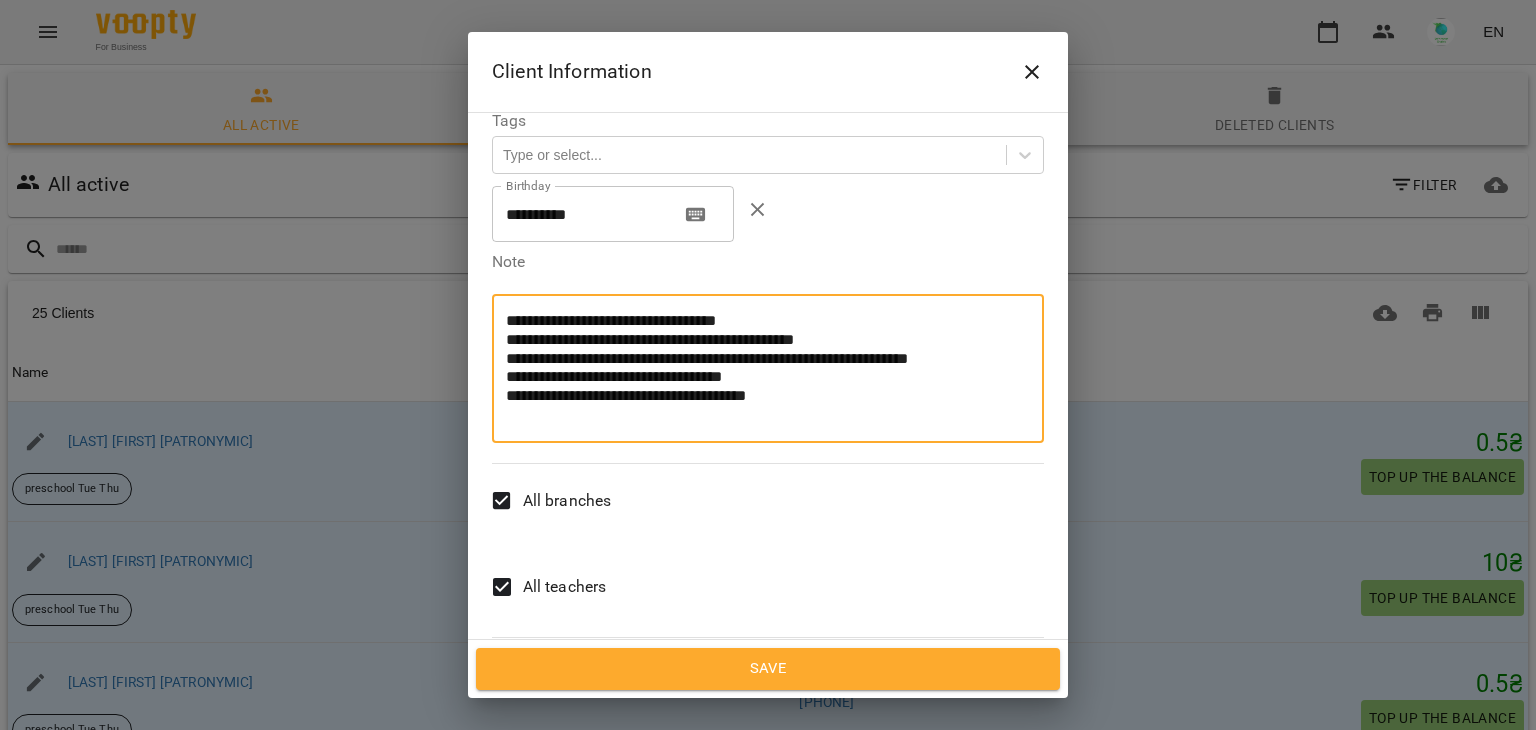click on "**********" at bounding box center (760, 368) 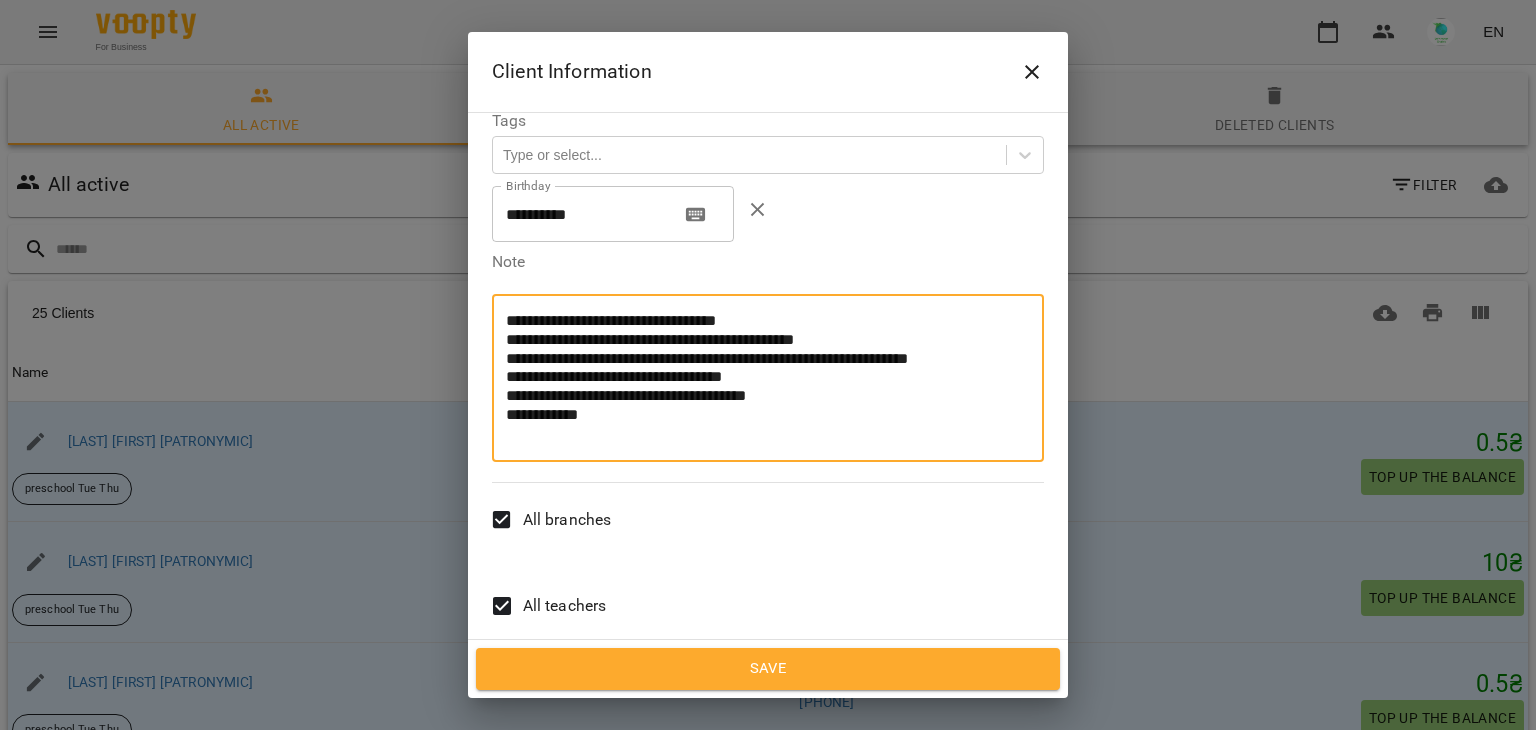 type on "**********" 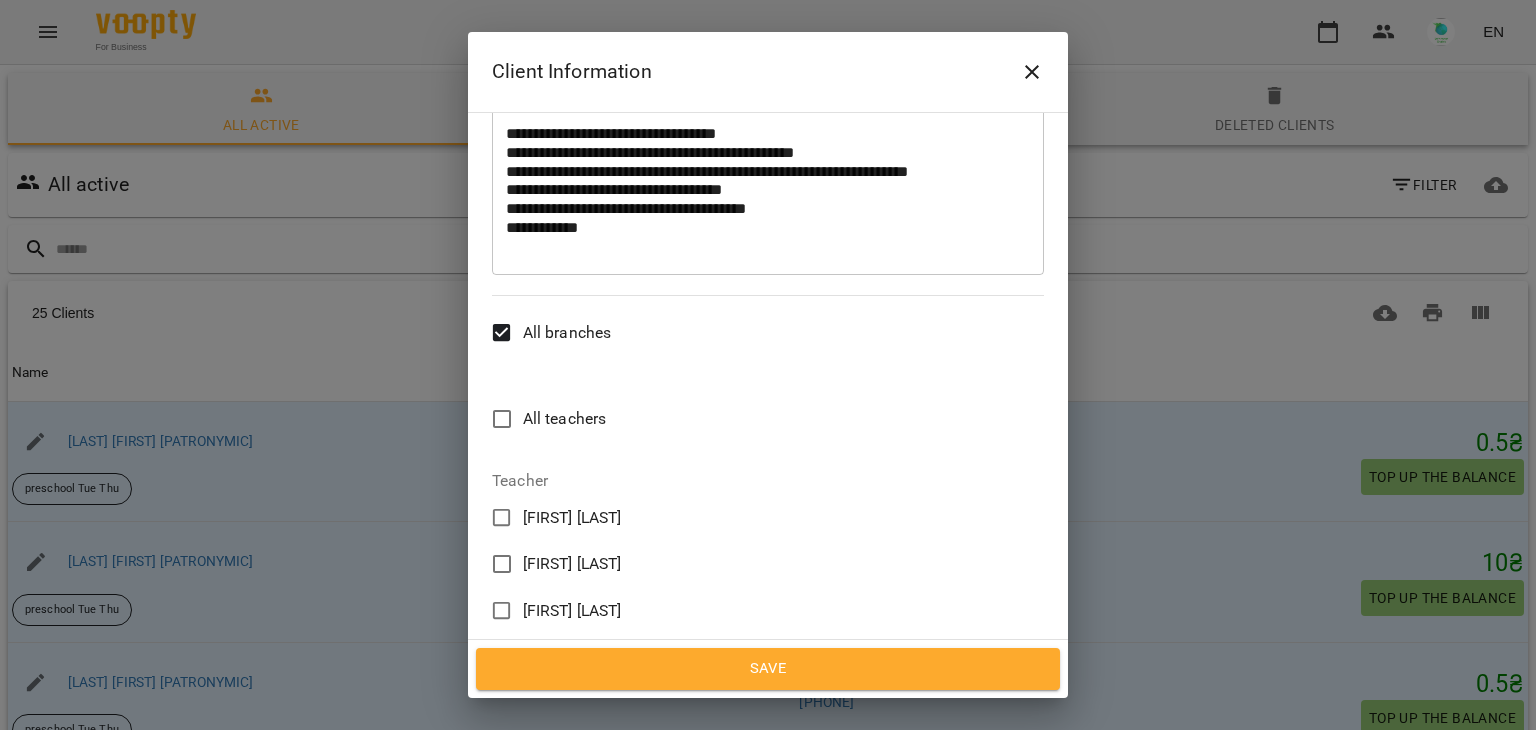 scroll, scrollTop: 840, scrollLeft: 0, axis: vertical 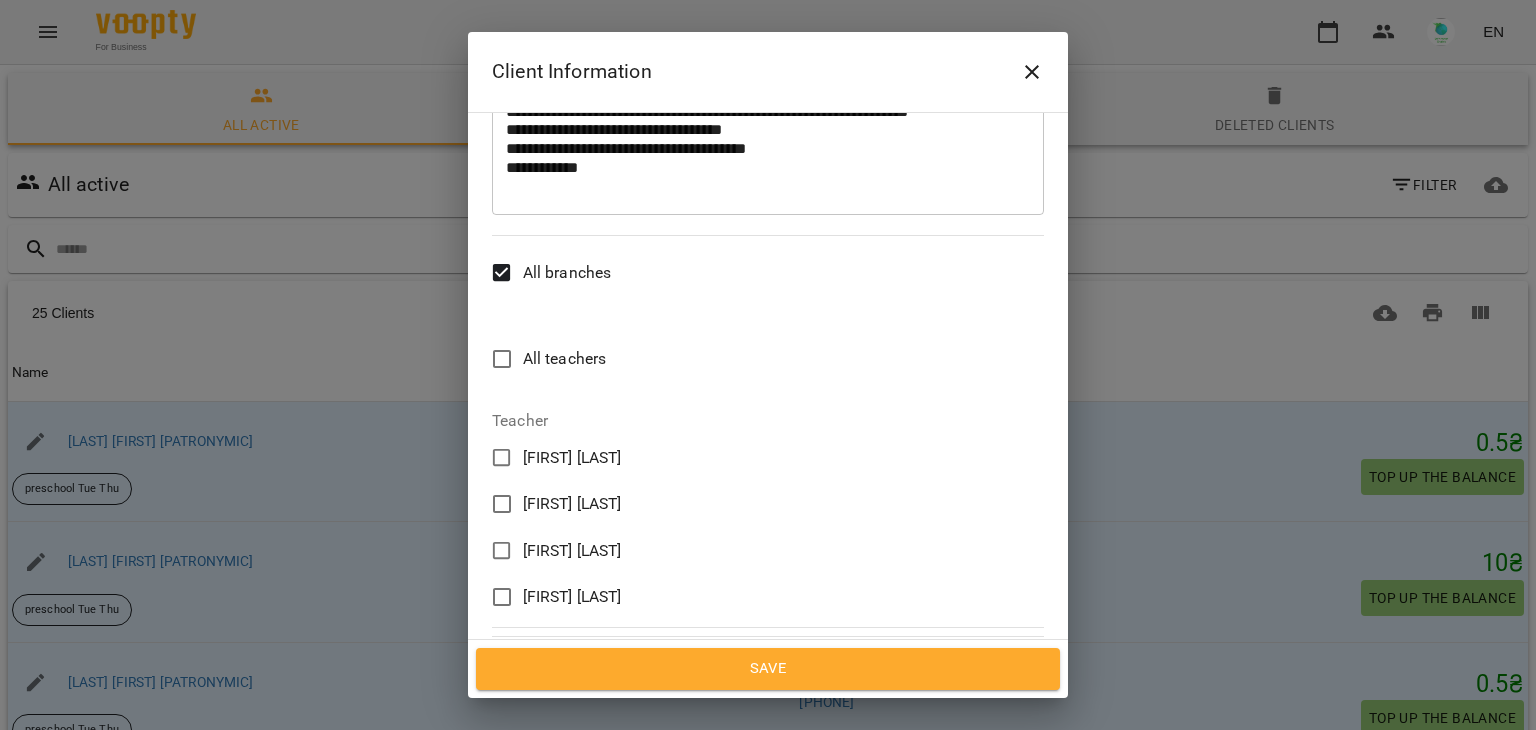 click on "[FIRST] [LAST]" at bounding box center [572, 551] 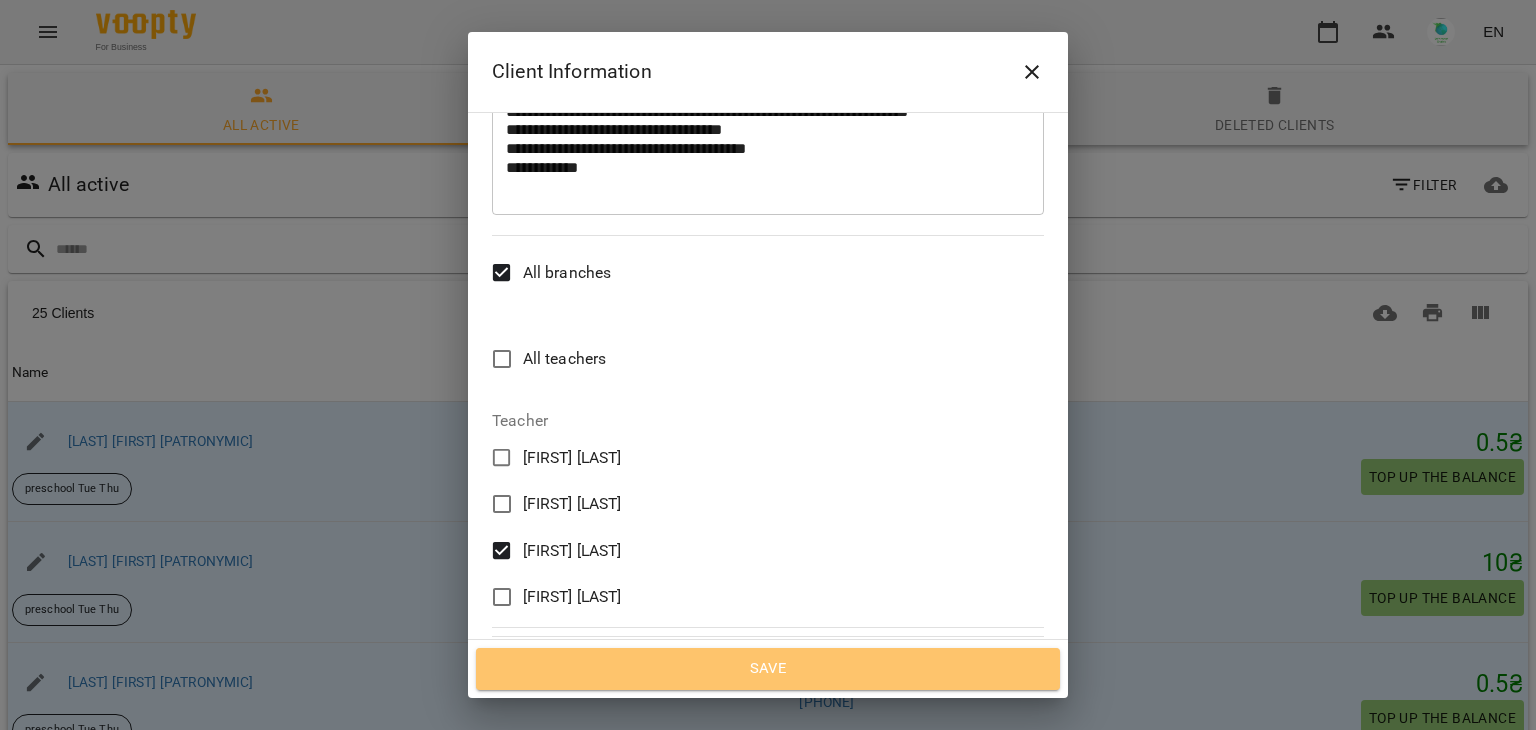 click on "Save" at bounding box center [768, 669] 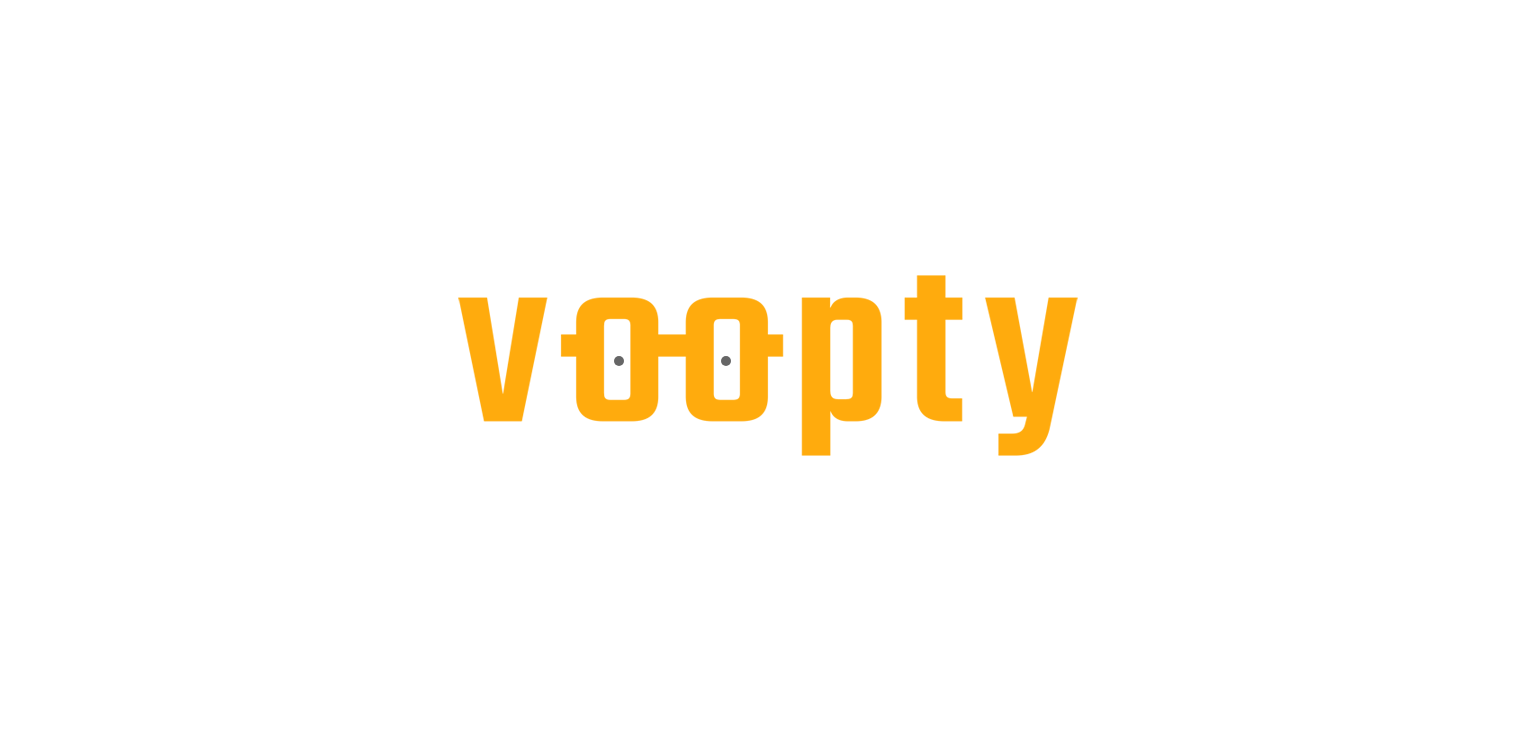 scroll, scrollTop: 0, scrollLeft: 0, axis: both 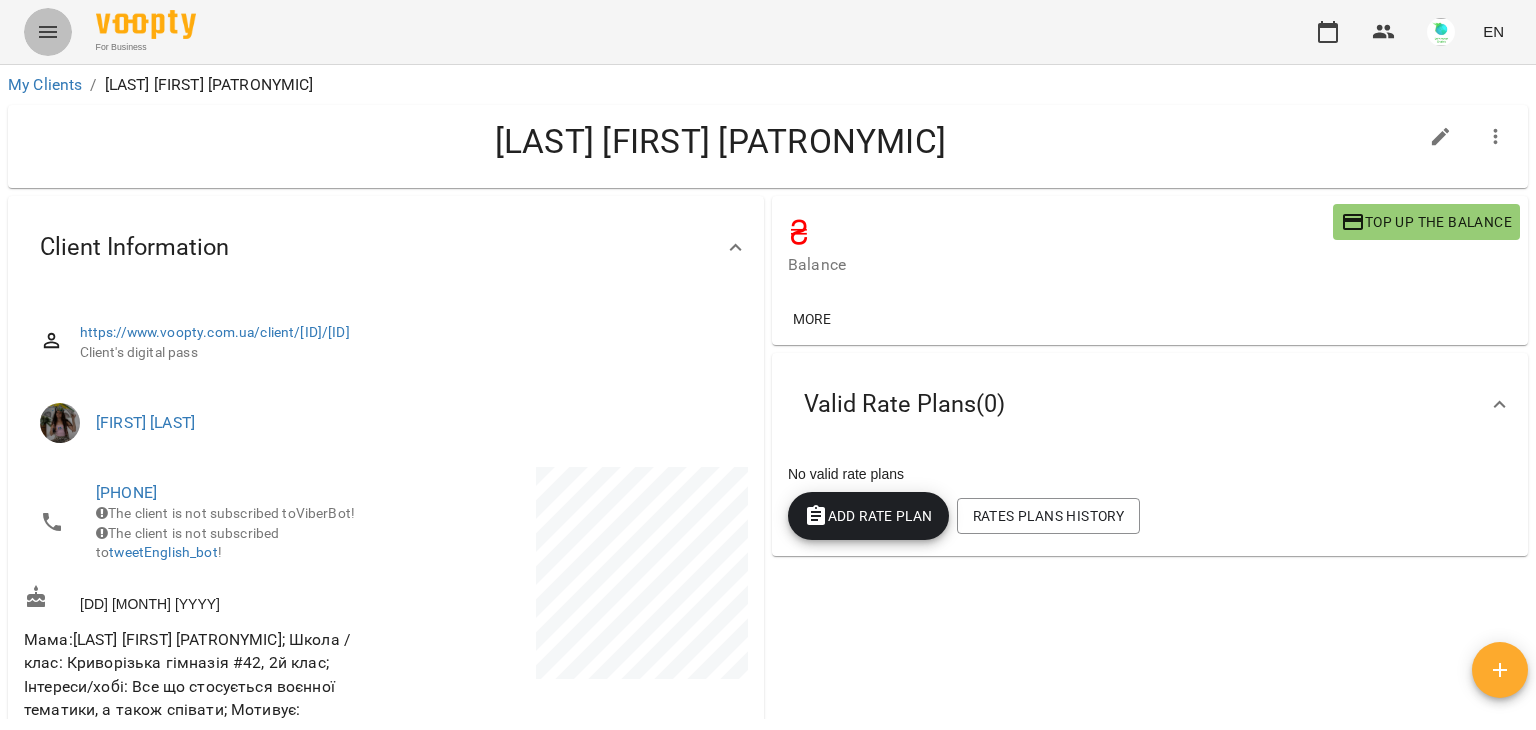 click at bounding box center [48, 32] 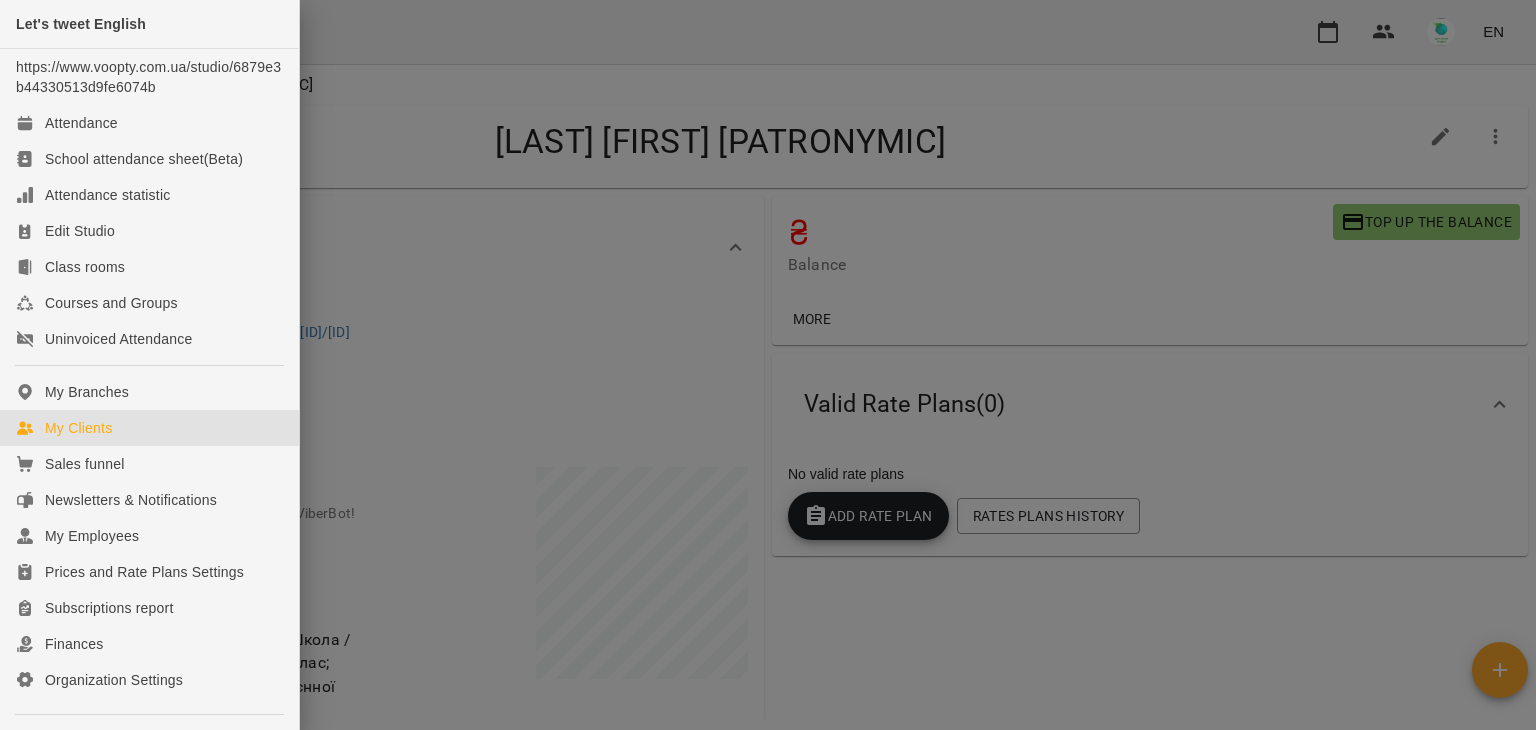 click on "My Clients" at bounding box center (78, 428) 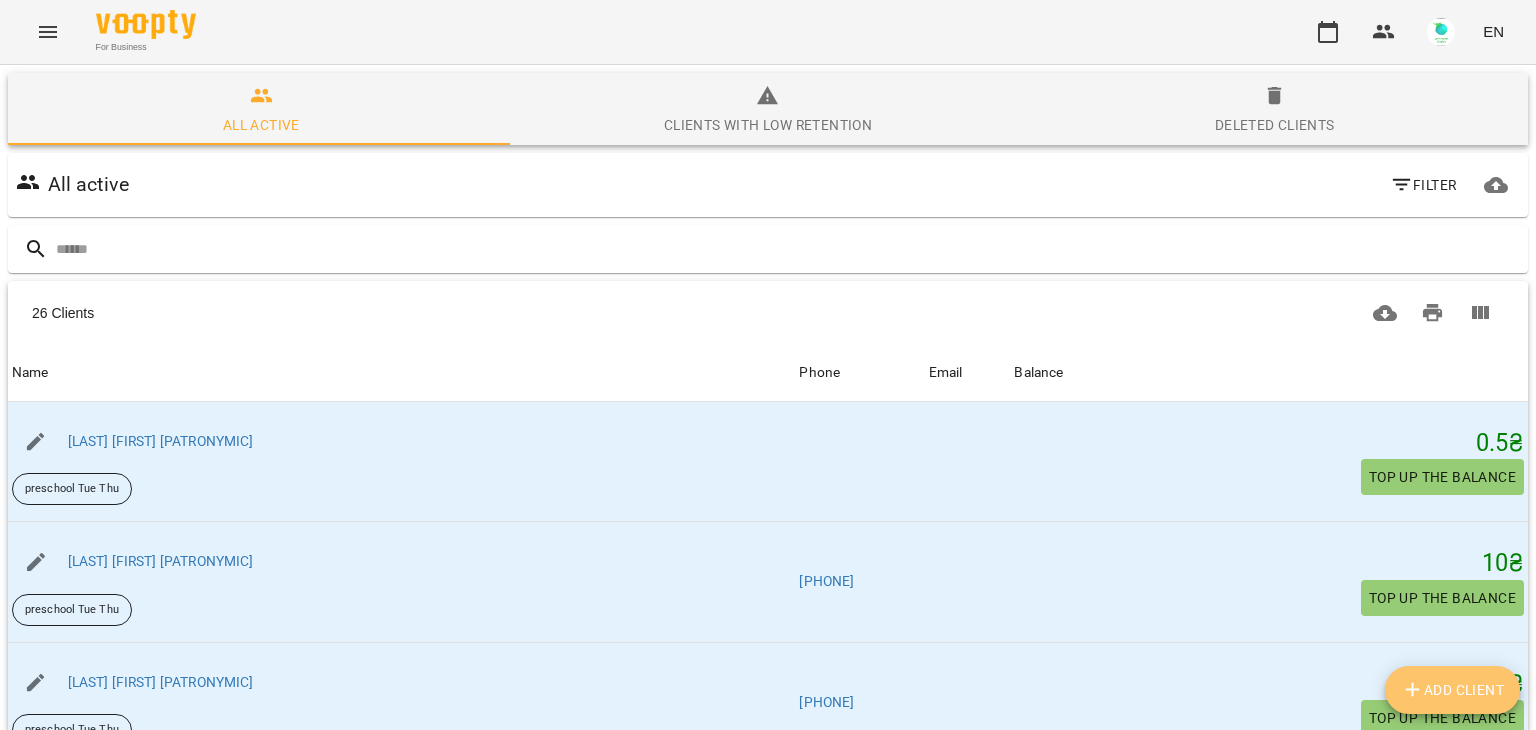 click on "Add Client" at bounding box center [1453, 690] 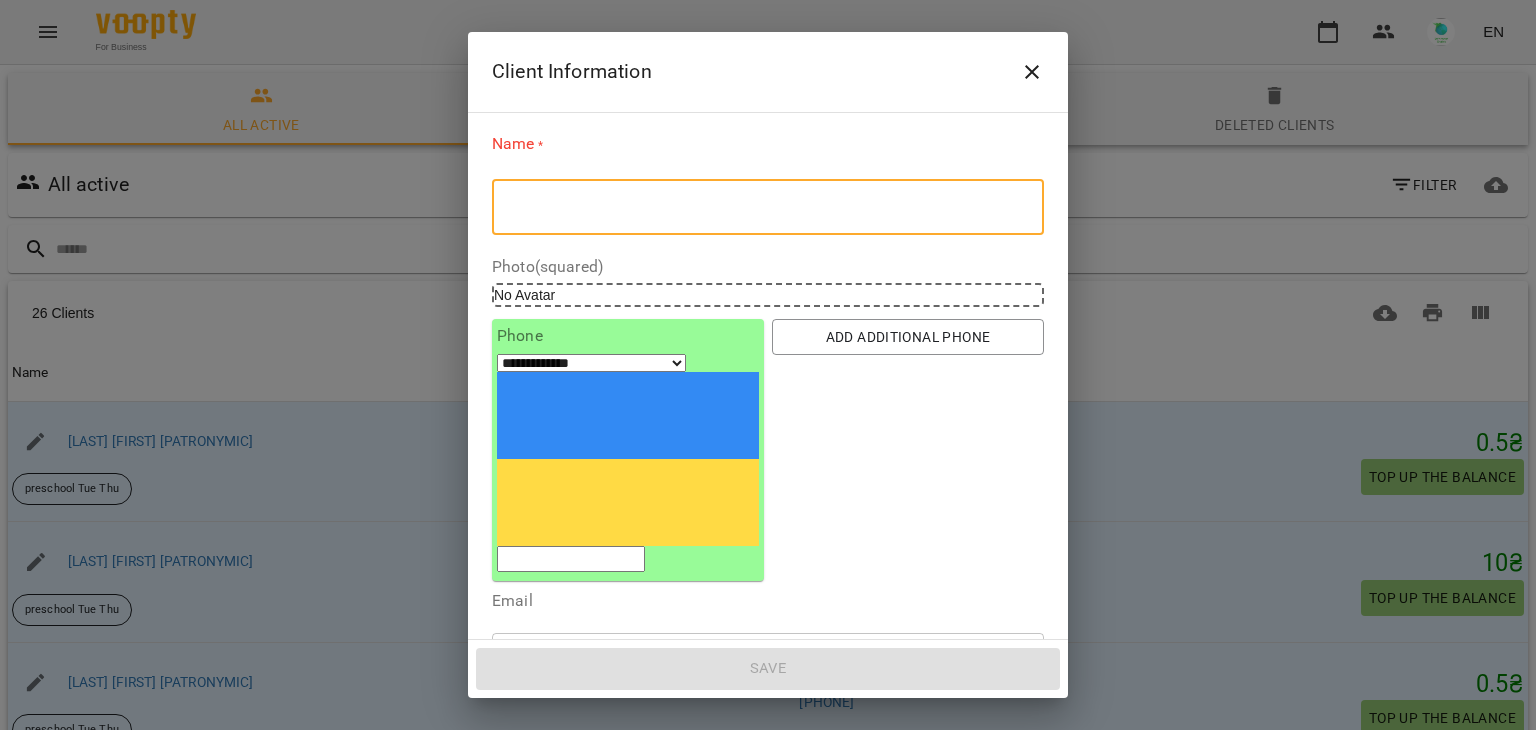 paste on "**********" 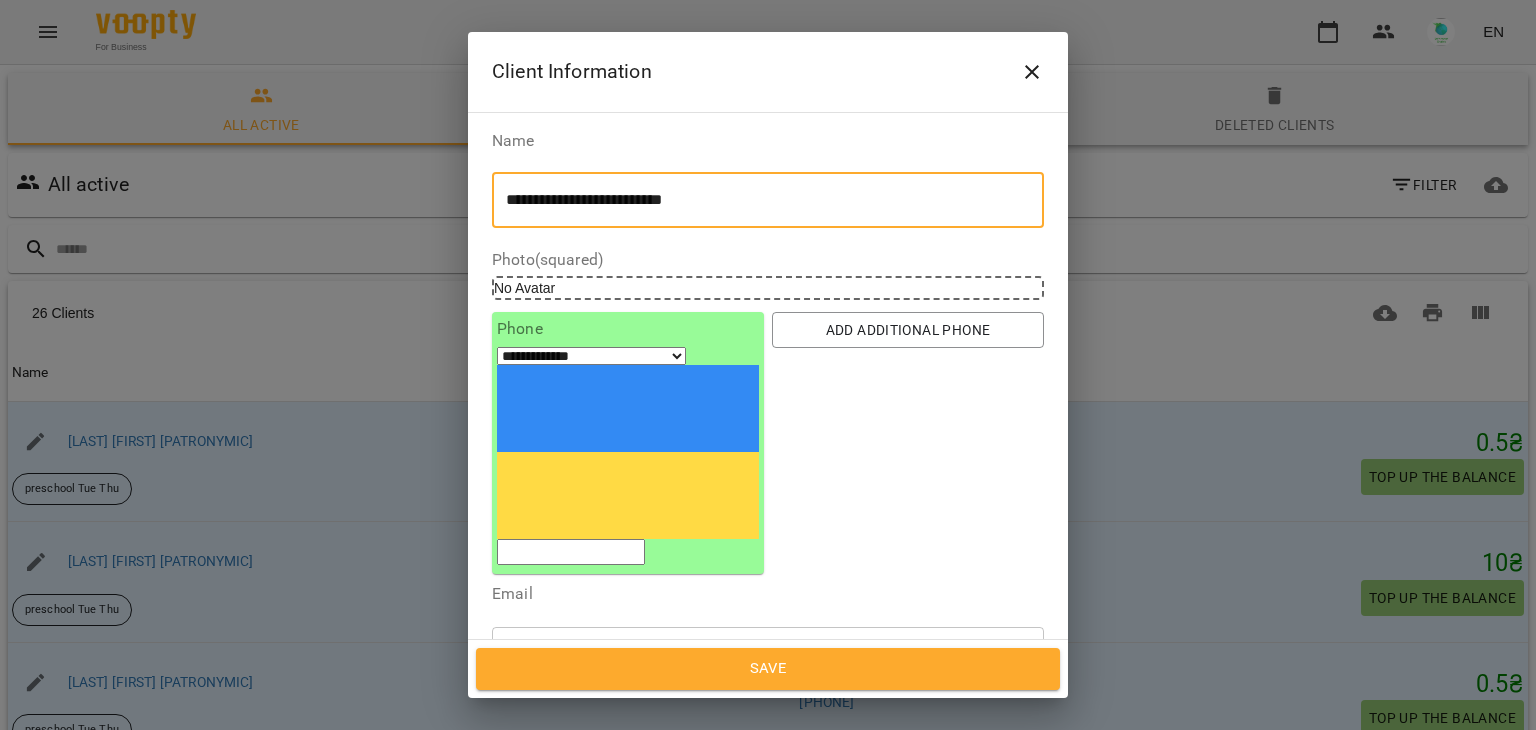 type on "**********" 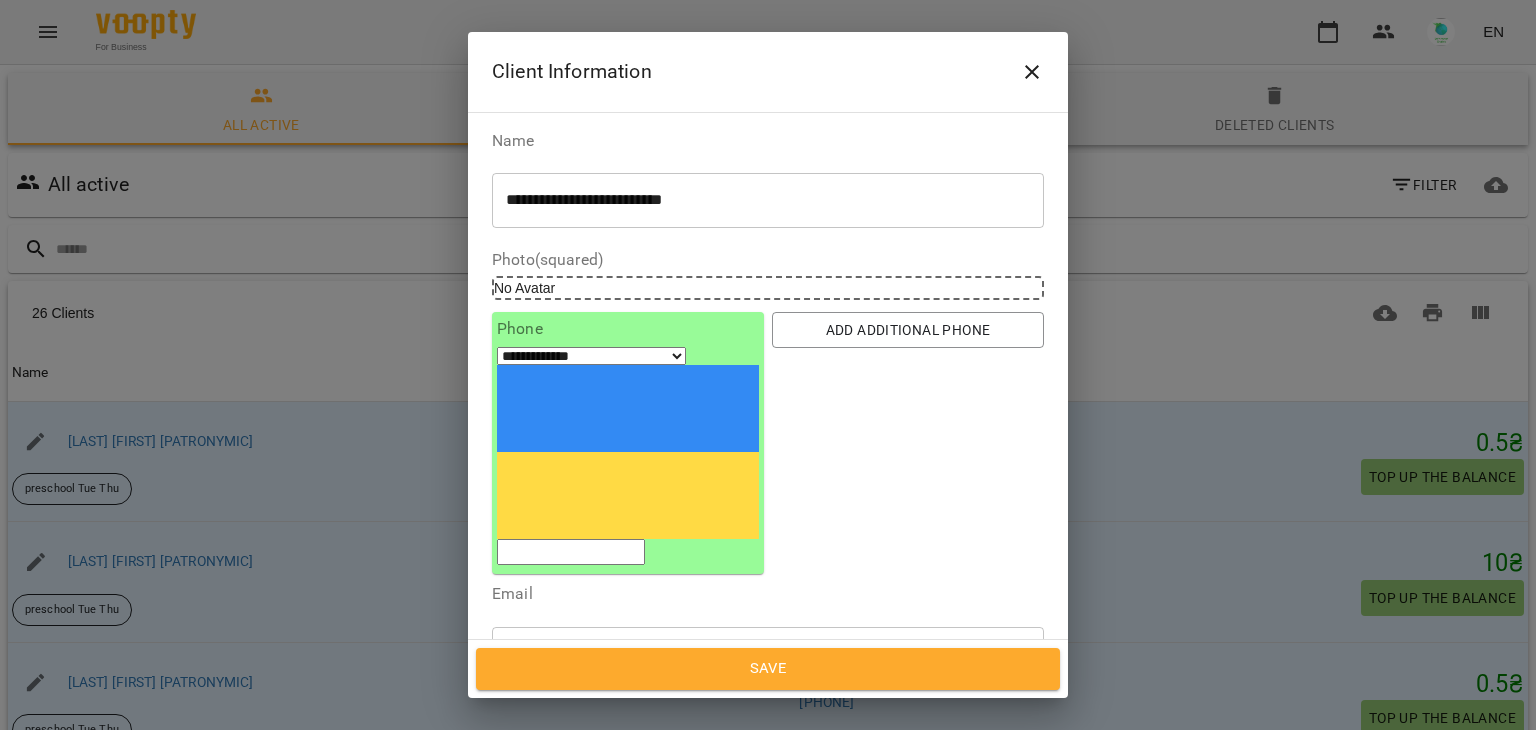 click on "Birthday" at bounding box center (768, 797) 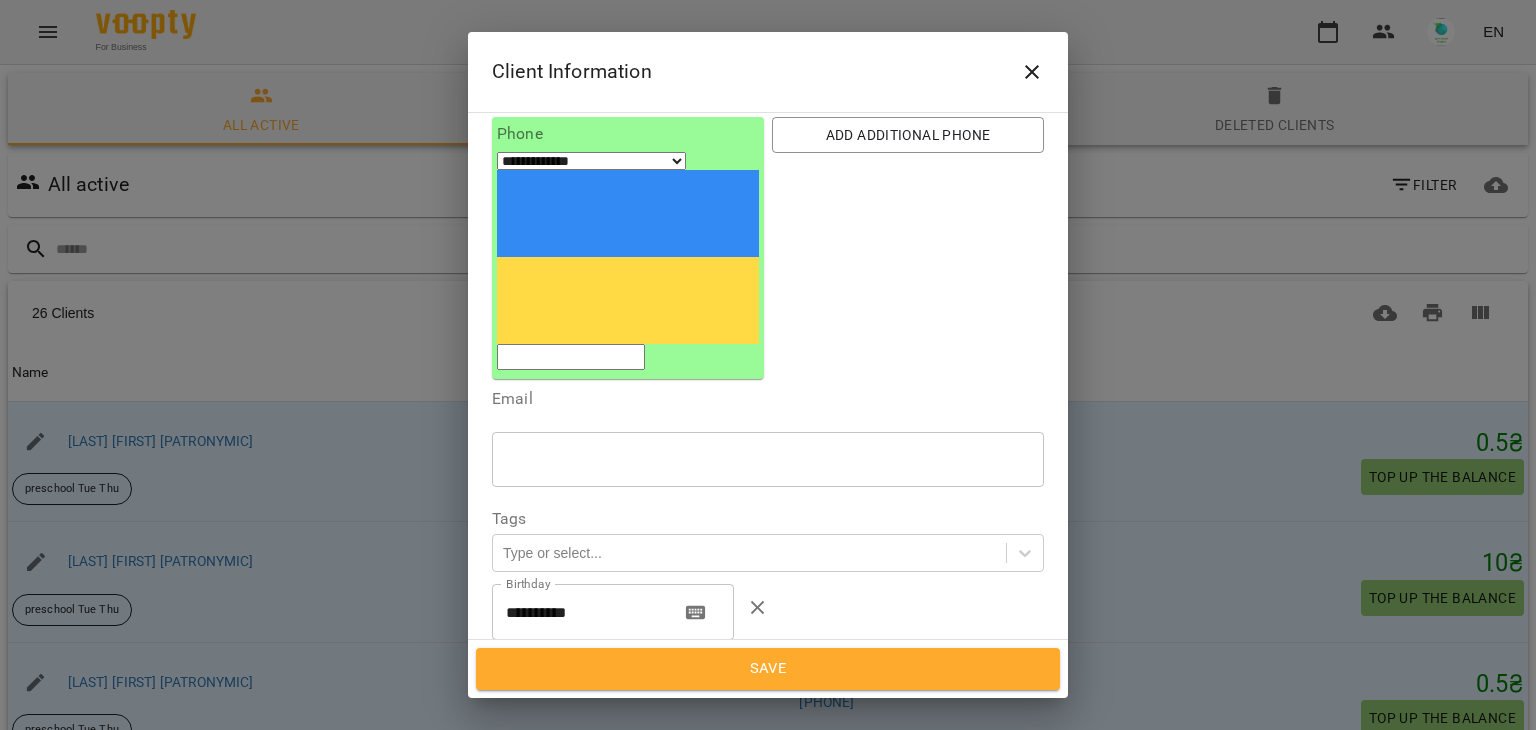scroll, scrollTop: 202, scrollLeft: 0, axis: vertical 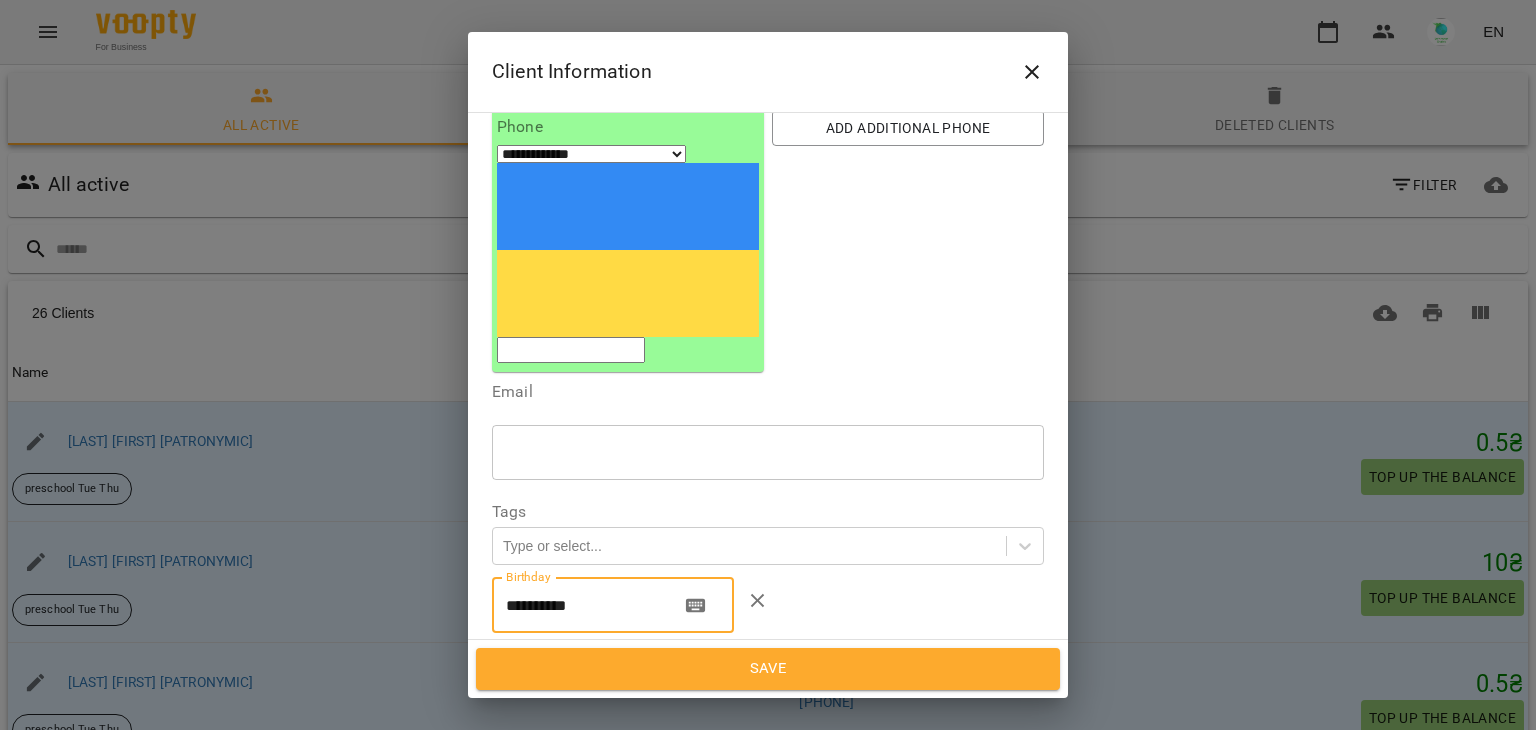 click on "**********" at bounding box center [578, 605] 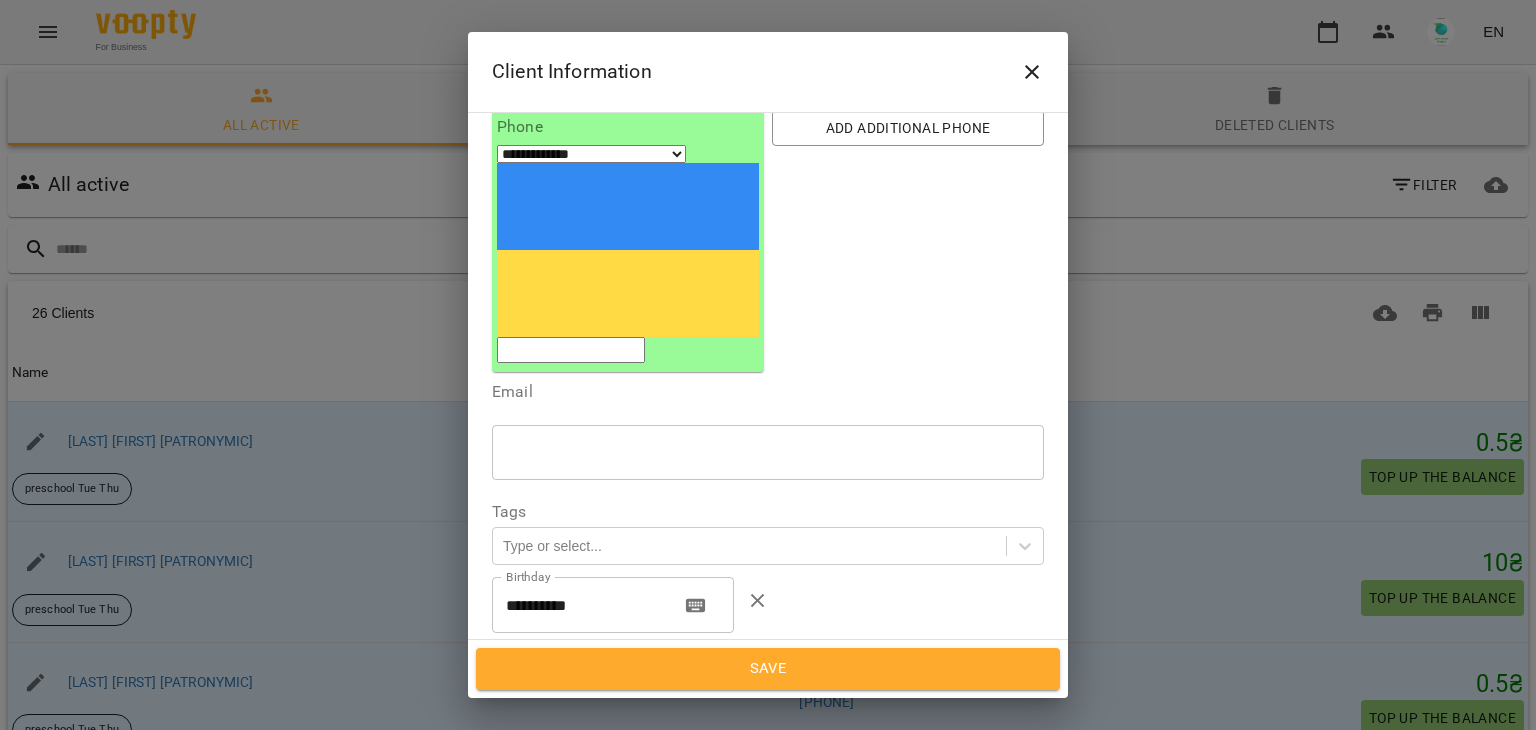 paste on "**********" 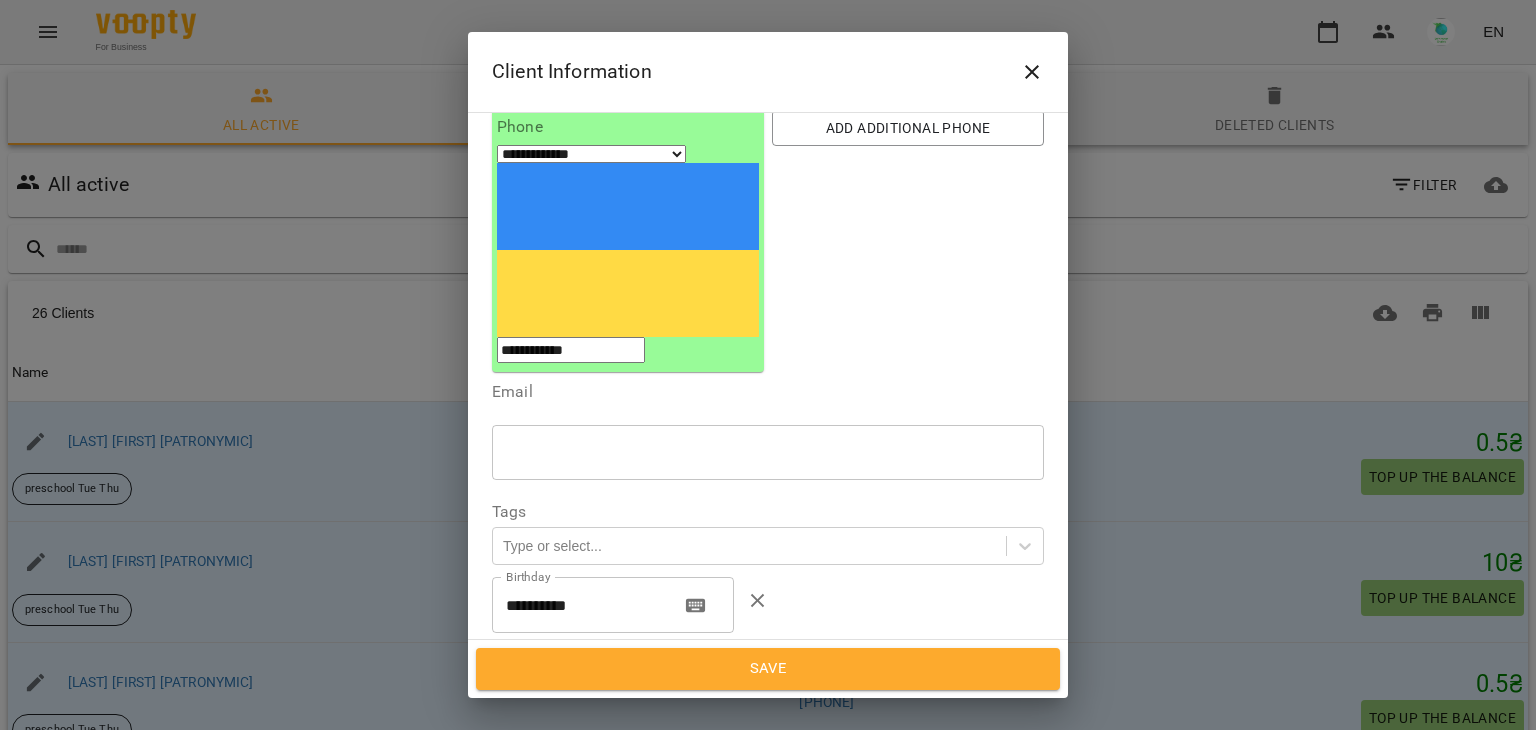 type on "**********" 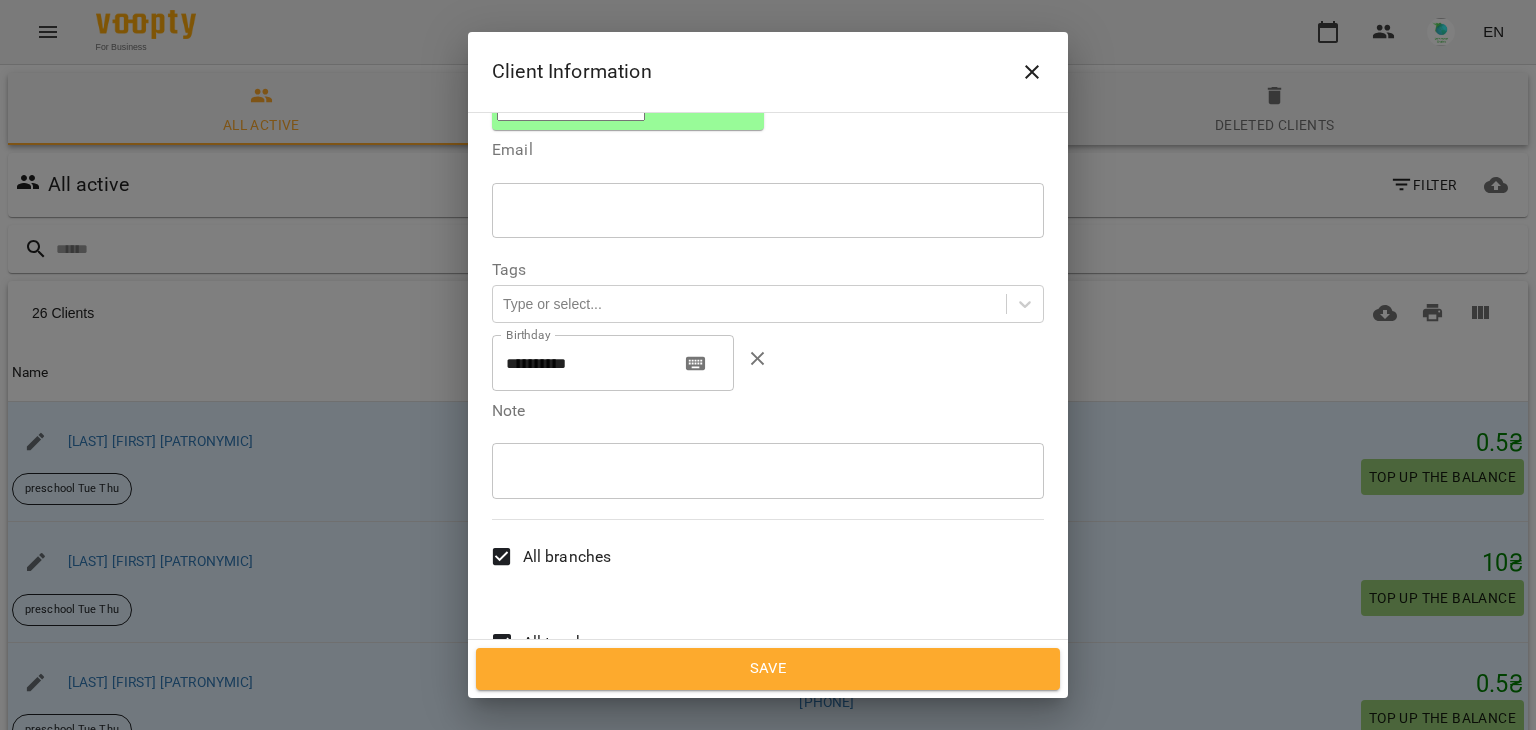scroll, scrollTop: 446, scrollLeft: 0, axis: vertical 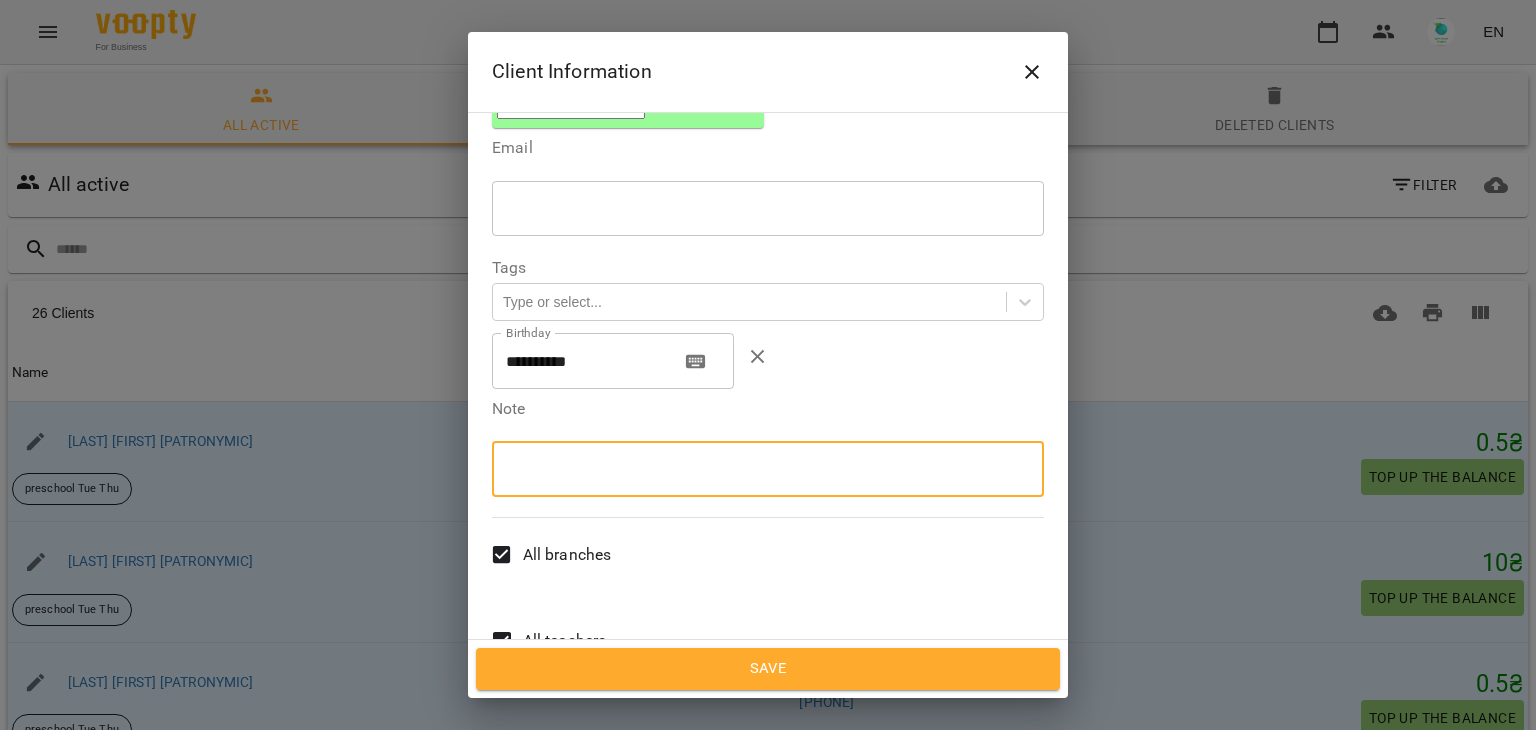click at bounding box center (768, 468) 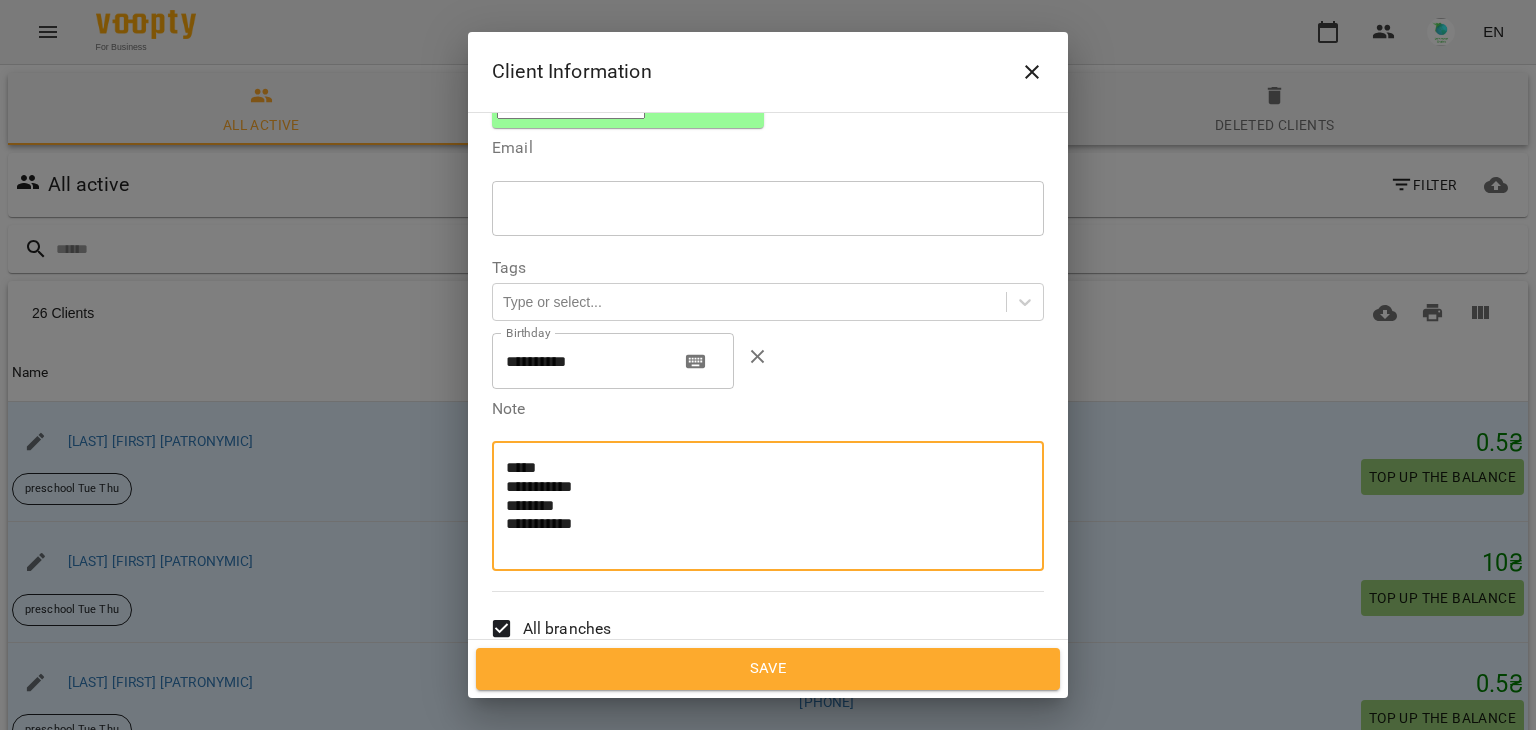 scroll, scrollTop: 0, scrollLeft: 0, axis: both 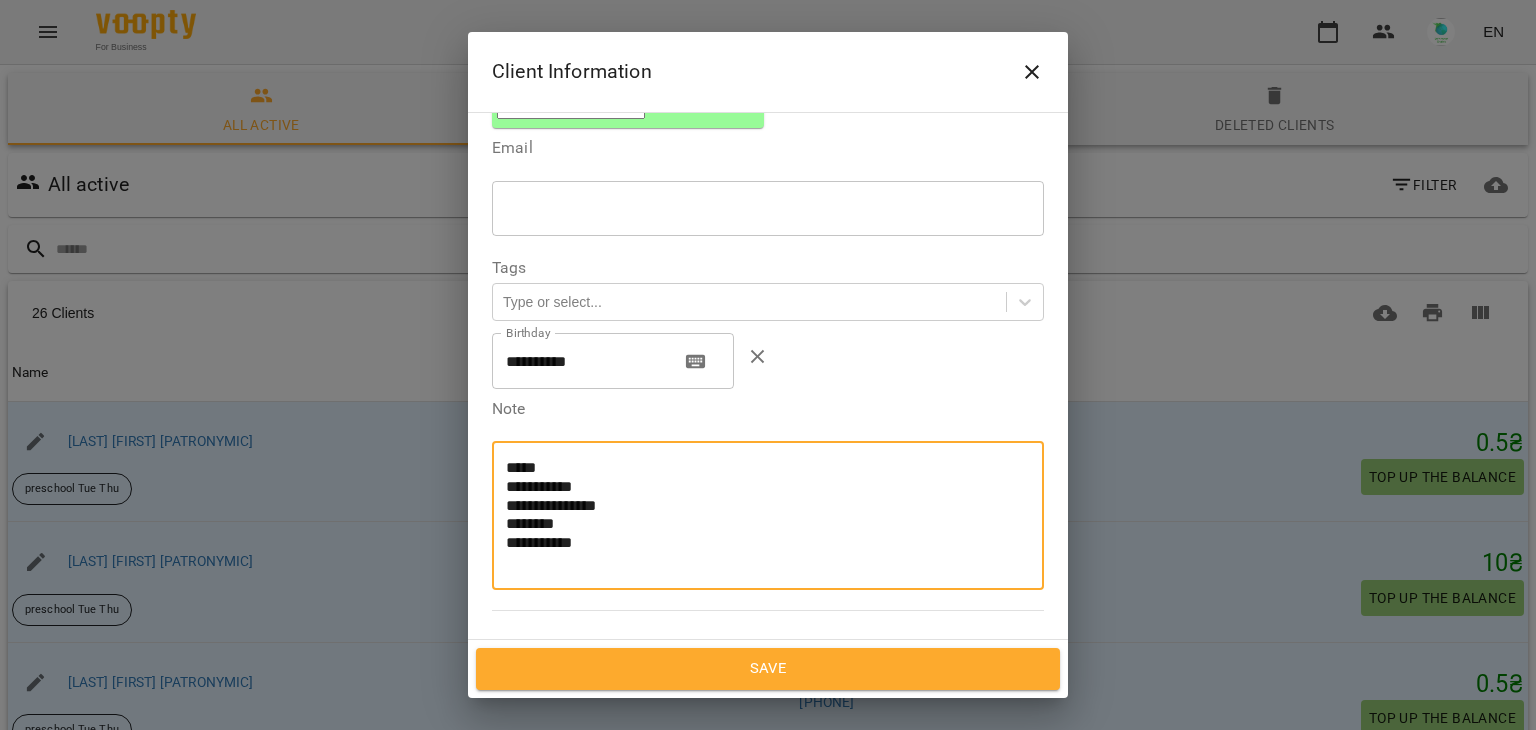 click on "**********" at bounding box center (760, 515) 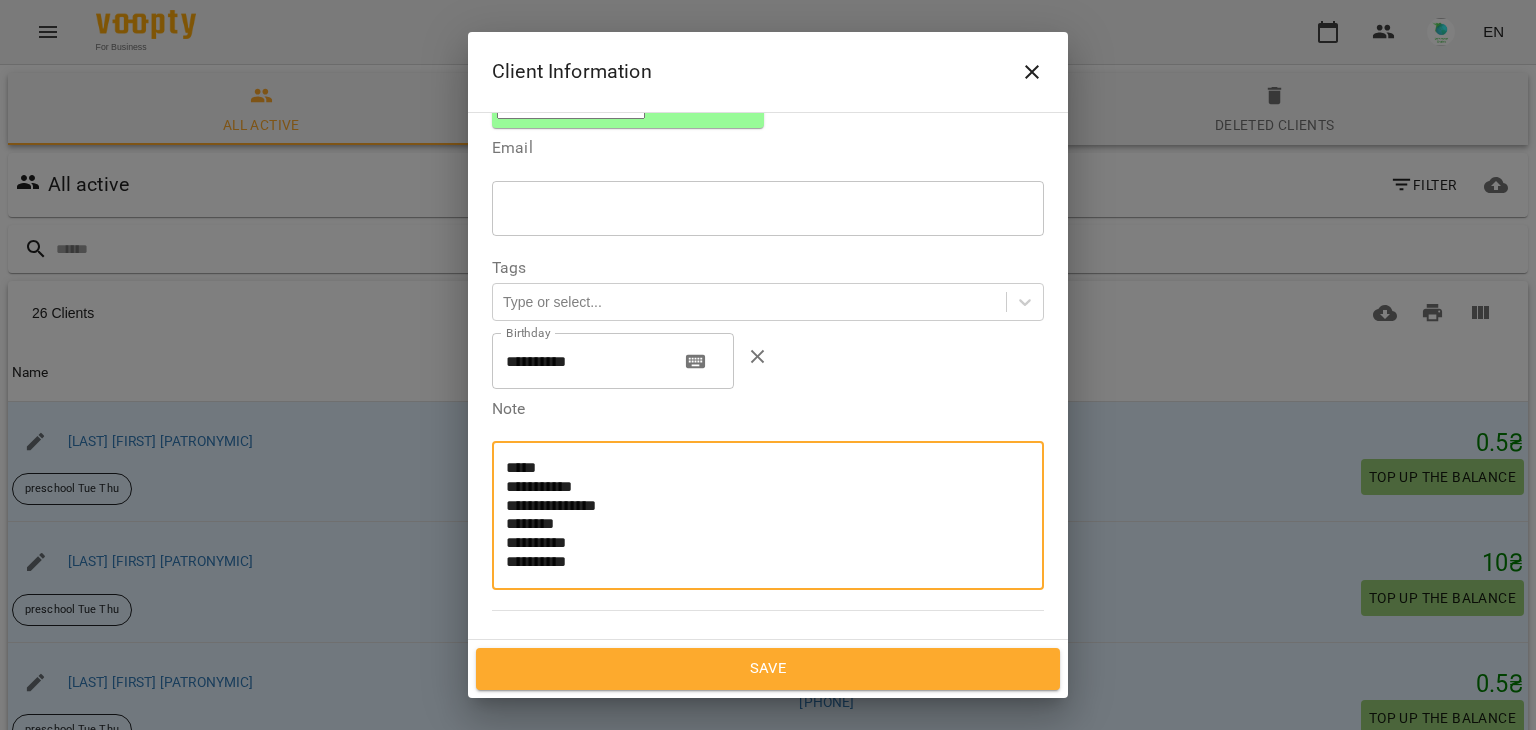 click on "**********" at bounding box center [760, 515] 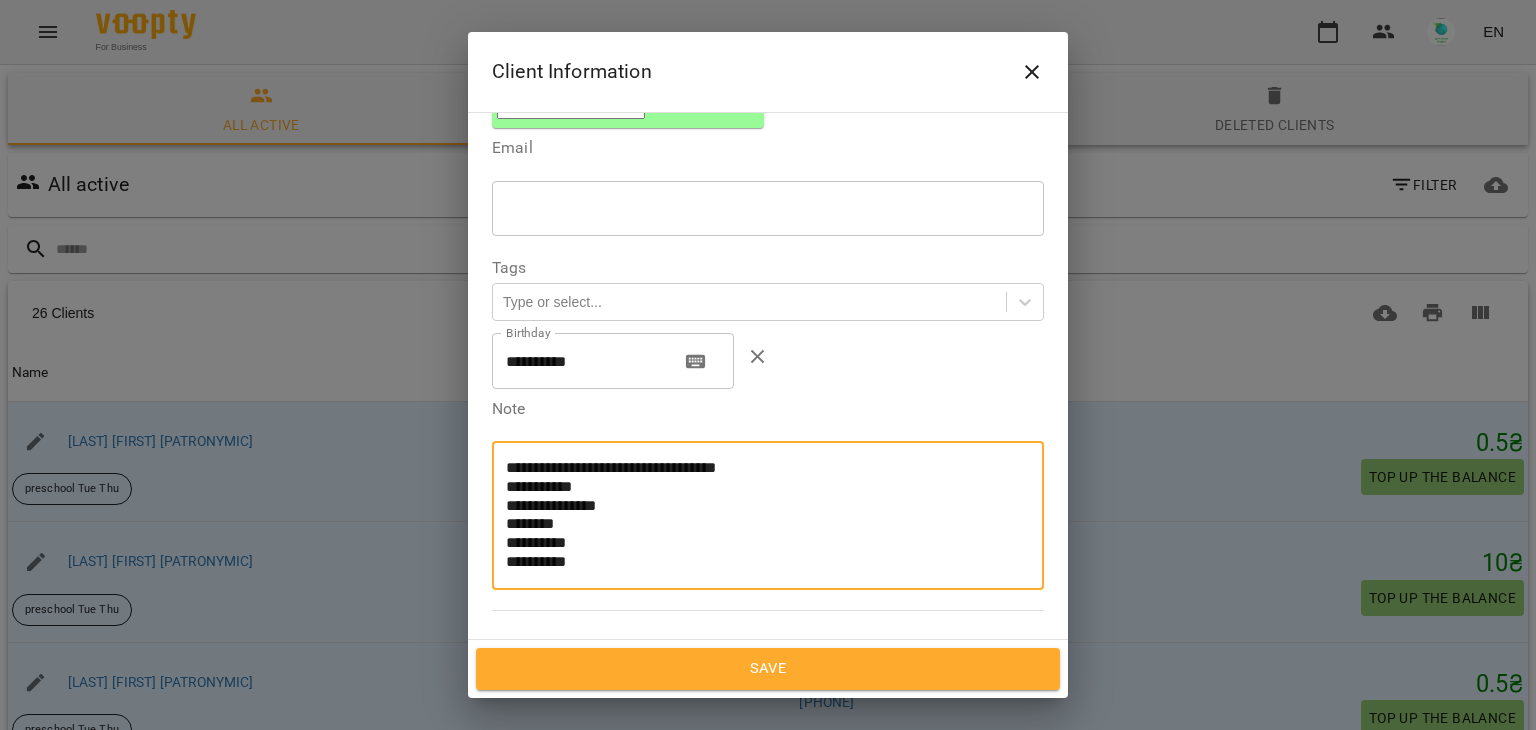 click on "**********" at bounding box center [760, 515] 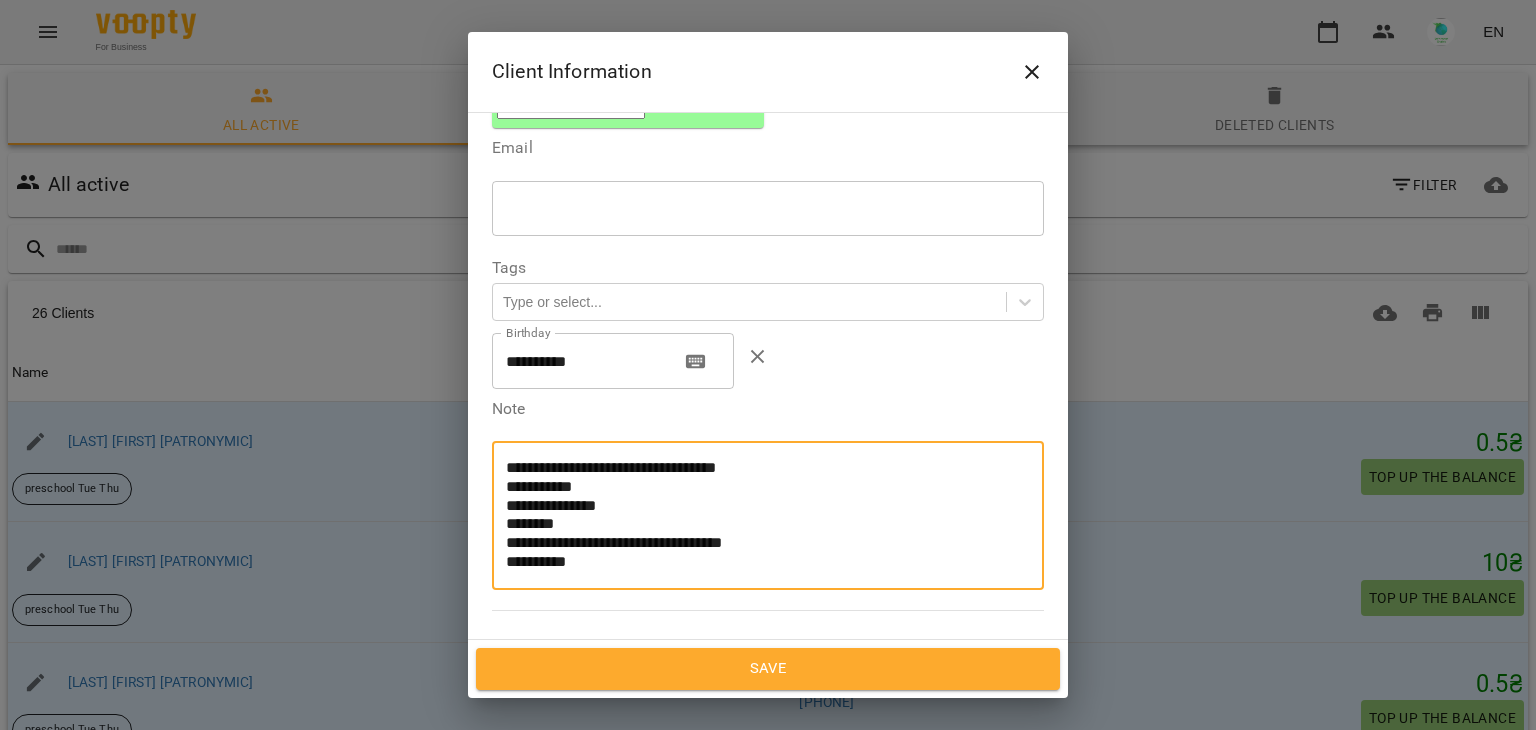 click on "**********" at bounding box center [760, 515] 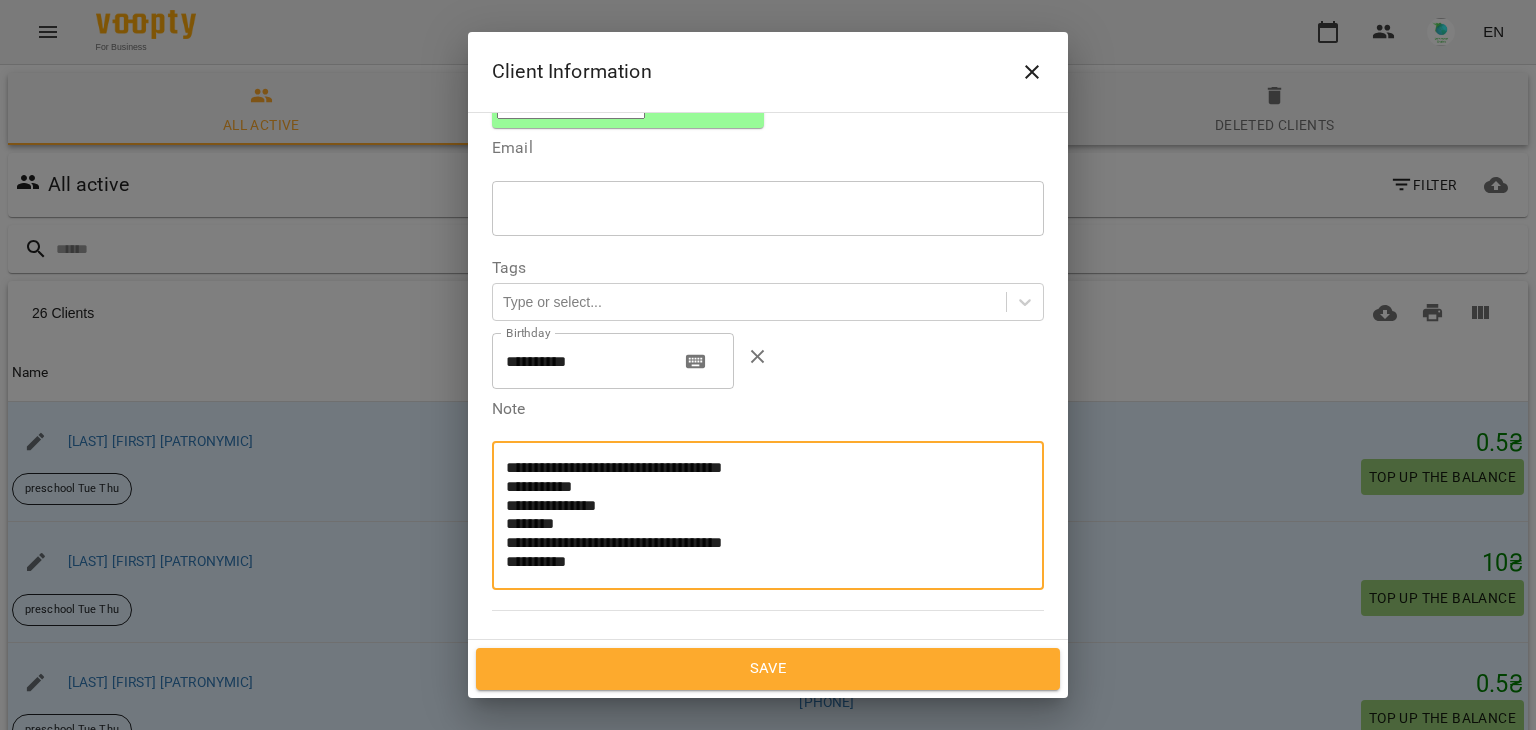 click on "**********" at bounding box center (760, 515) 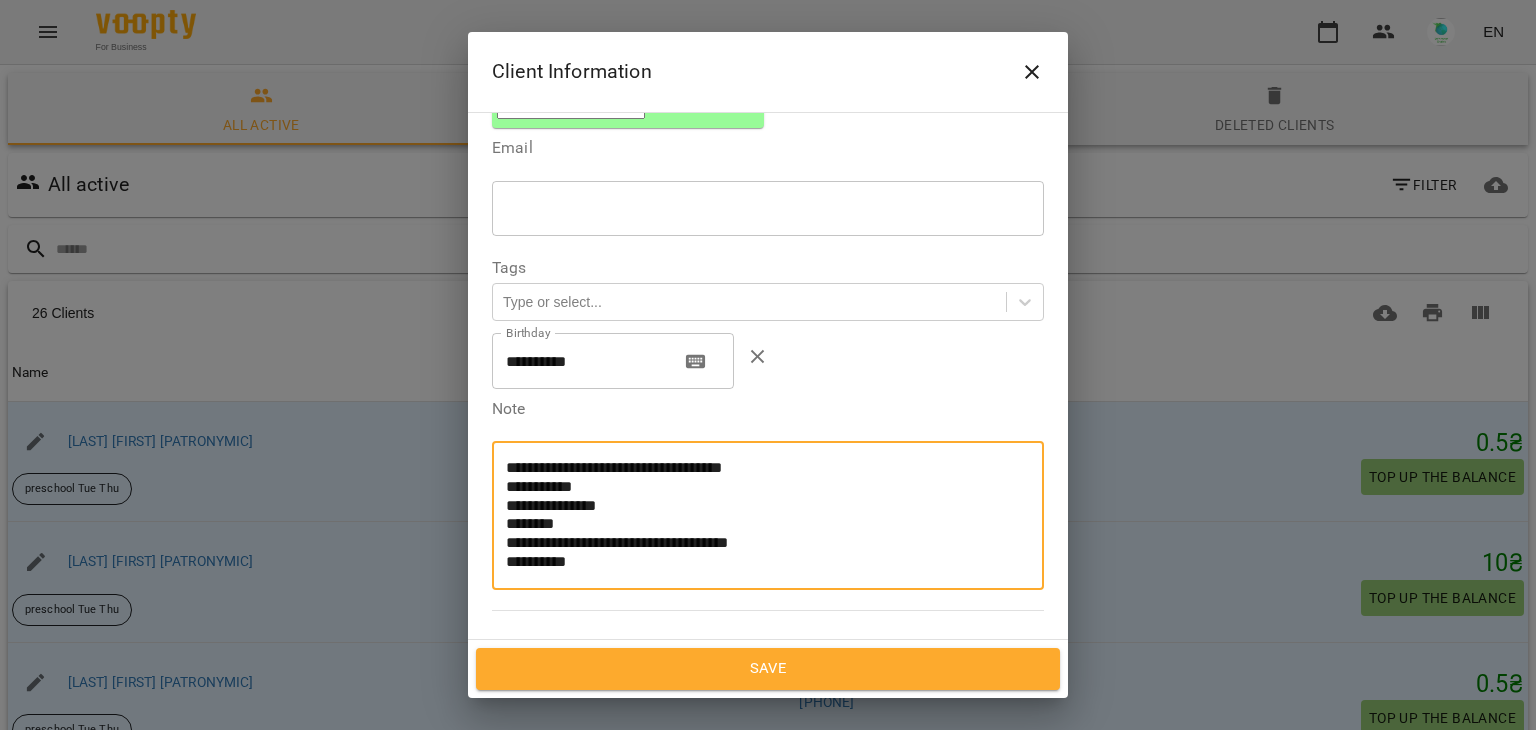 click on "**********" at bounding box center [760, 515] 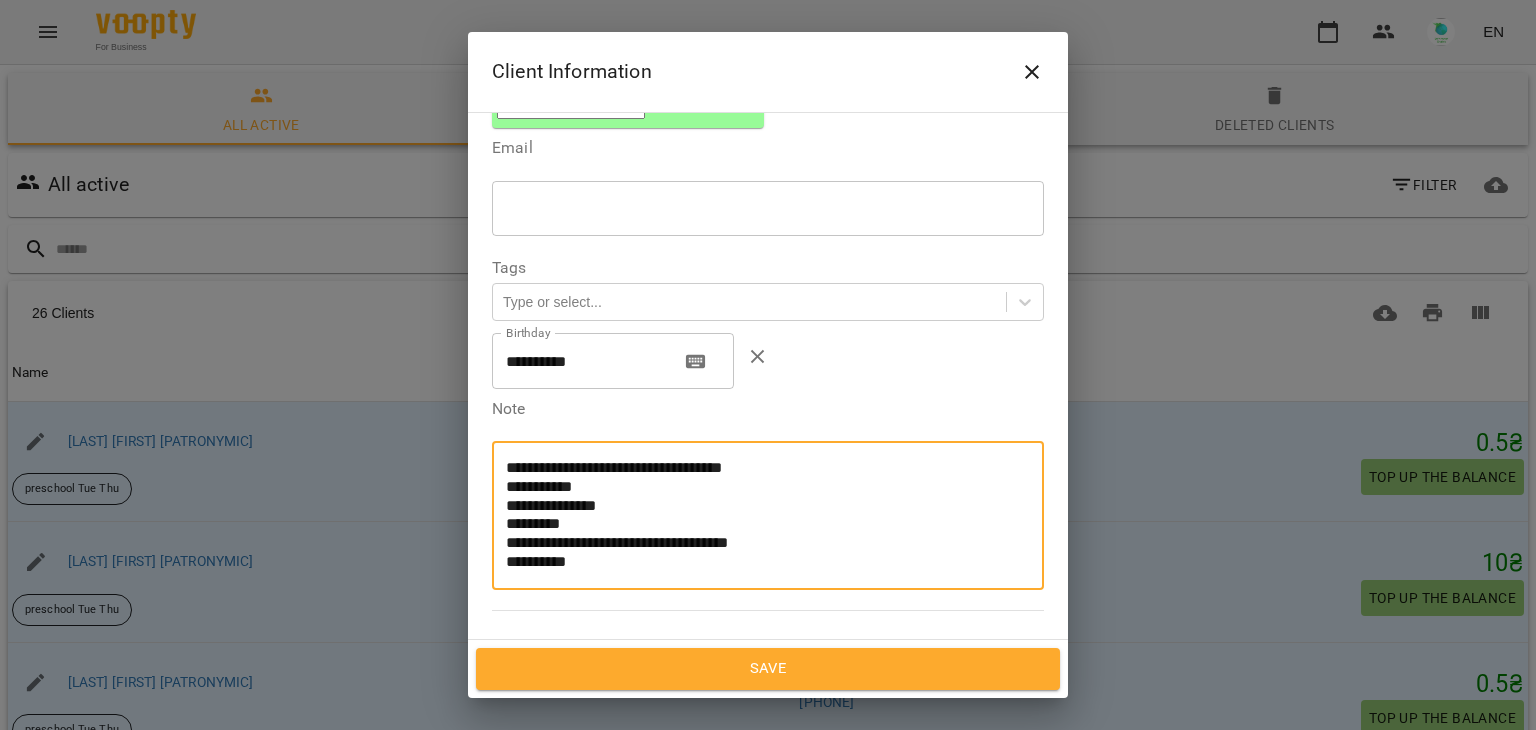 paste on "**********" 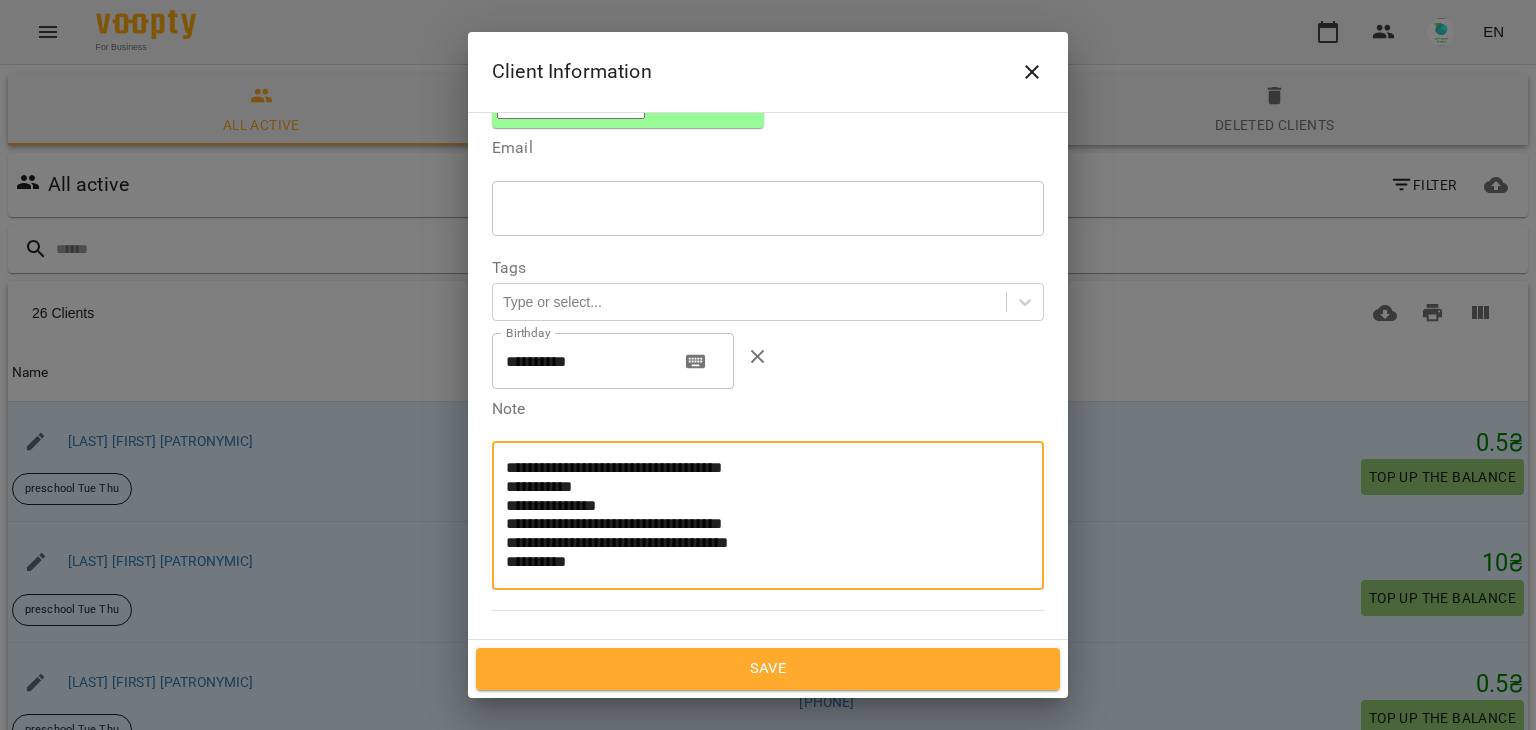 click on "**********" at bounding box center (760, 515) 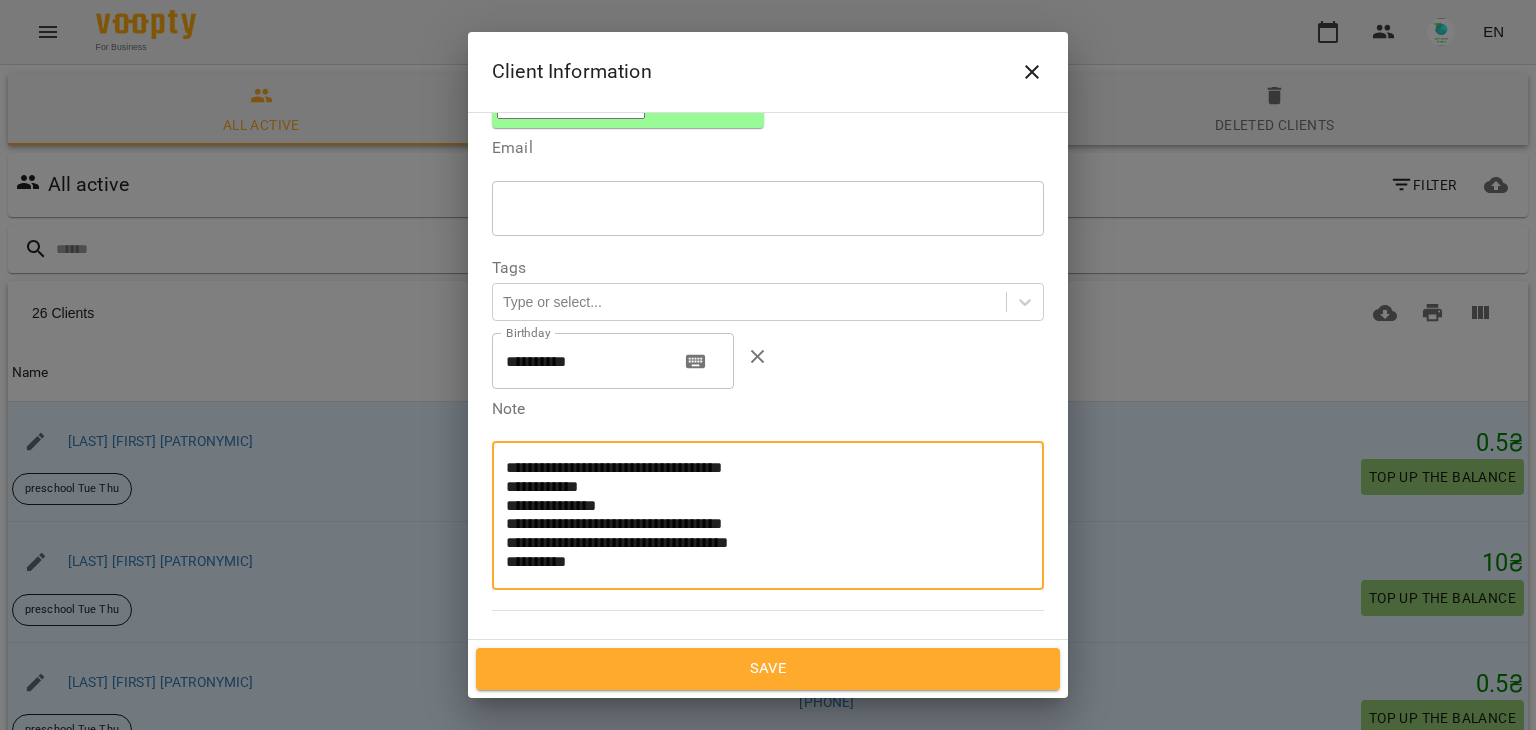 click on "**********" at bounding box center [760, 515] 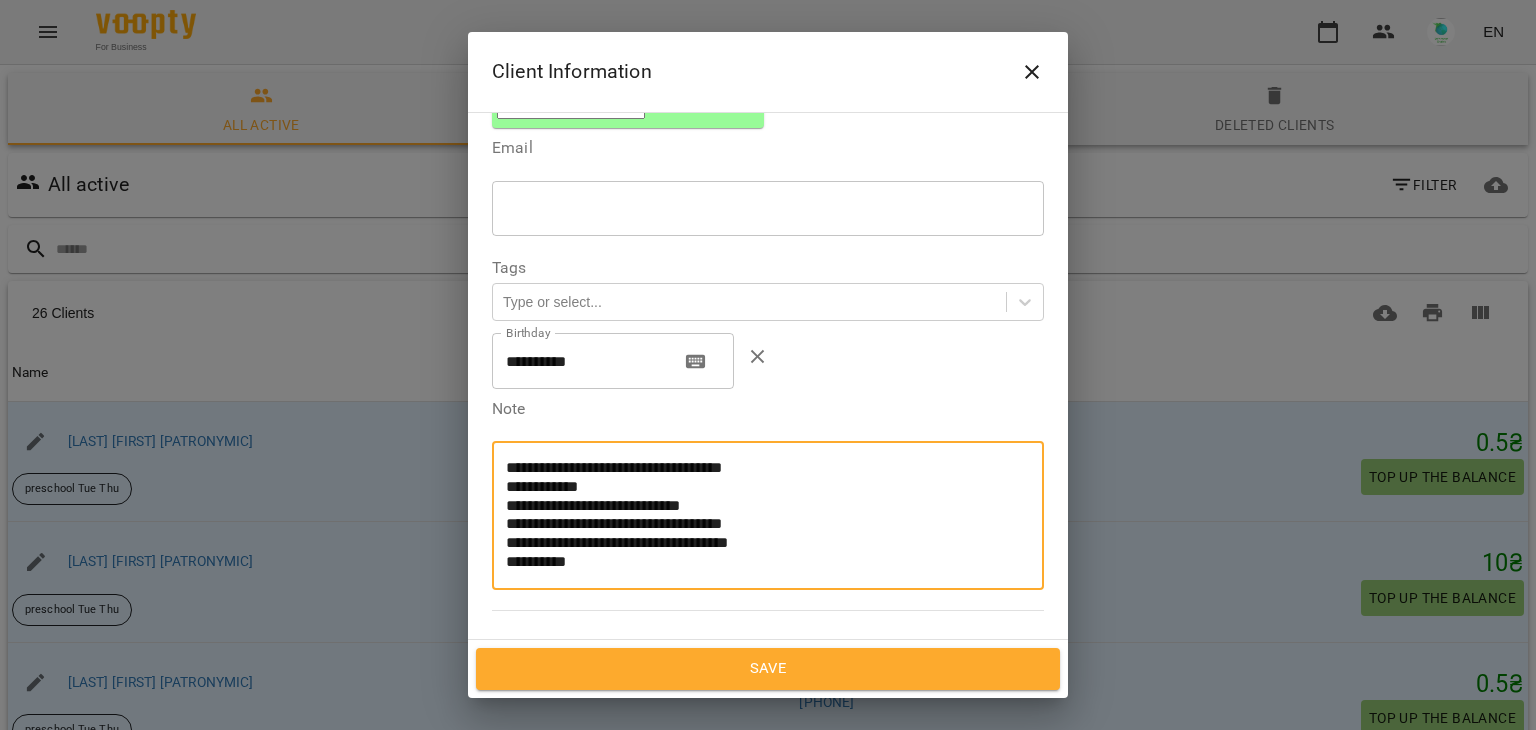 paste on "**********" 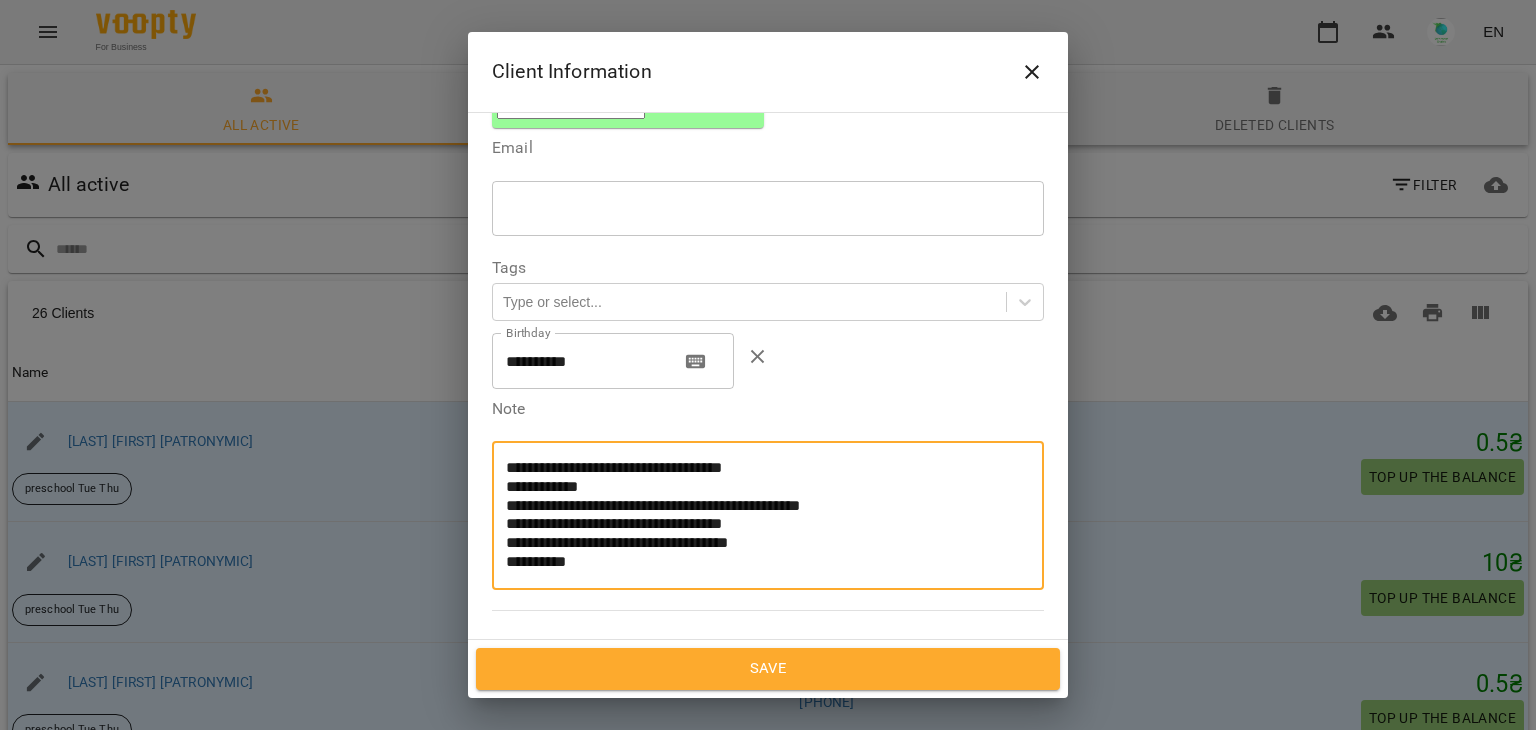 click on "**********" at bounding box center [760, 515] 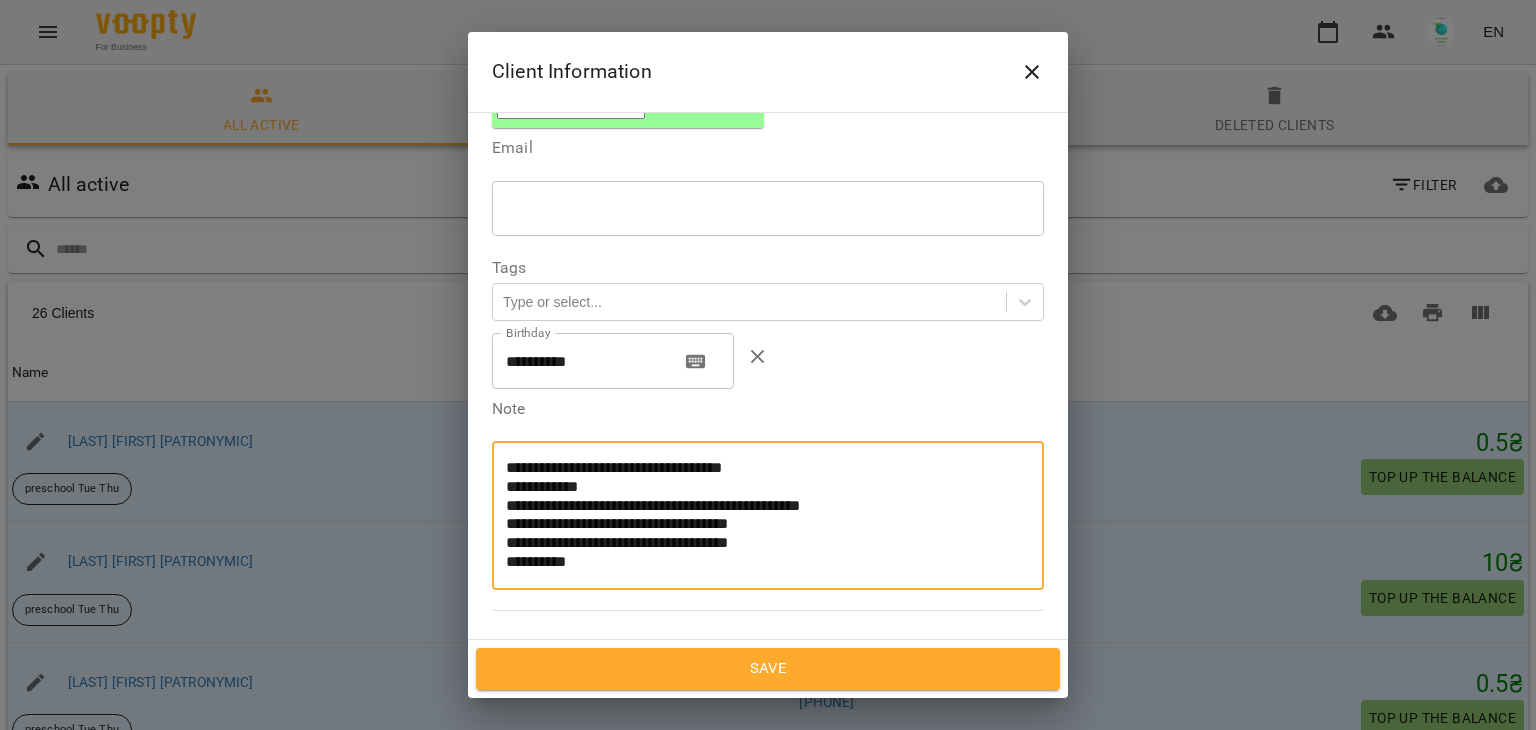 click on "**********" at bounding box center (760, 515) 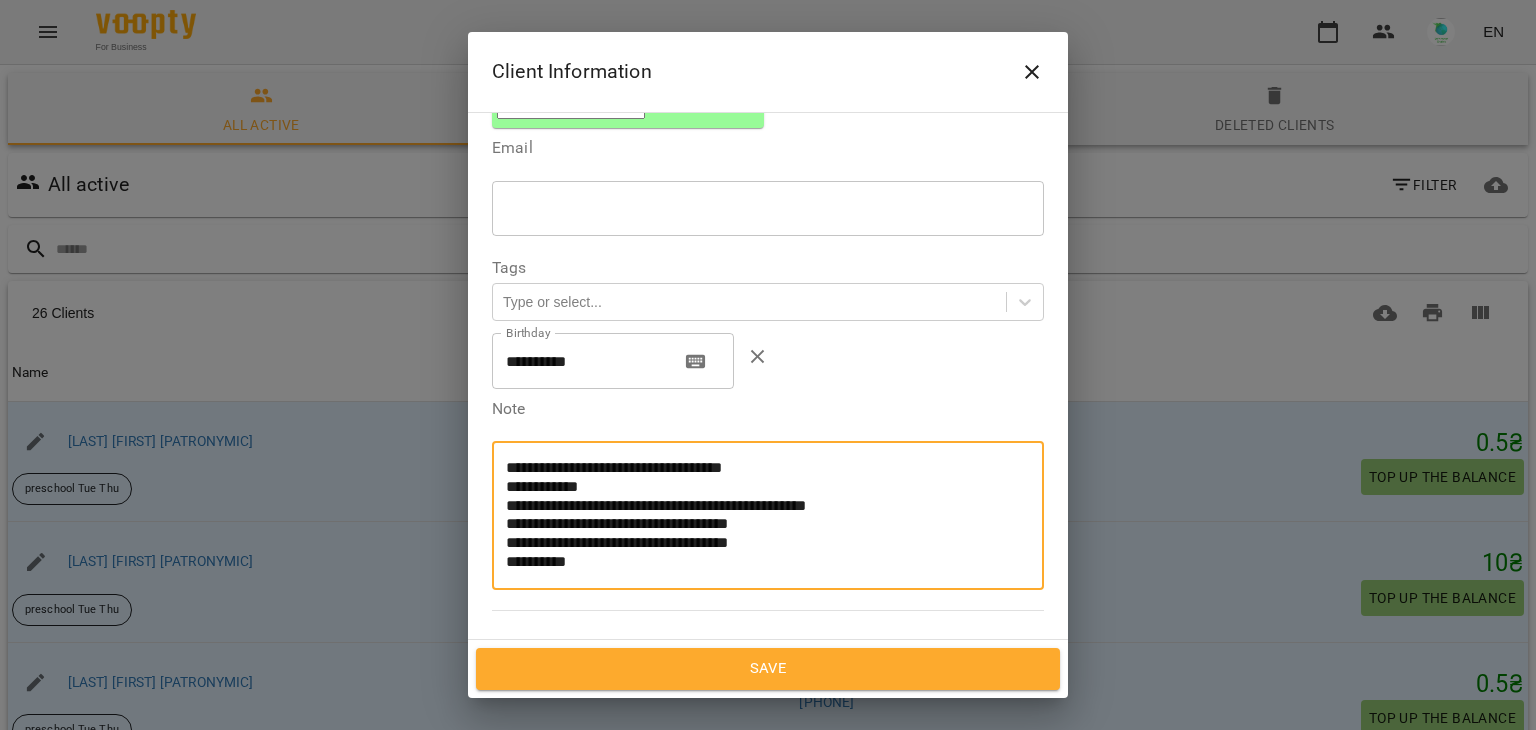 click on "**********" at bounding box center [760, 515] 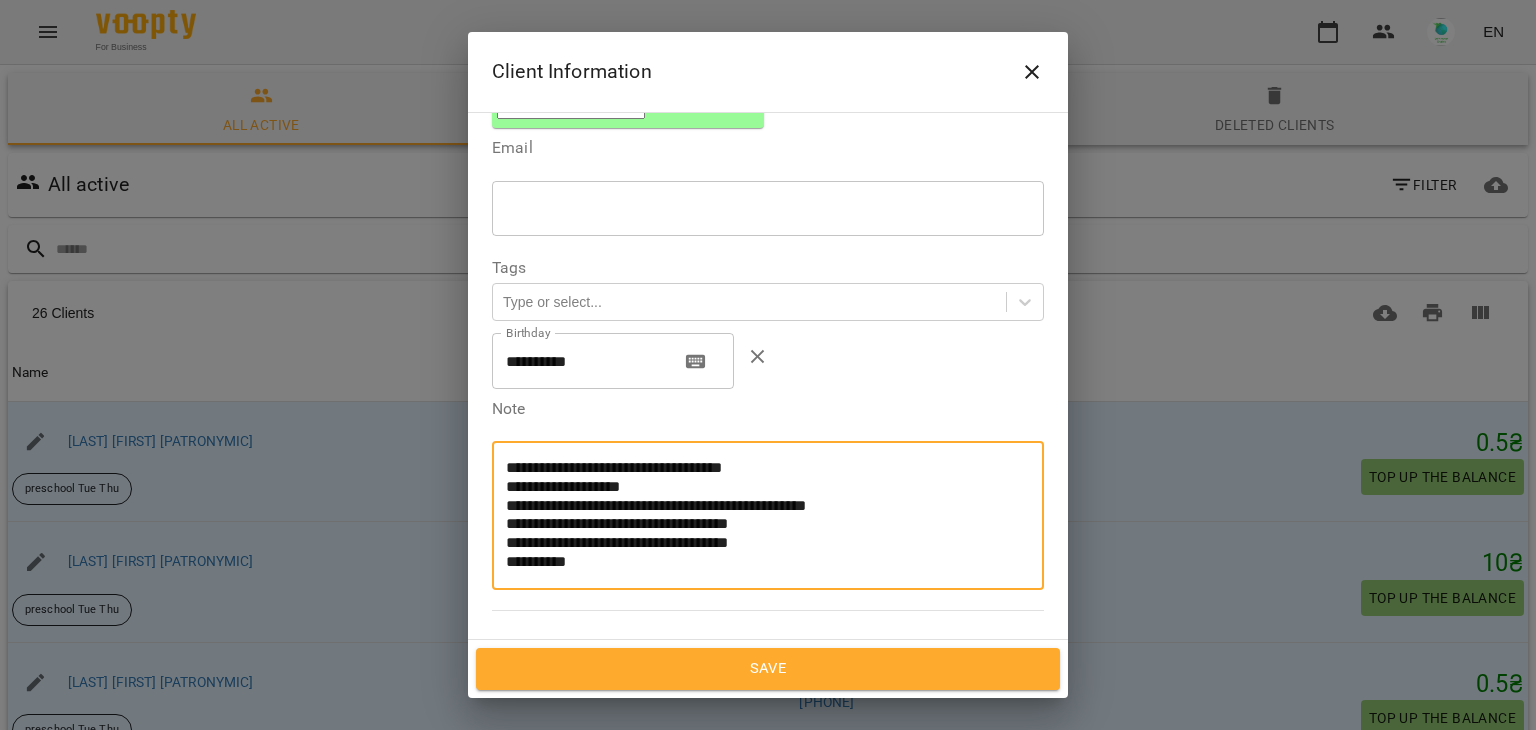 click on "**********" at bounding box center (760, 515) 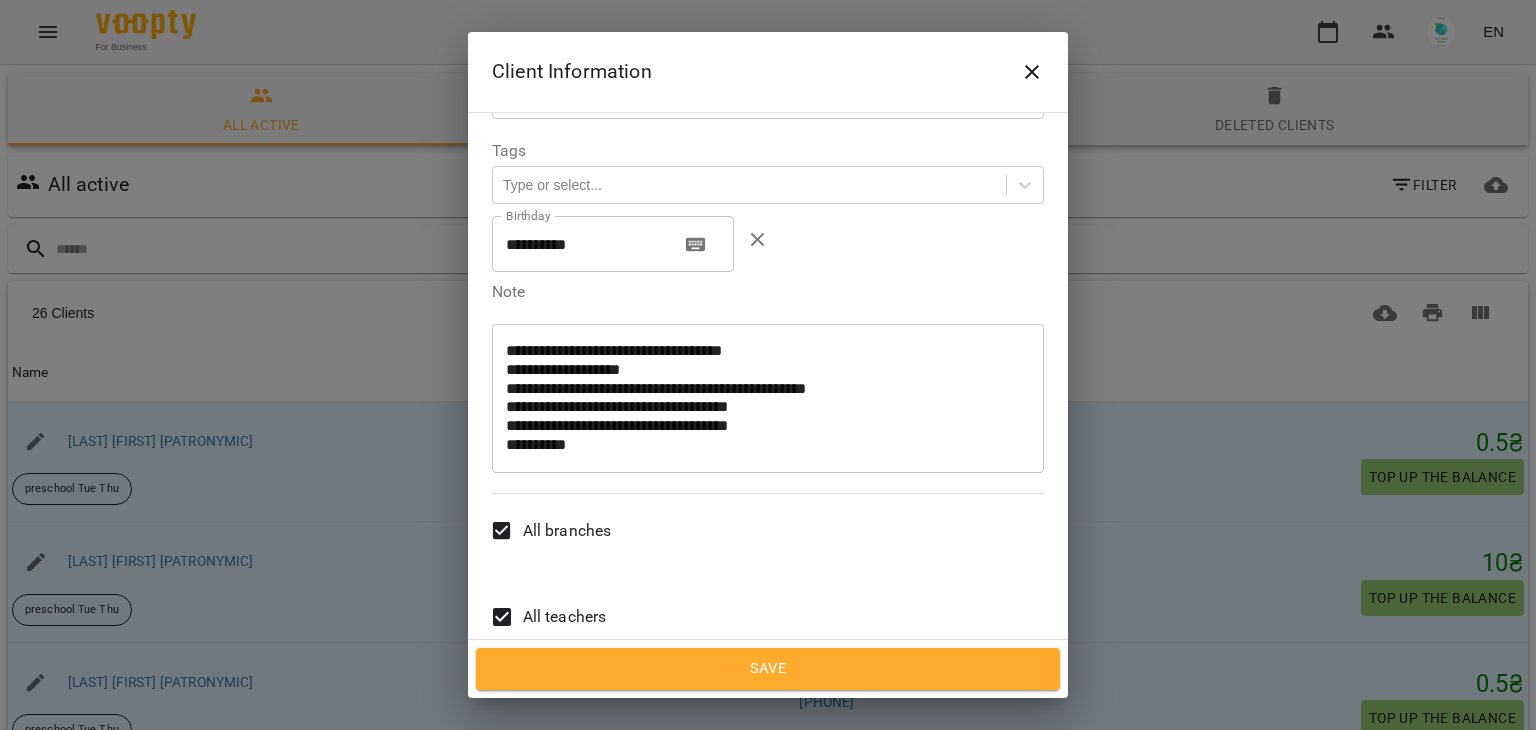 scroll, scrollTop: 593, scrollLeft: 0, axis: vertical 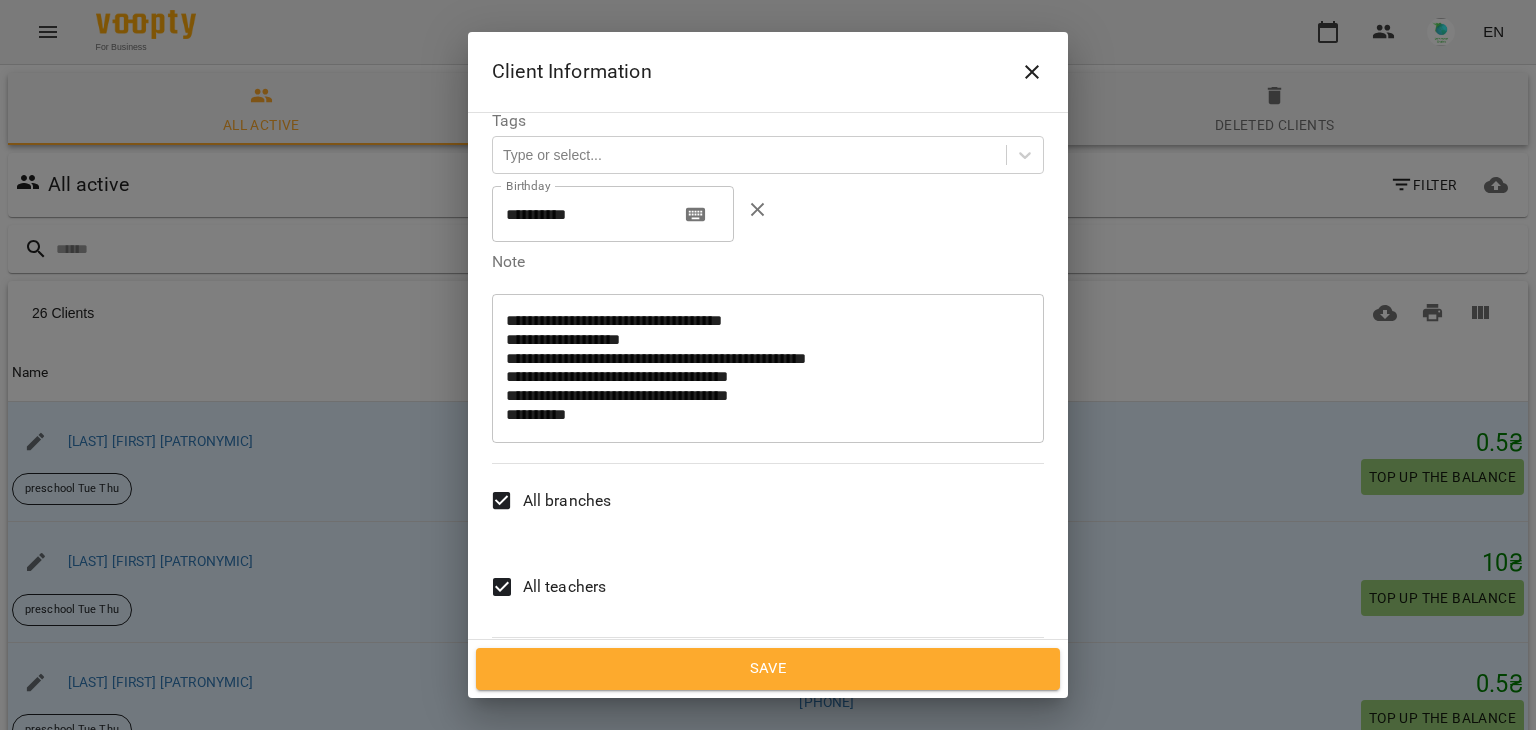 click on "All teachers" at bounding box center (543, 587) 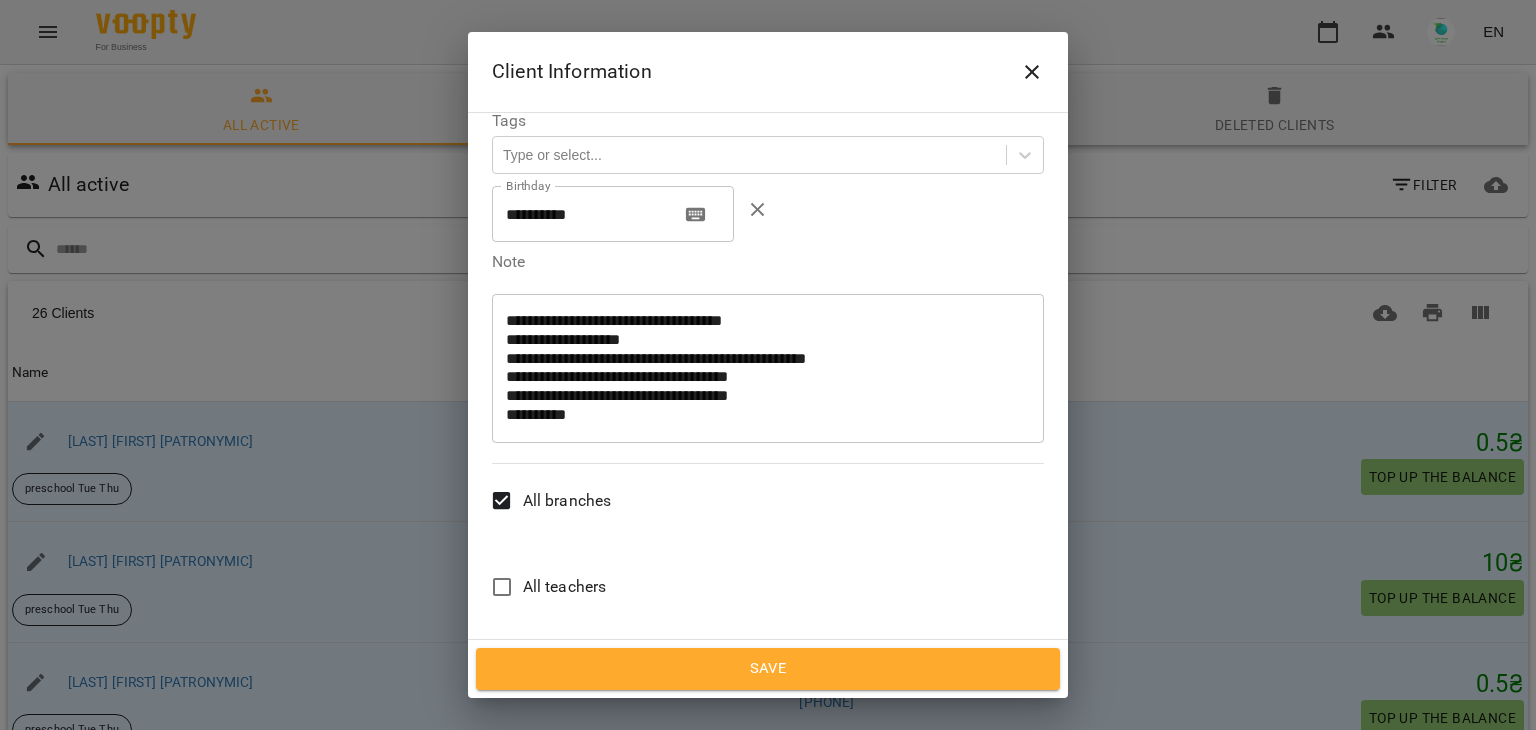 click on "[LAST] [FIRST]" at bounding box center [572, 779] 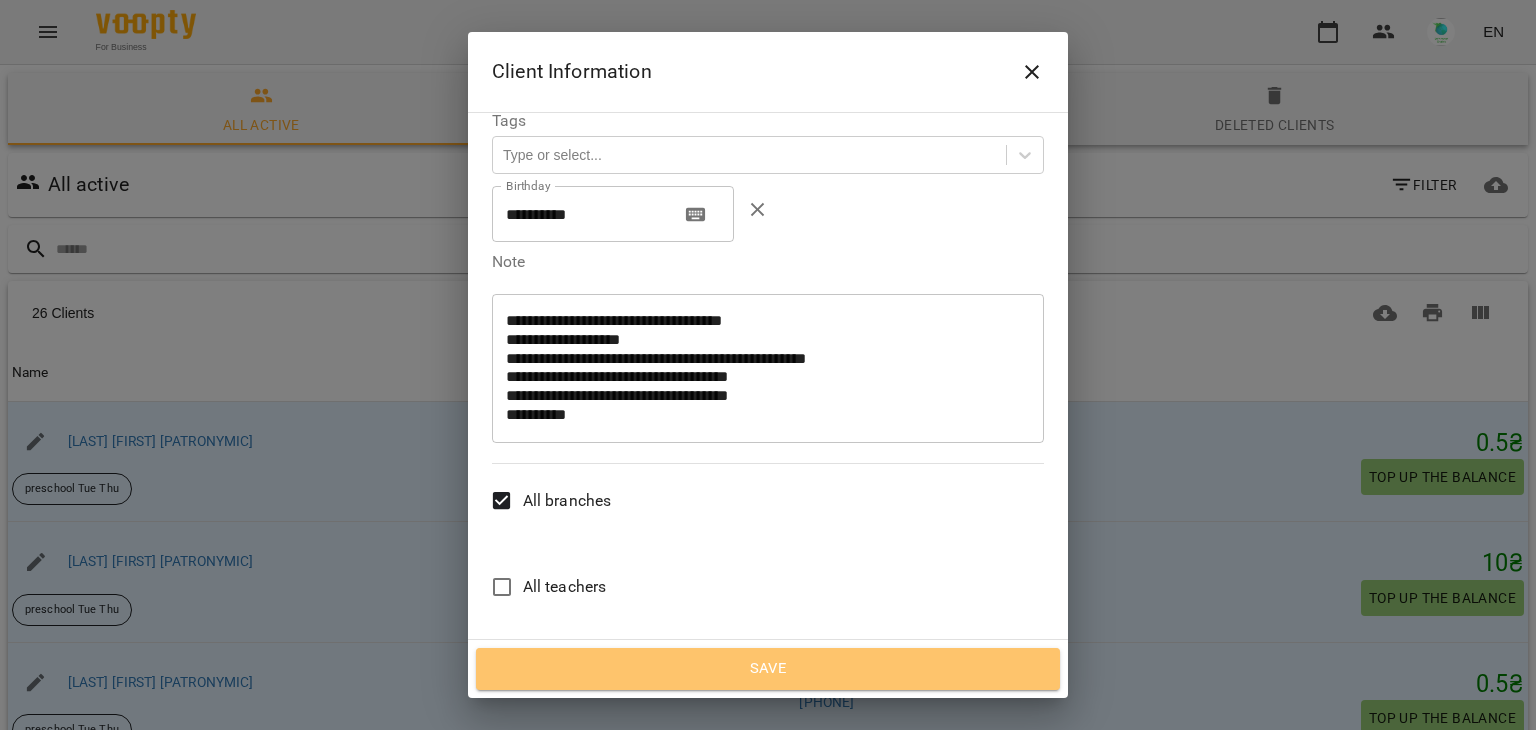click on "Save" at bounding box center (768, 669) 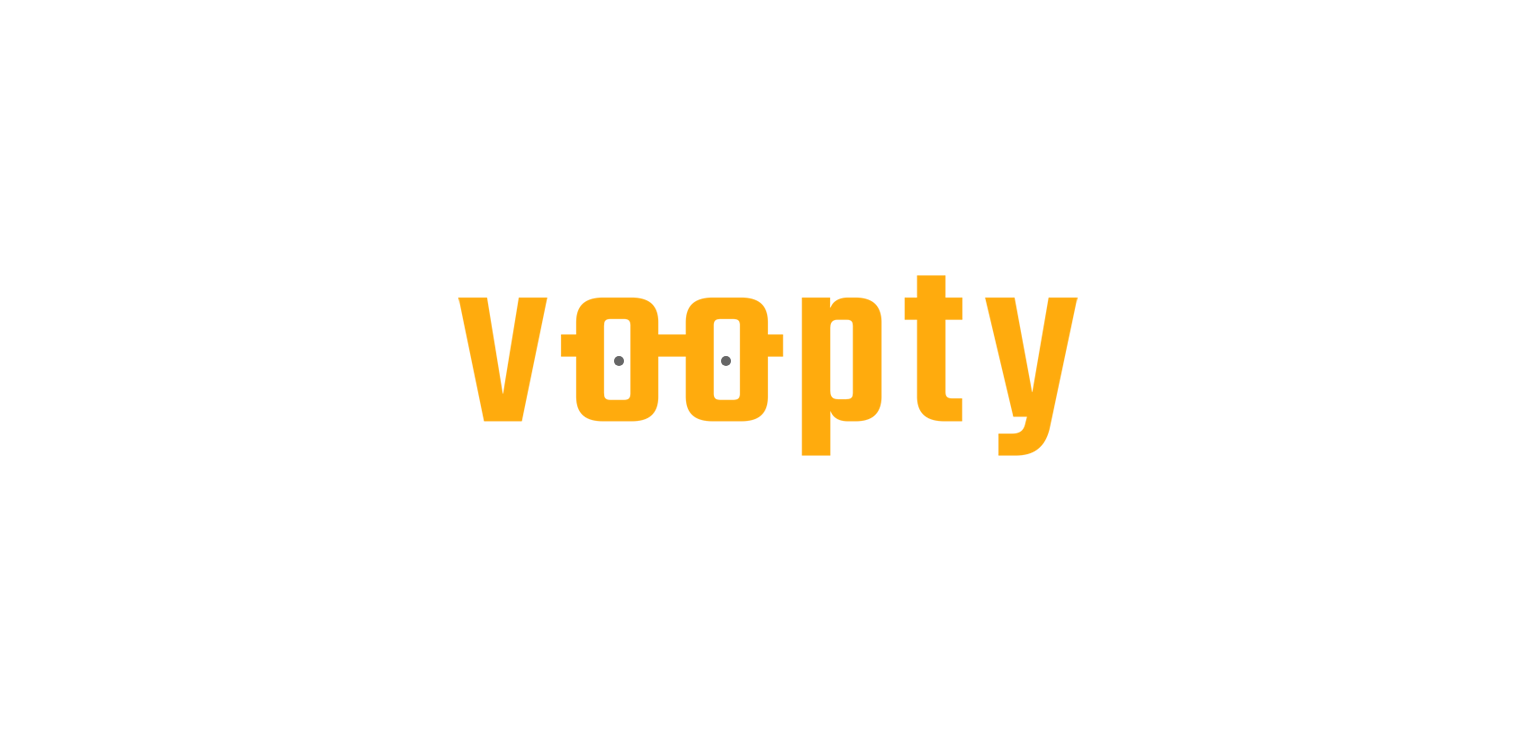 scroll, scrollTop: 0, scrollLeft: 0, axis: both 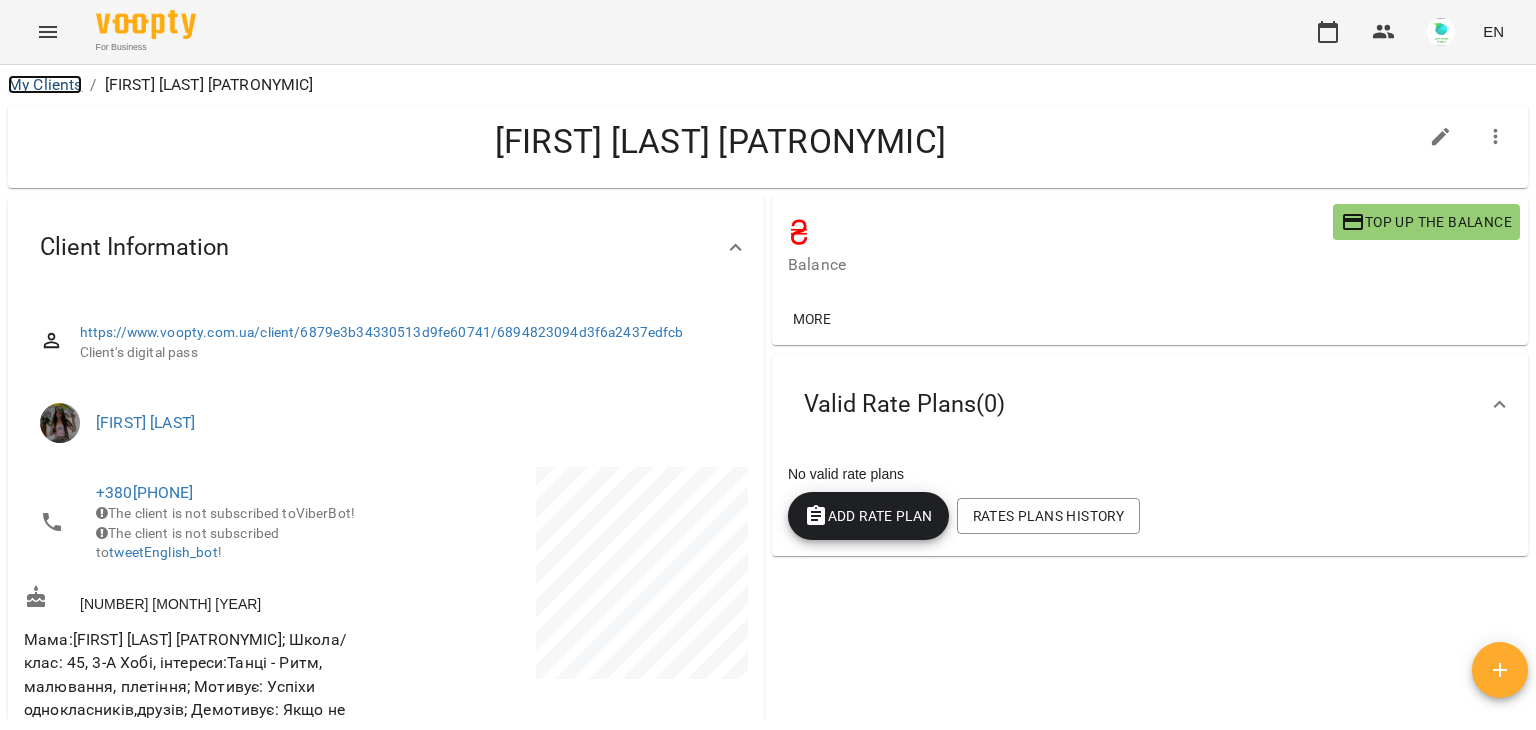 click on "My Clients" at bounding box center [45, 84] 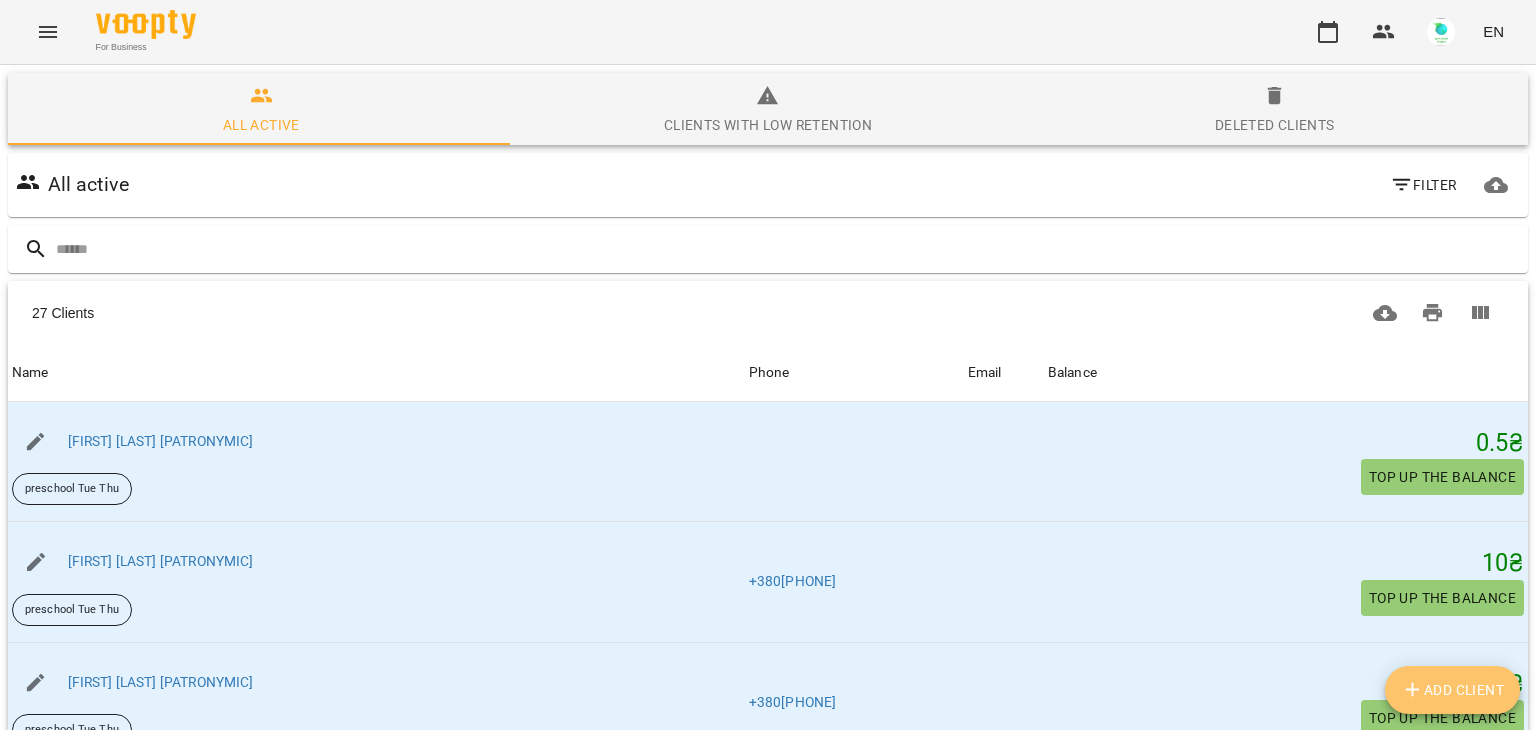click on "Add Client" at bounding box center [1453, 690] 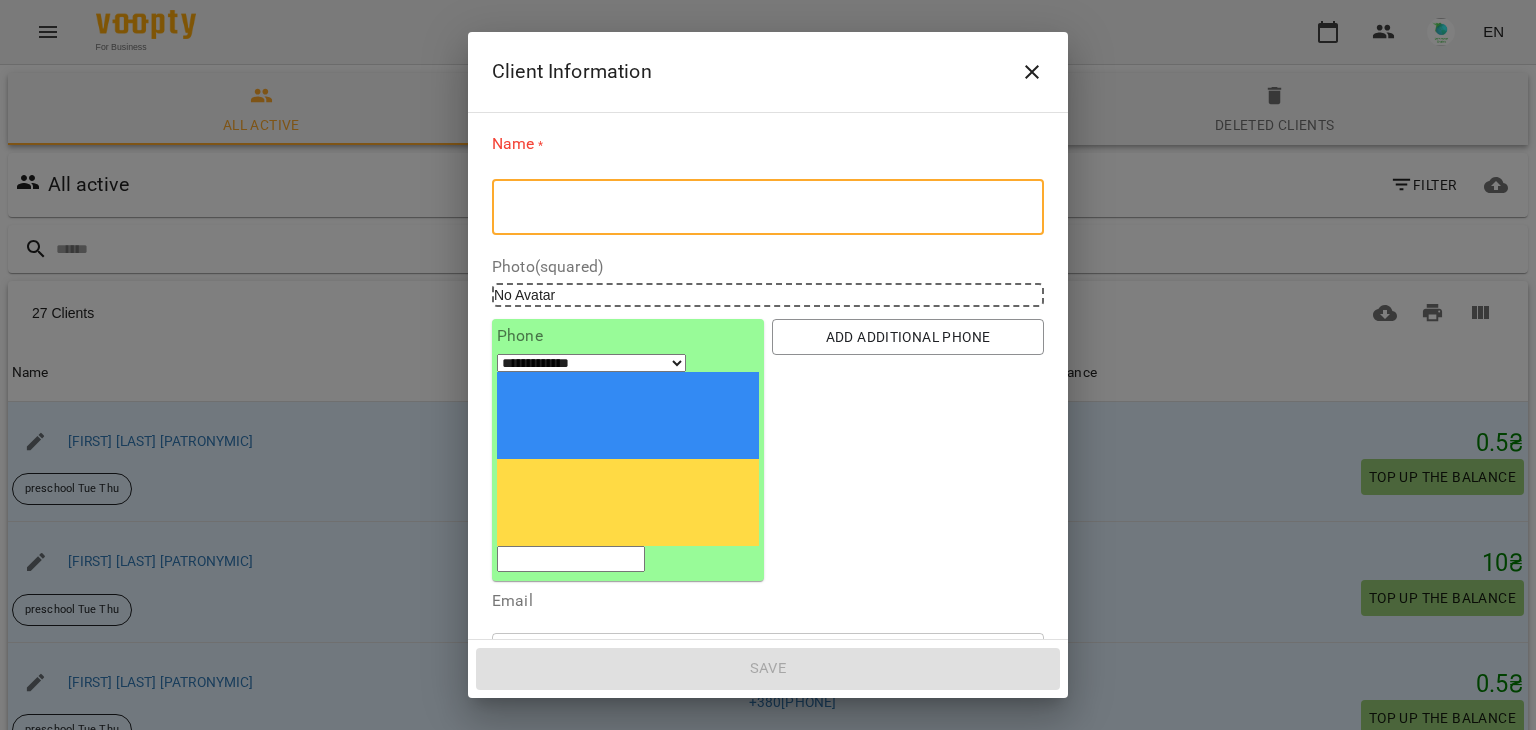 paste on "**********" 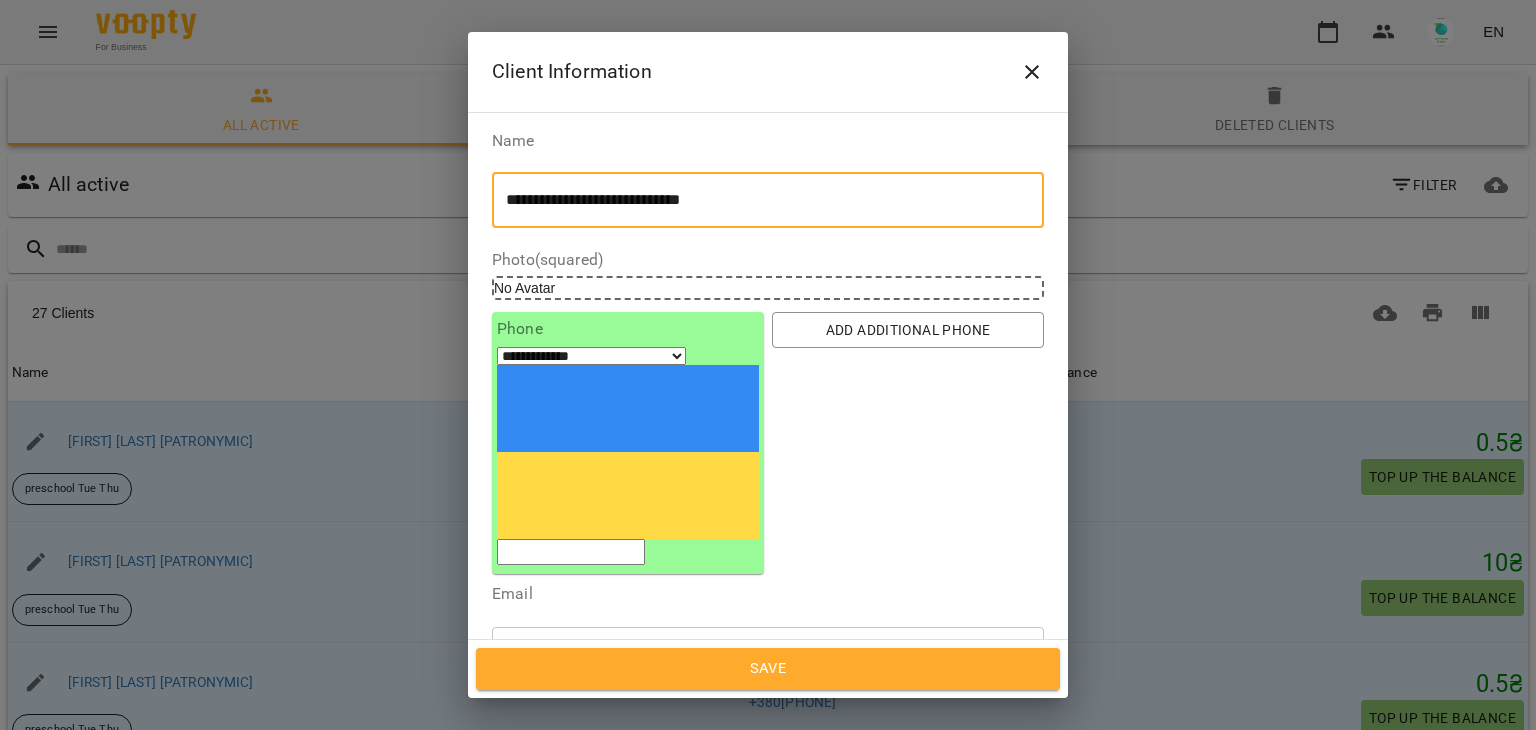 type on "**********" 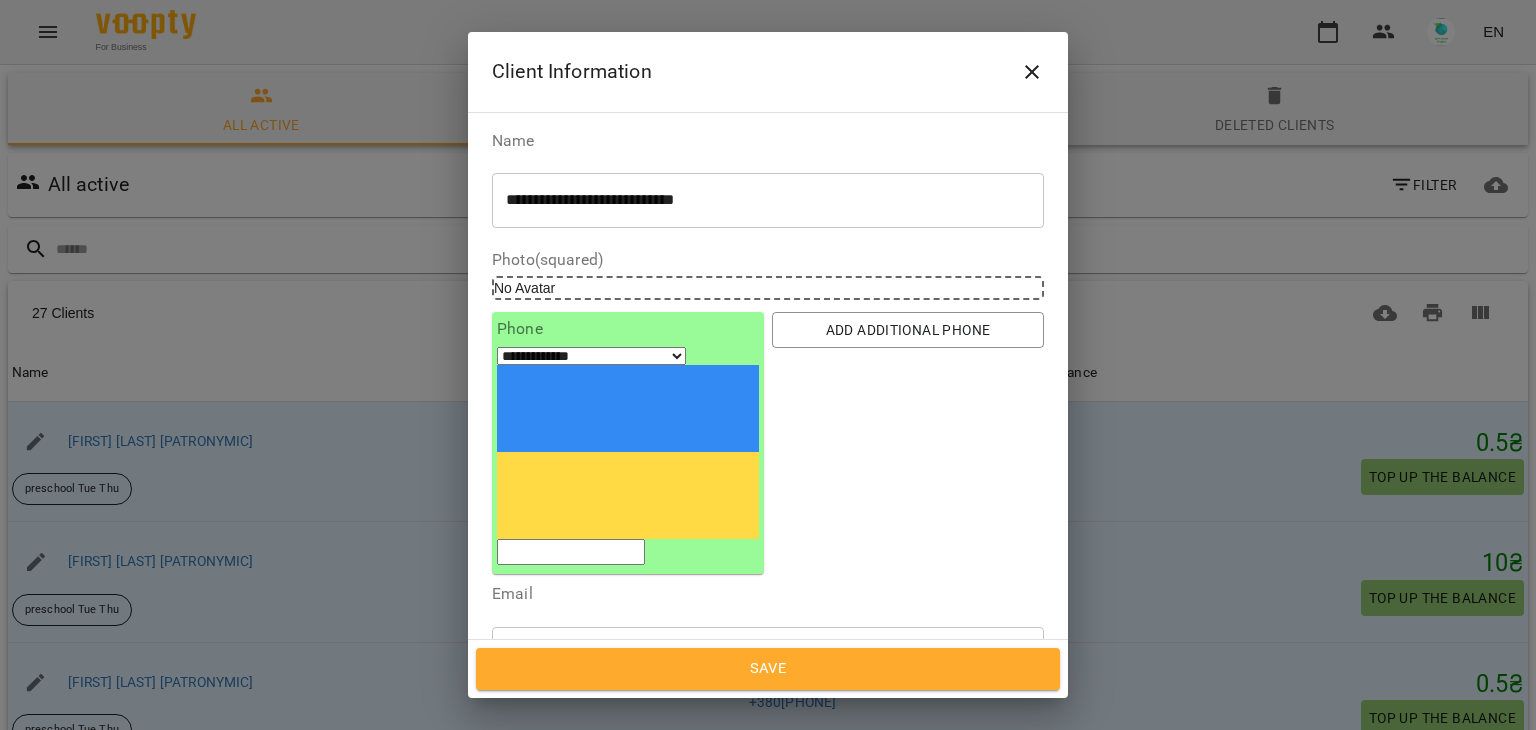 click at bounding box center (571, 552) 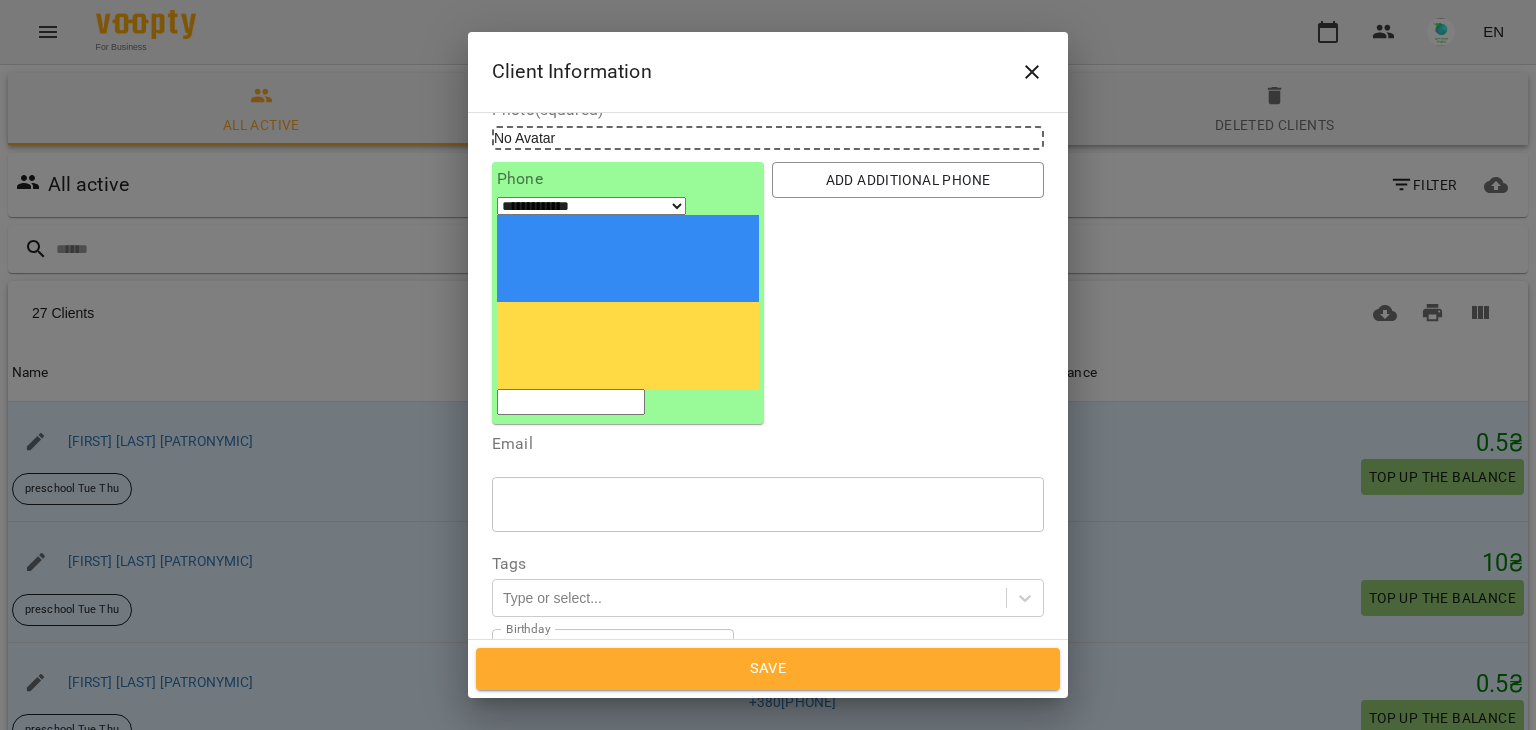 scroll, scrollTop: 200, scrollLeft: 0, axis: vertical 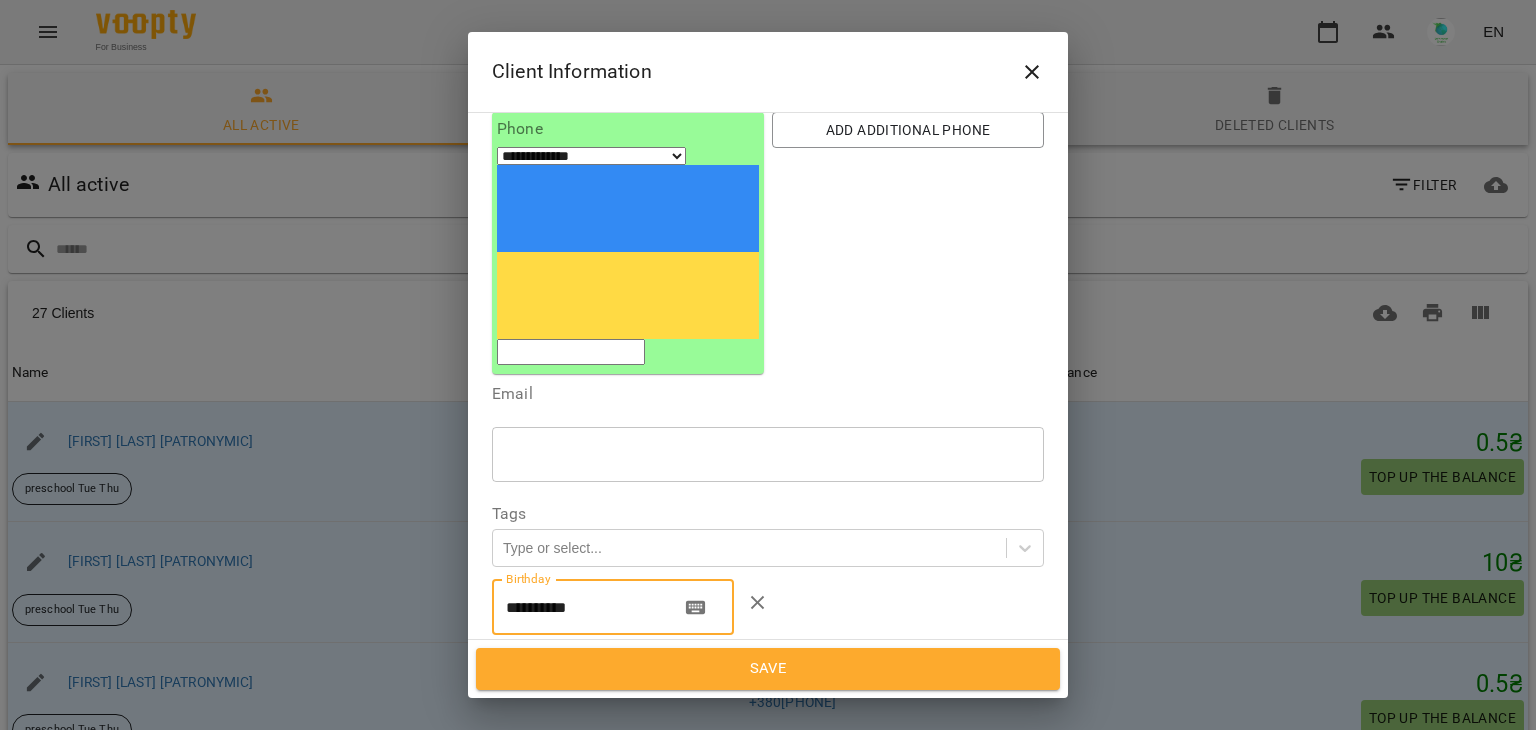 click on "**********" at bounding box center (578, 607) 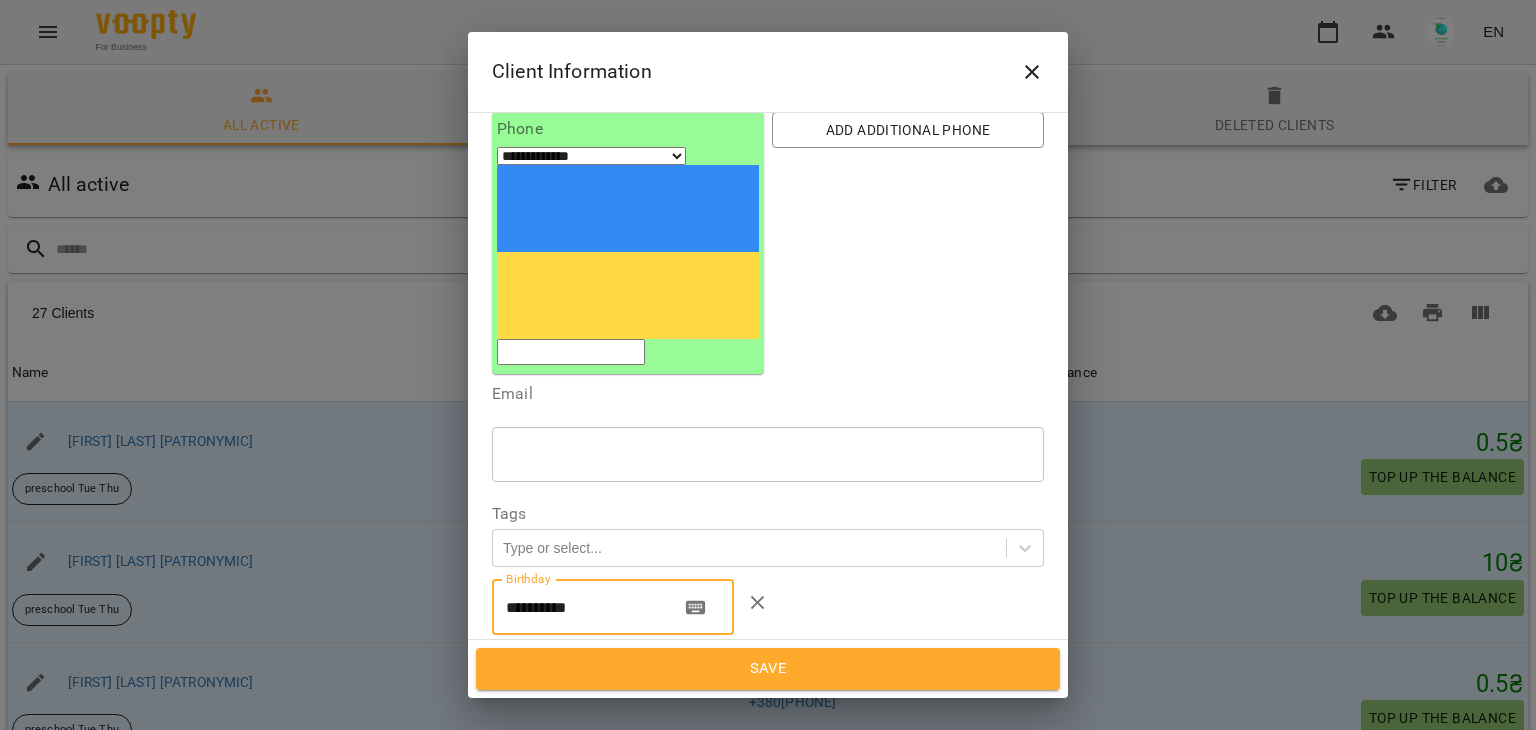 drag, startPoint x: 545, startPoint y: 434, endPoint x: 529, endPoint y: 433, distance: 16.03122 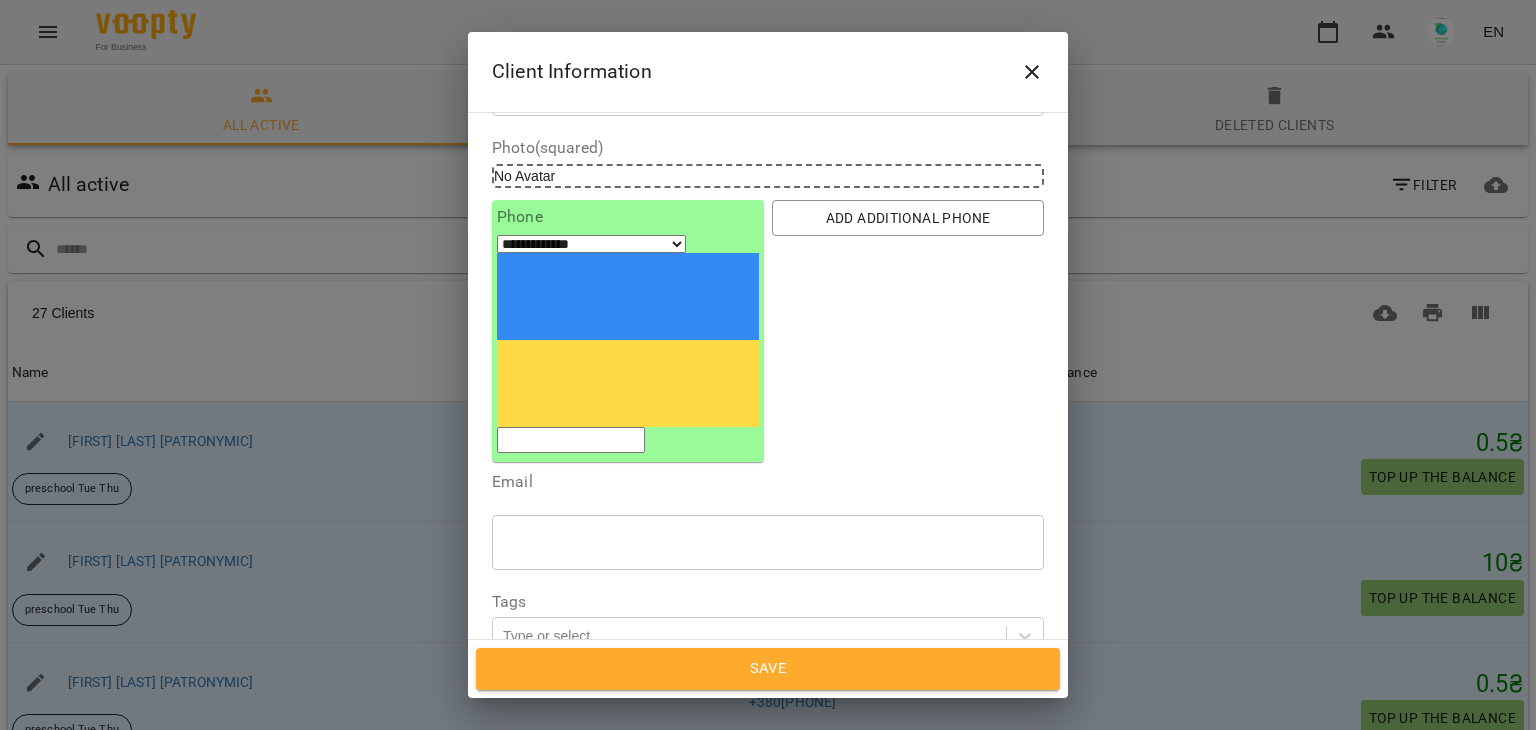 scroll, scrollTop: 109, scrollLeft: 0, axis: vertical 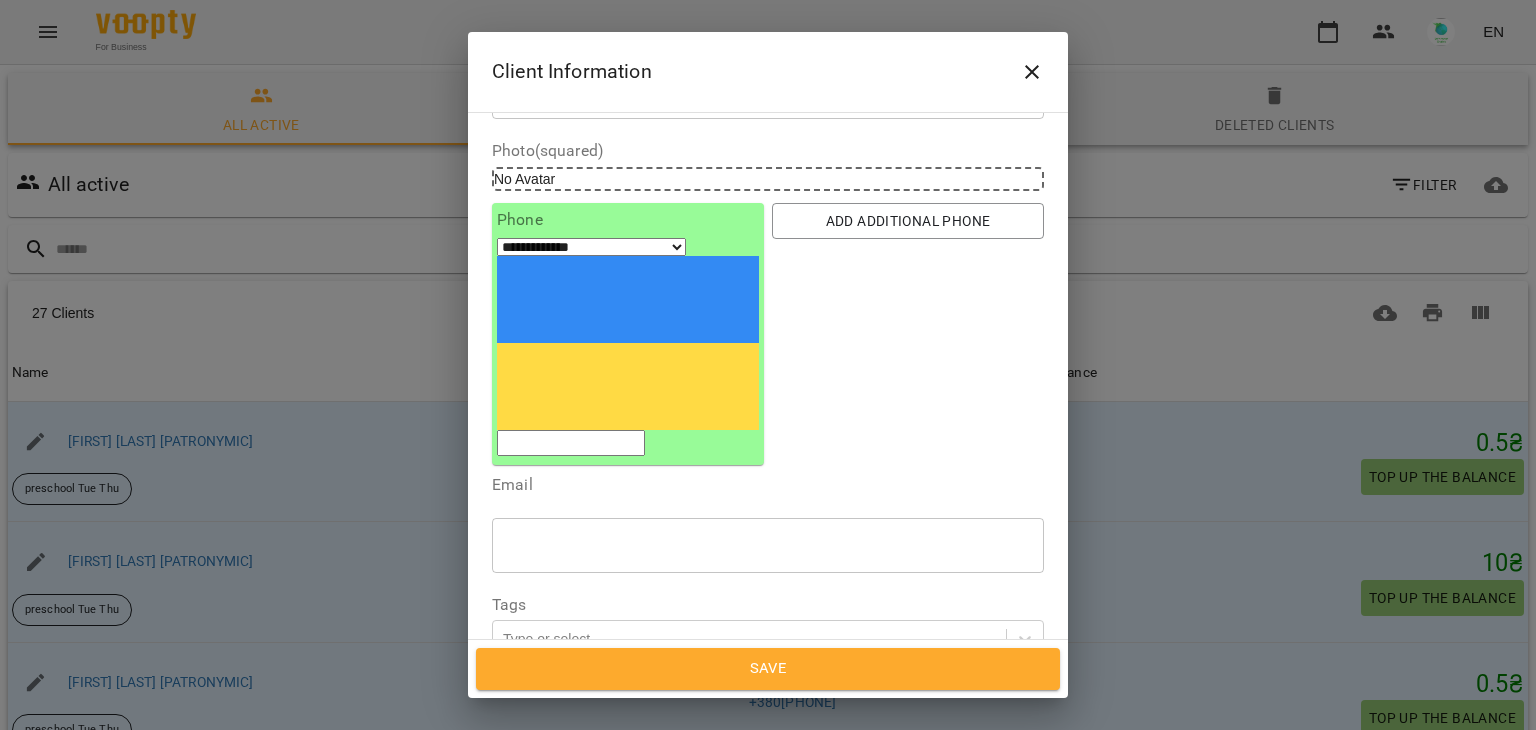 paste on "**********" 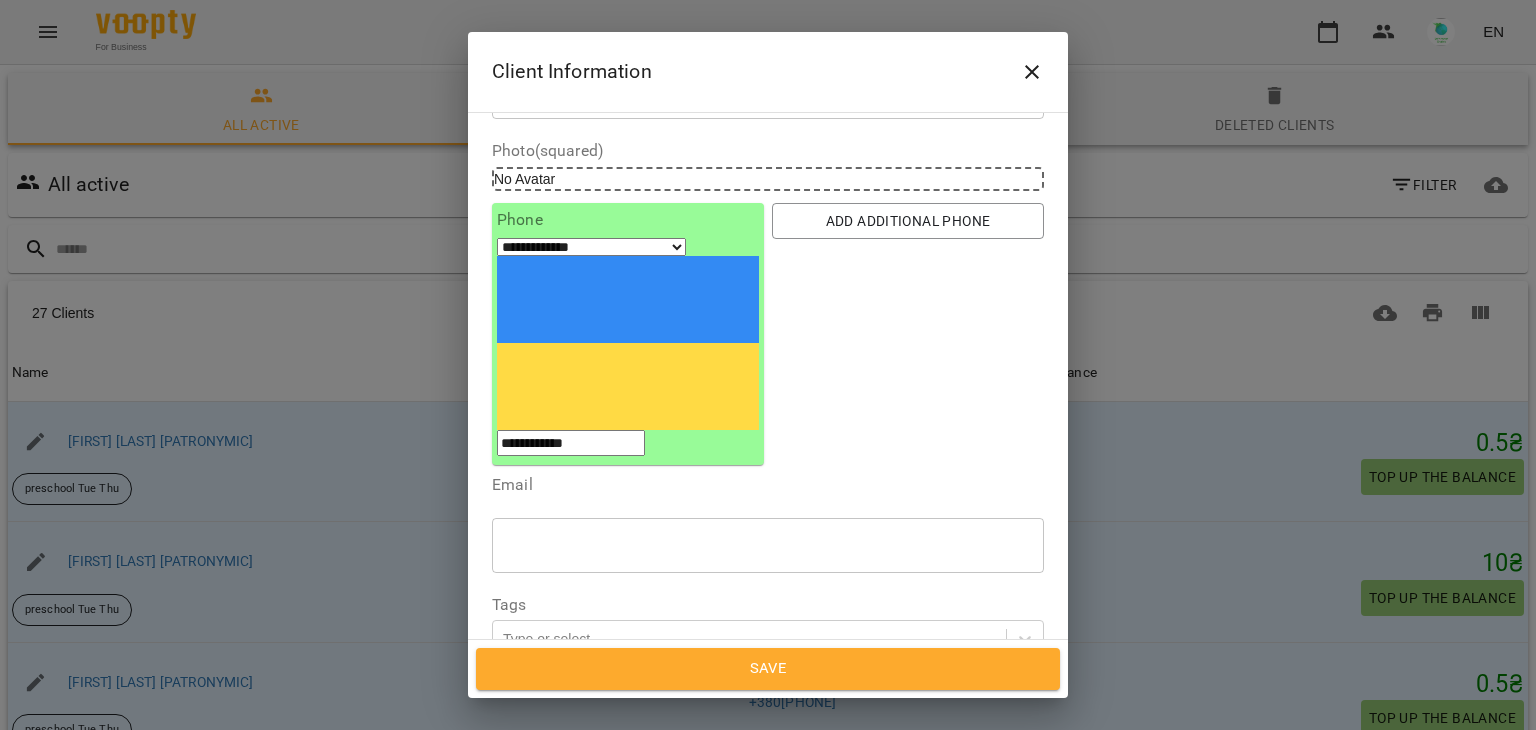 type on "**********" 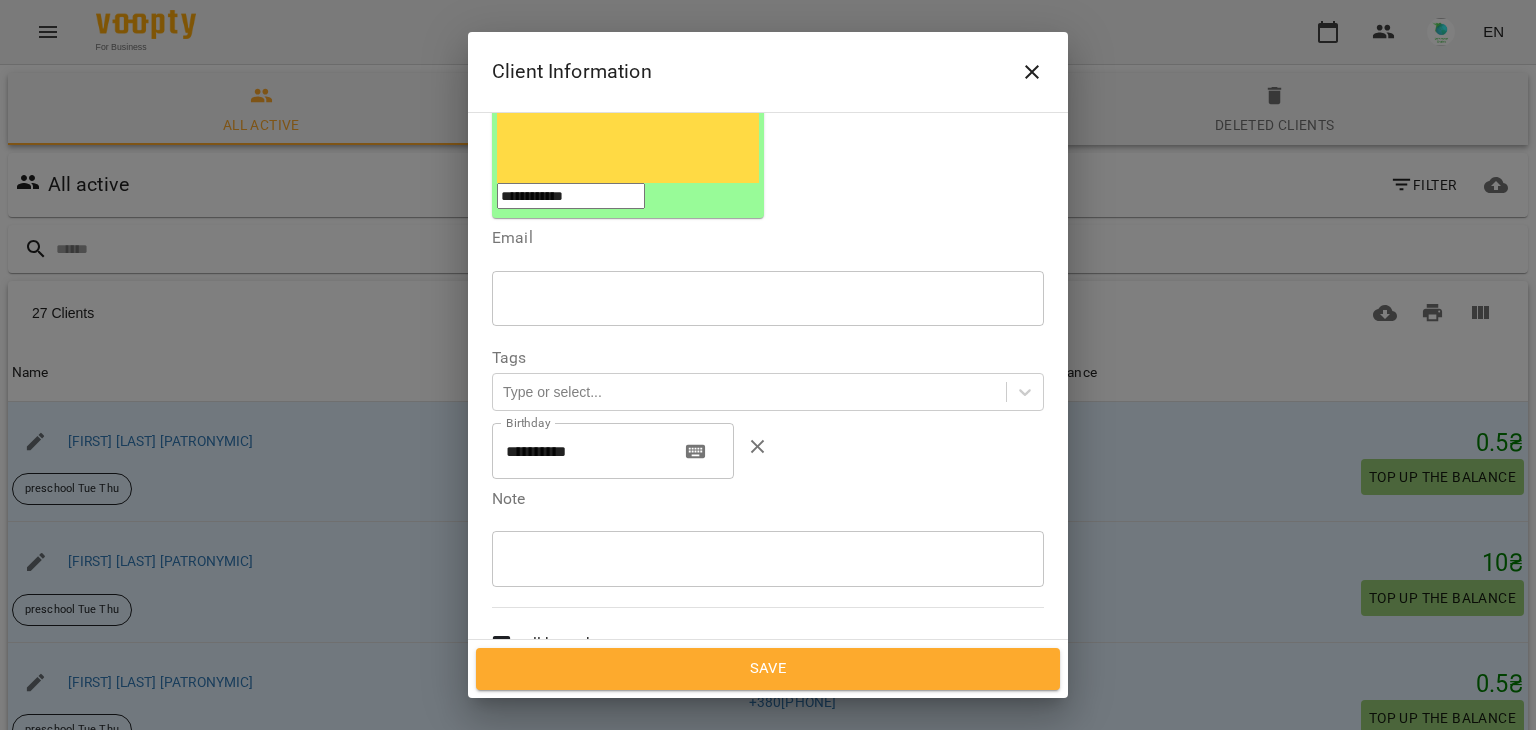 scroll, scrollTop: 385, scrollLeft: 0, axis: vertical 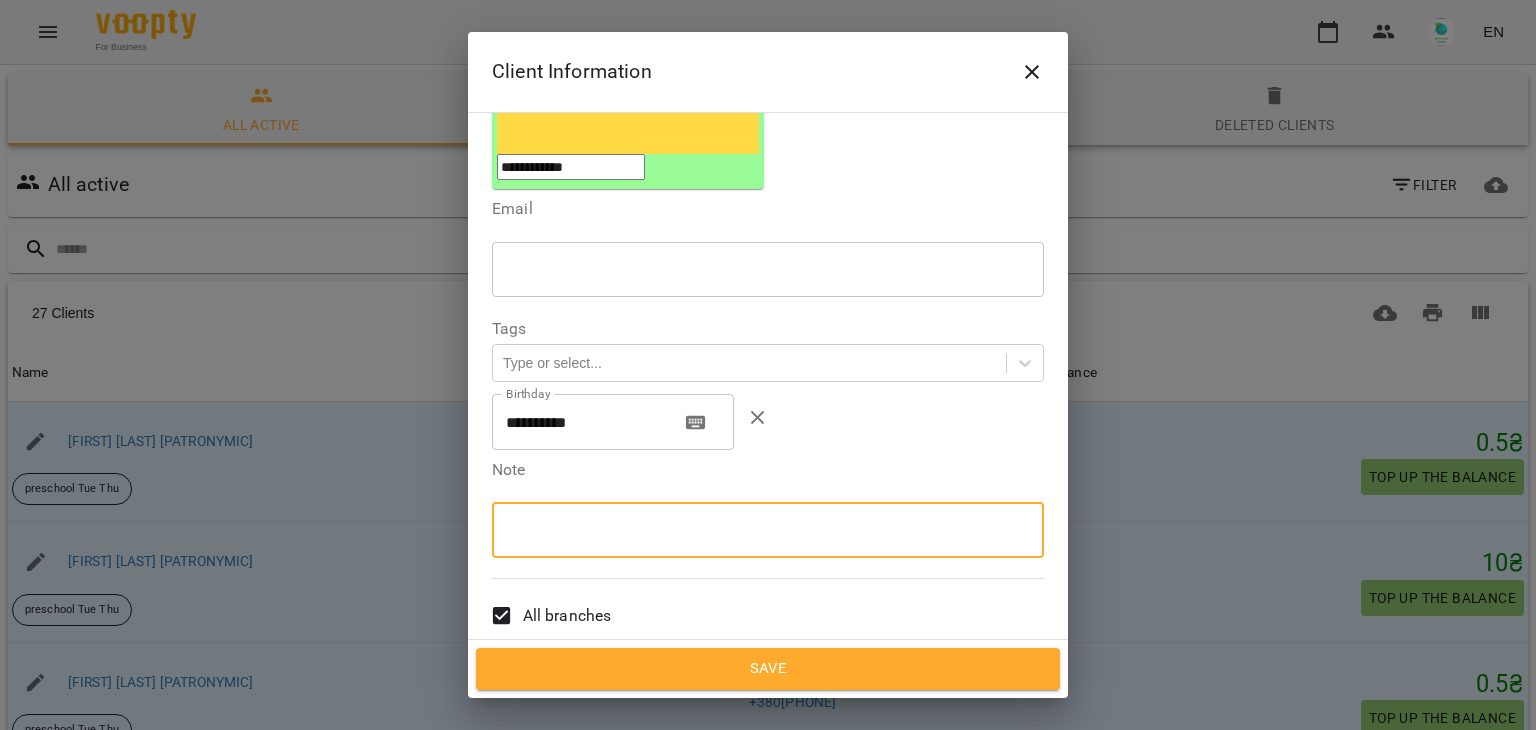click at bounding box center (768, 529) 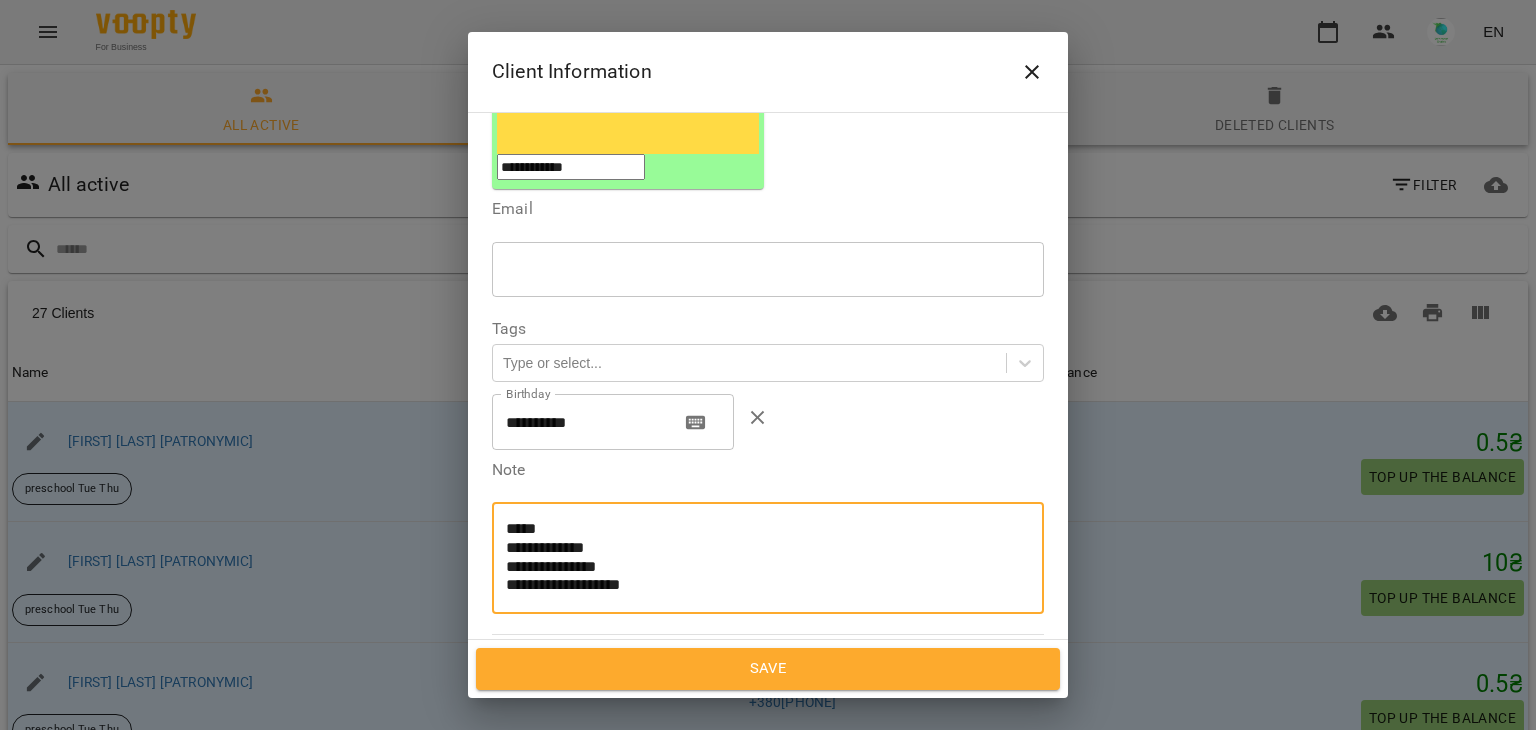 scroll, scrollTop: 0, scrollLeft: 0, axis: both 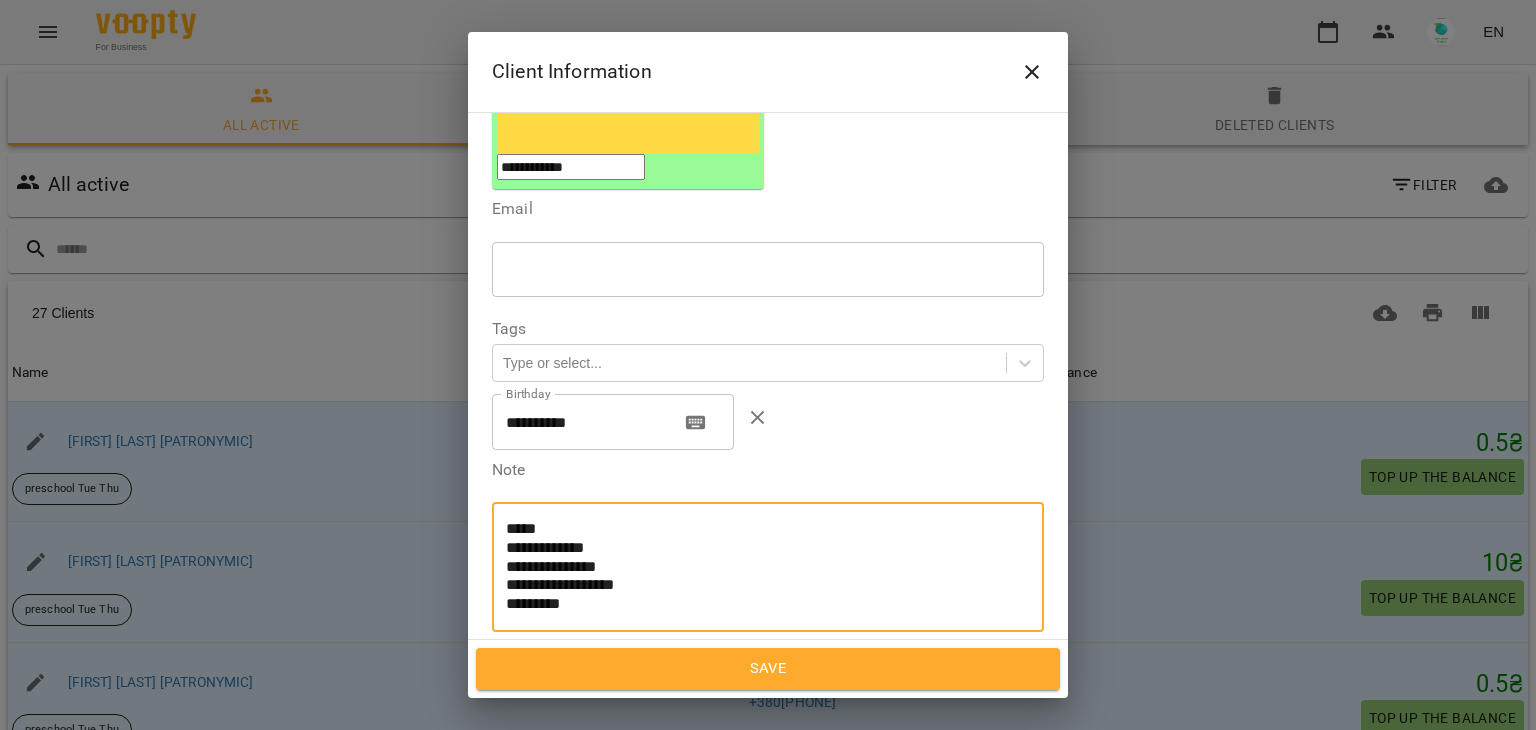 click on "**********" at bounding box center [760, 566] 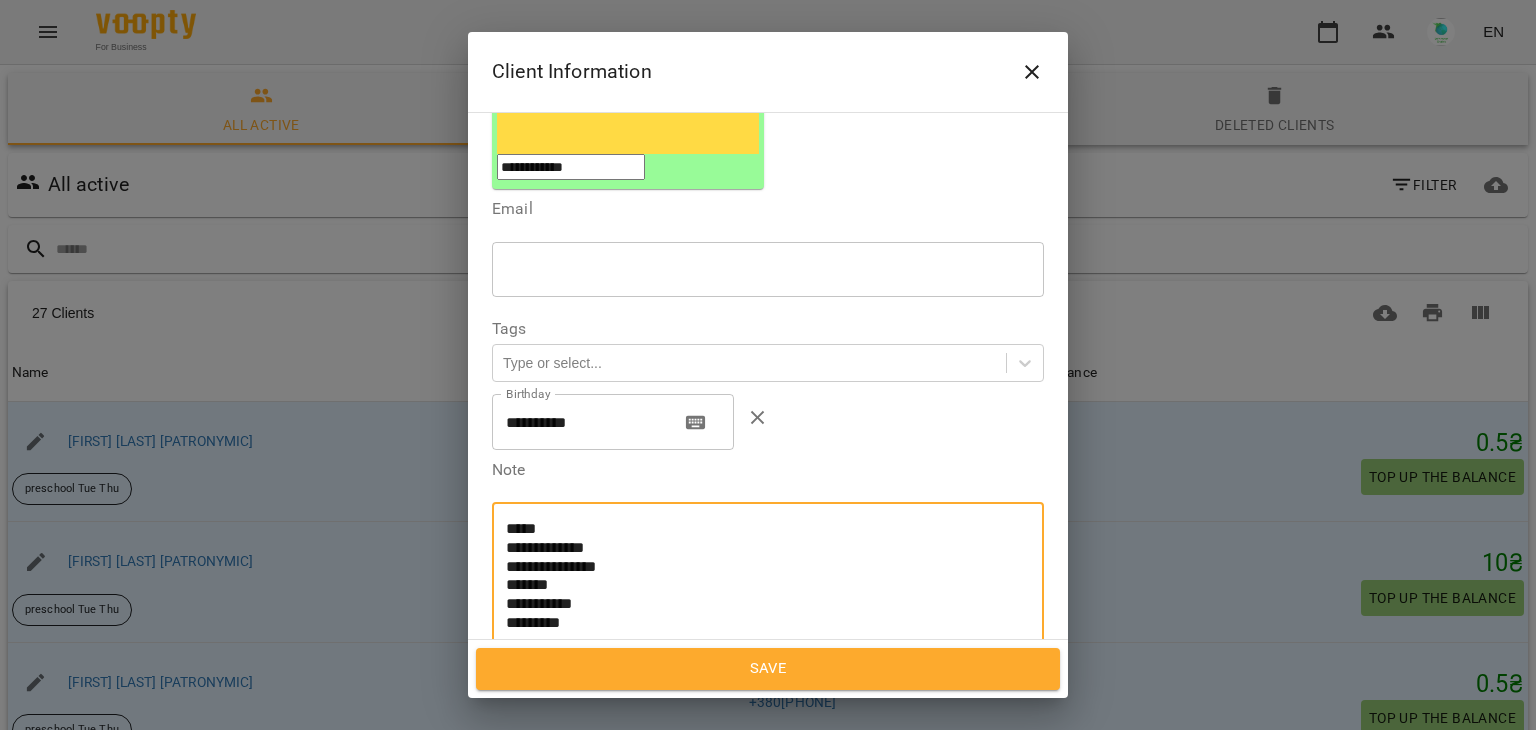 scroll, scrollTop: 0, scrollLeft: 0, axis: both 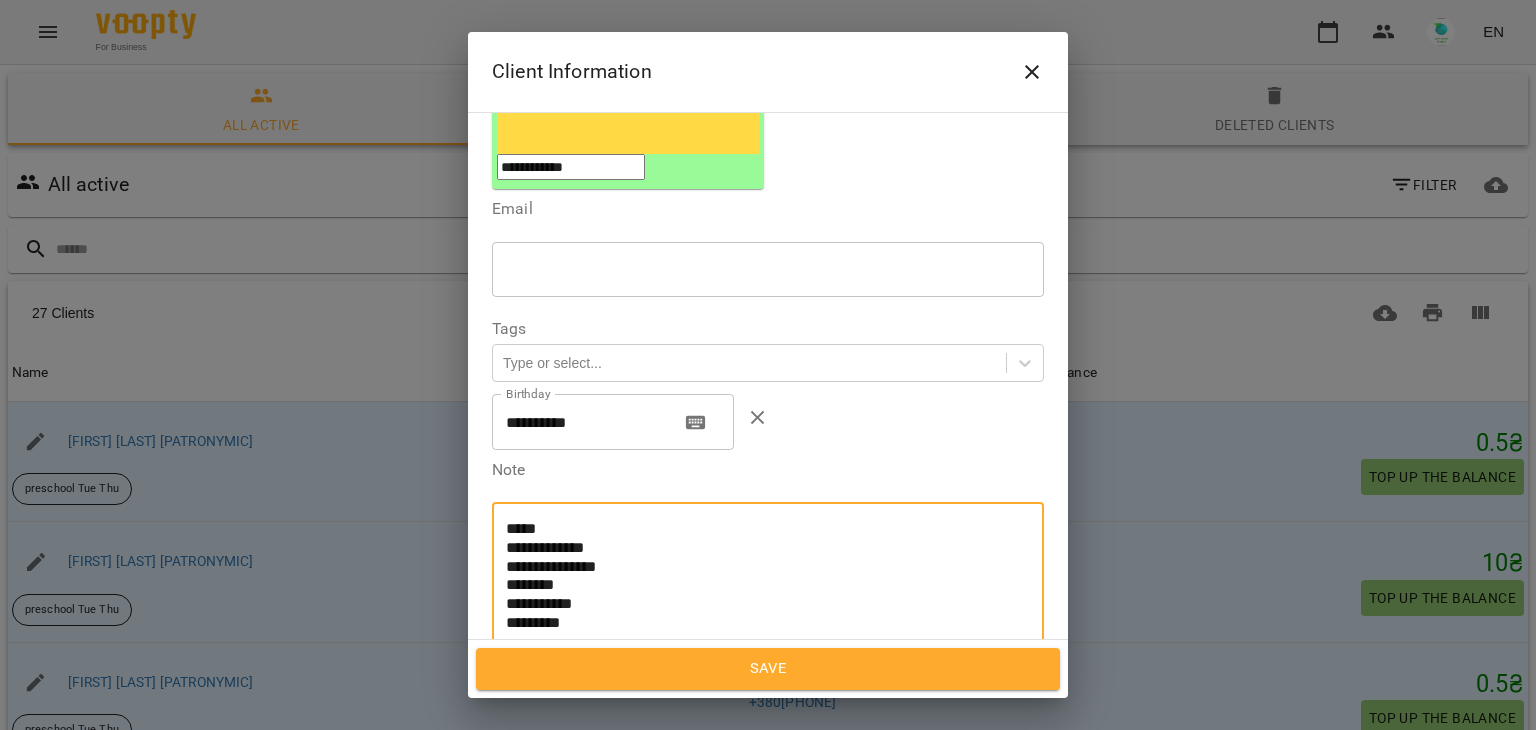 click on "**********" at bounding box center (760, 576) 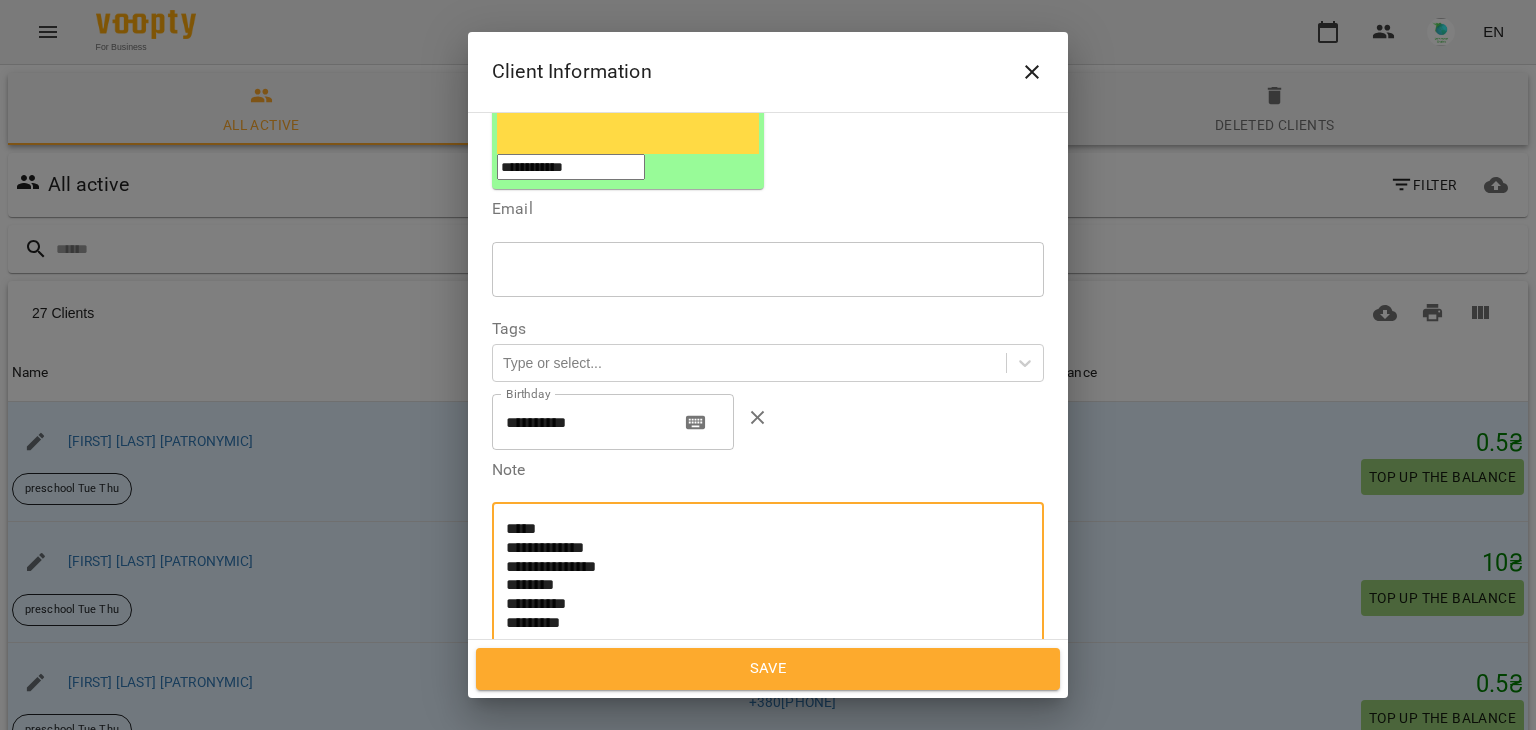 click on "**********" at bounding box center (760, 576) 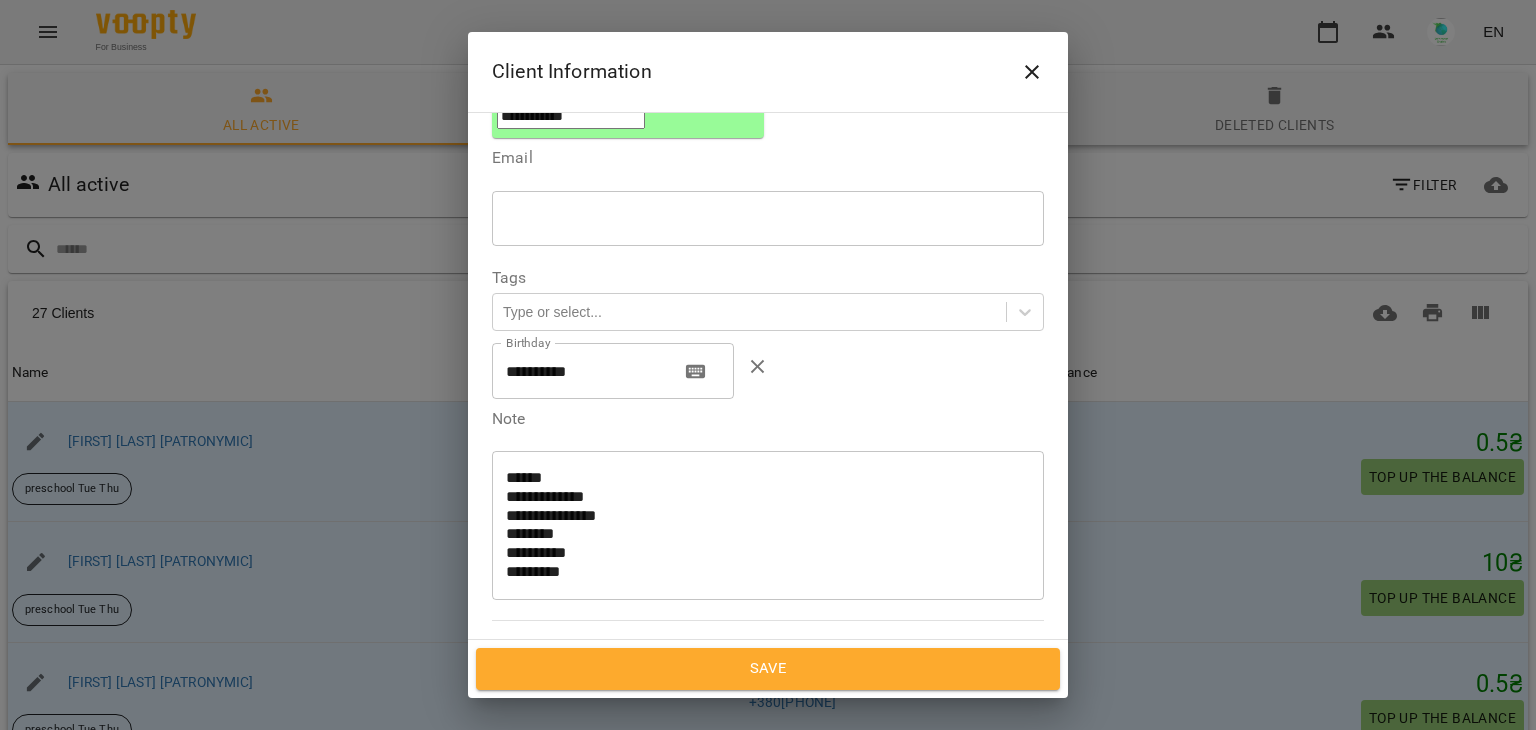 scroll, scrollTop: 444, scrollLeft: 0, axis: vertical 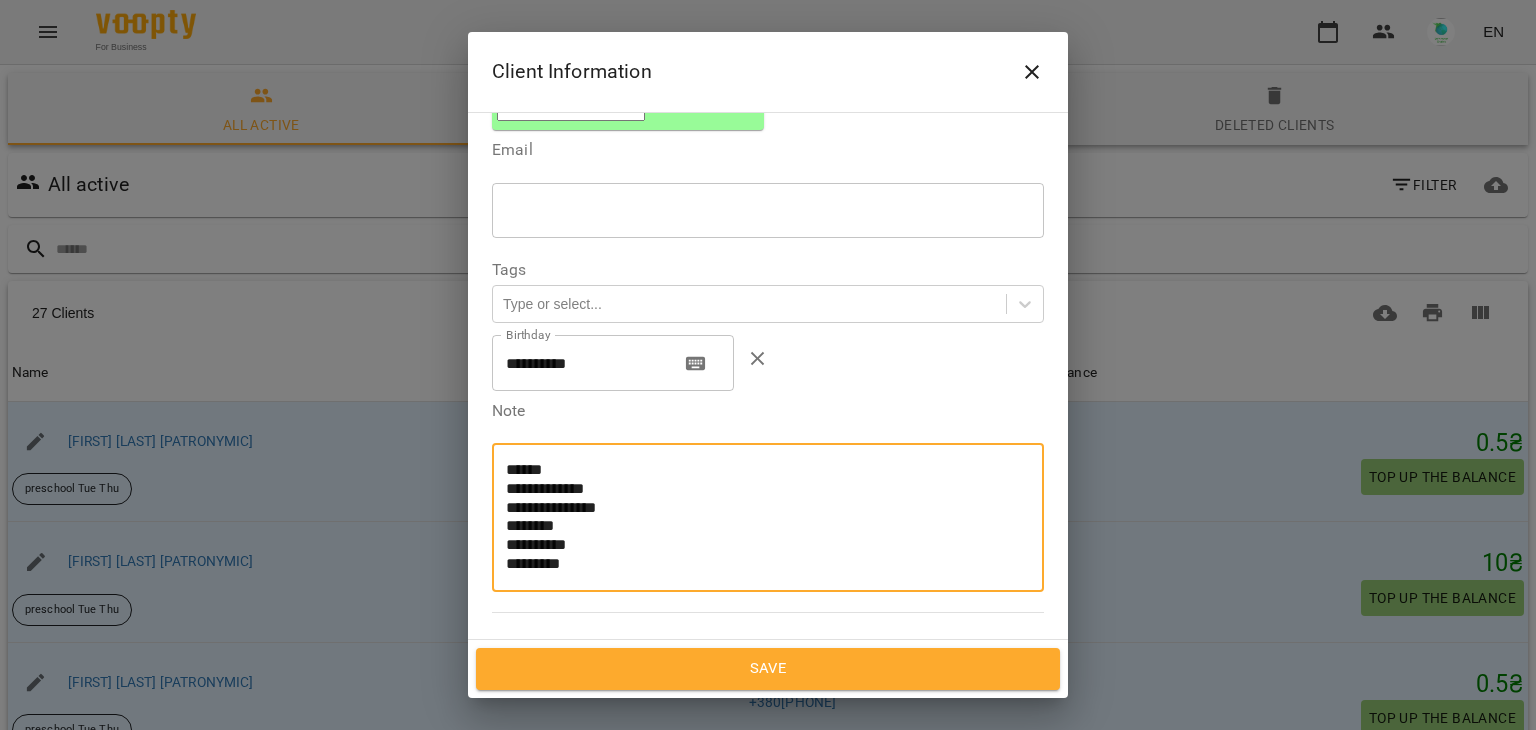 click on "**********" at bounding box center (760, 517) 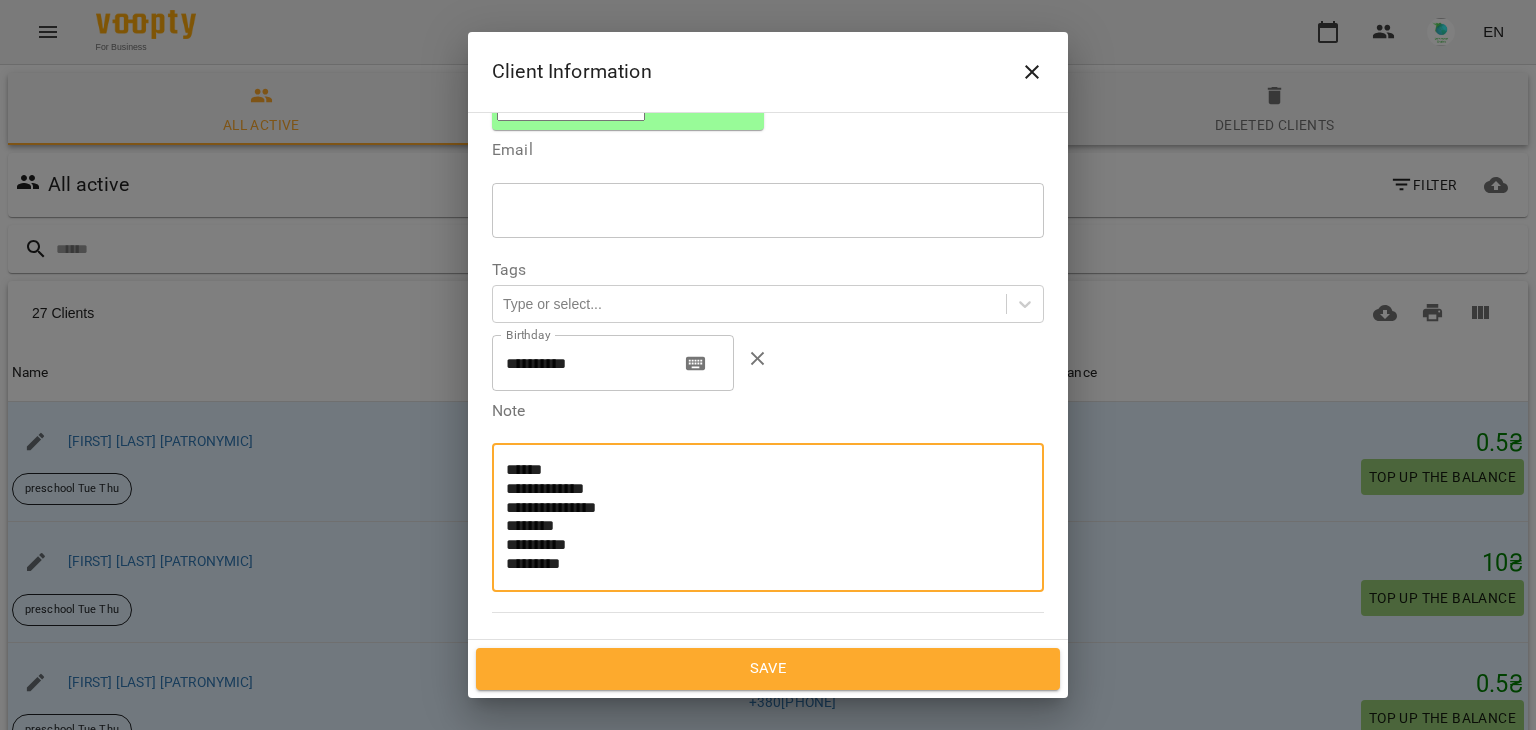 paste on "**********" 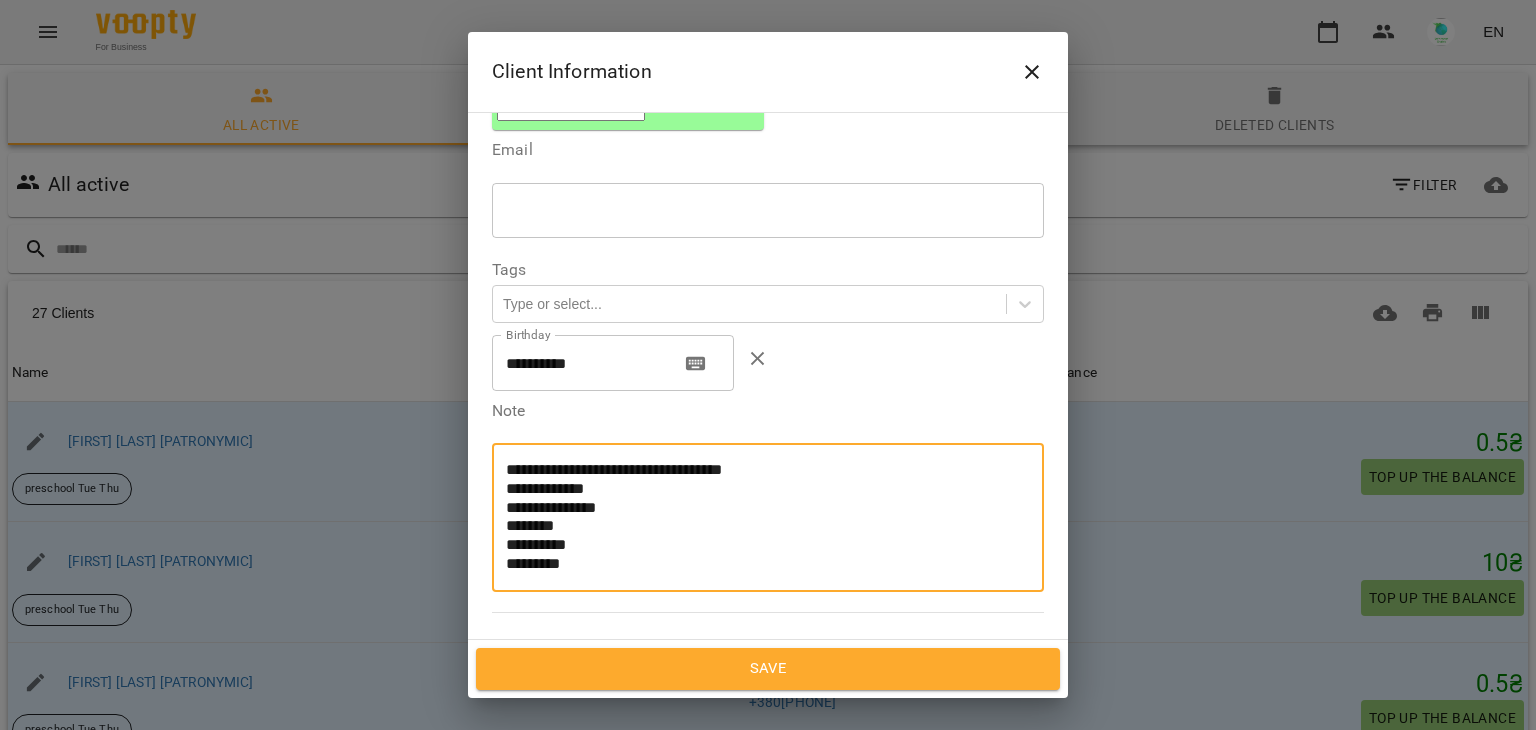 click on "**********" at bounding box center (760, 517) 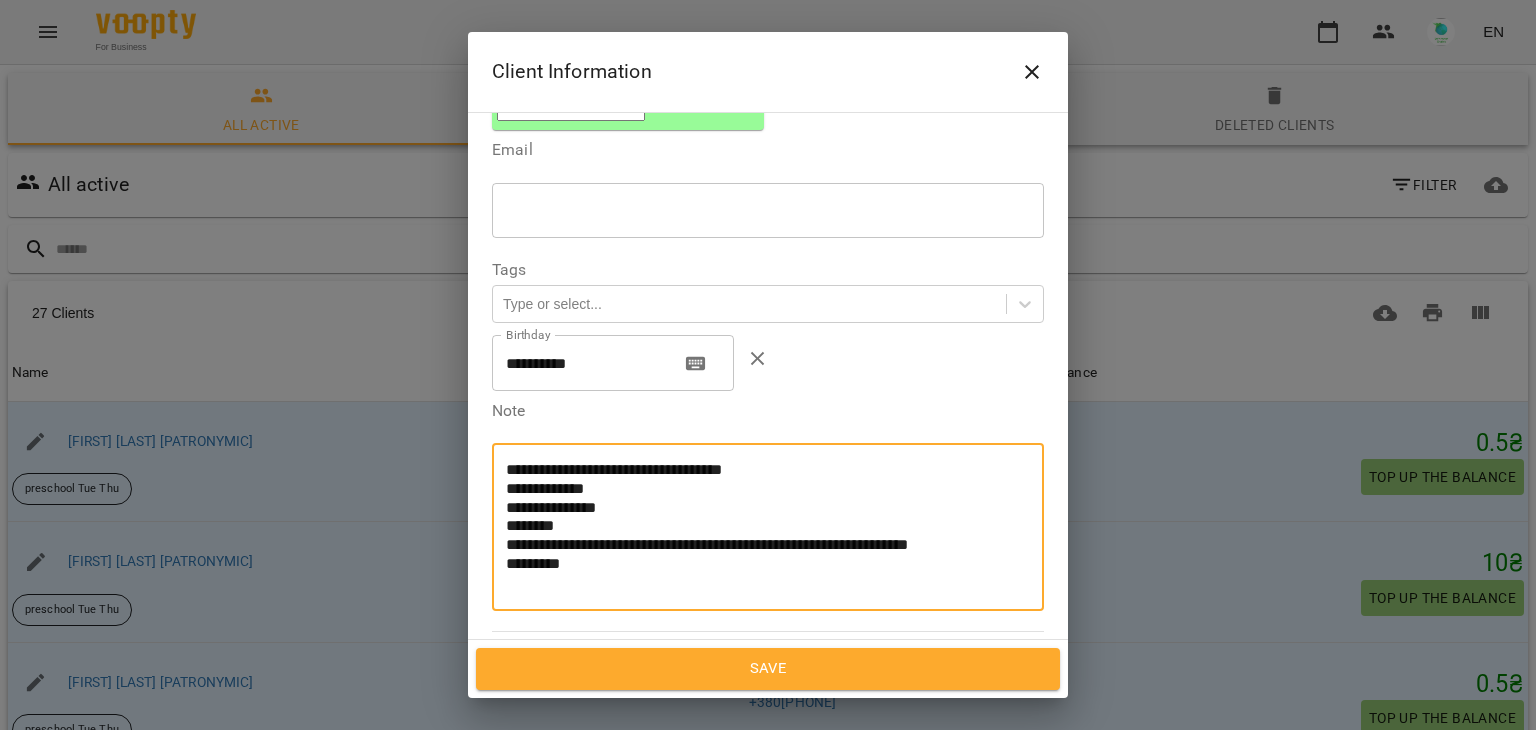 click on "**********" at bounding box center (760, 526) 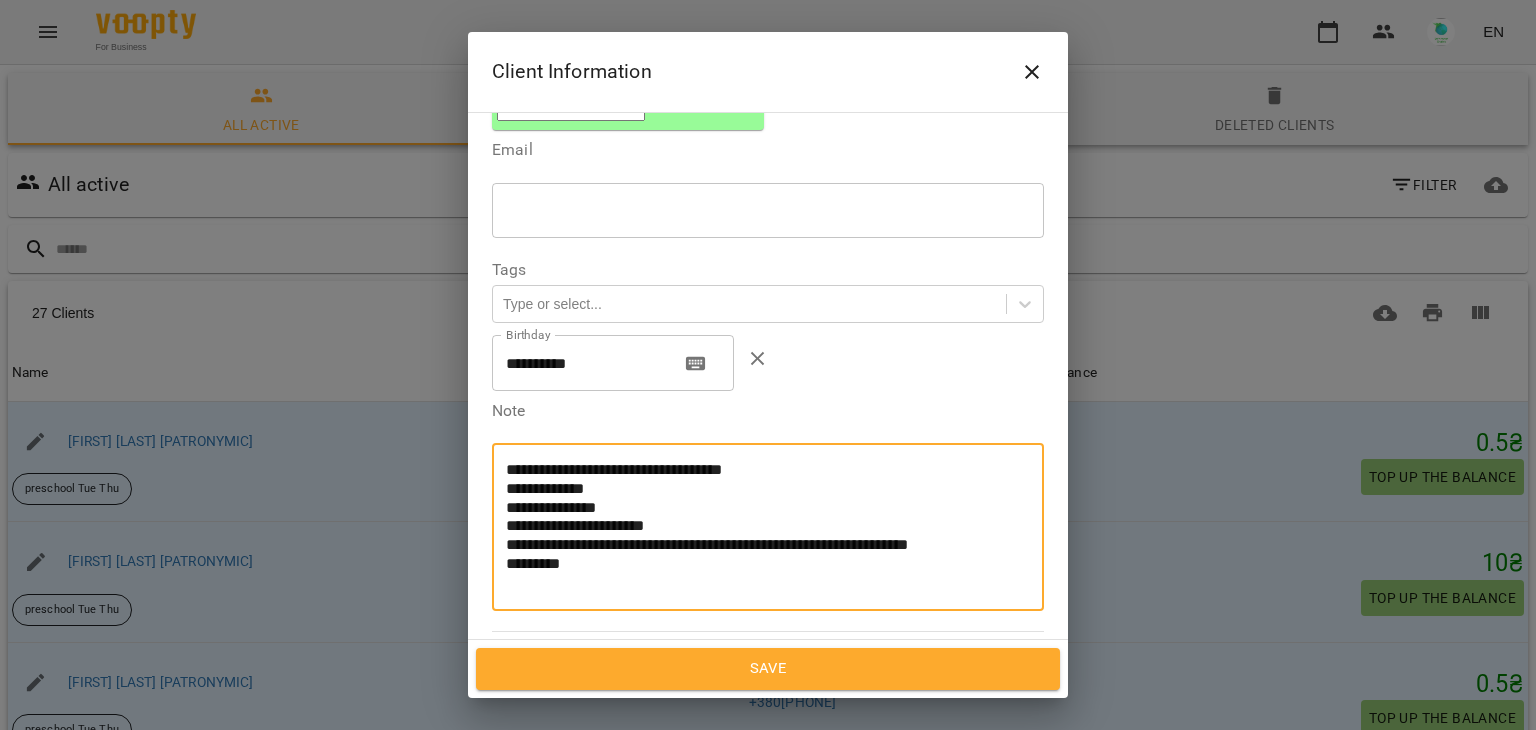 click on "**********" at bounding box center (760, 526) 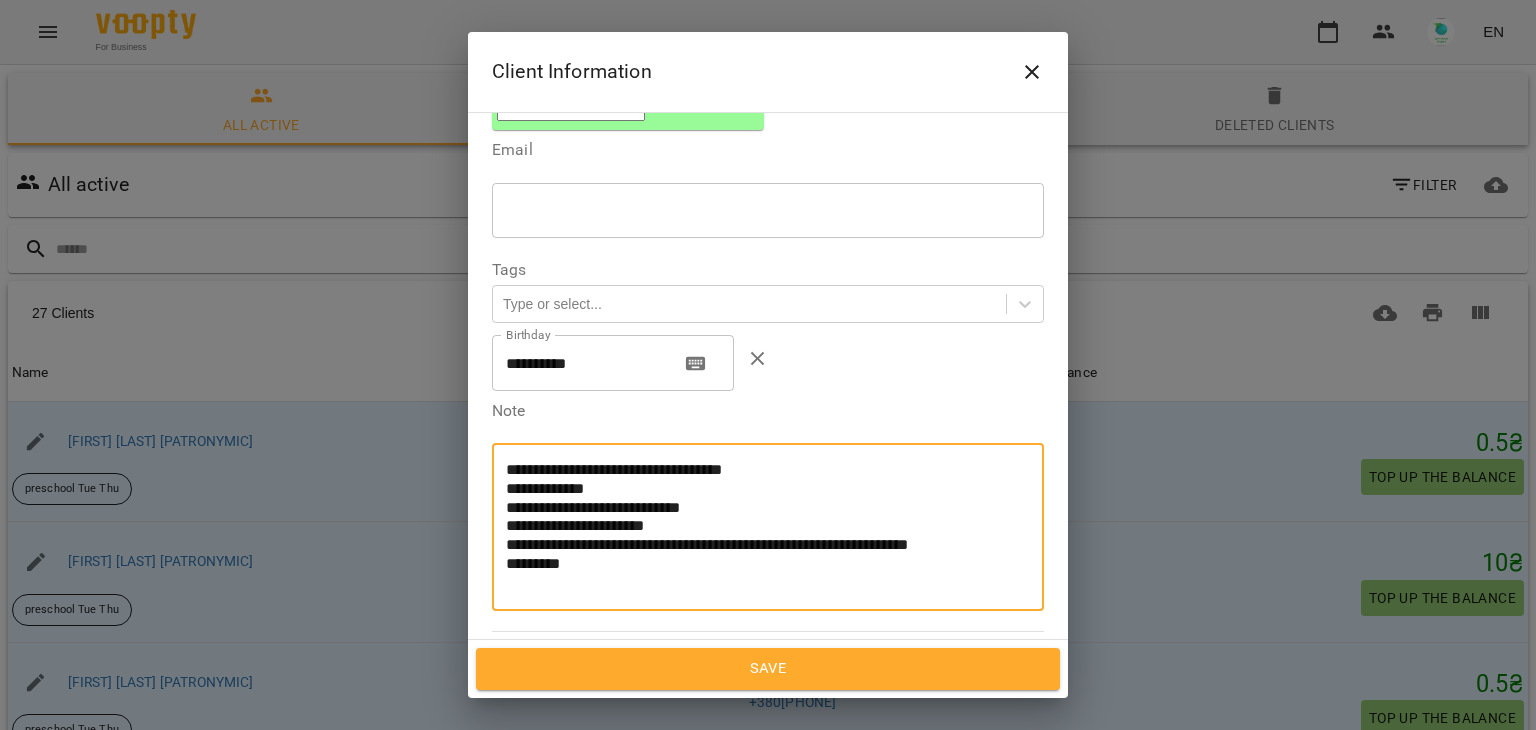 paste on "********" 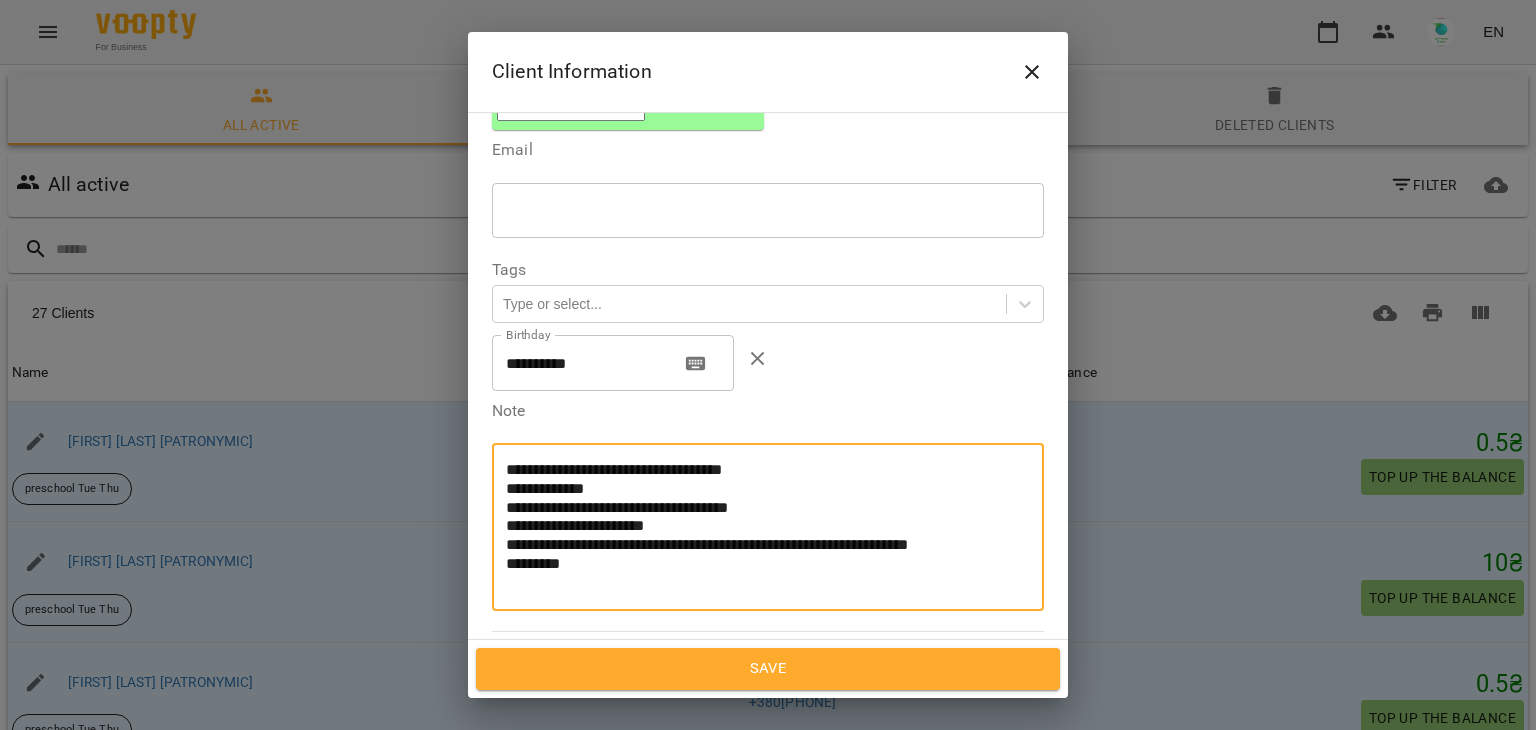 click on "**********" at bounding box center (760, 526) 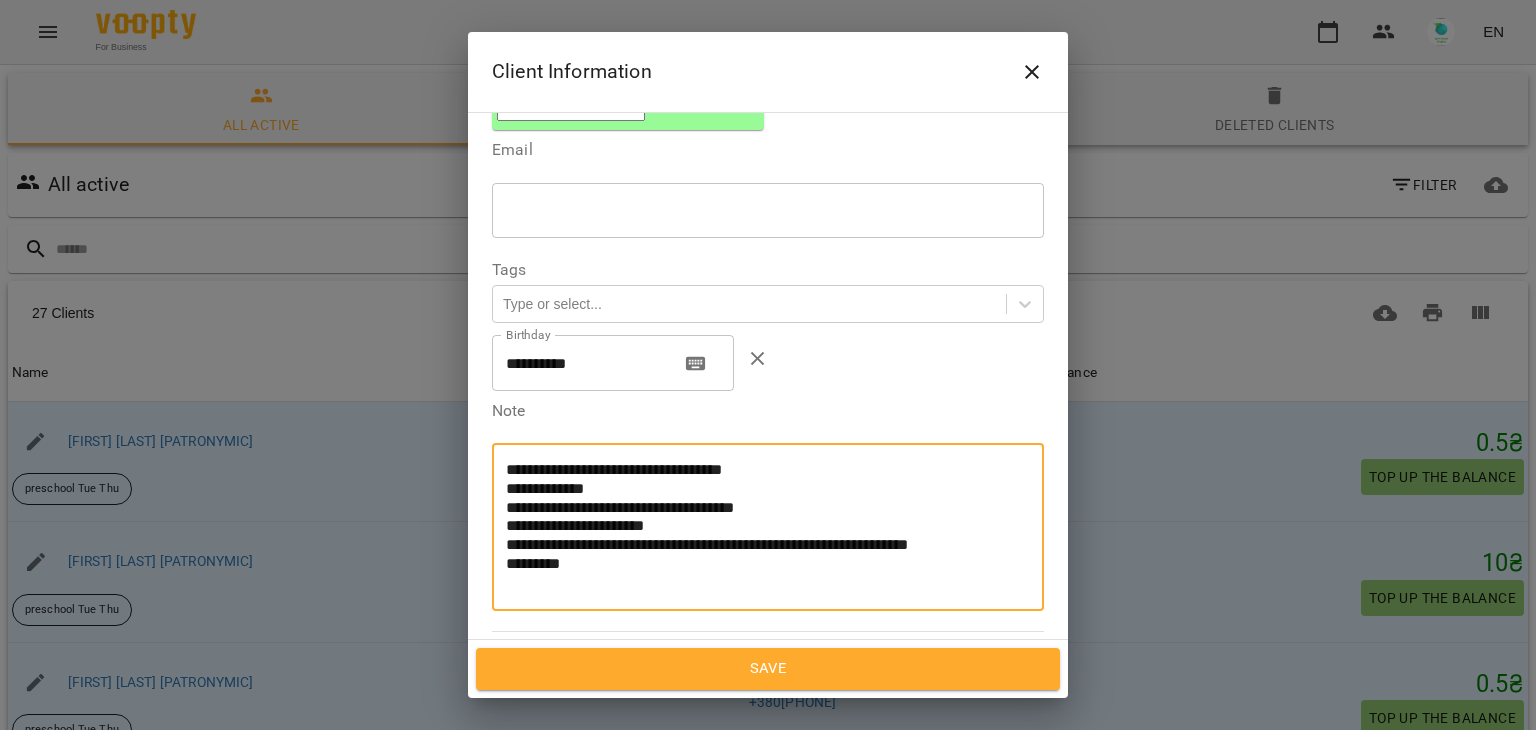 click on "**********" at bounding box center (760, 526) 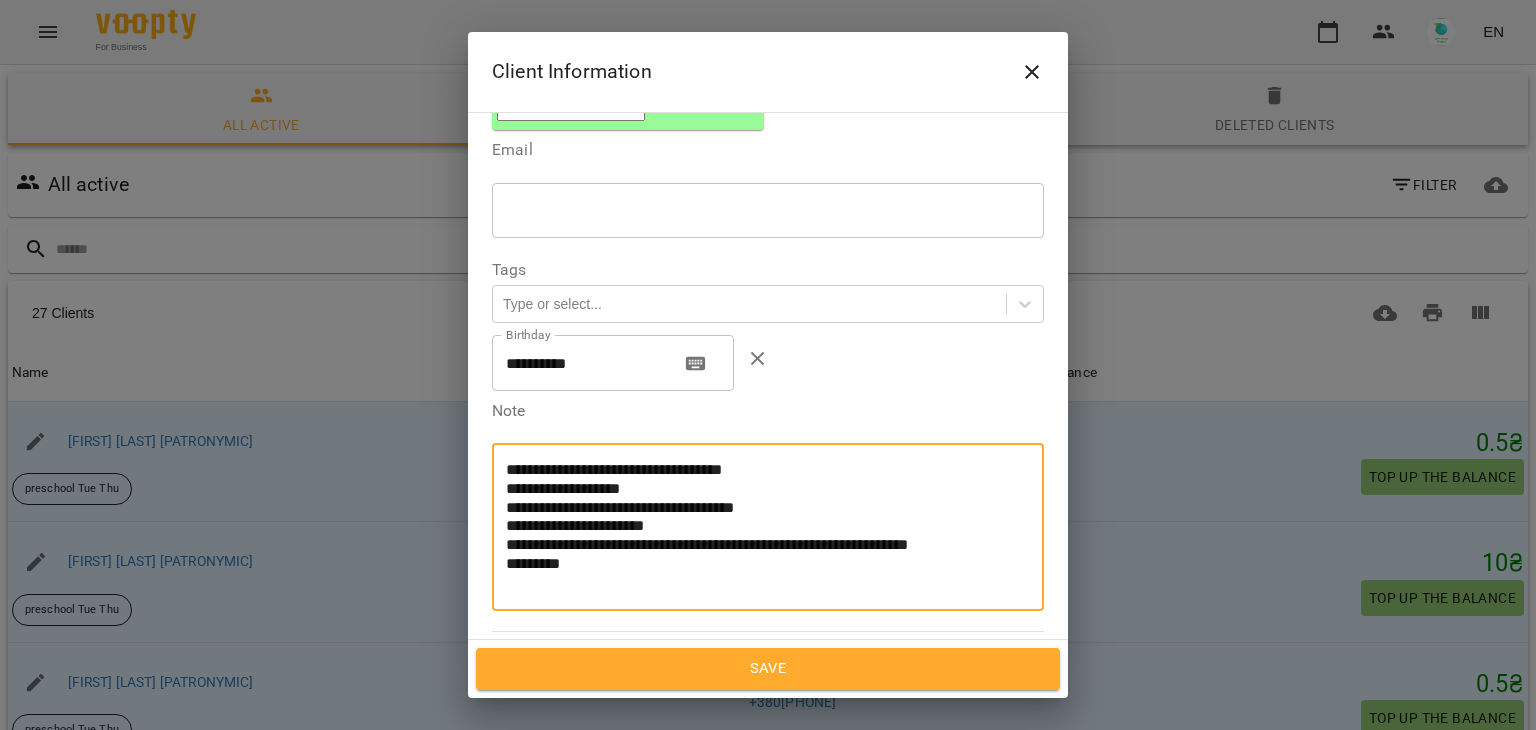 click on "**********" at bounding box center [760, 526] 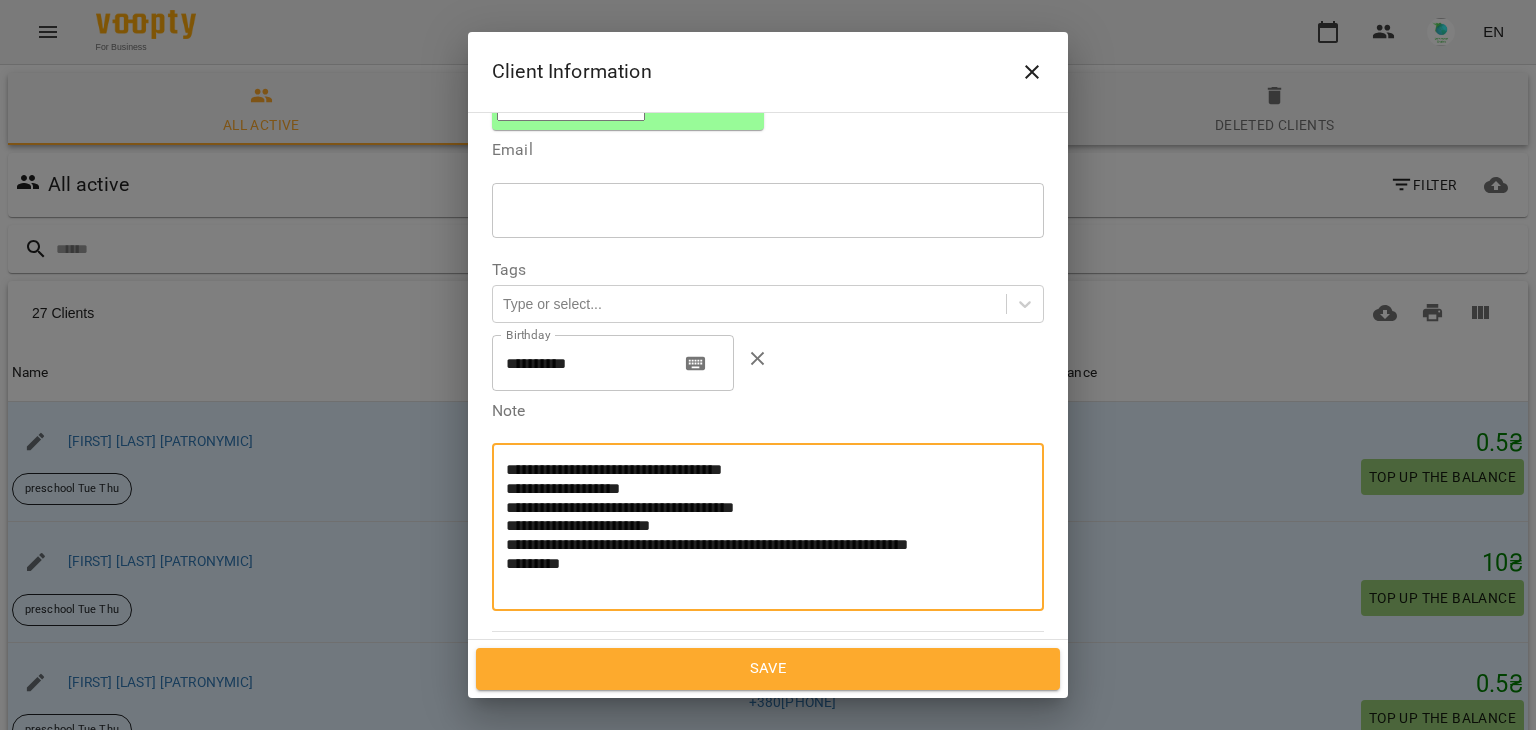 click on "**********" at bounding box center (760, 526) 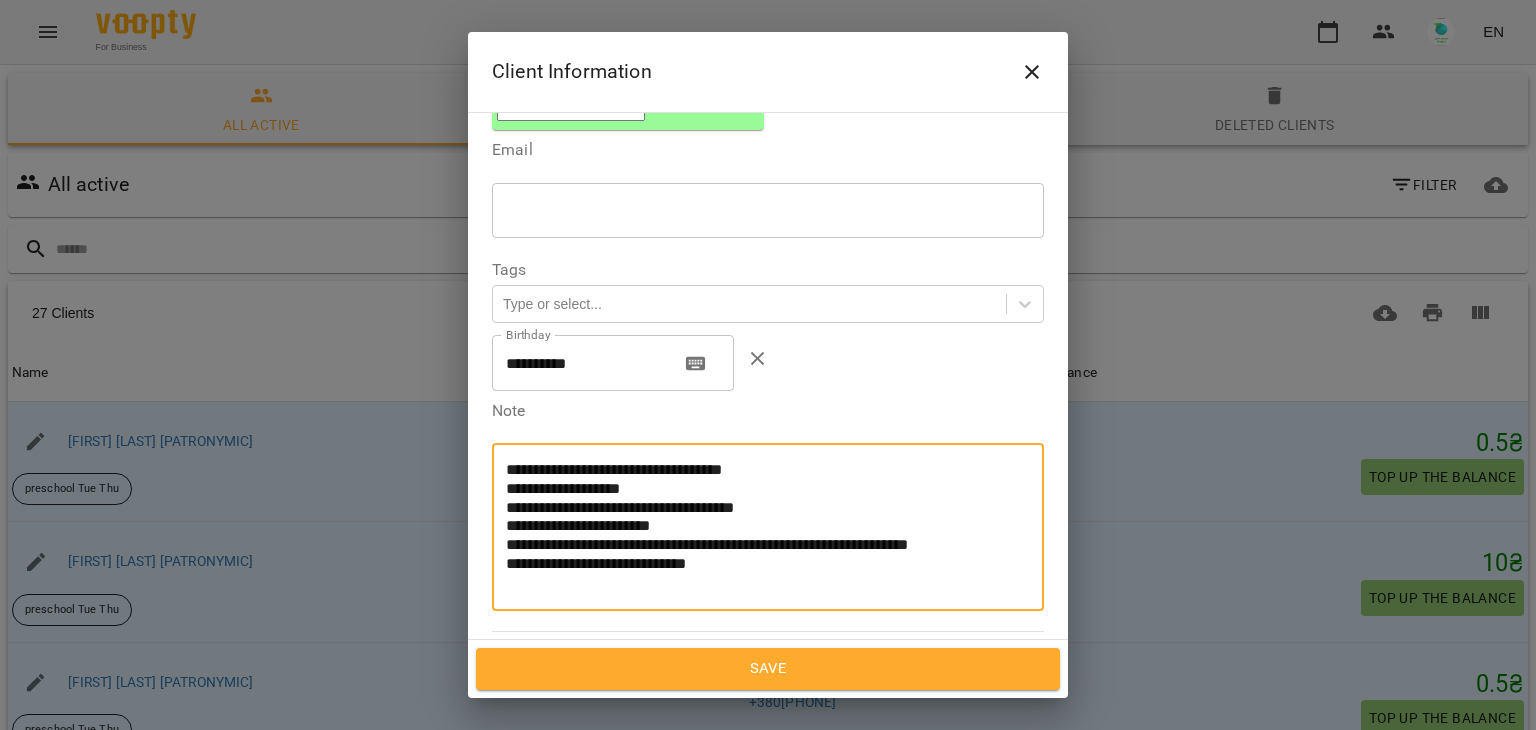 type on "**********" 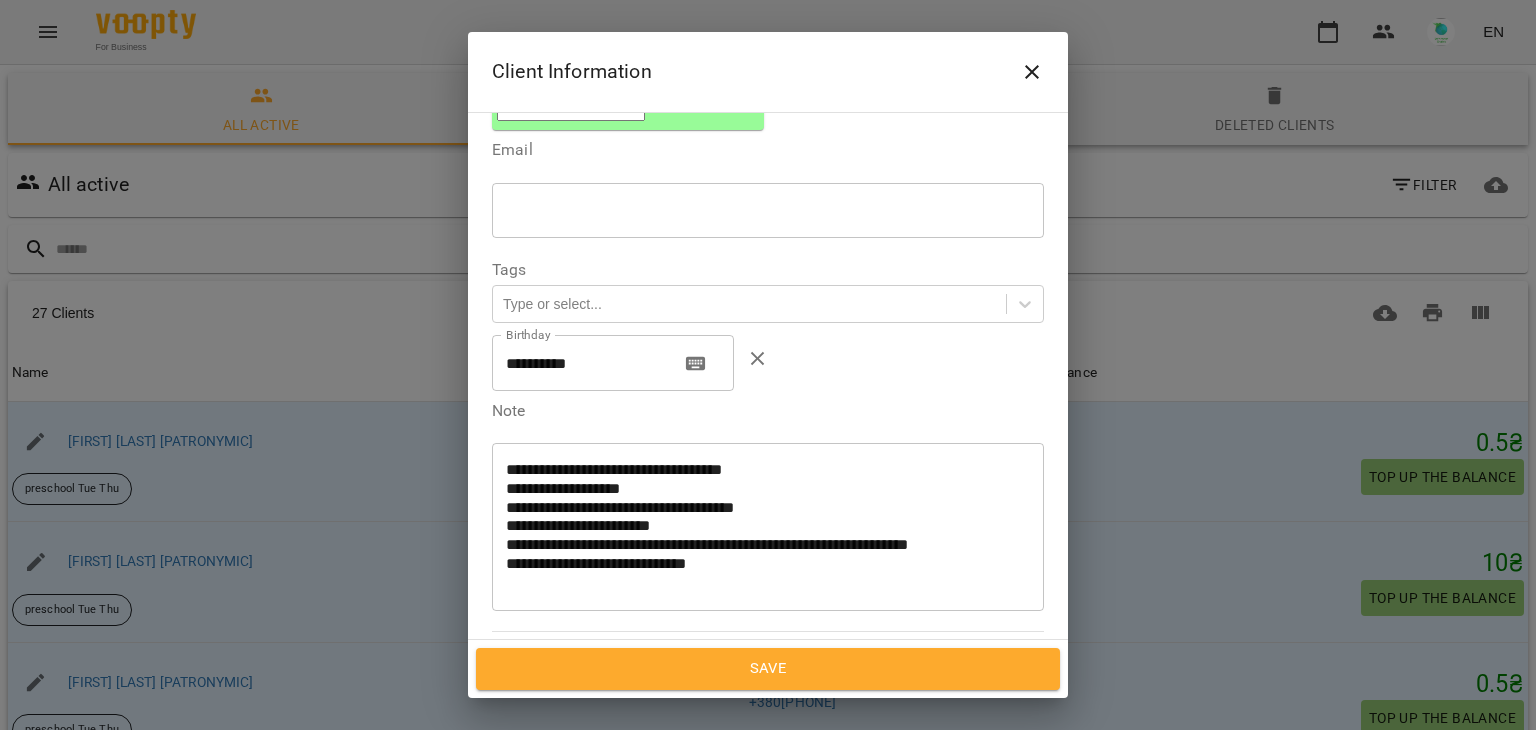 click on "All teachers" at bounding box center [565, 755] 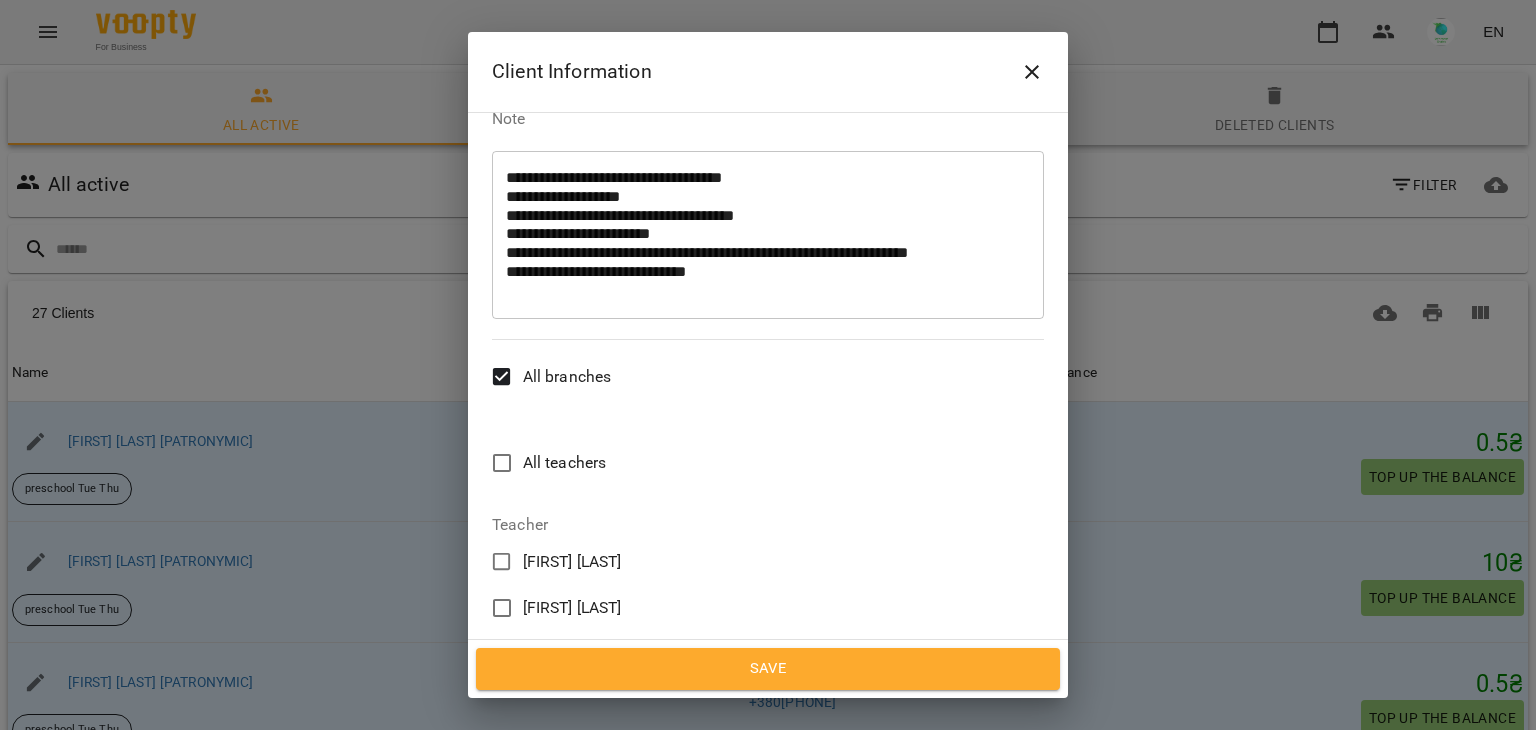scroll, scrollTop: 741, scrollLeft: 0, axis: vertical 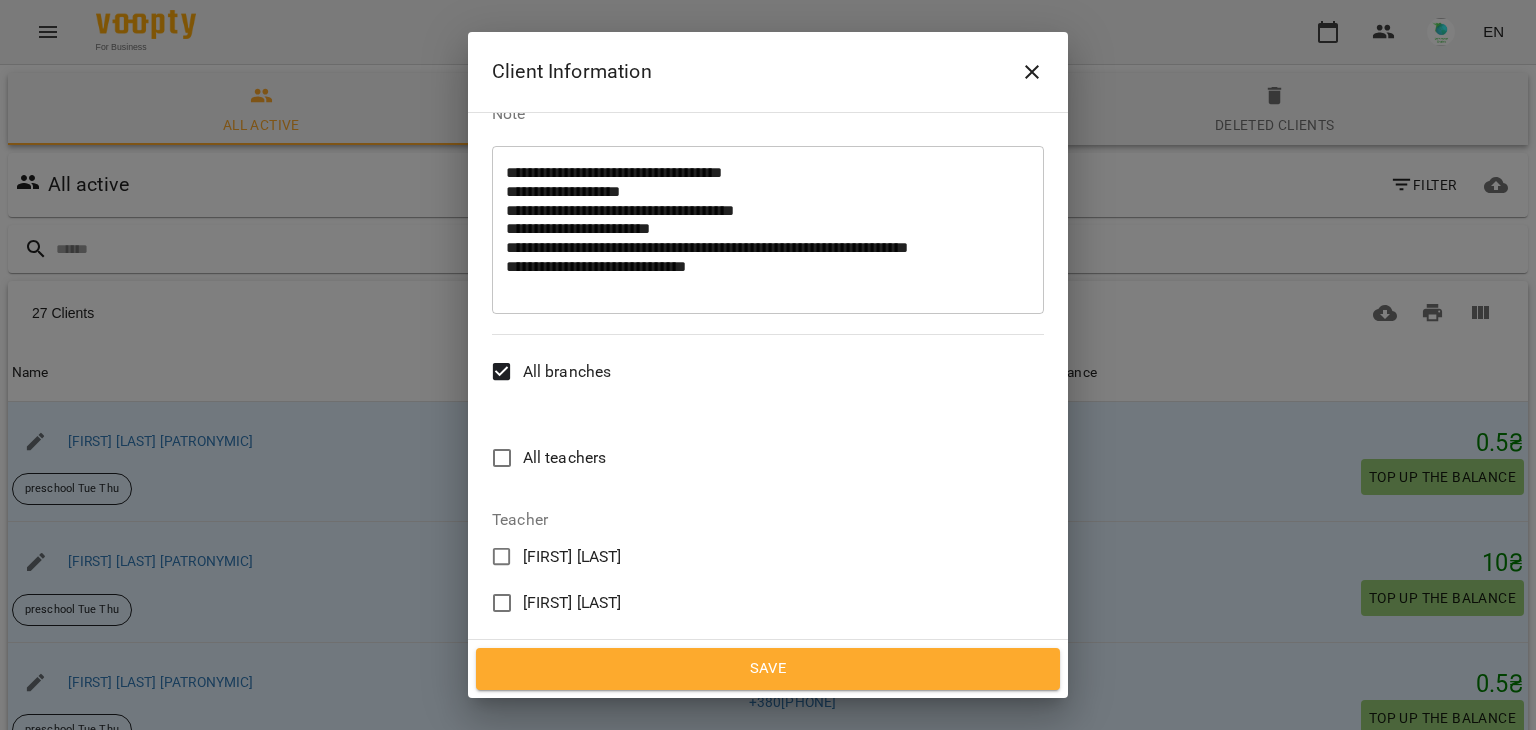click on "[FIRST] [LAST]" at bounding box center (572, 650) 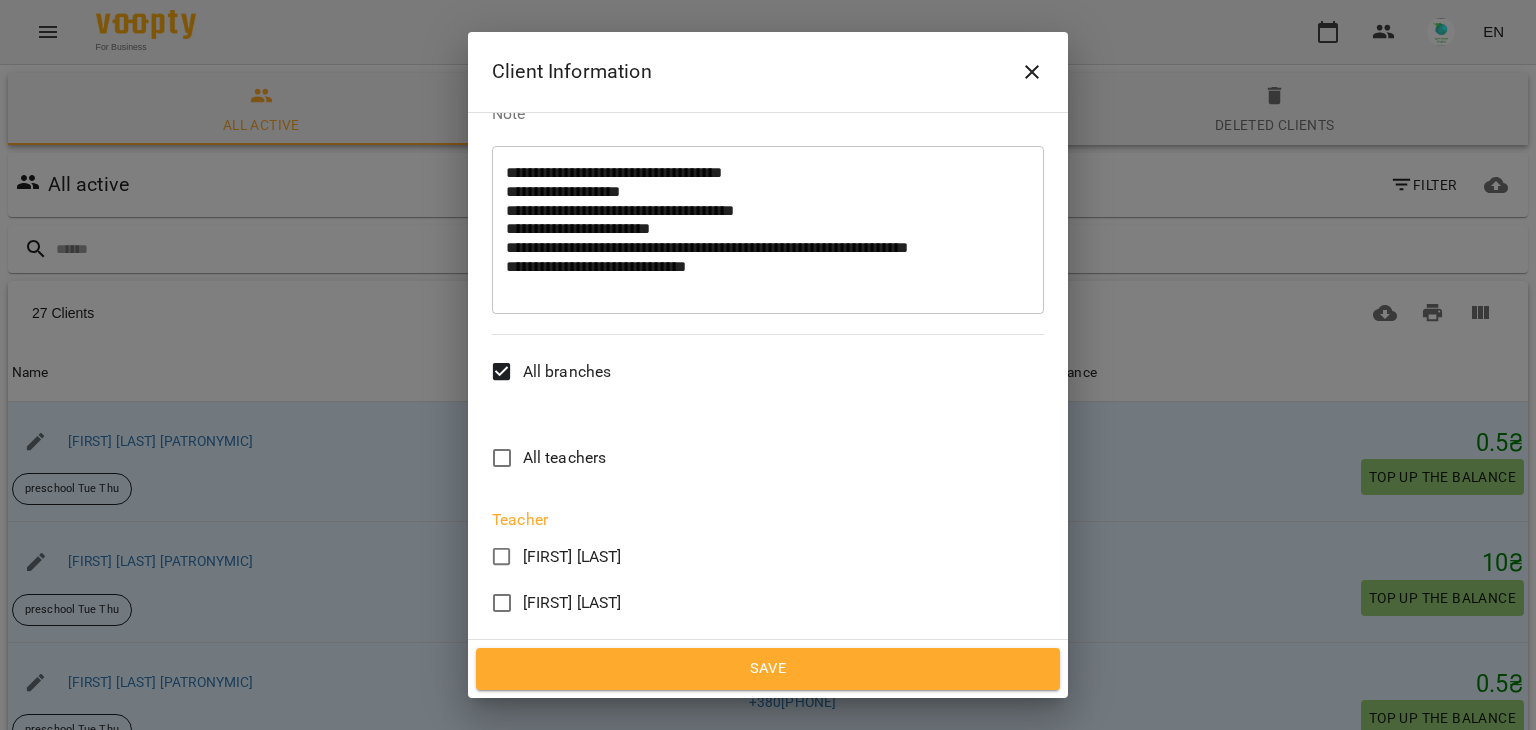 click on "Save" at bounding box center (768, 669) 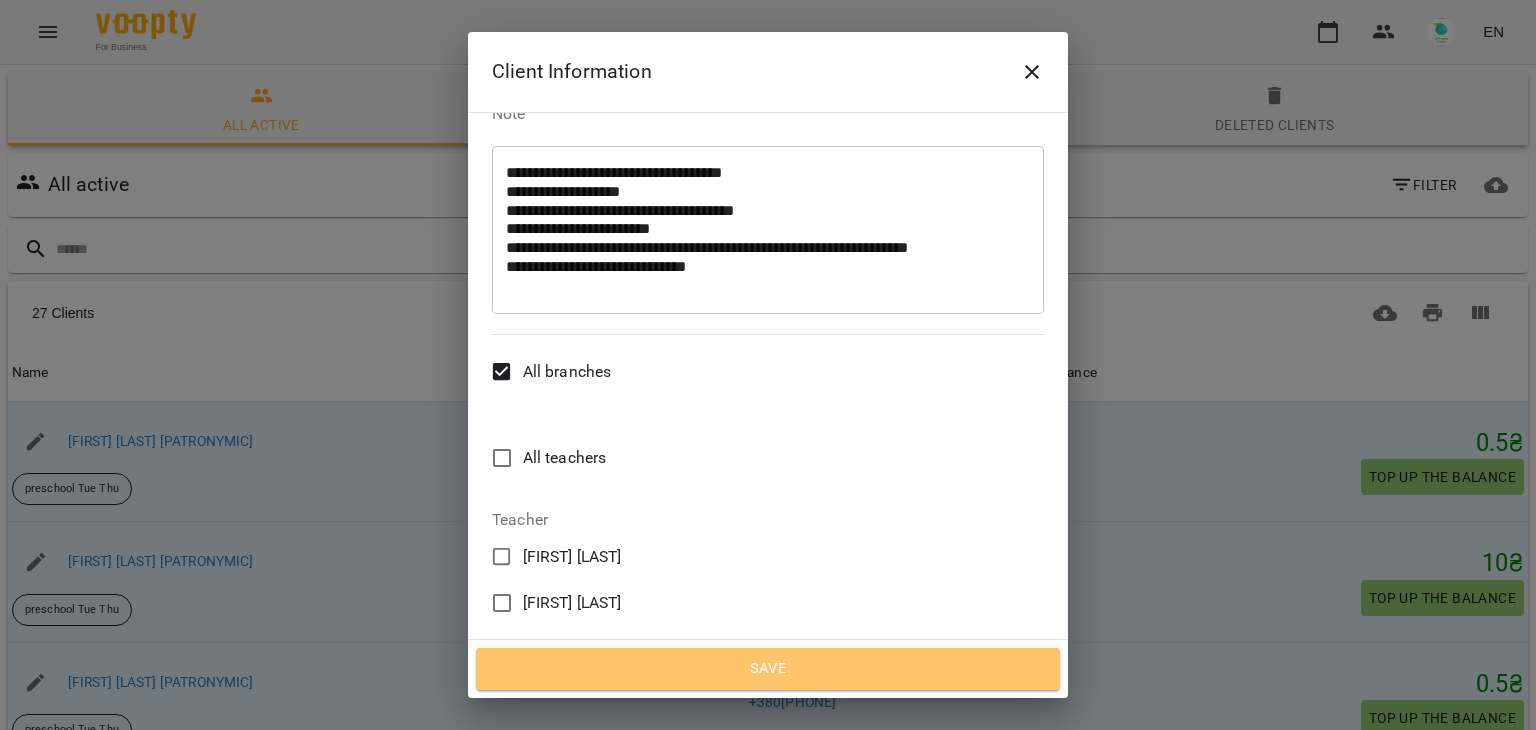 click on "Save" at bounding box center [768, 669] 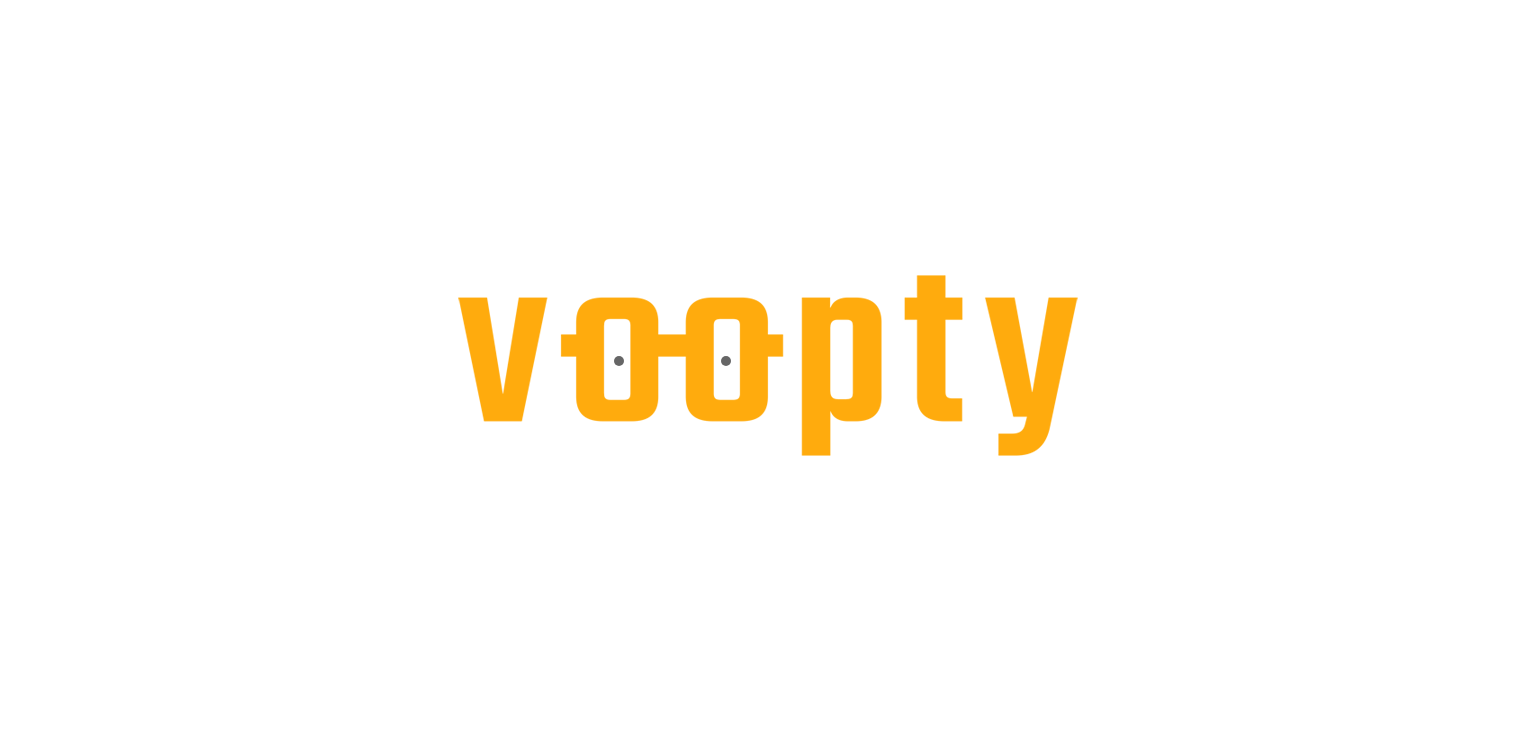 scroll, scrollTop: 0, scrollLeft: 0, axis: both 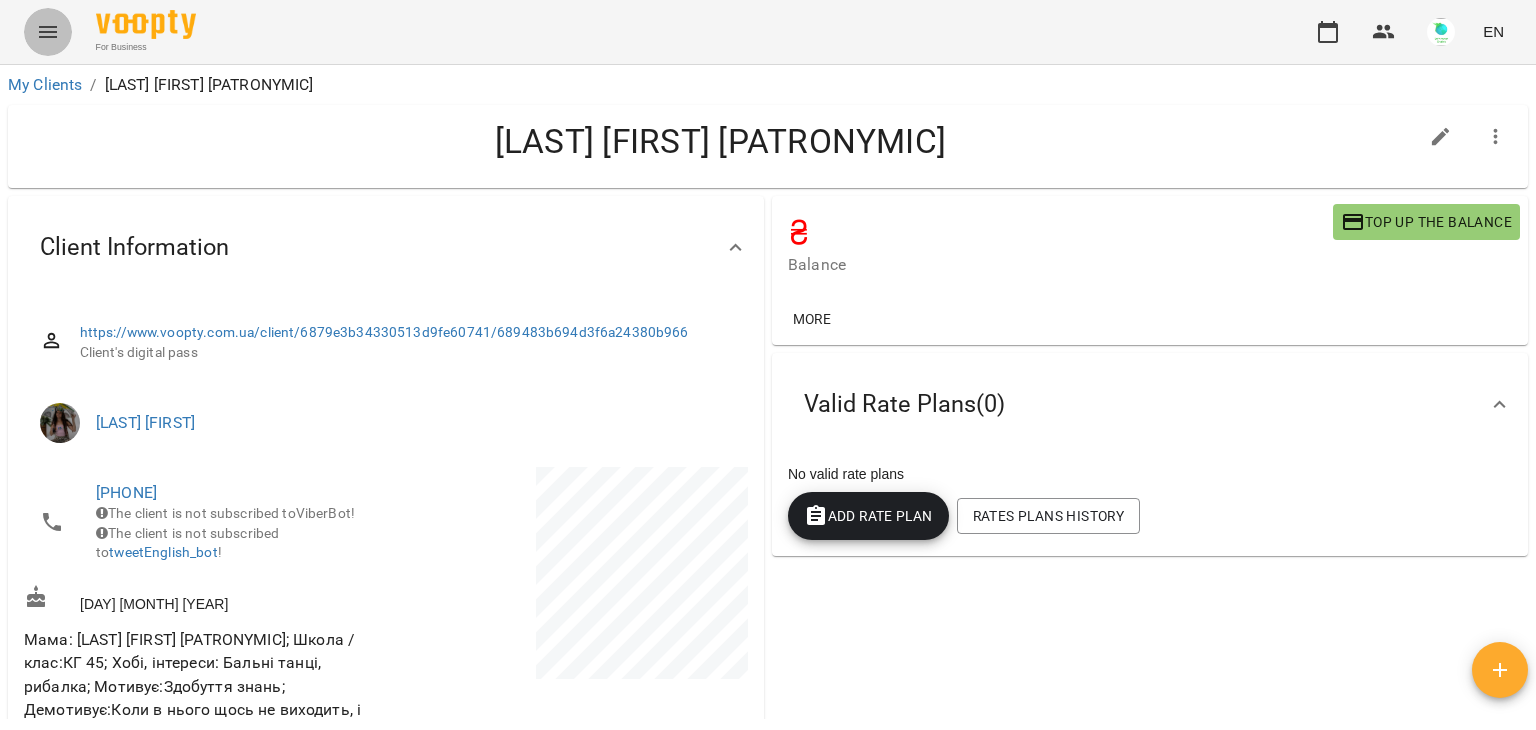 click 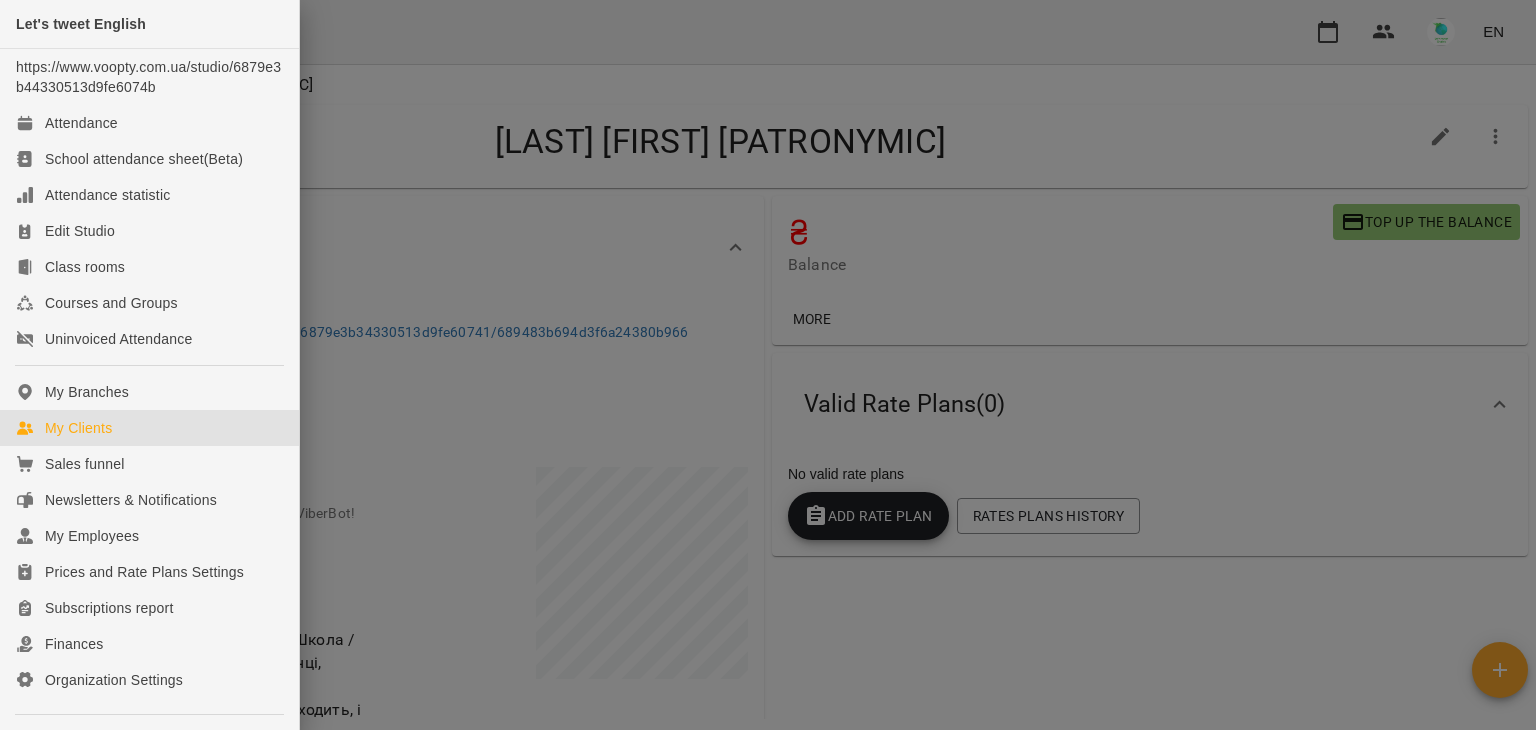 click on "My Clients" at bounding box center [78, 428] 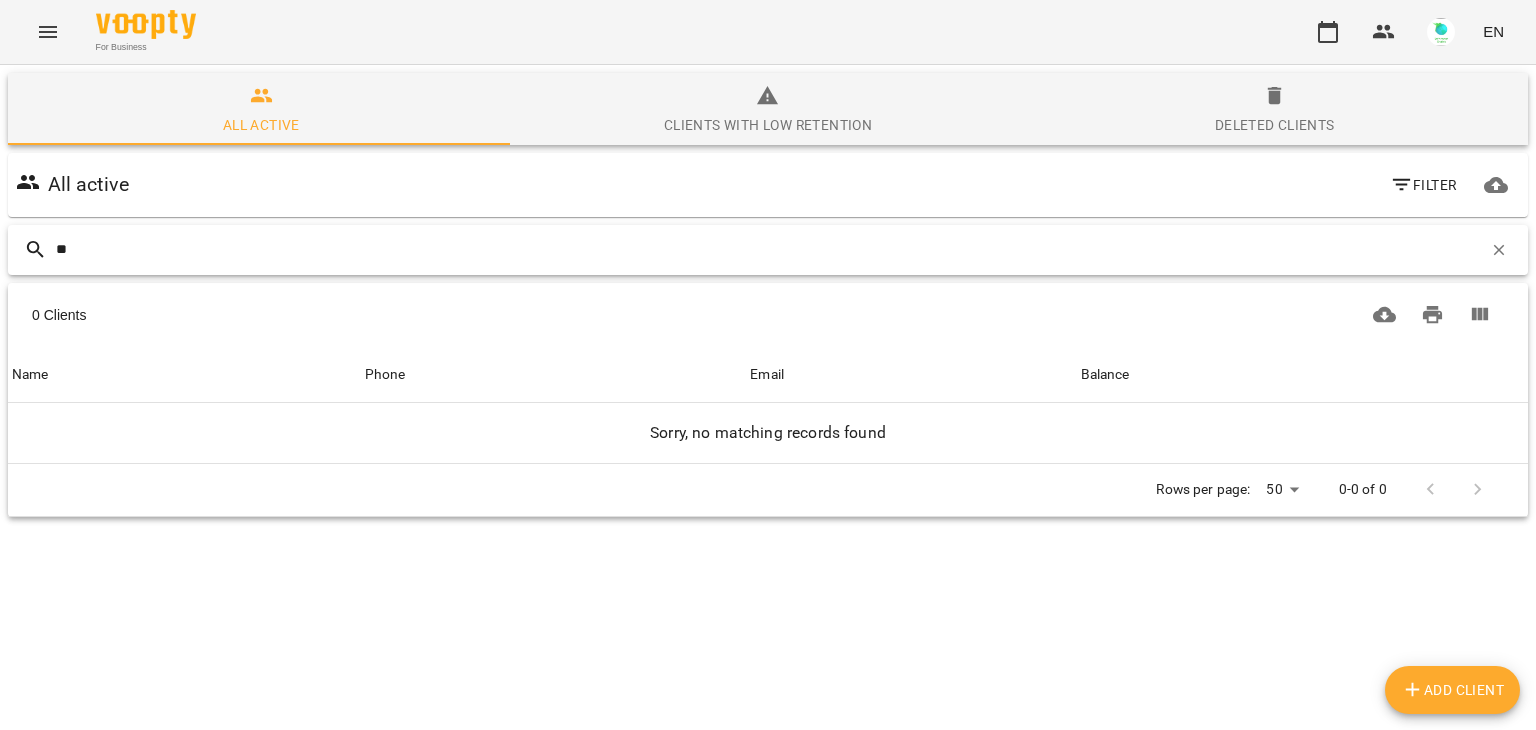 type on "*" 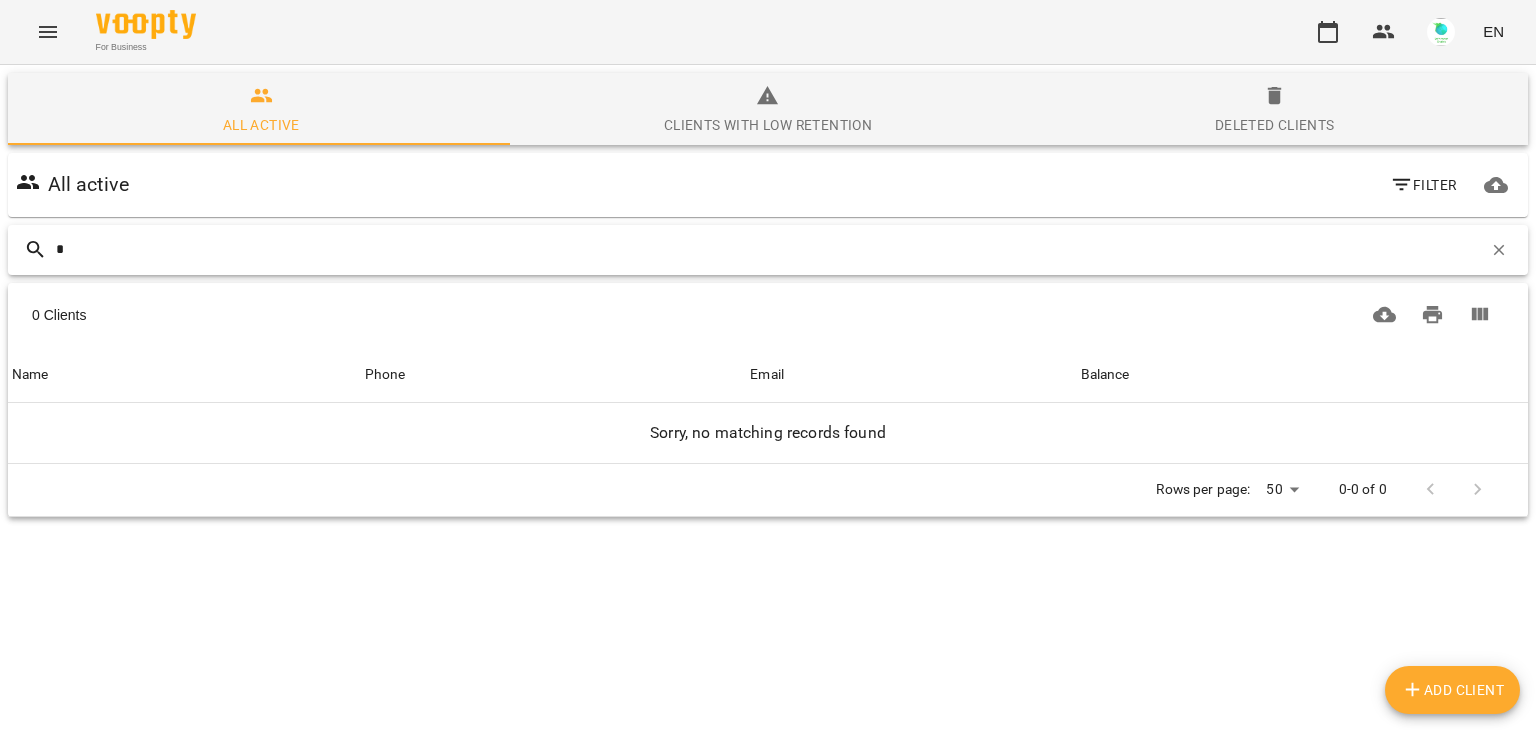 type 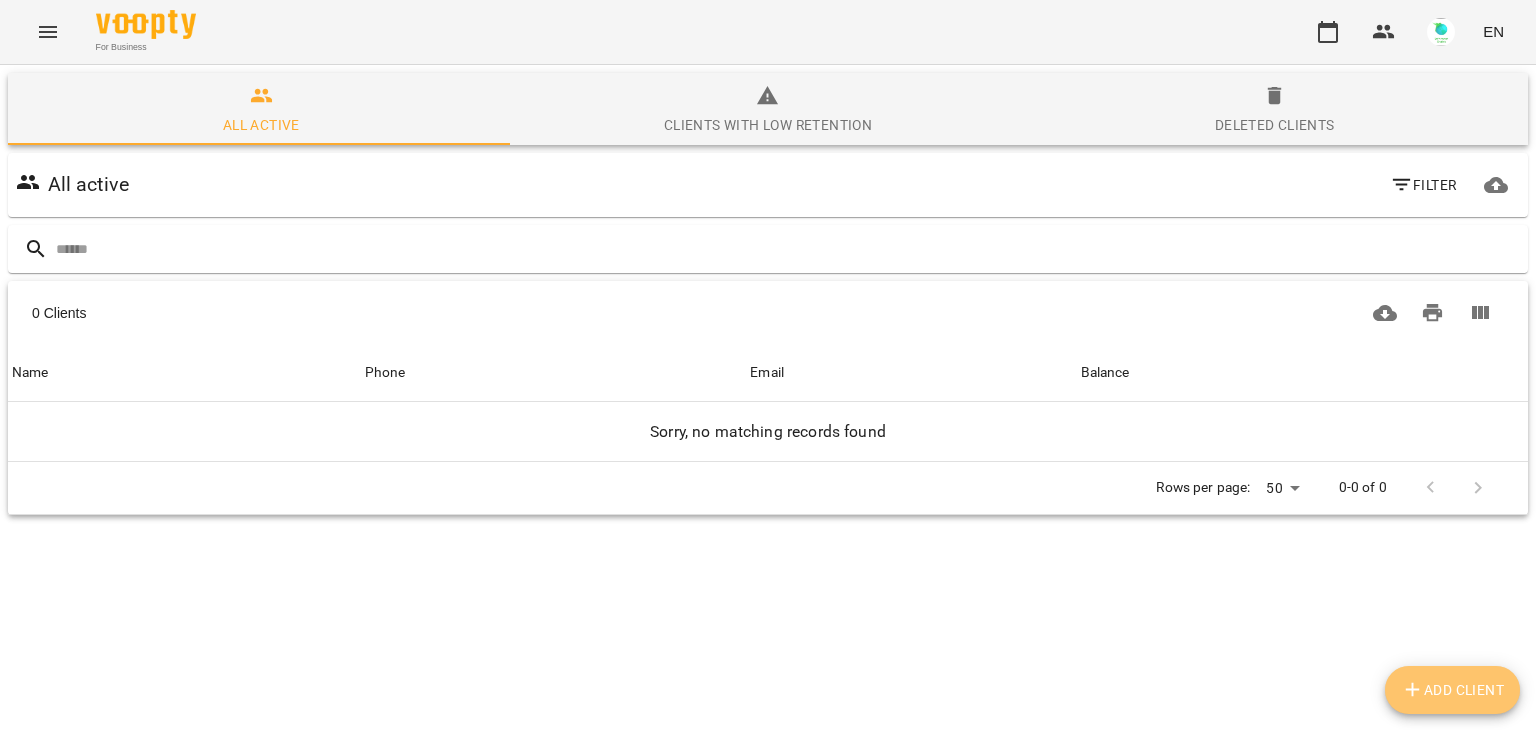 click on "Add Client" at bounding box center (1453, 690) 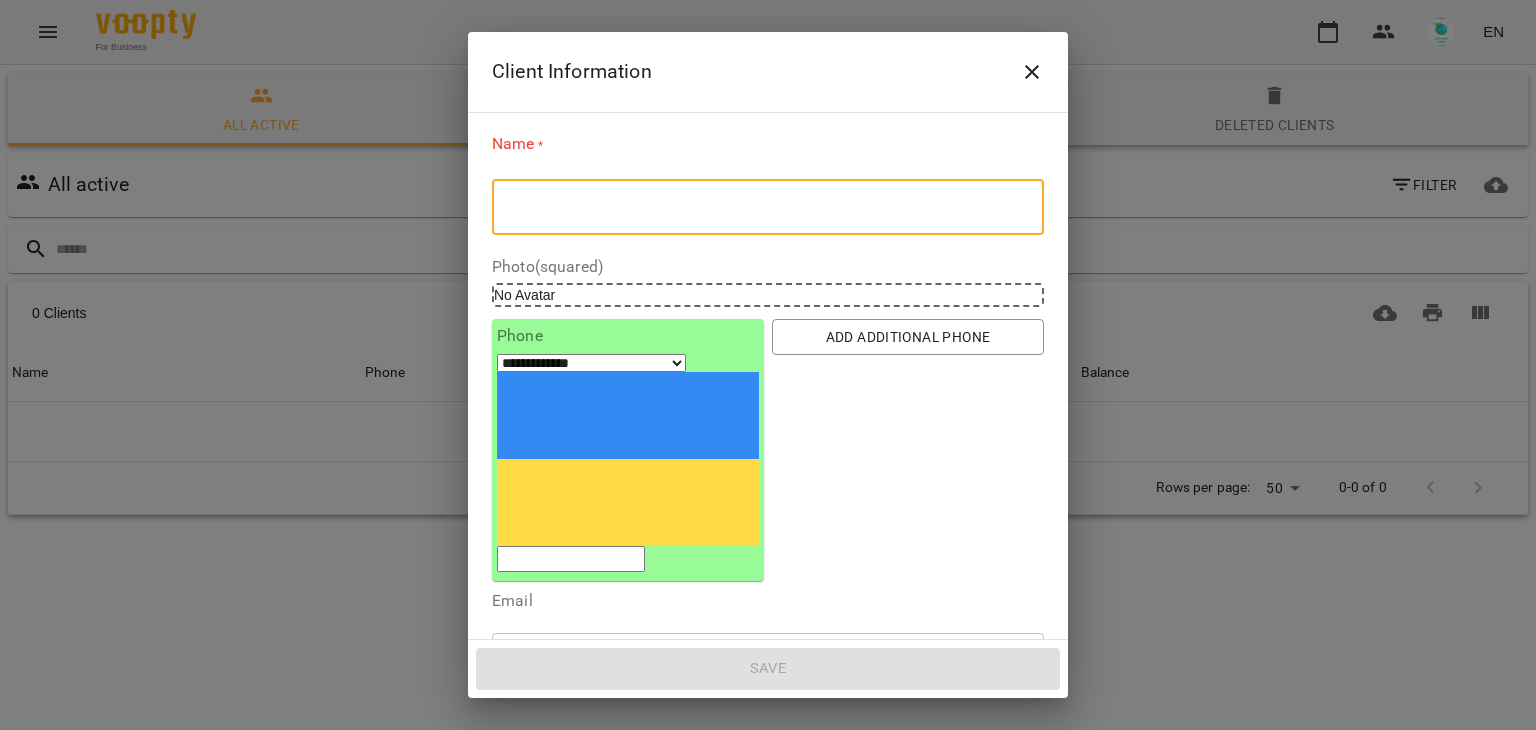 click at bounding box center (768, 207) 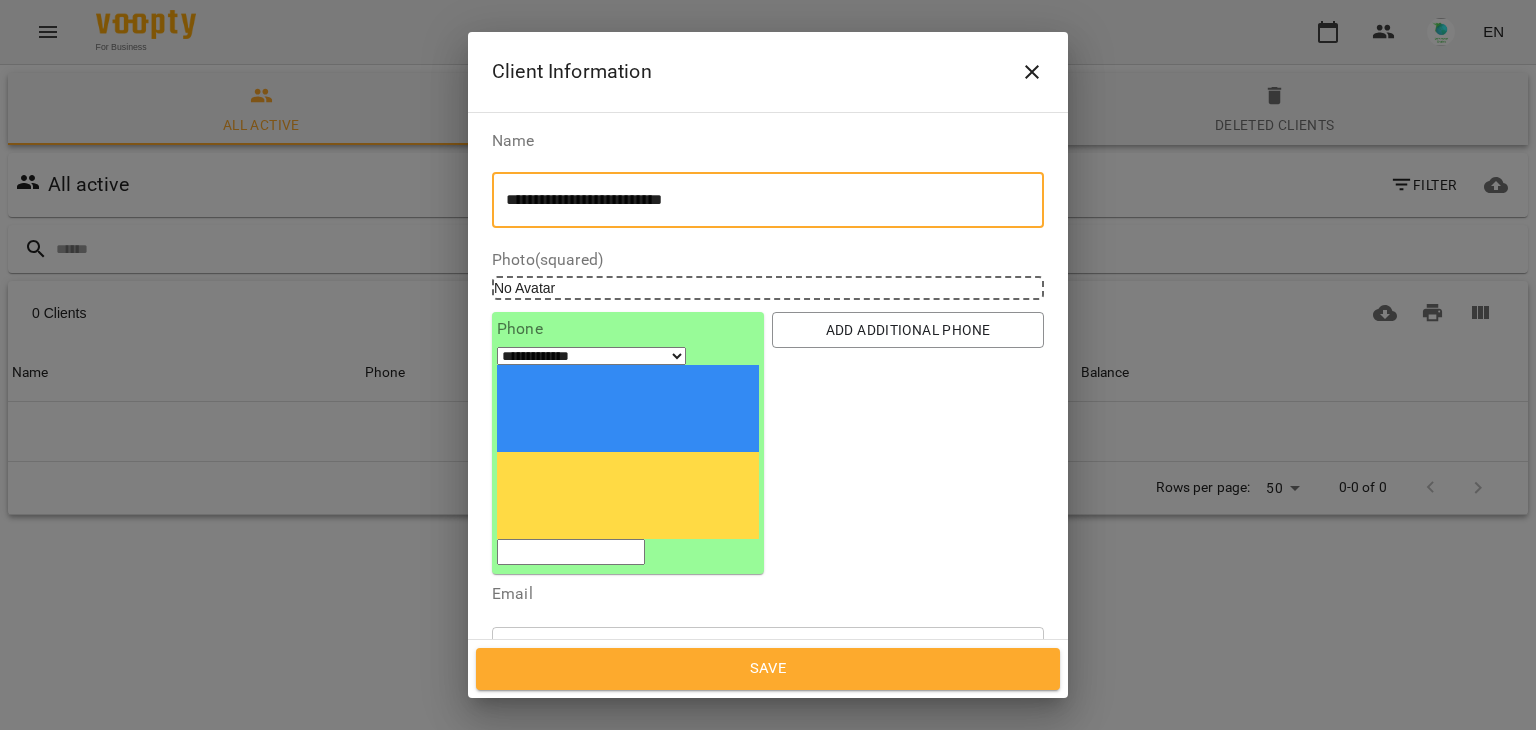type on "**********" 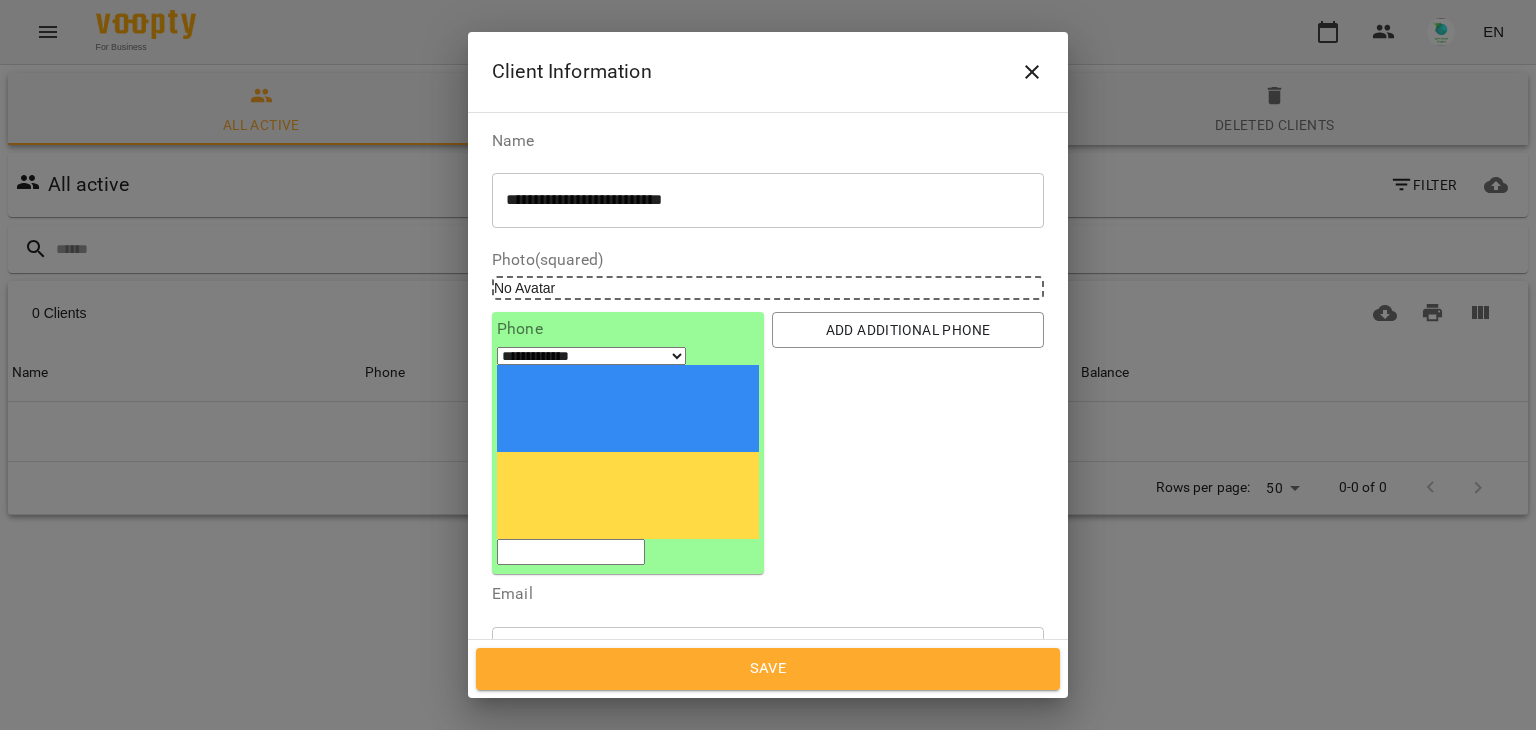 click on "Birthday" at bounding box center (768, 797) 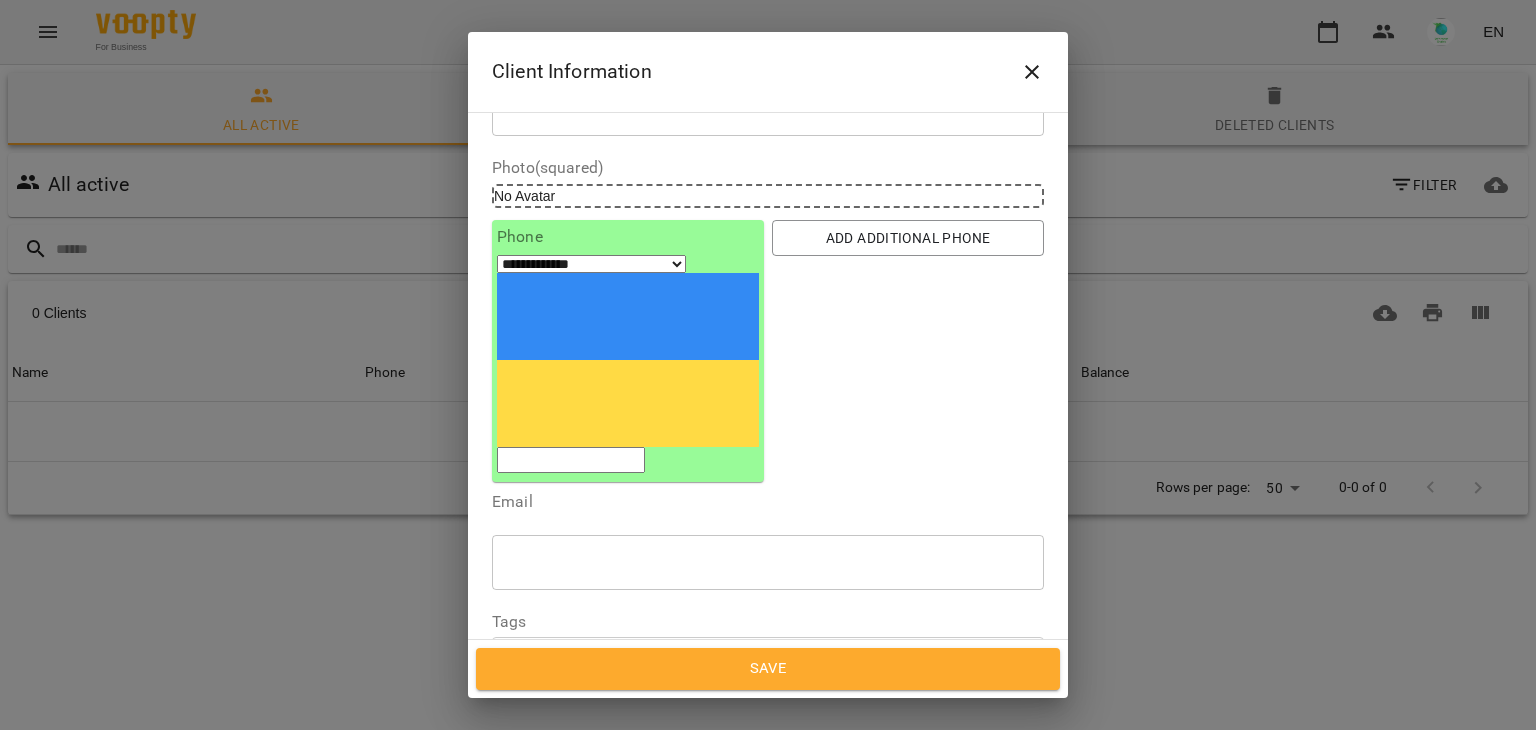 scroll, scrollTop: 104, scrollLeft: 0, axis: vertical 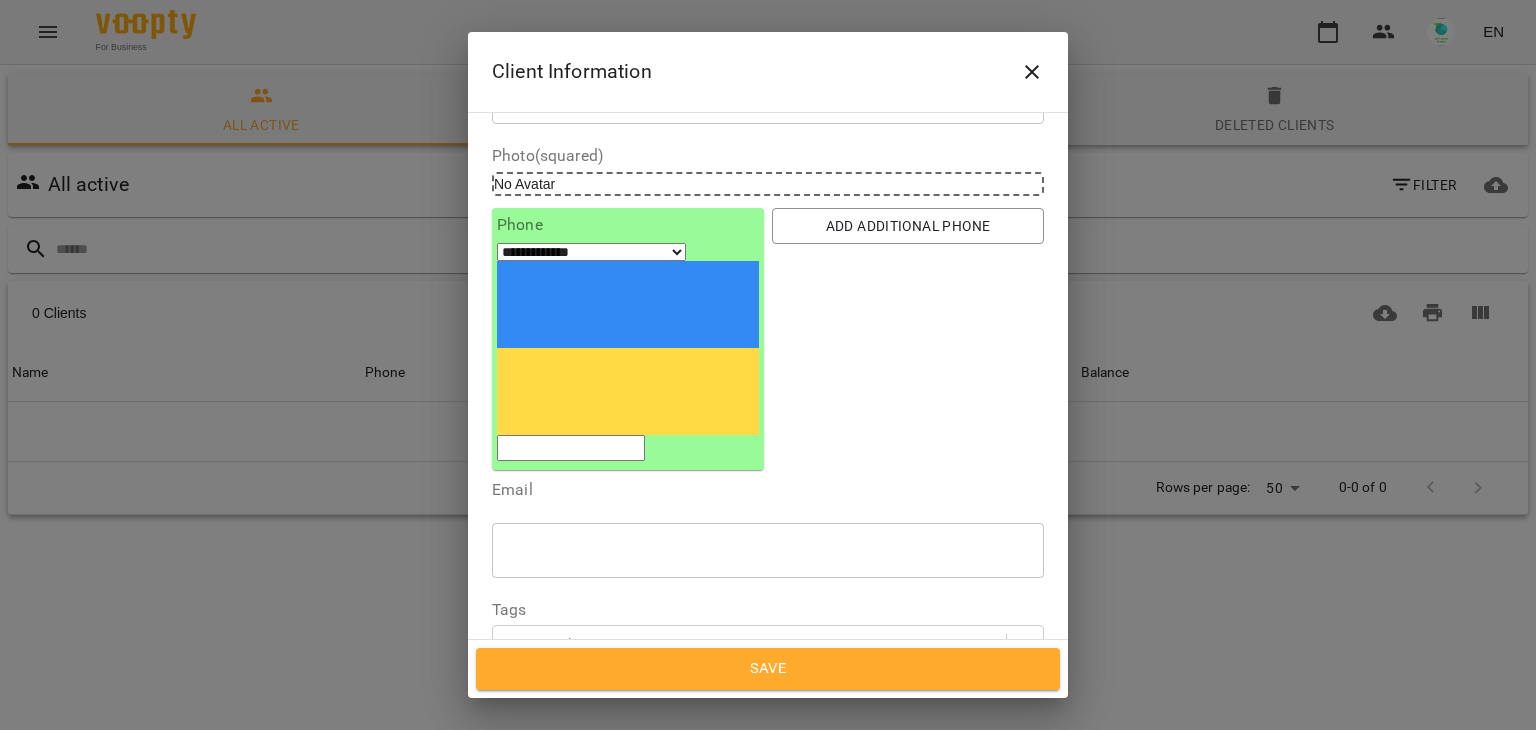 click on "**********" at bounding box center [578, 703] 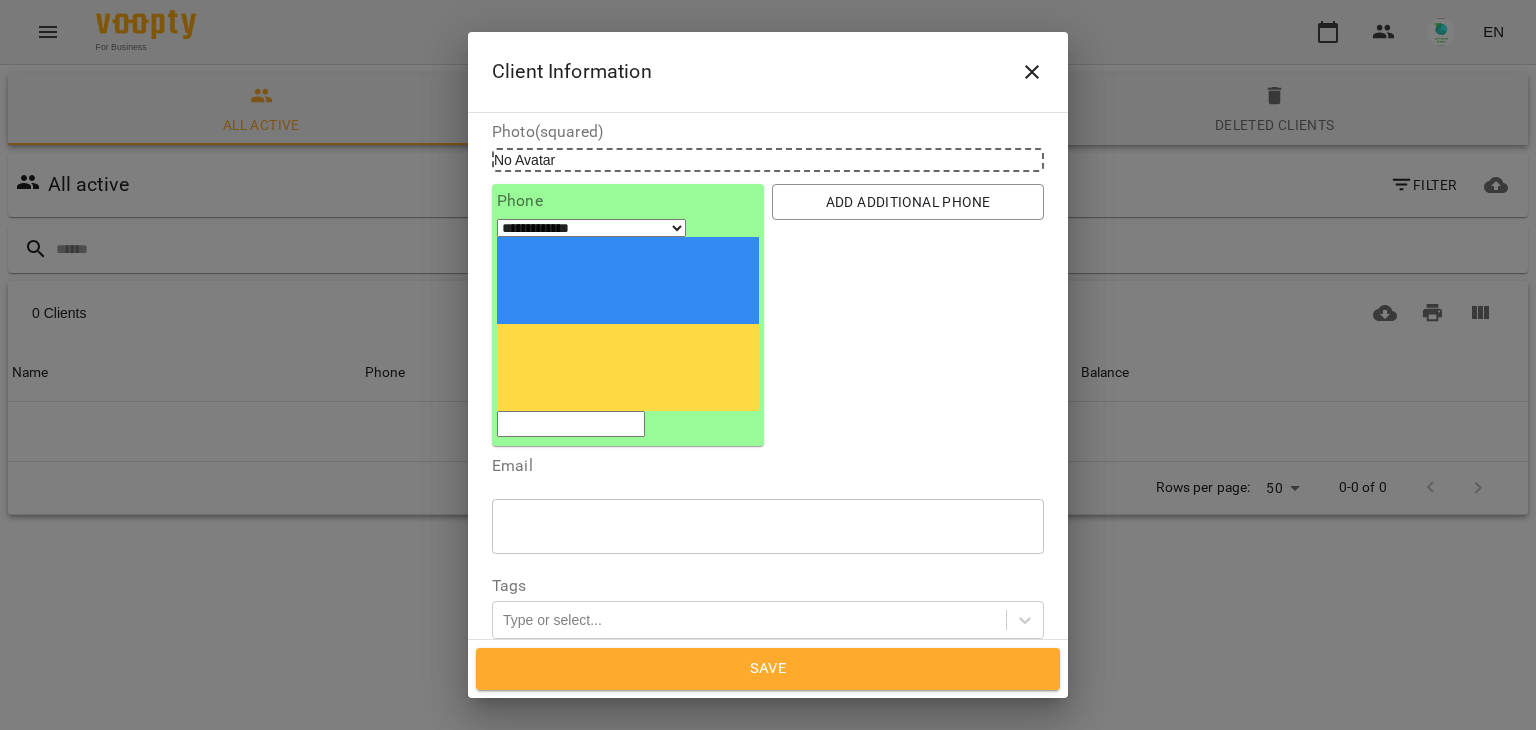scroll, scrollTop: 140, scrollLeft: 0, axis: vertical 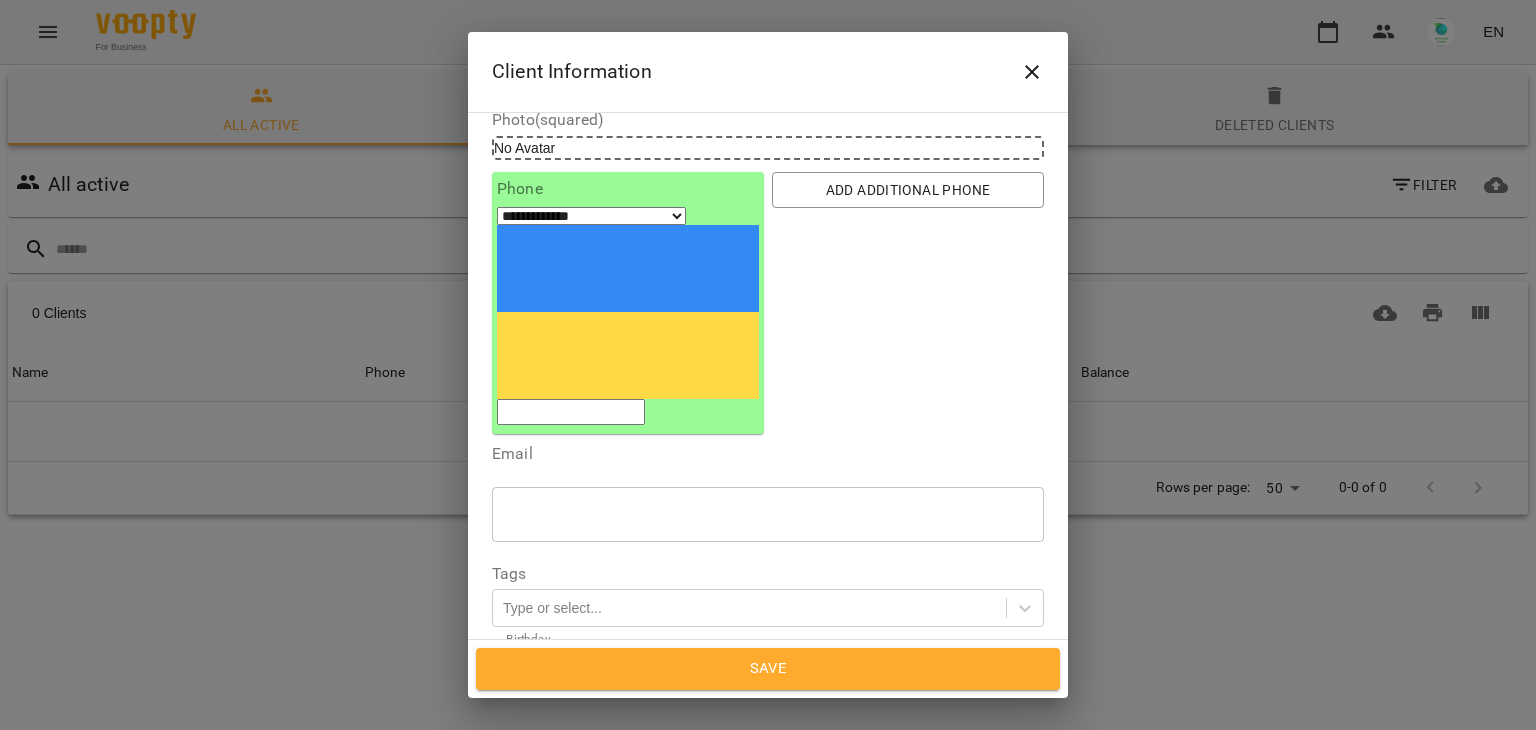click at bounding box center (571, 412) 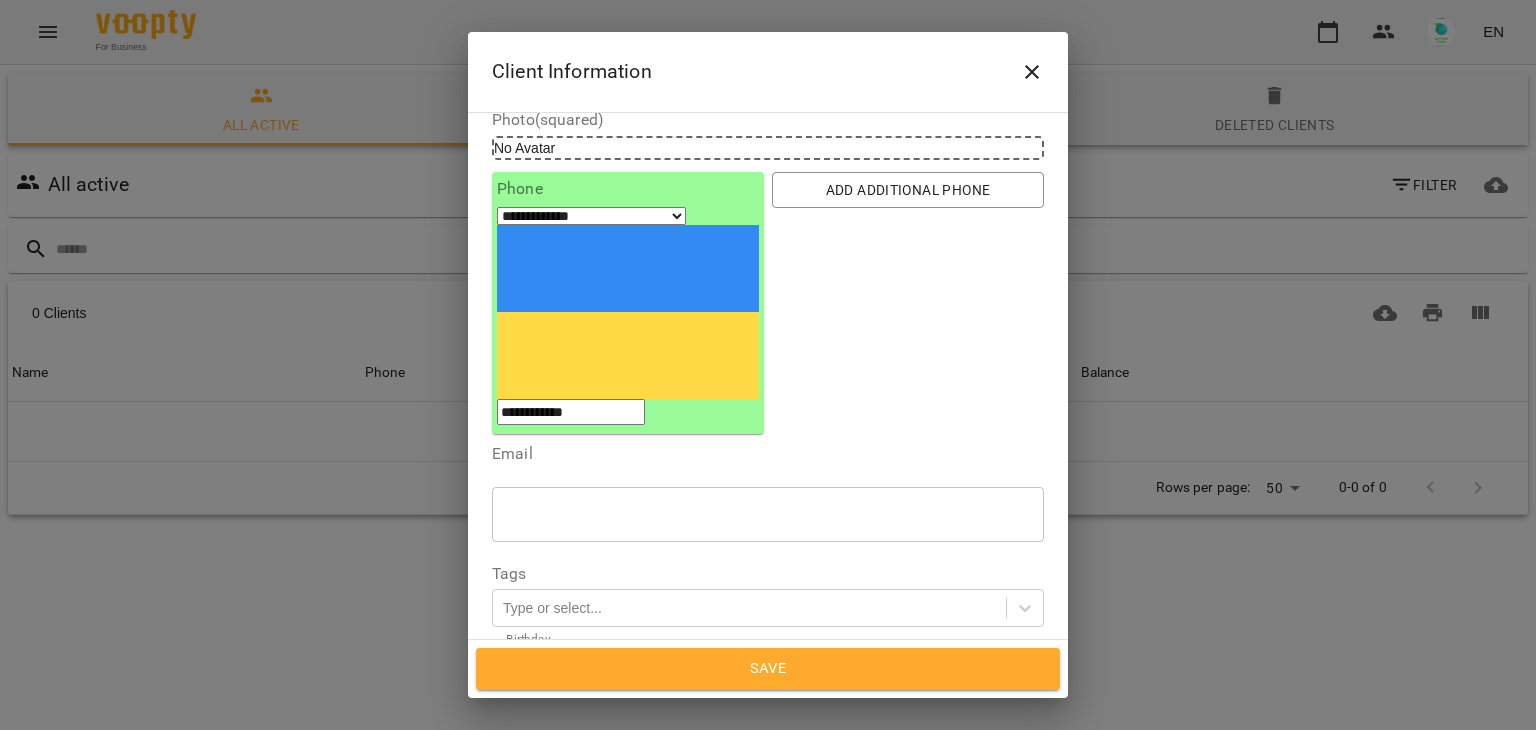 type on "**********" 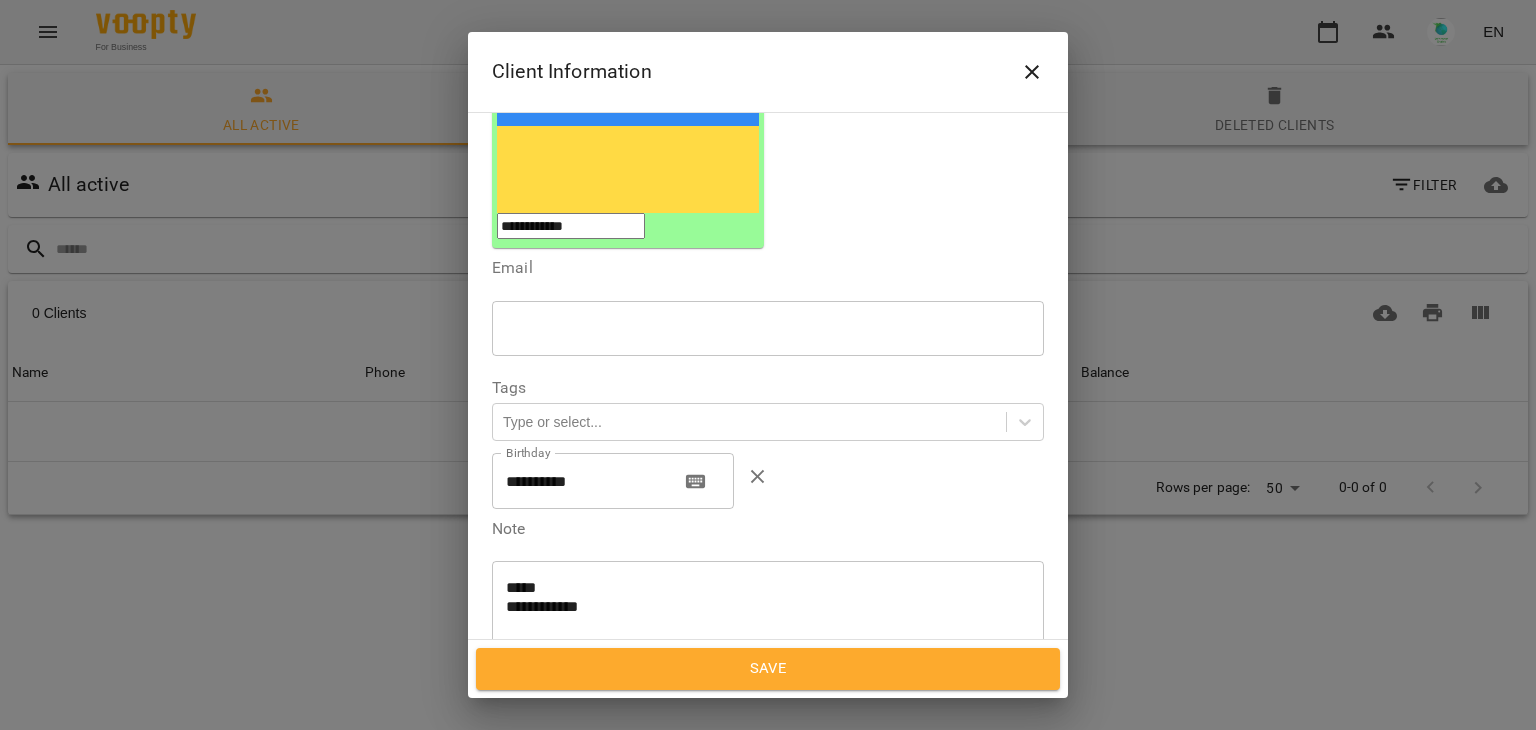 scroll, scrollTop: 336, scrollLeft: 0, axis: vertical 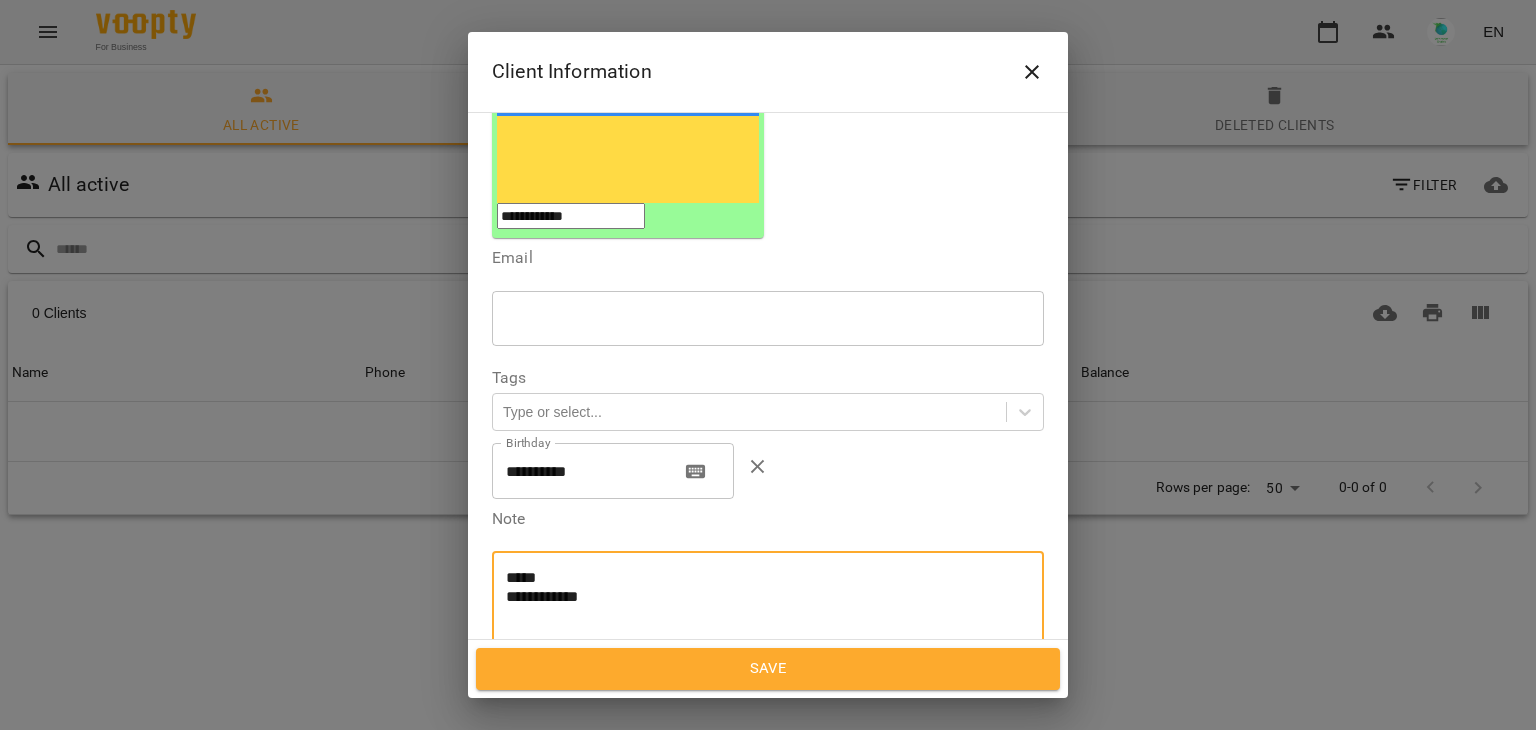 click on "**********" at bounding box center [760, 597] 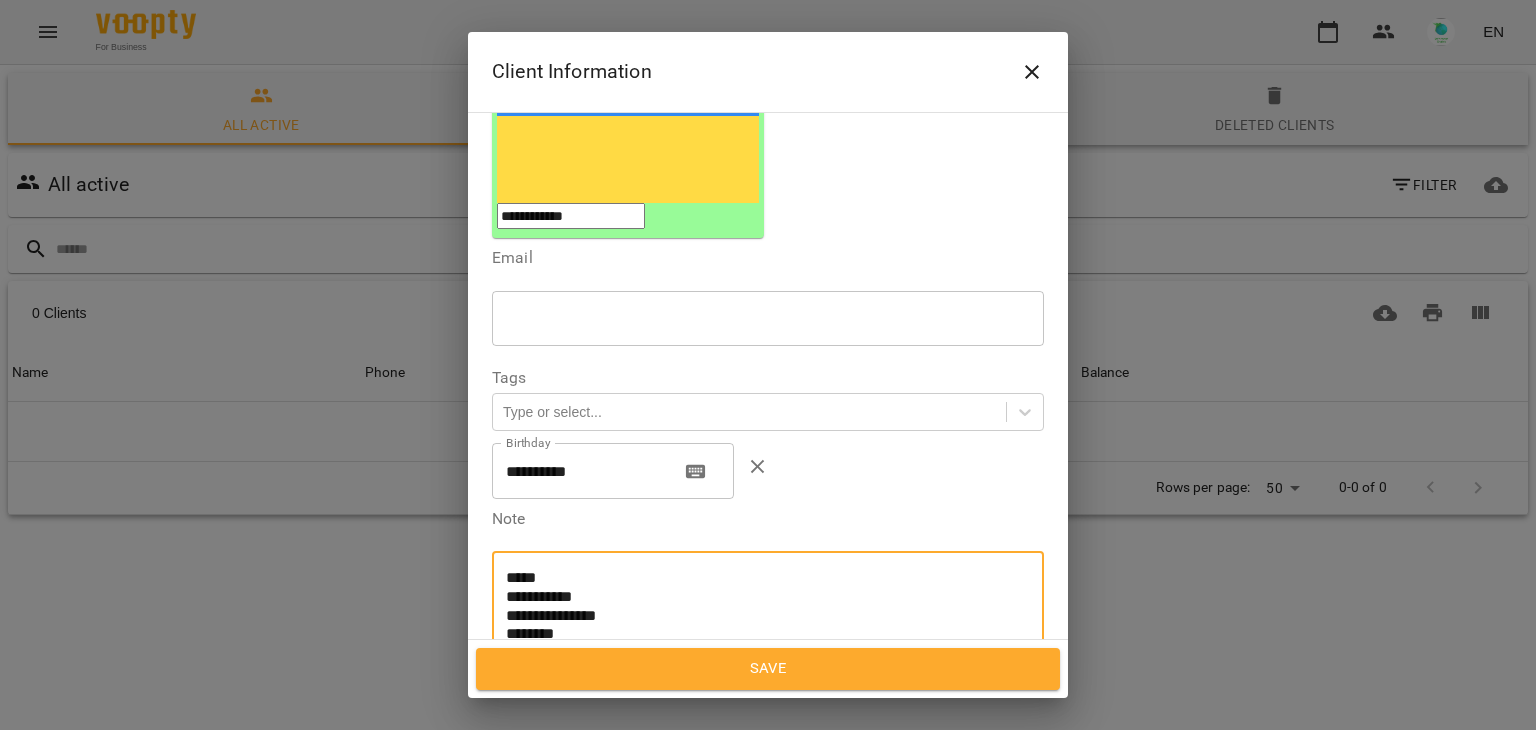 scroll, scrollTop: 0, scrollLeft: 0, axis: both 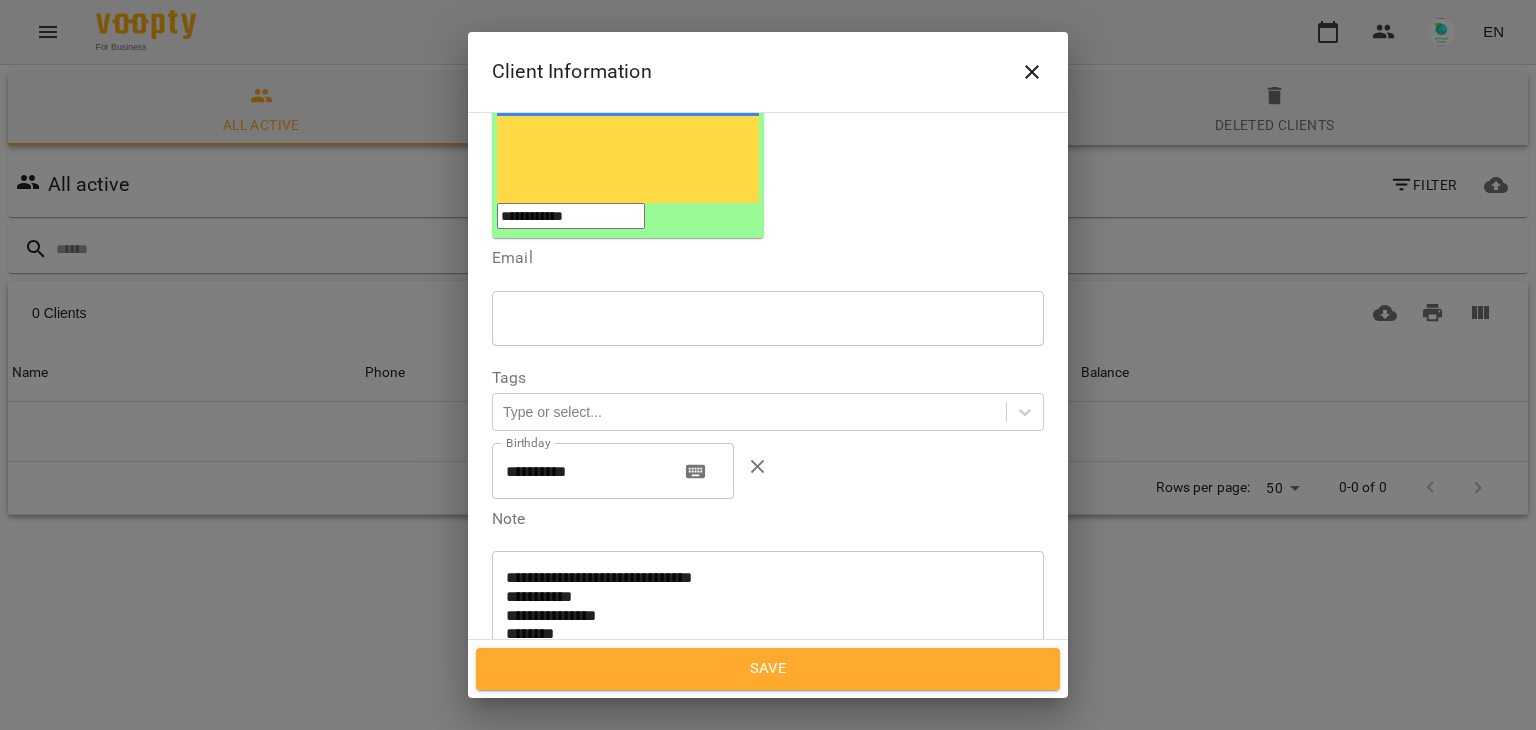 click on "**********" at bounding box center (768, 625) 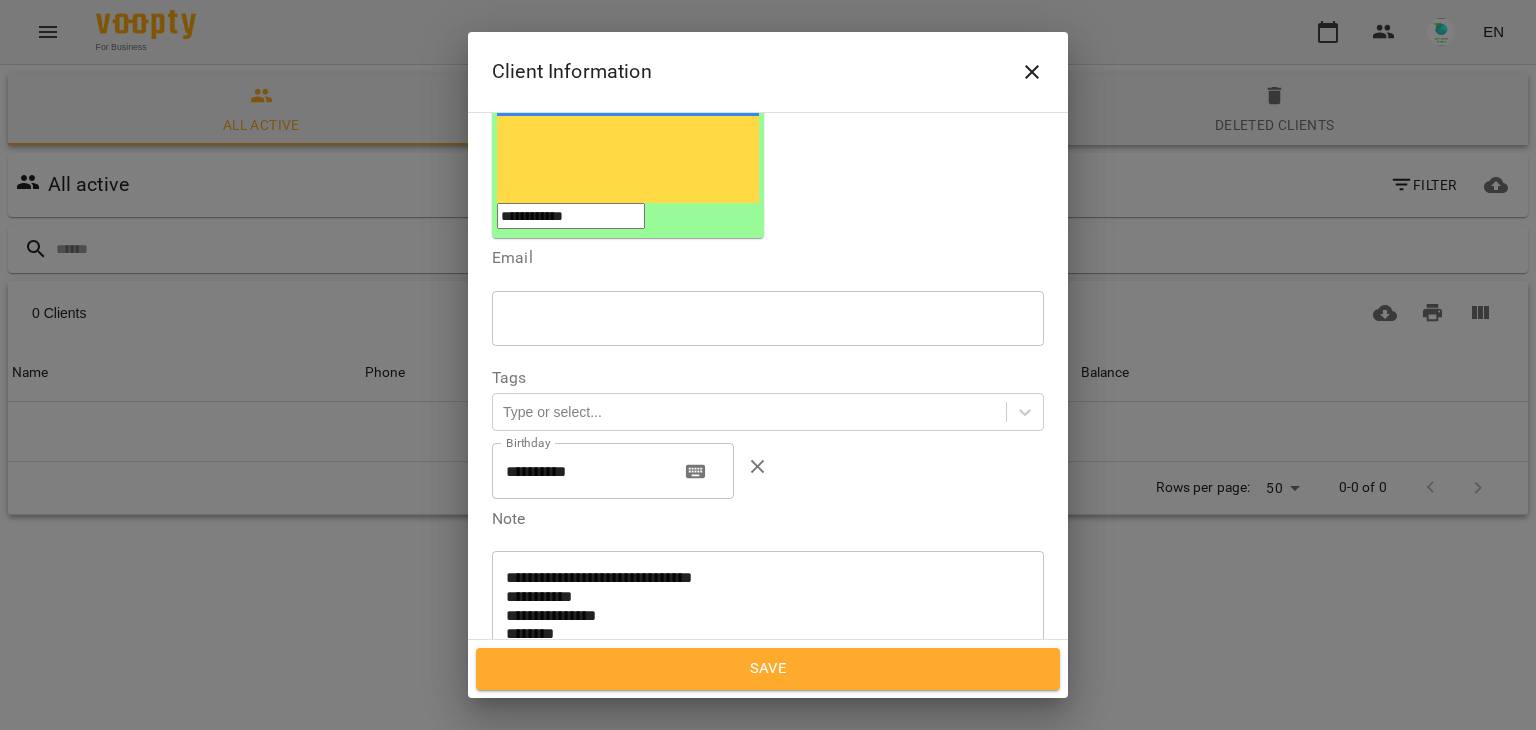 click on "**********" at bounding box center (768, 625) 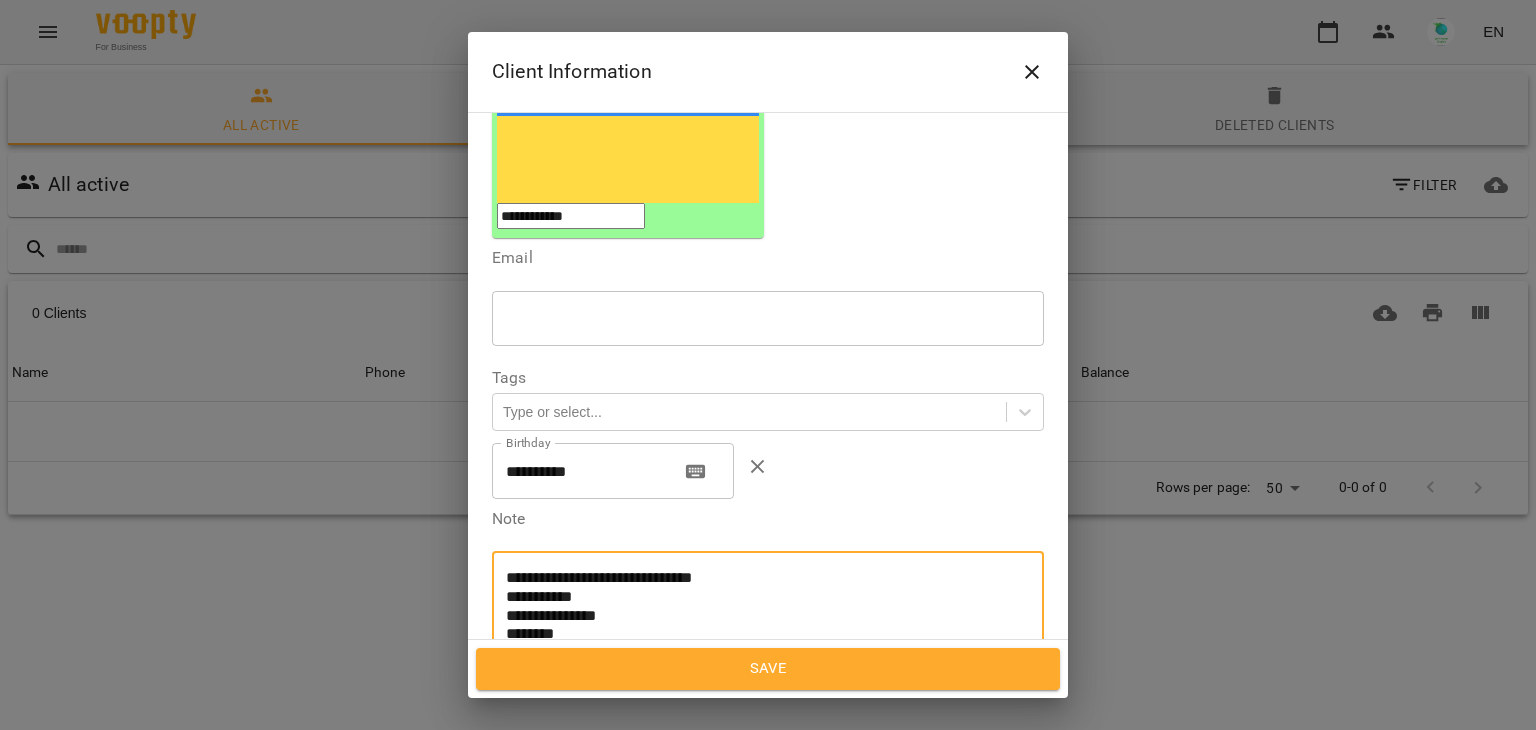 click on "**********" at bounding box center (760, 625) 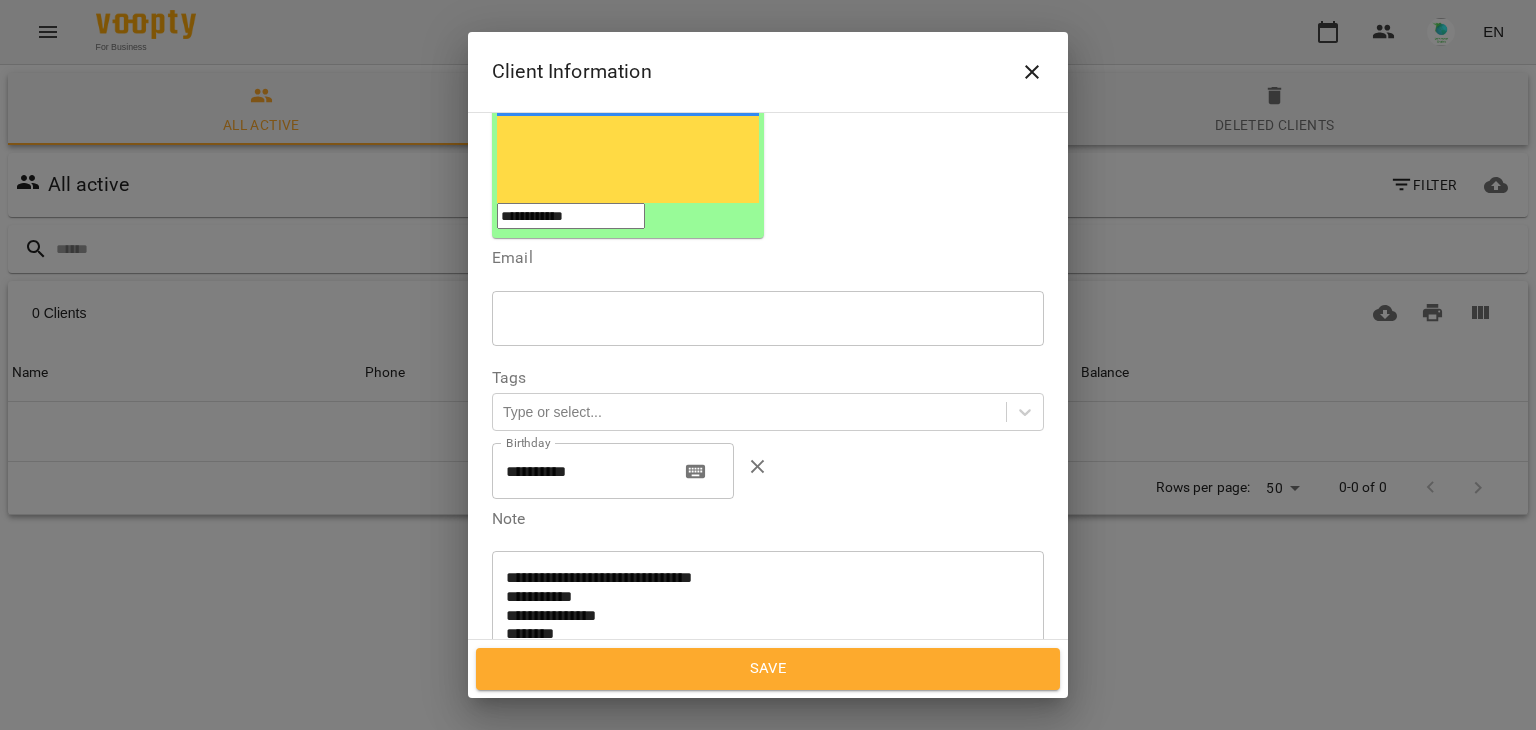 click on "**********" at bounding box center [768, 625] 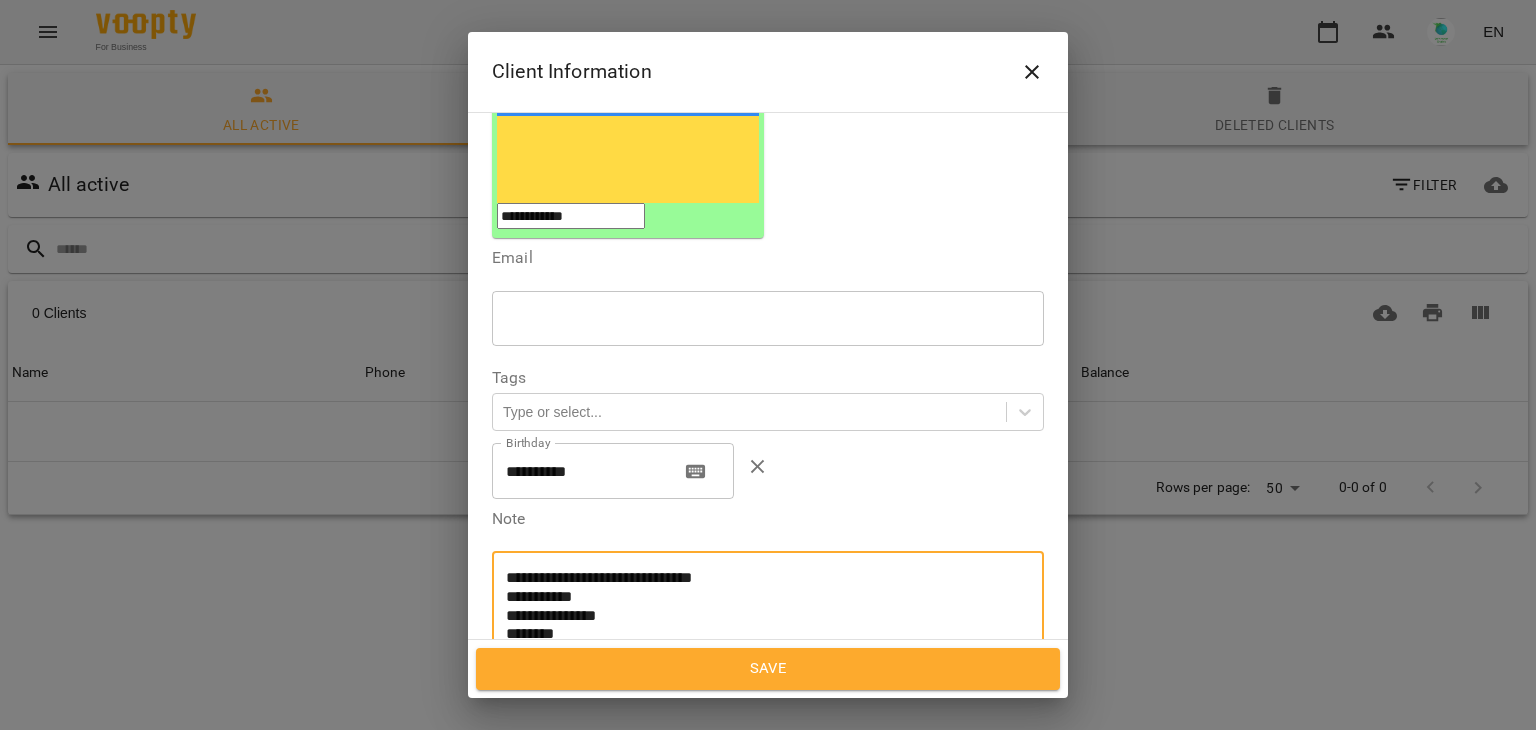 click on "**********" at bounding box center (760, 625) 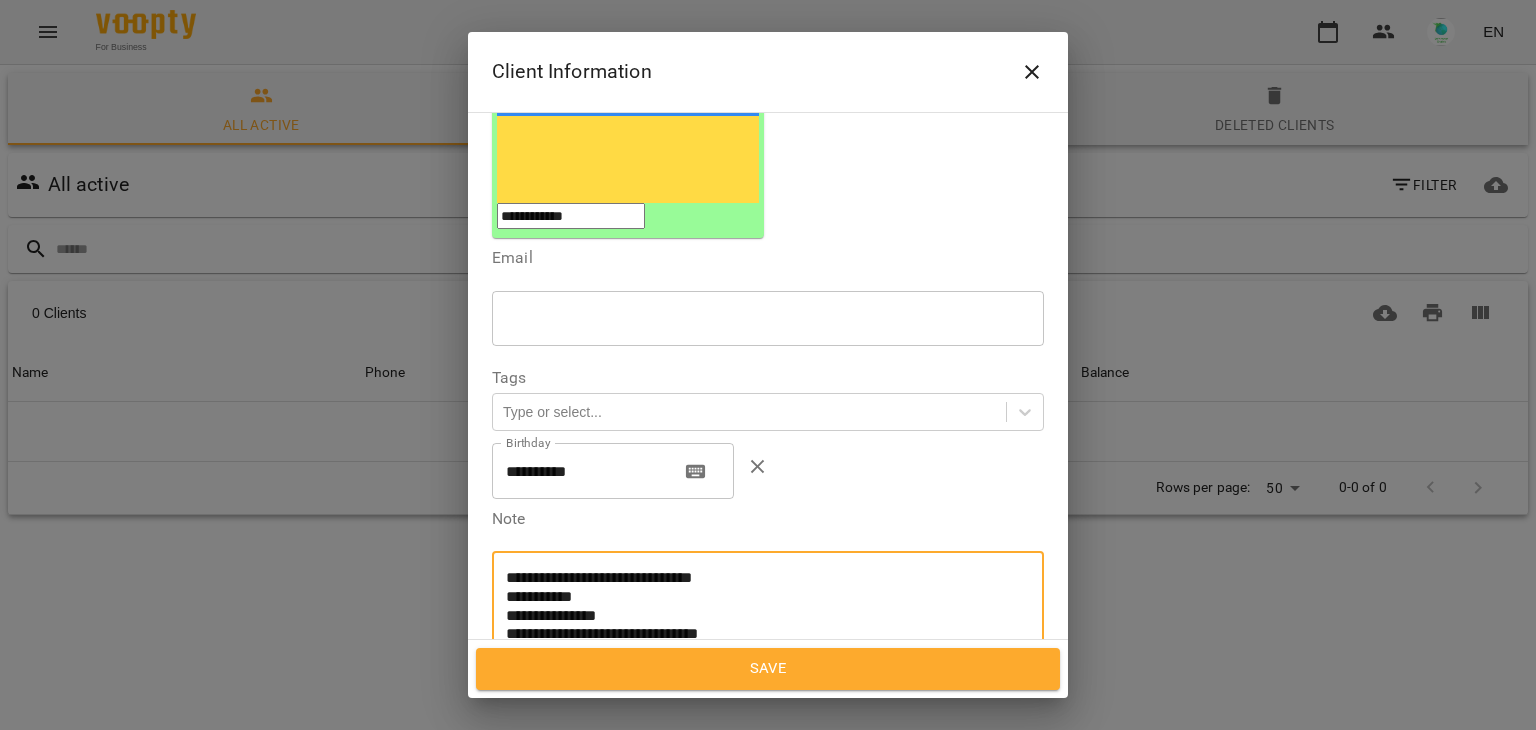 click on "**********" at bounding box center (760, 625) 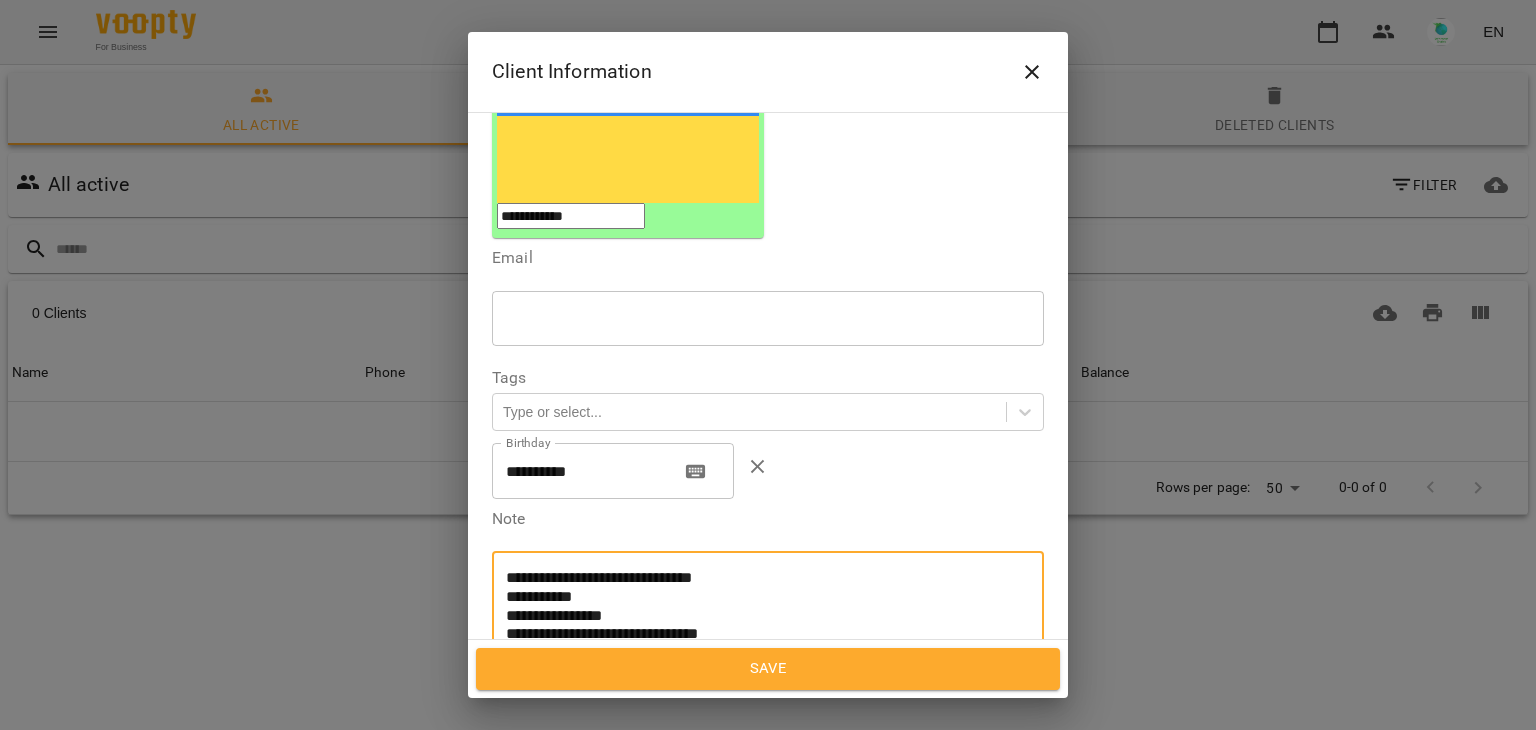 paste on "**********" 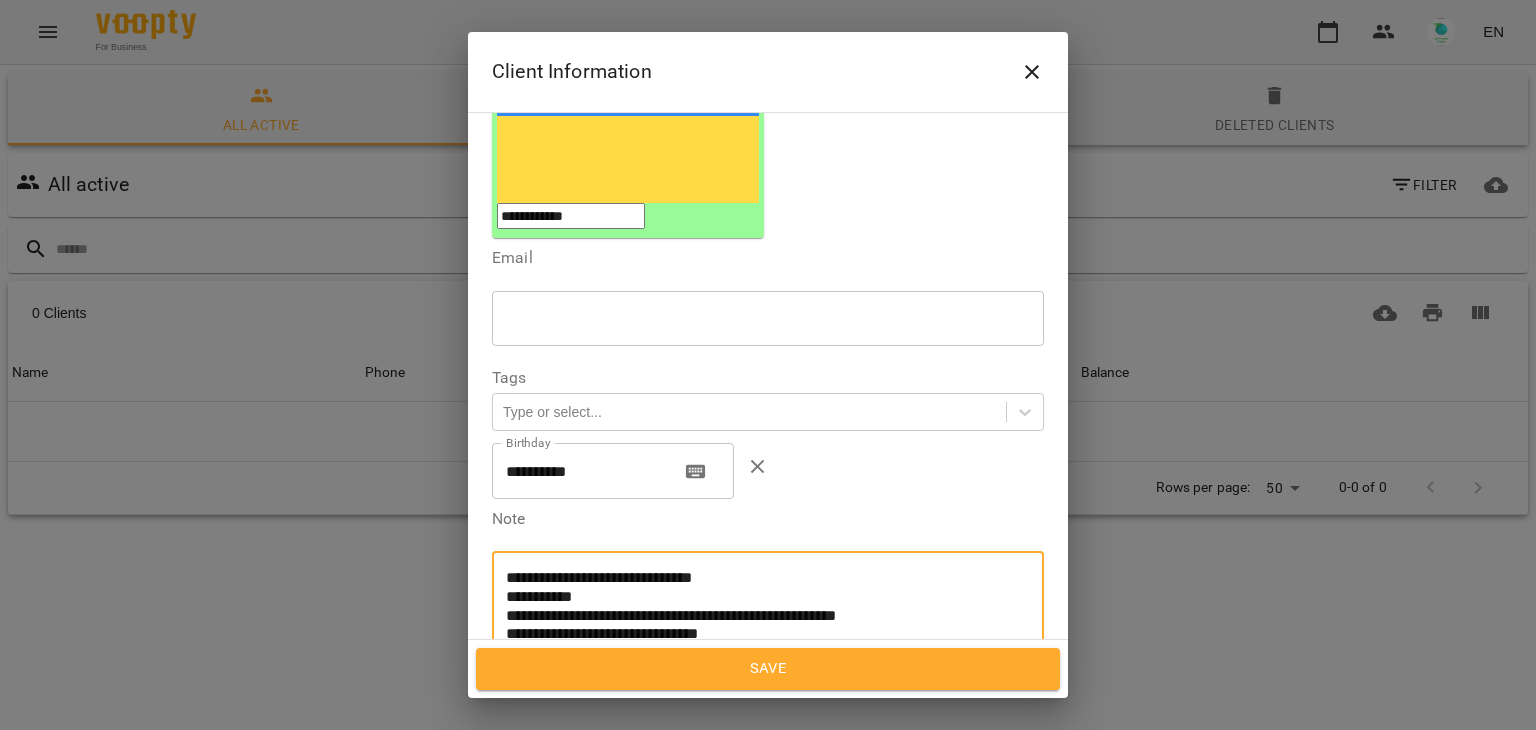 click on "**********" at bounding box center [760, 625] 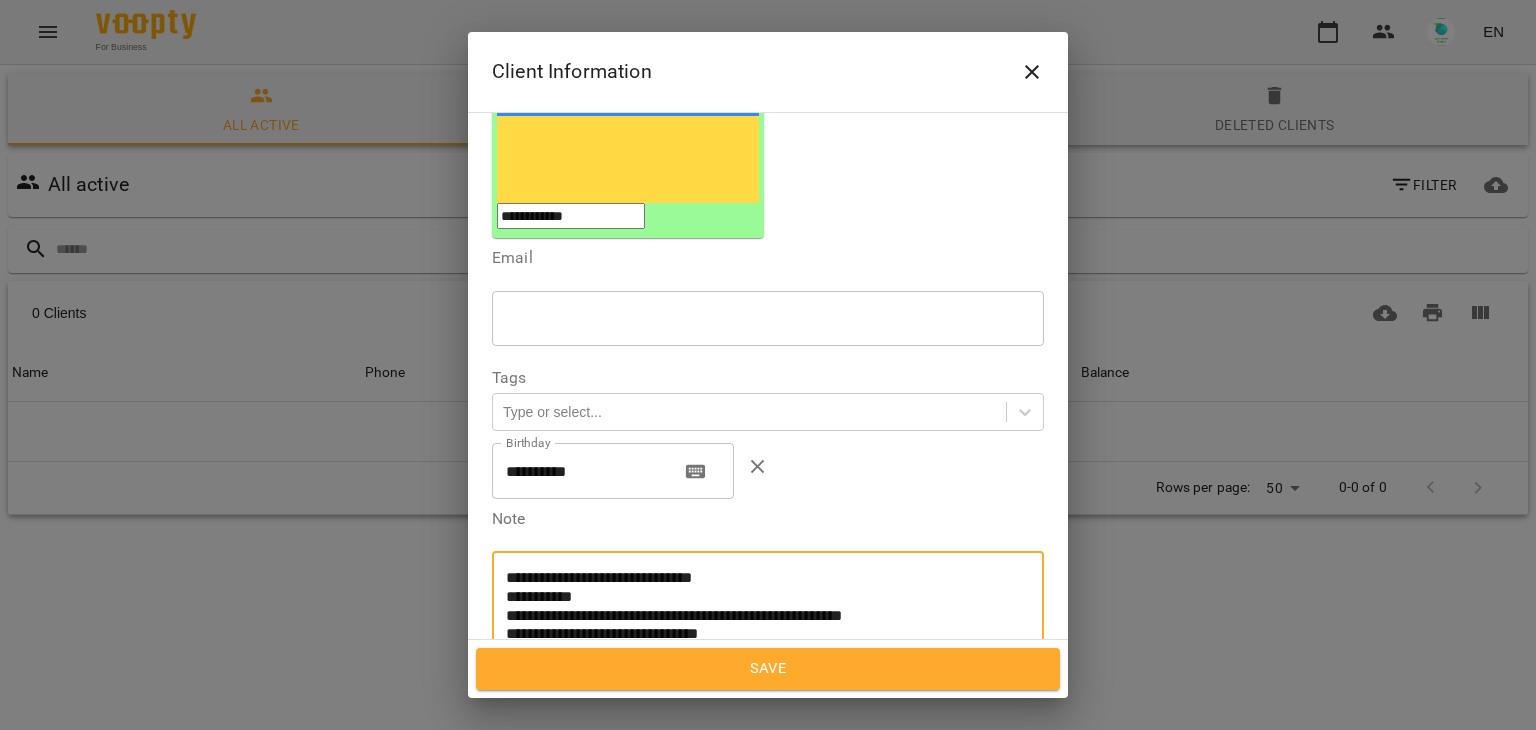 click on "**********" at bounding box center [760, 625] 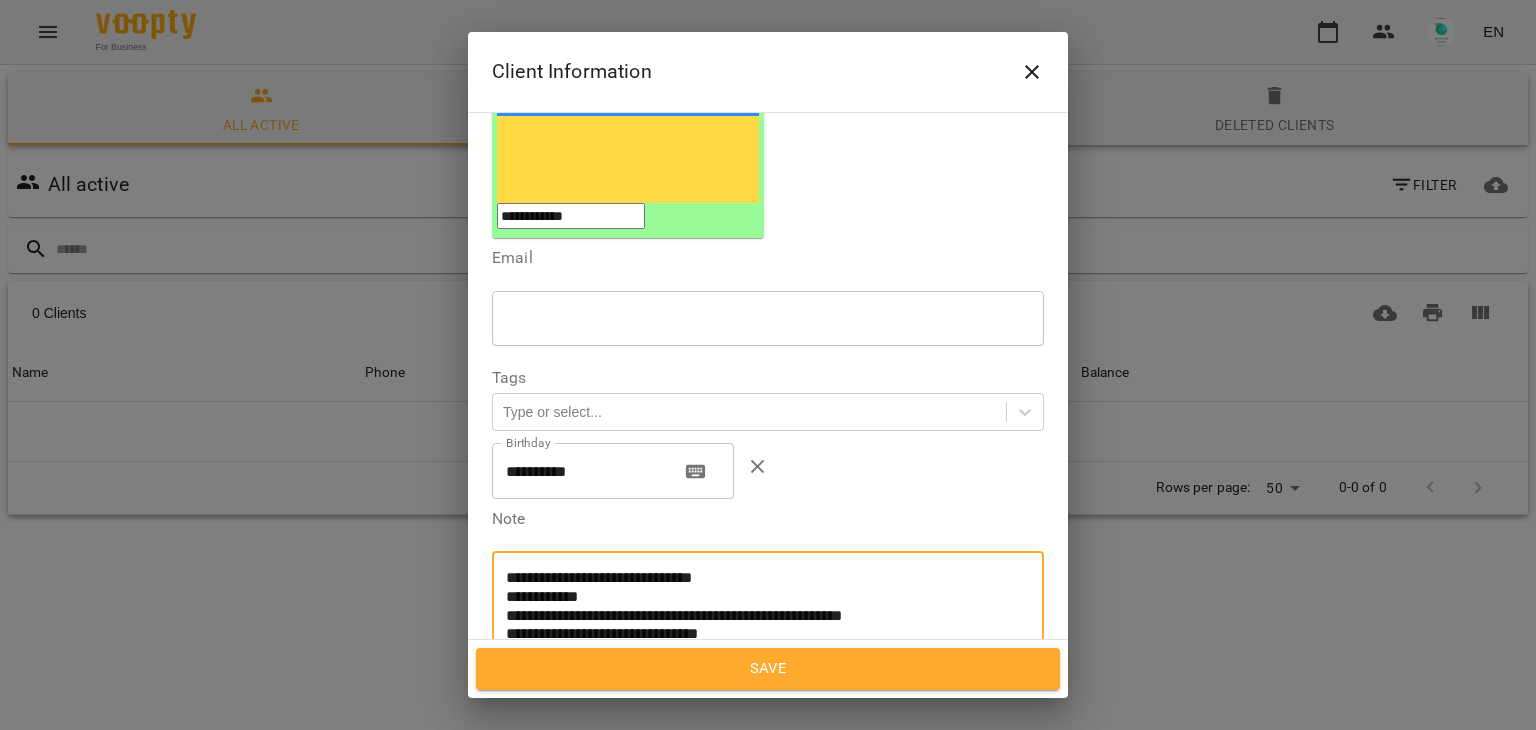 paste on "**********" 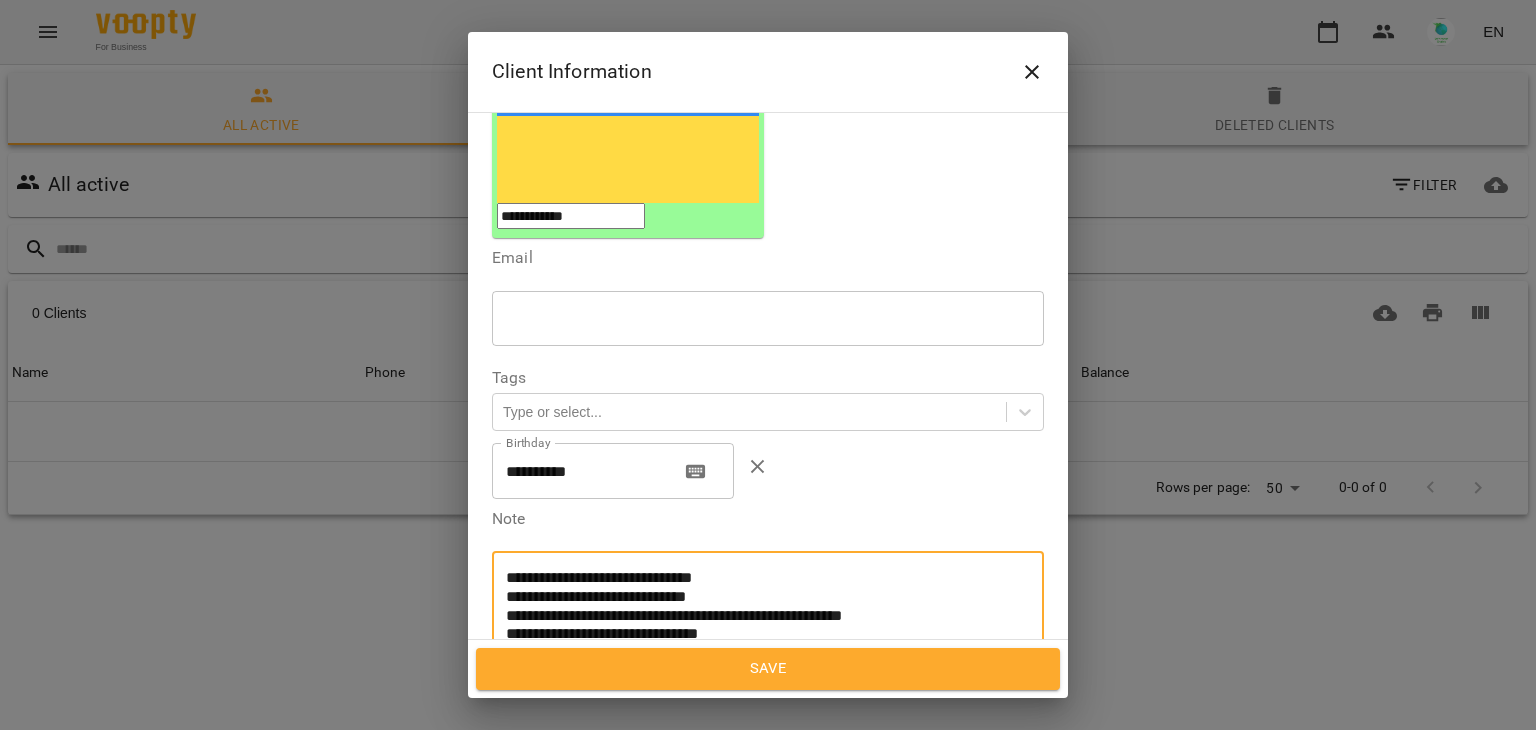click on "**********" at bounding box center [760, 625] 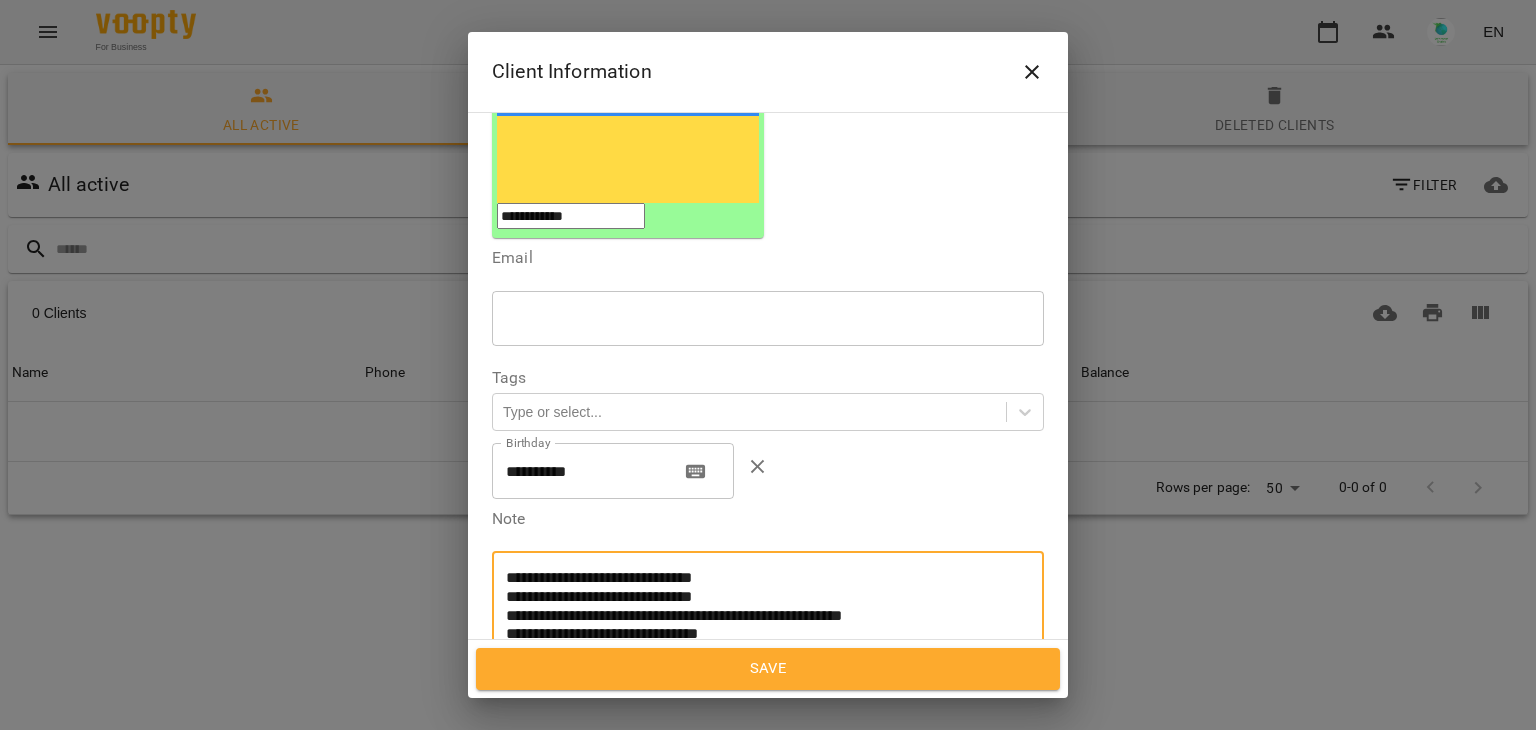type on "**********" 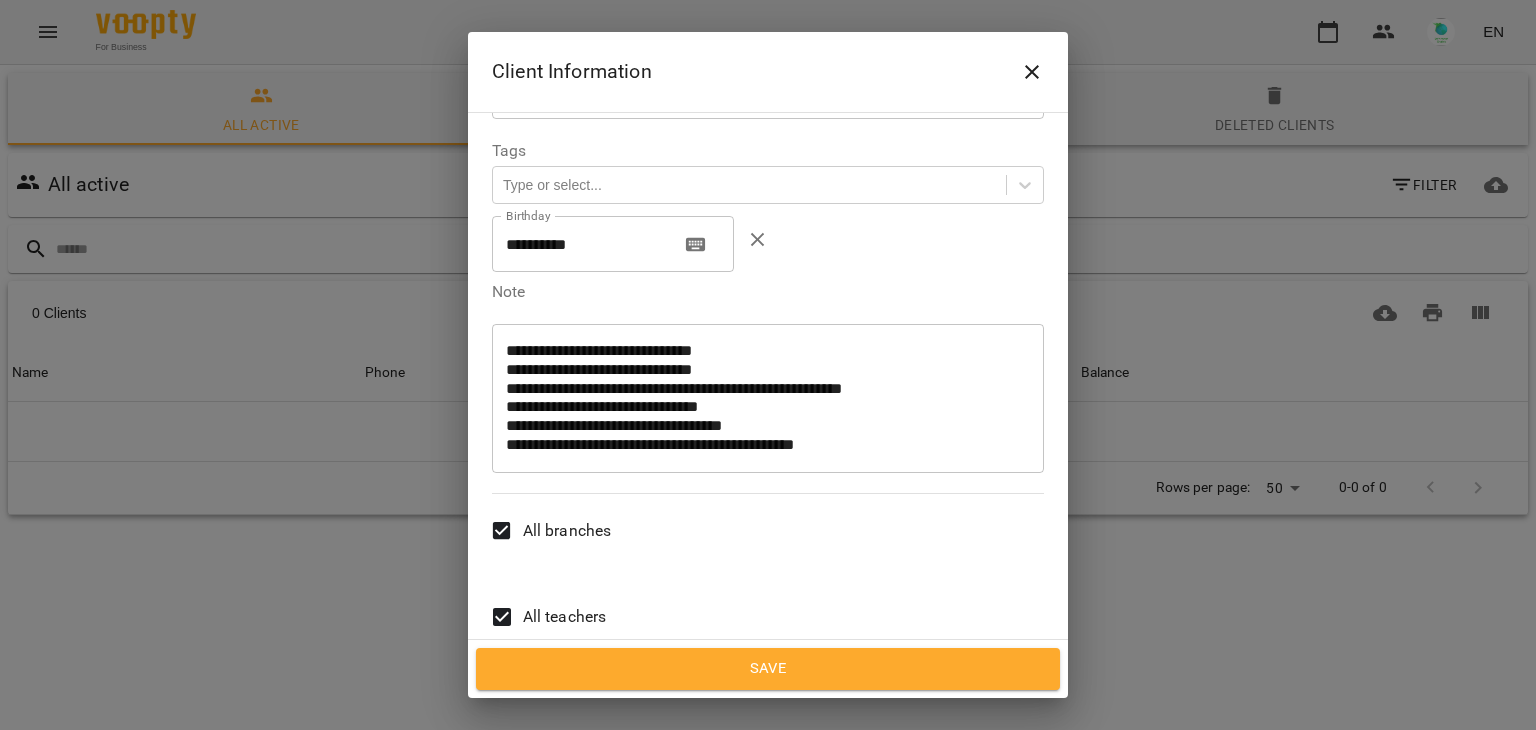 scroll, scrollTop: 593, scrollLeft: 0, axis: vertical 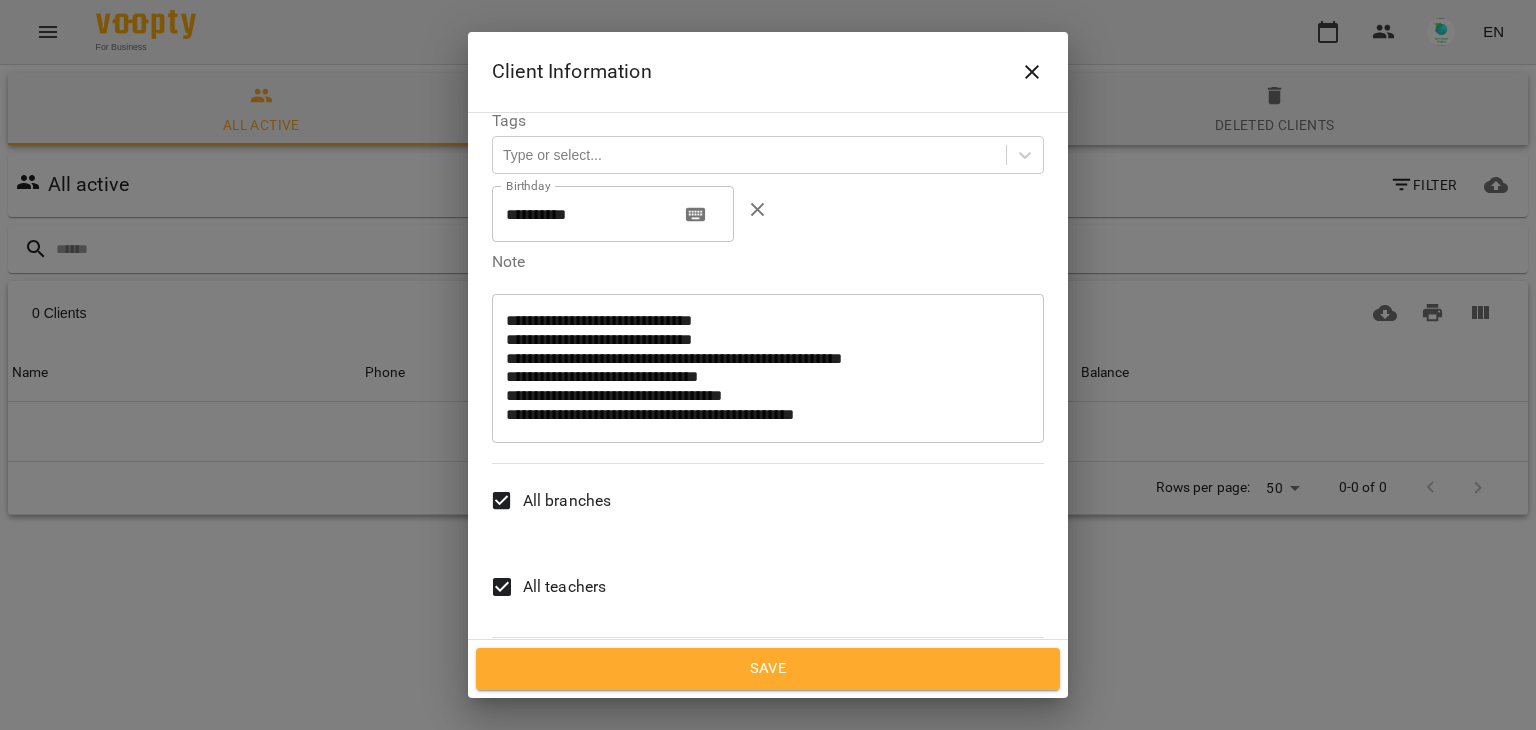 click on "All teachers" at bounding box center (565, 587) 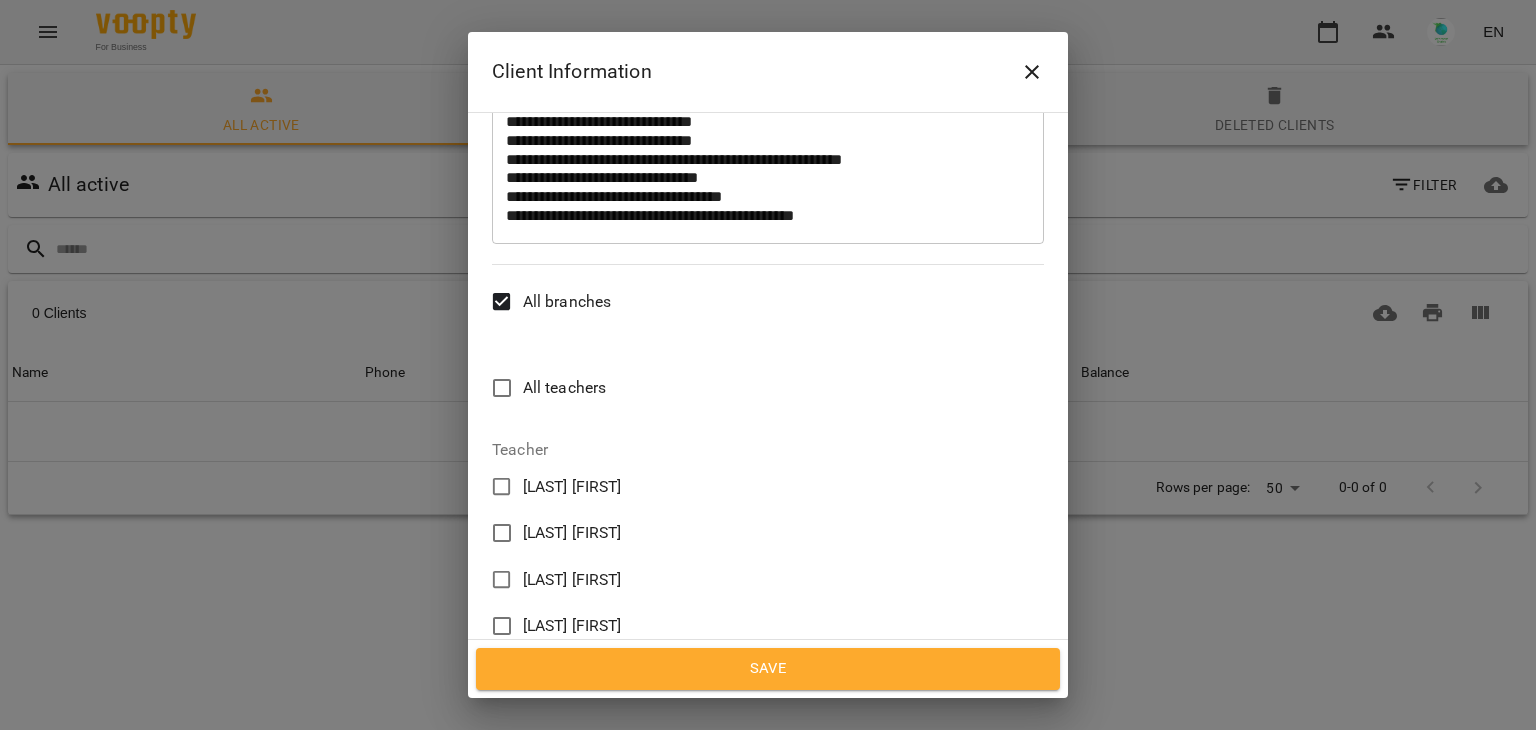 scroll, scrollTop: 816, scrollLeft: 0, axis: vertical 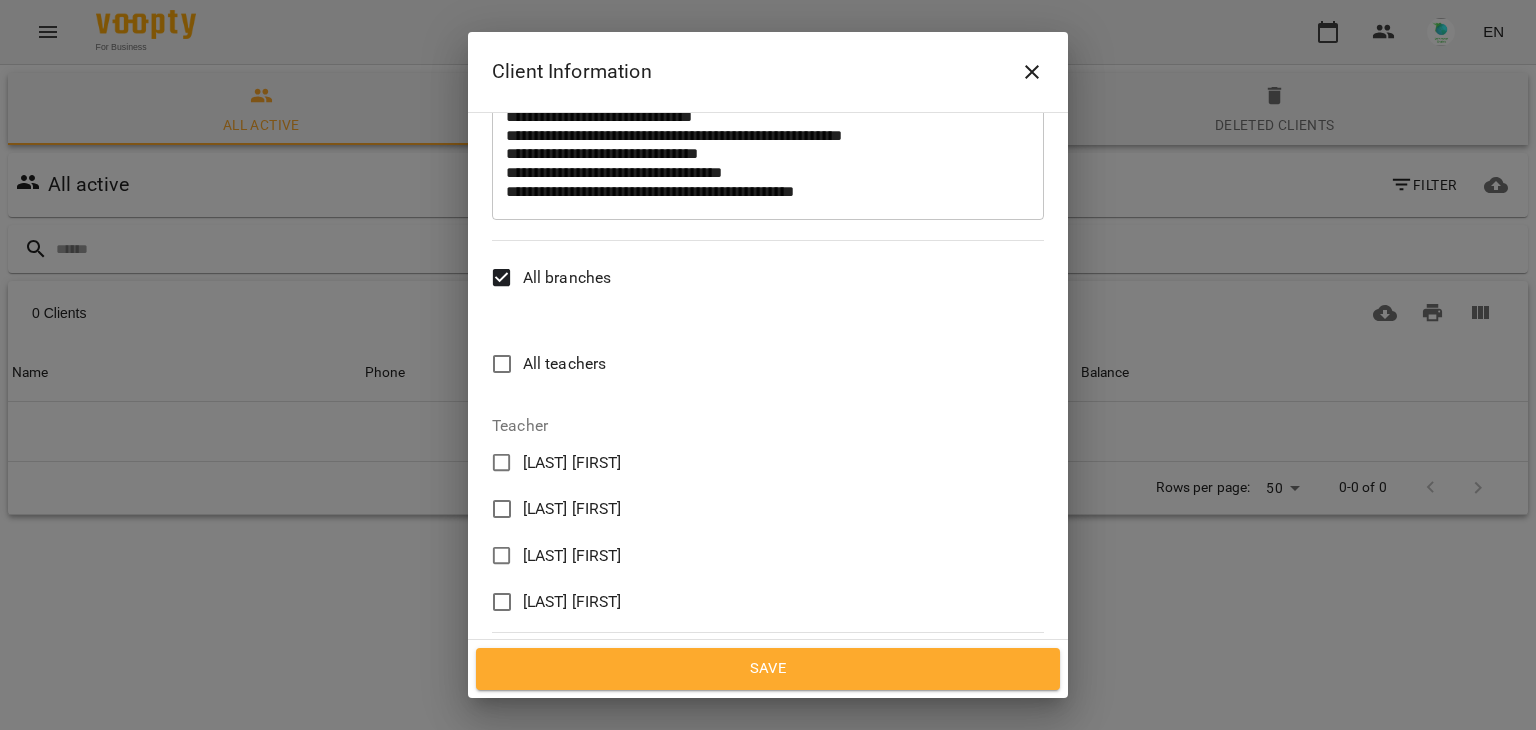 click on "[FIRST] [LAST]" at bounding box center [572, 556] 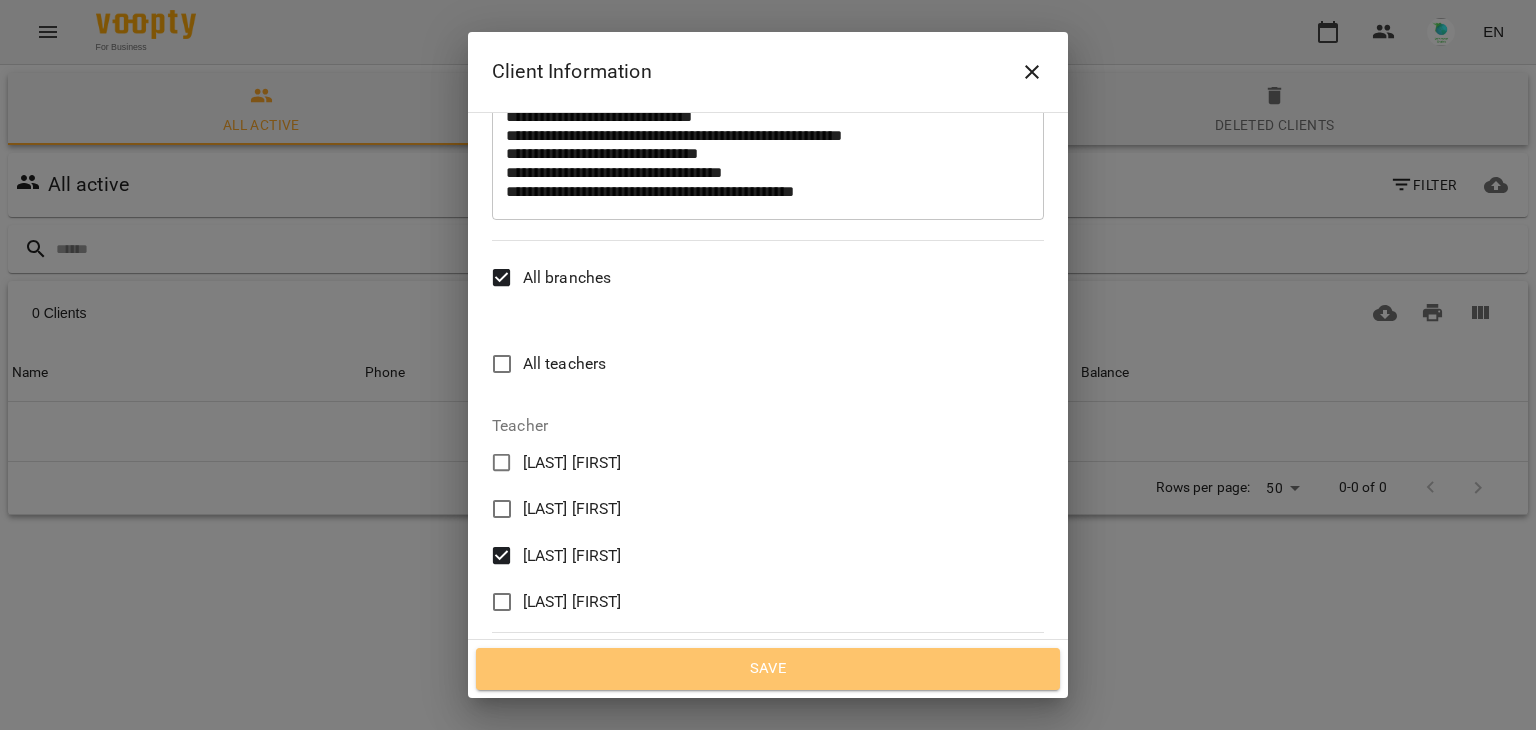 click on "Save" at bounding box center [768, 669] 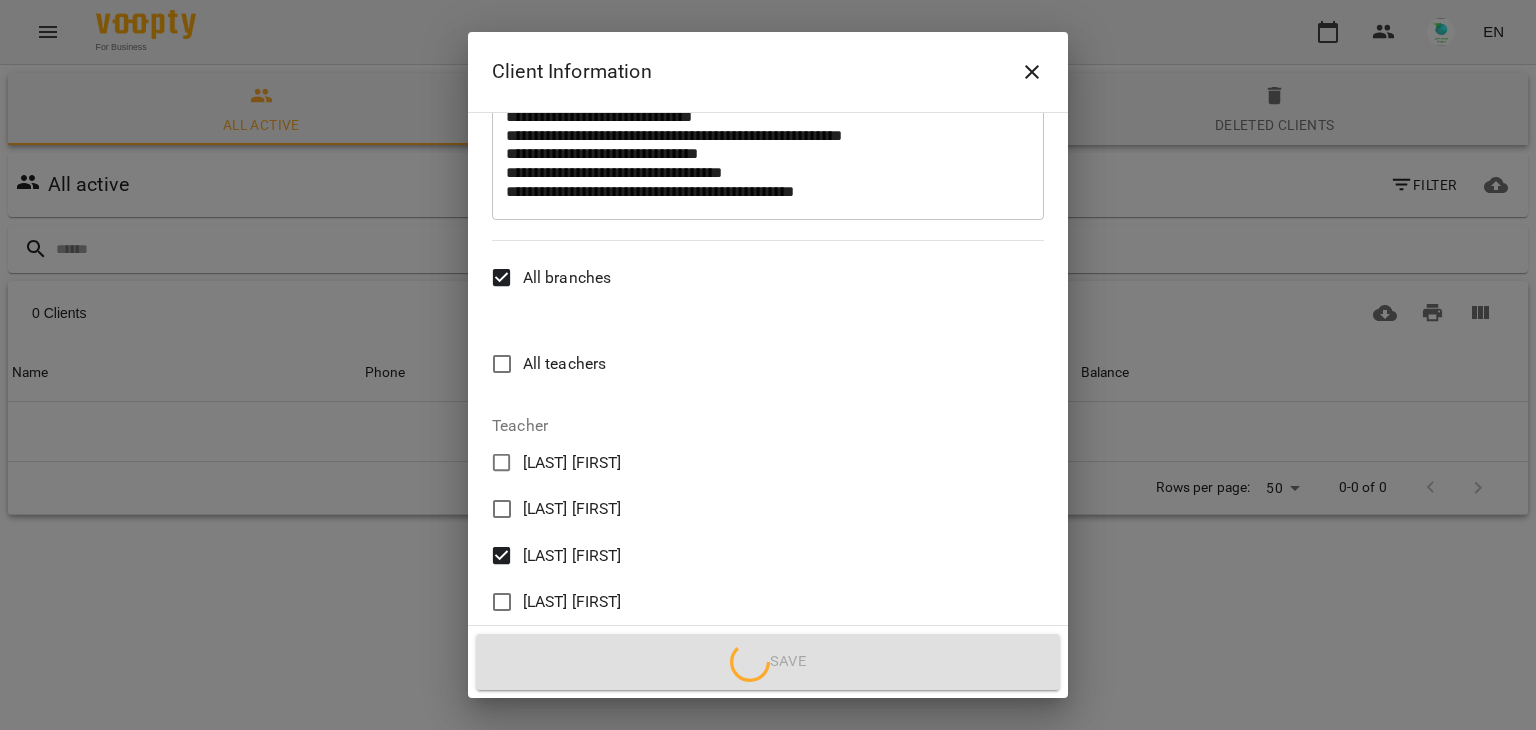 click on "Save" at bounding box center (768, 662) 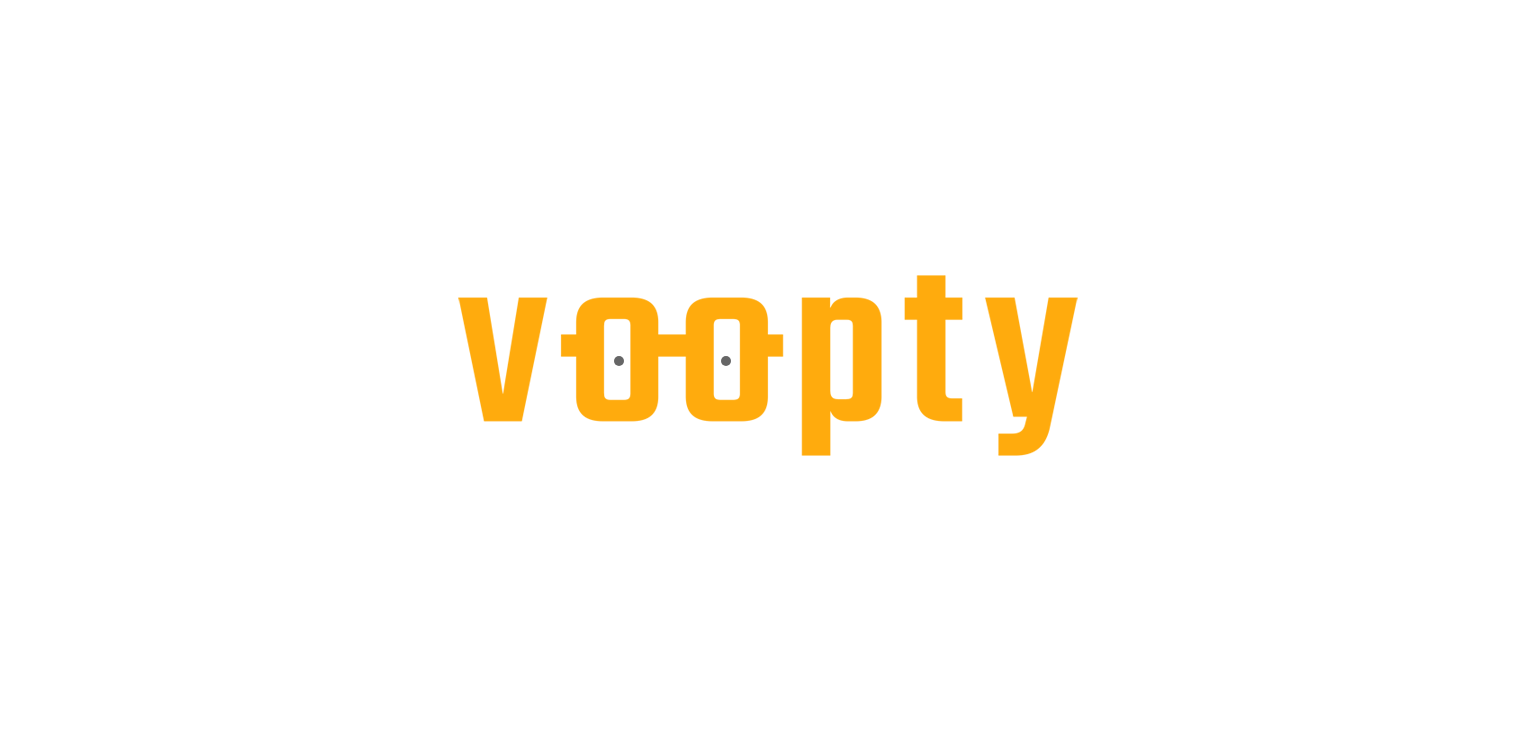 scroll, scrollTop: 0, scrollLeft: 0, axis: both 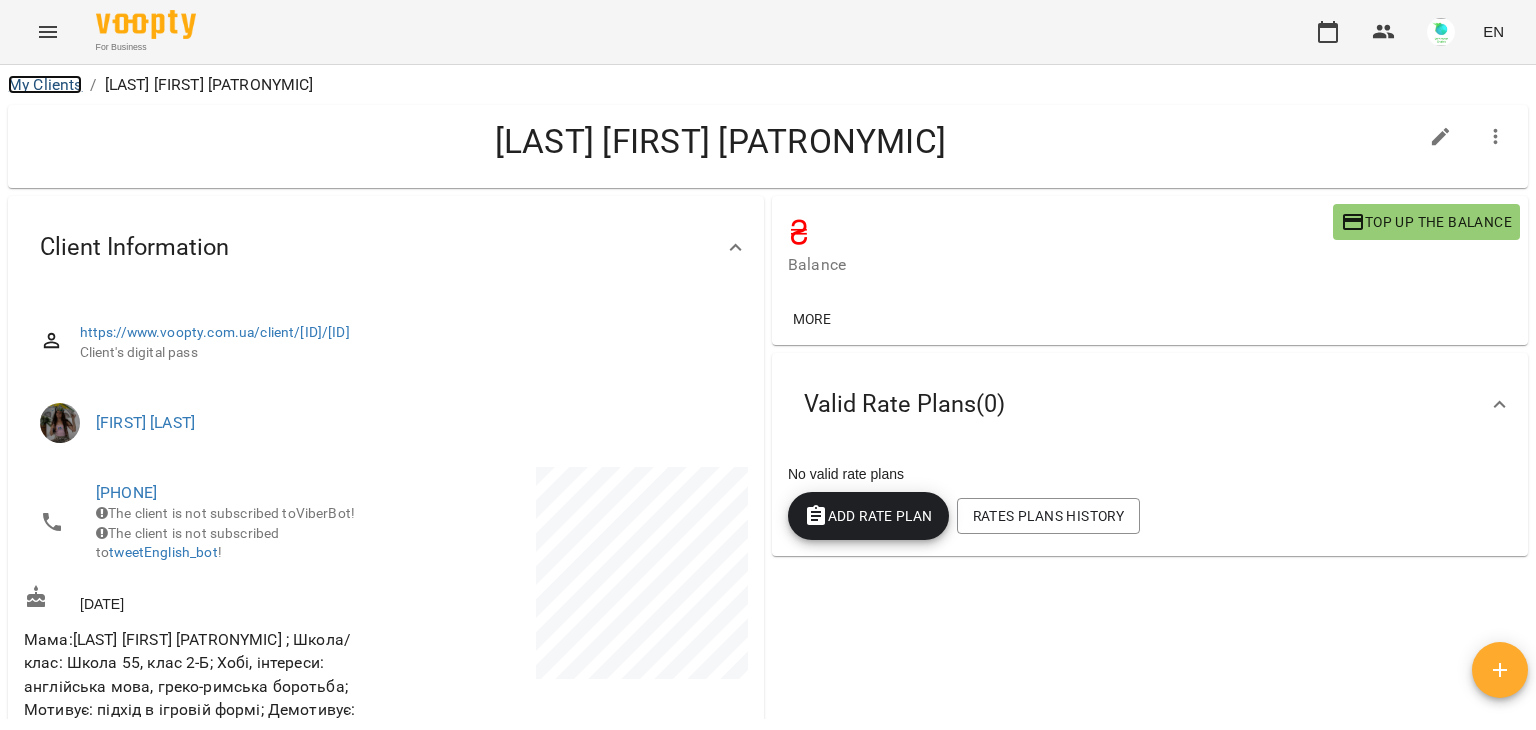 click on "My Clients" at bounding box center [45, 84] 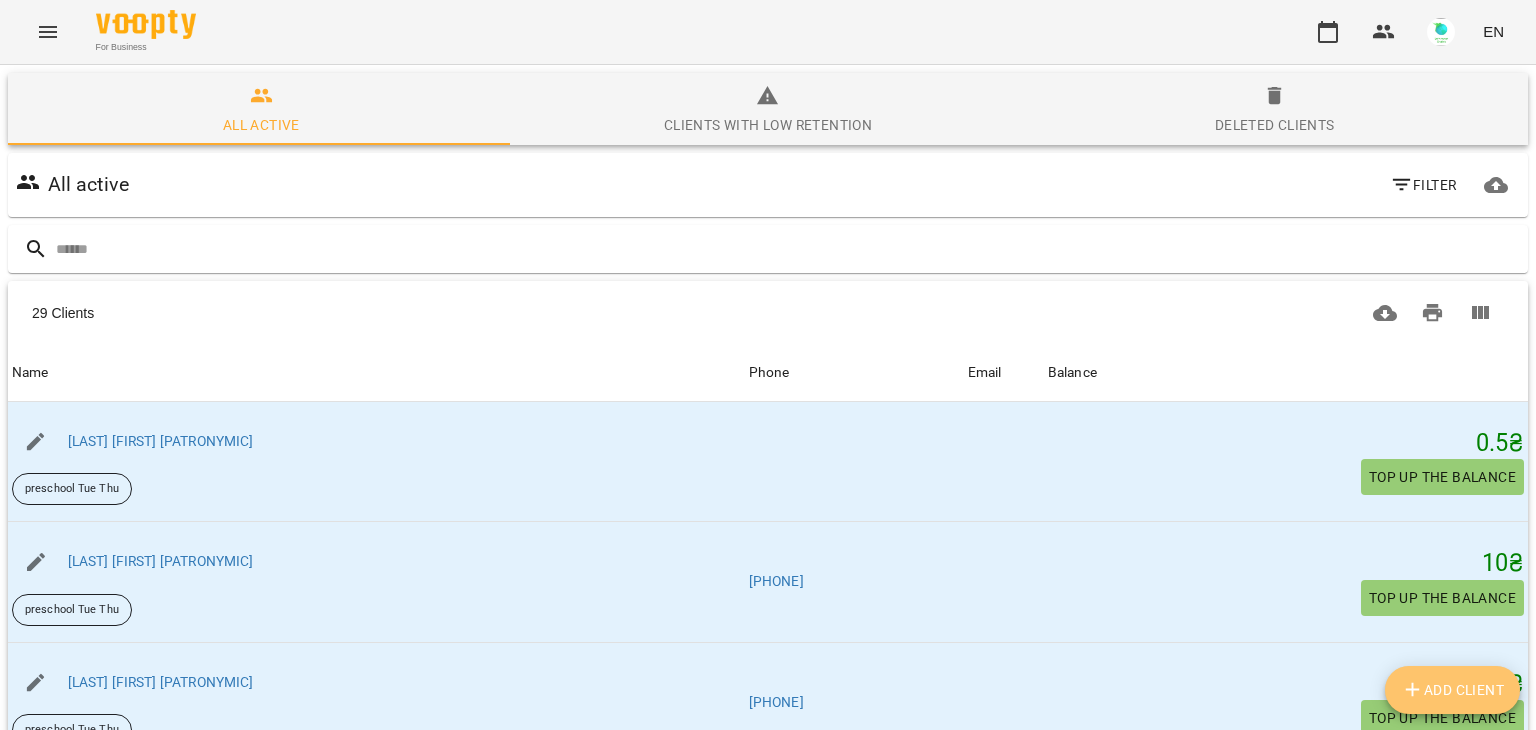 click on "Add Client" at bounding box center (1453, 690) 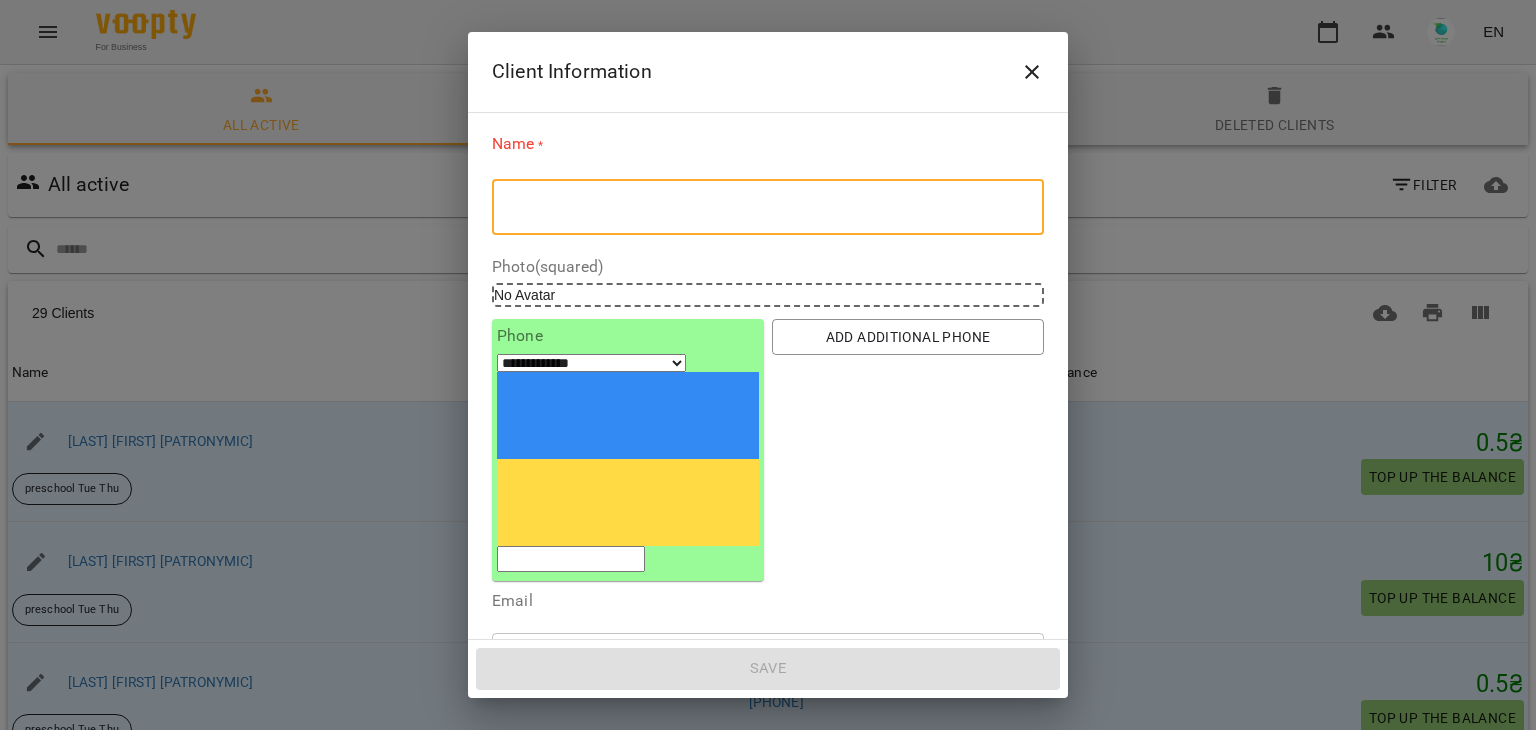 paste on "**********" 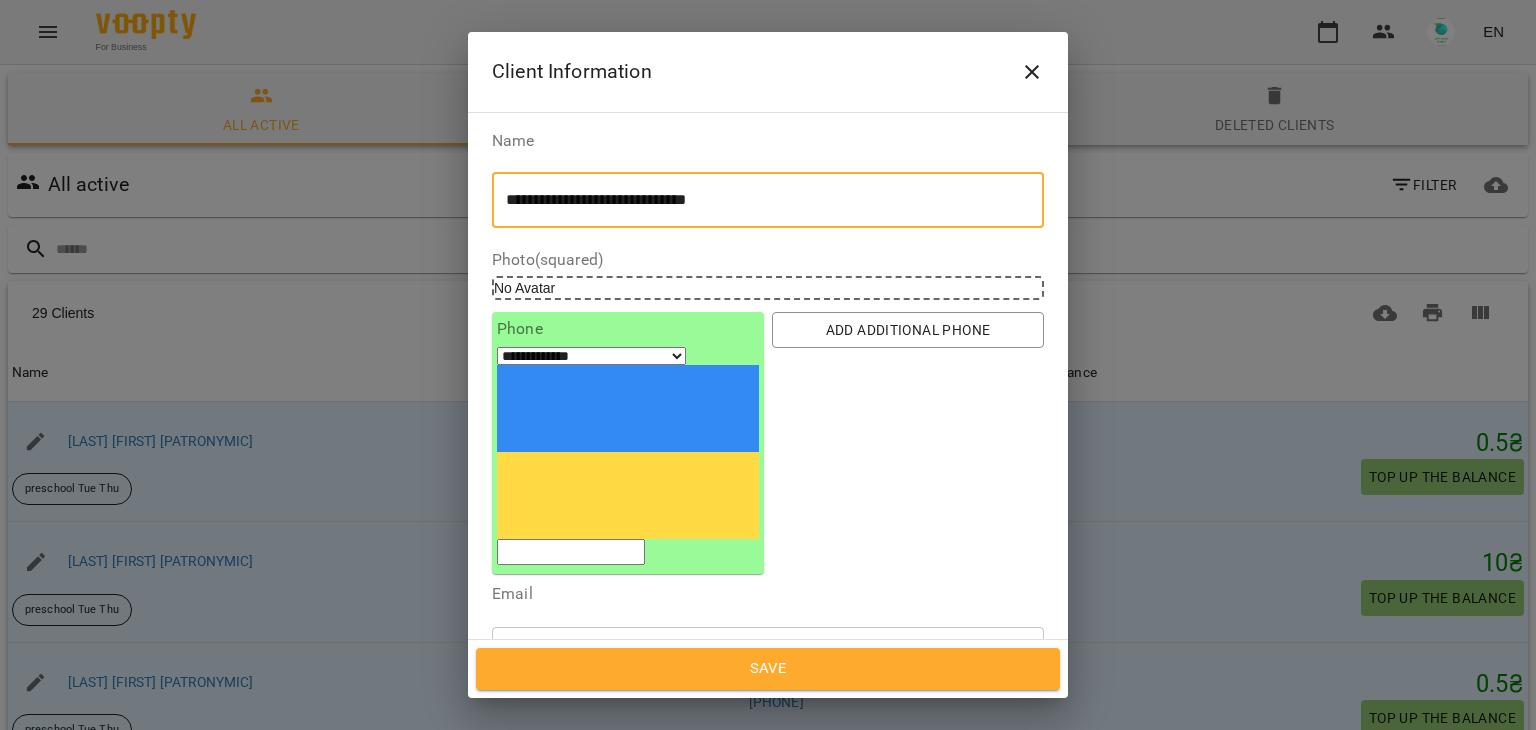 type on "**********" 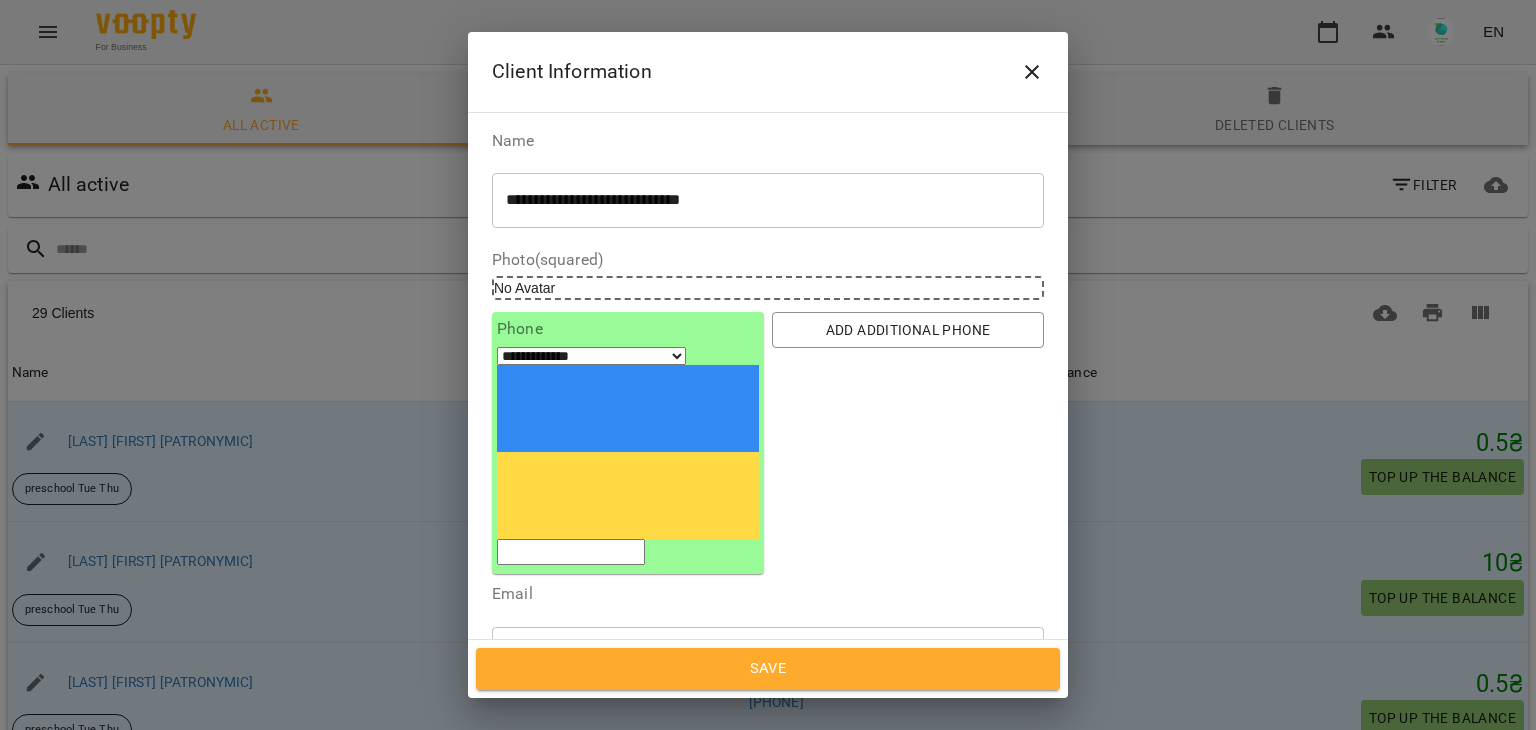 click at bounding box center [571, 552] 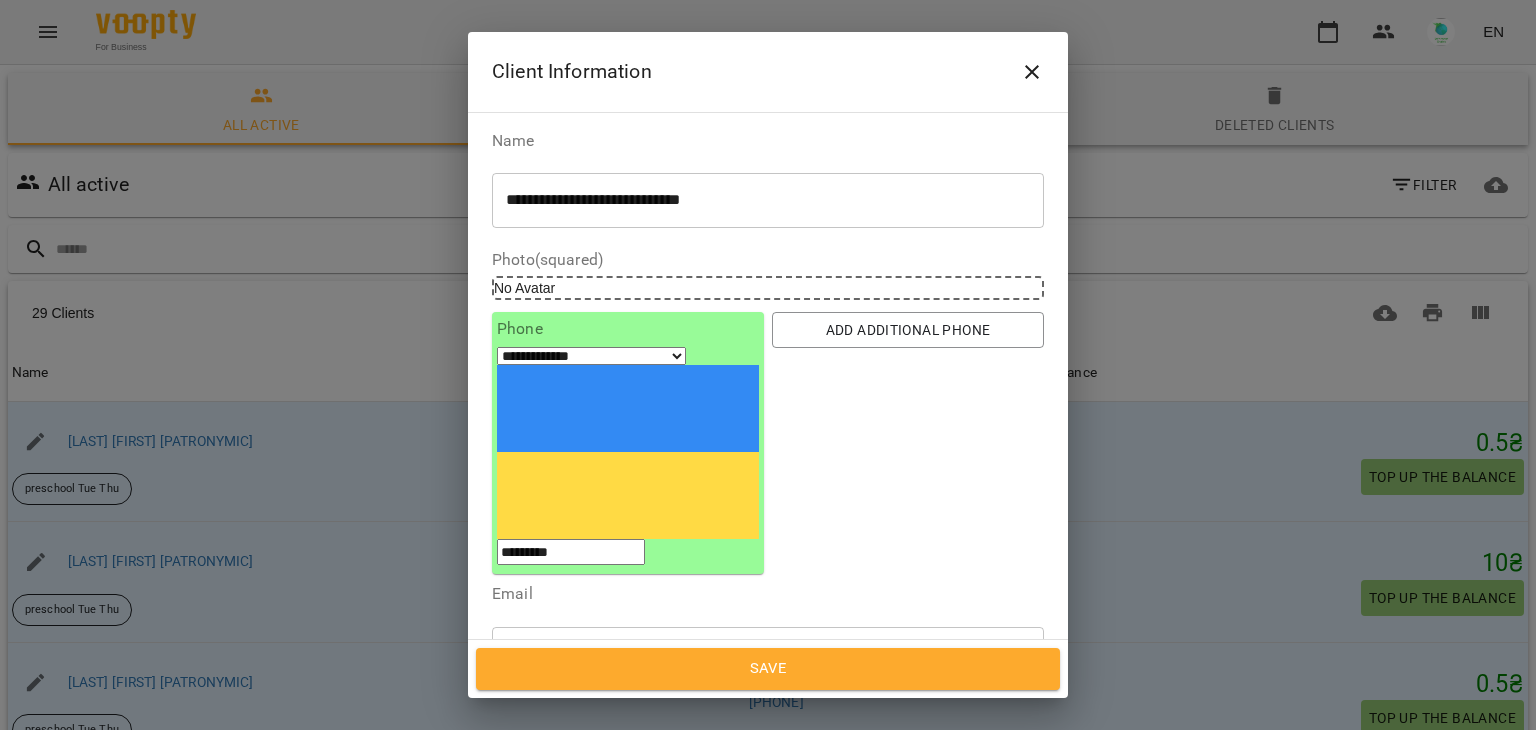 type on "*********" 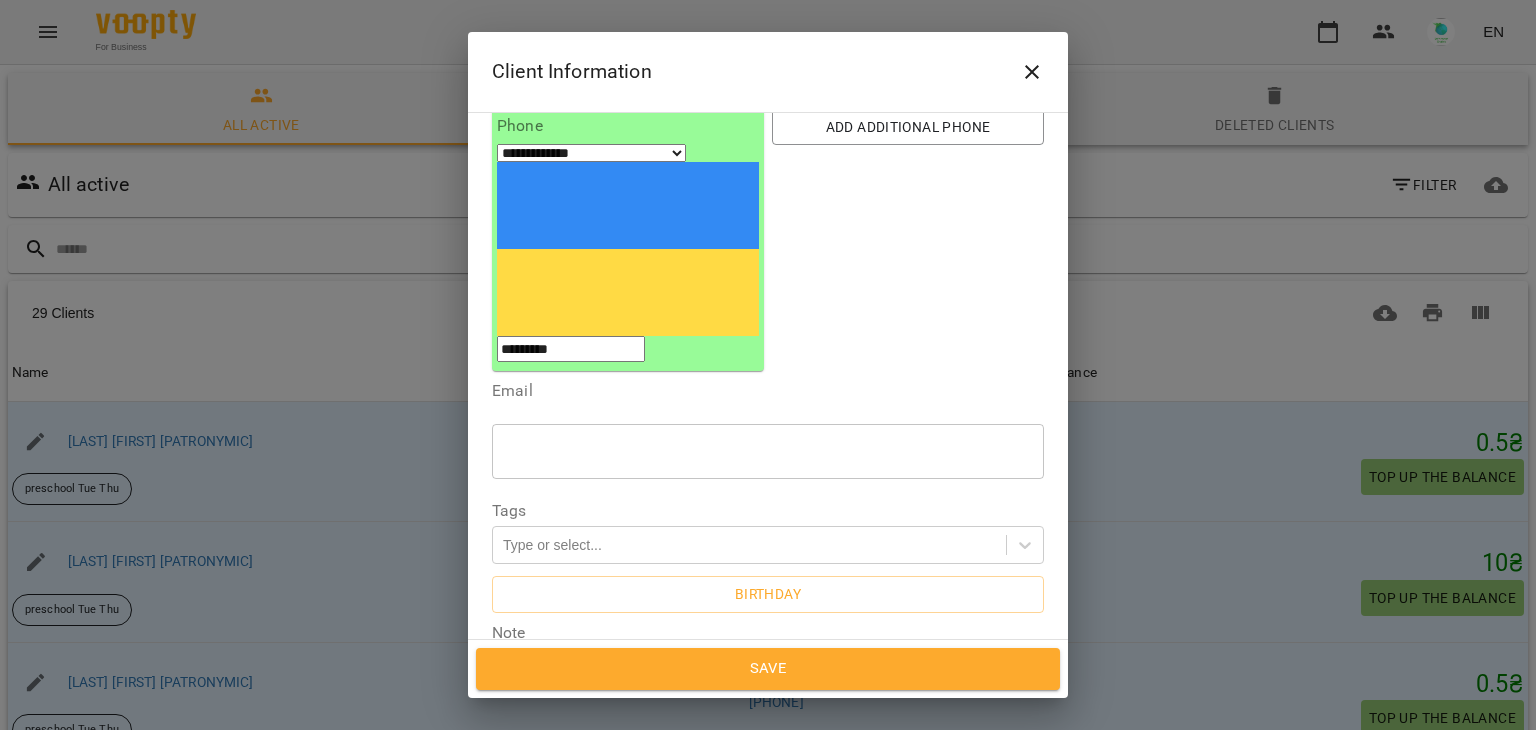 scroll, scrollTop: 234, scrollLeft: 0, axis: vertical 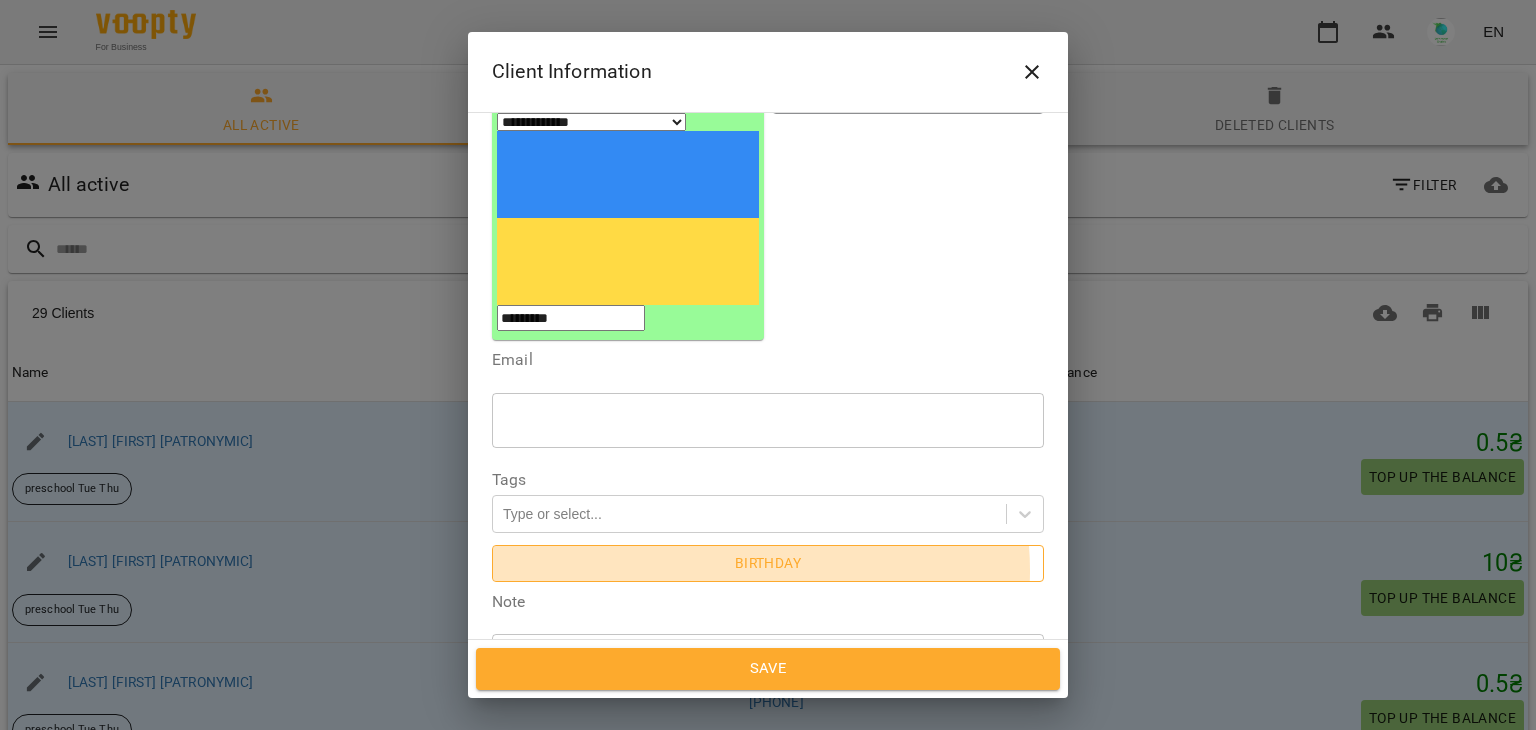 click on "Birthday" at bounding box center (768, 563) 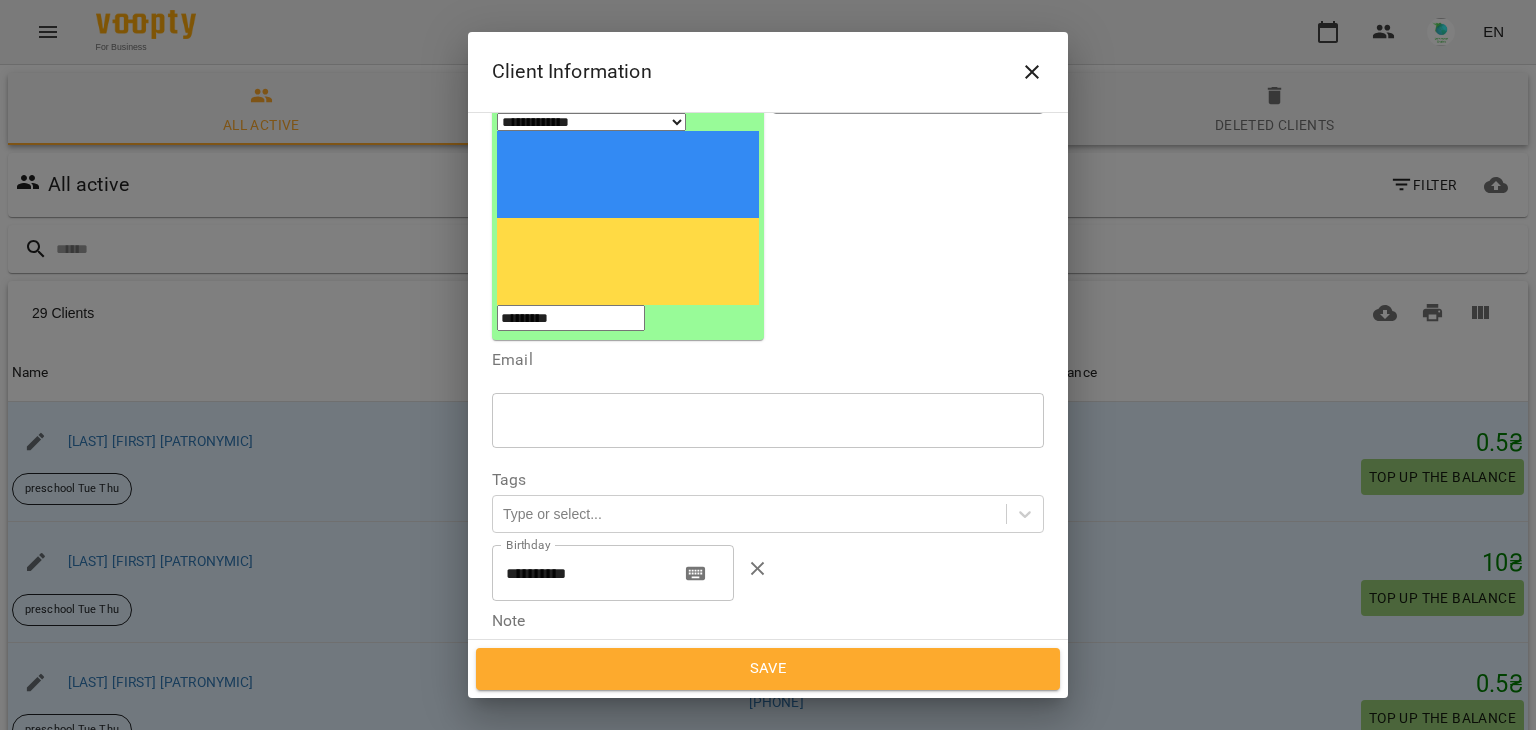 click on "* ​" at bounding box center [768, 681] 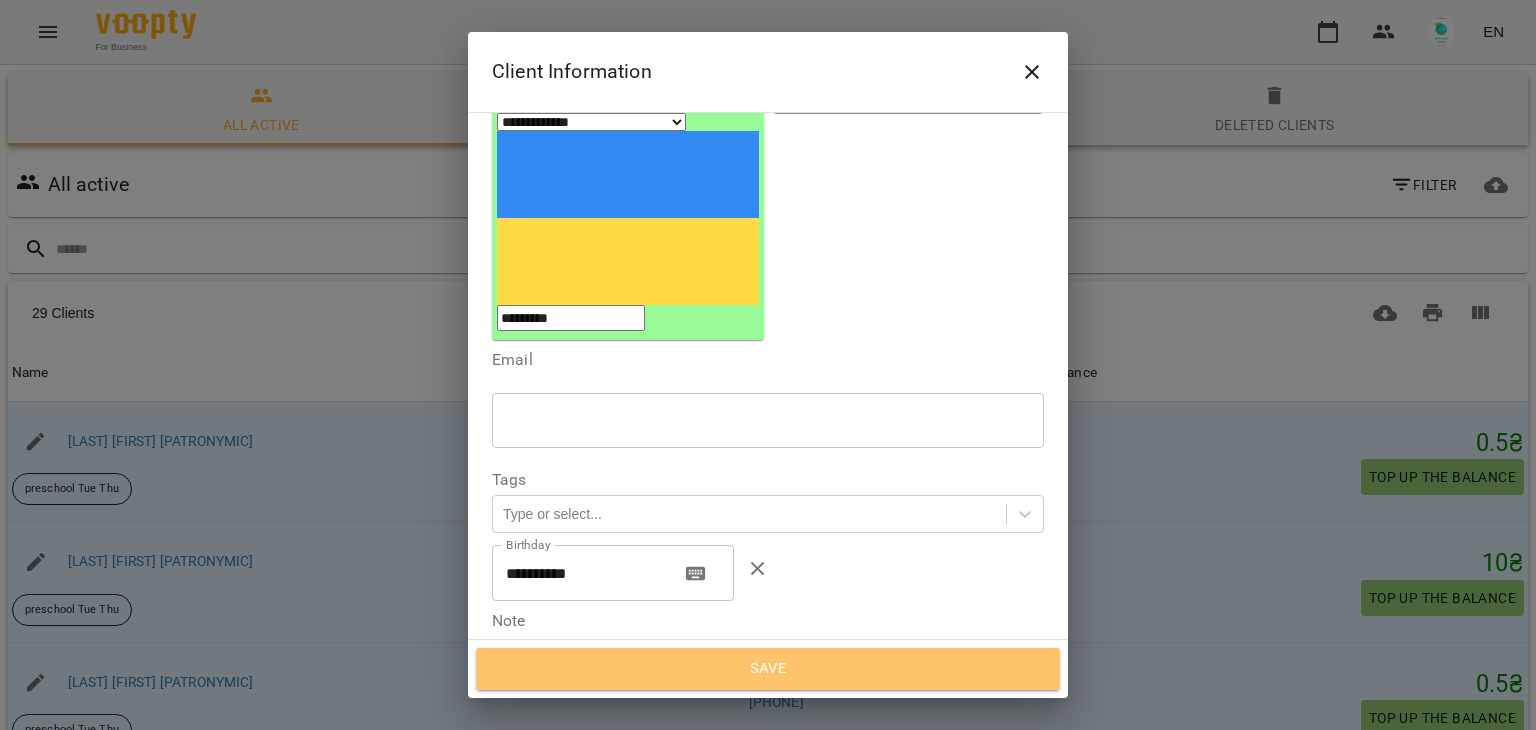 click on "Save" at bounding box center [768, 669] 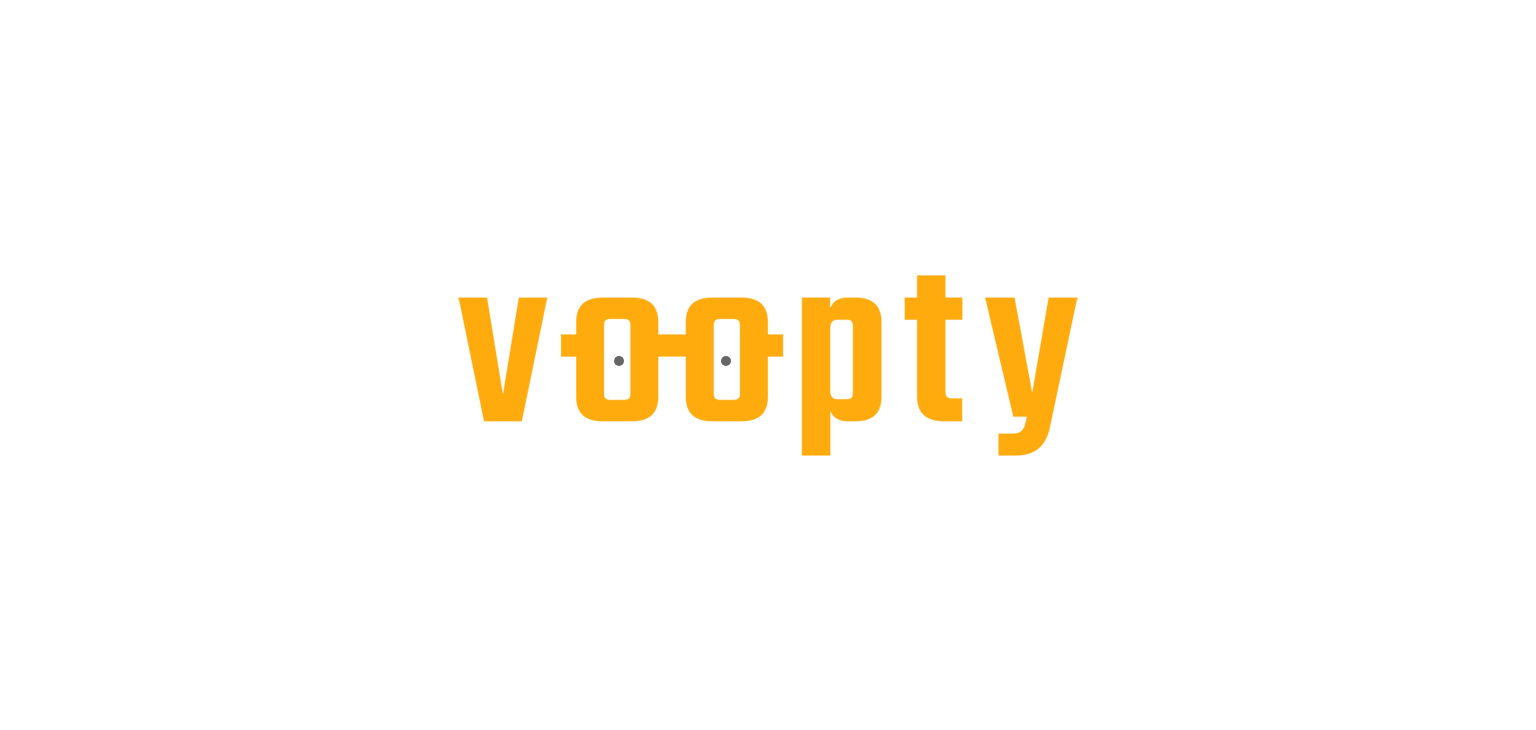 scroll, scrollTop: 0, scrollLeft: 0, axis: both 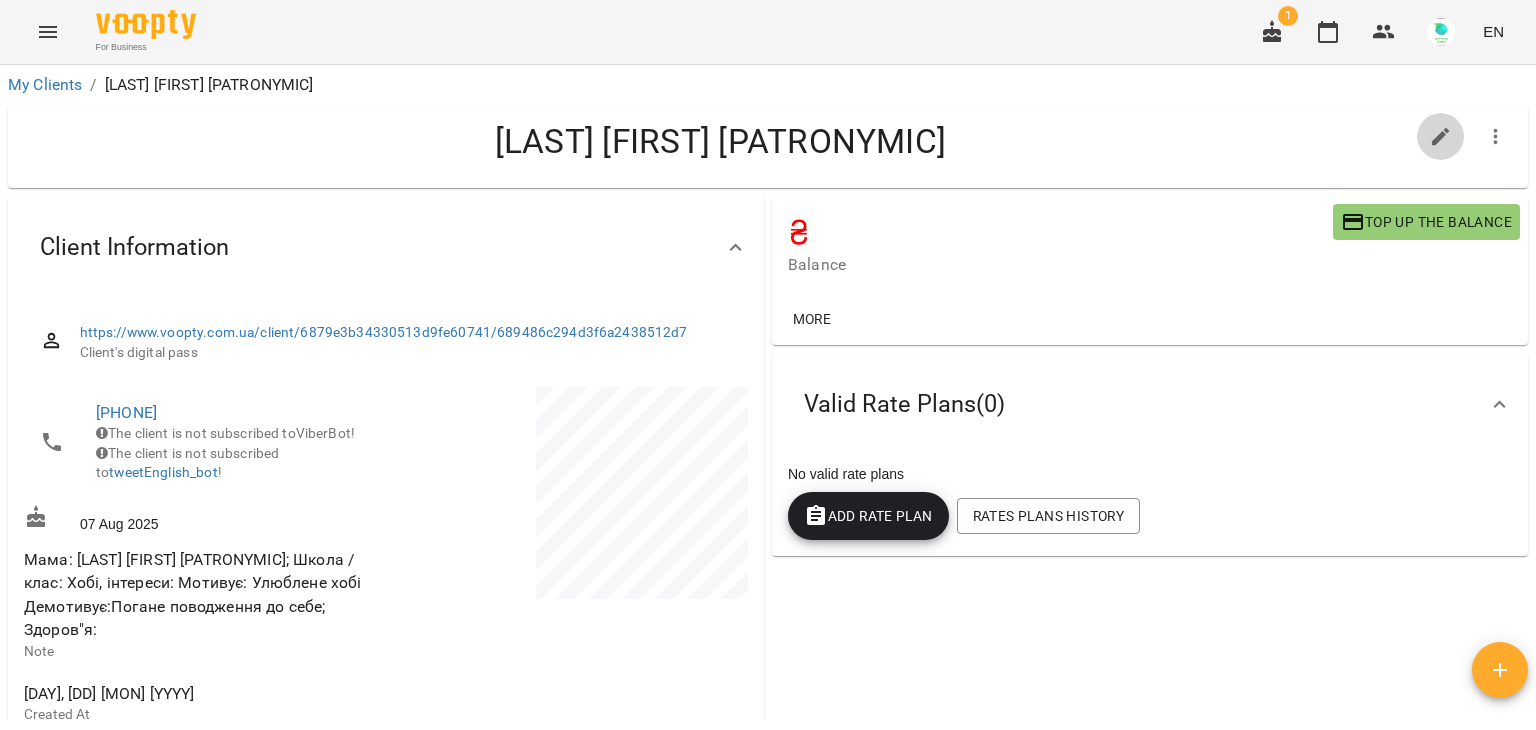 click at bounding box center (1441, 137) 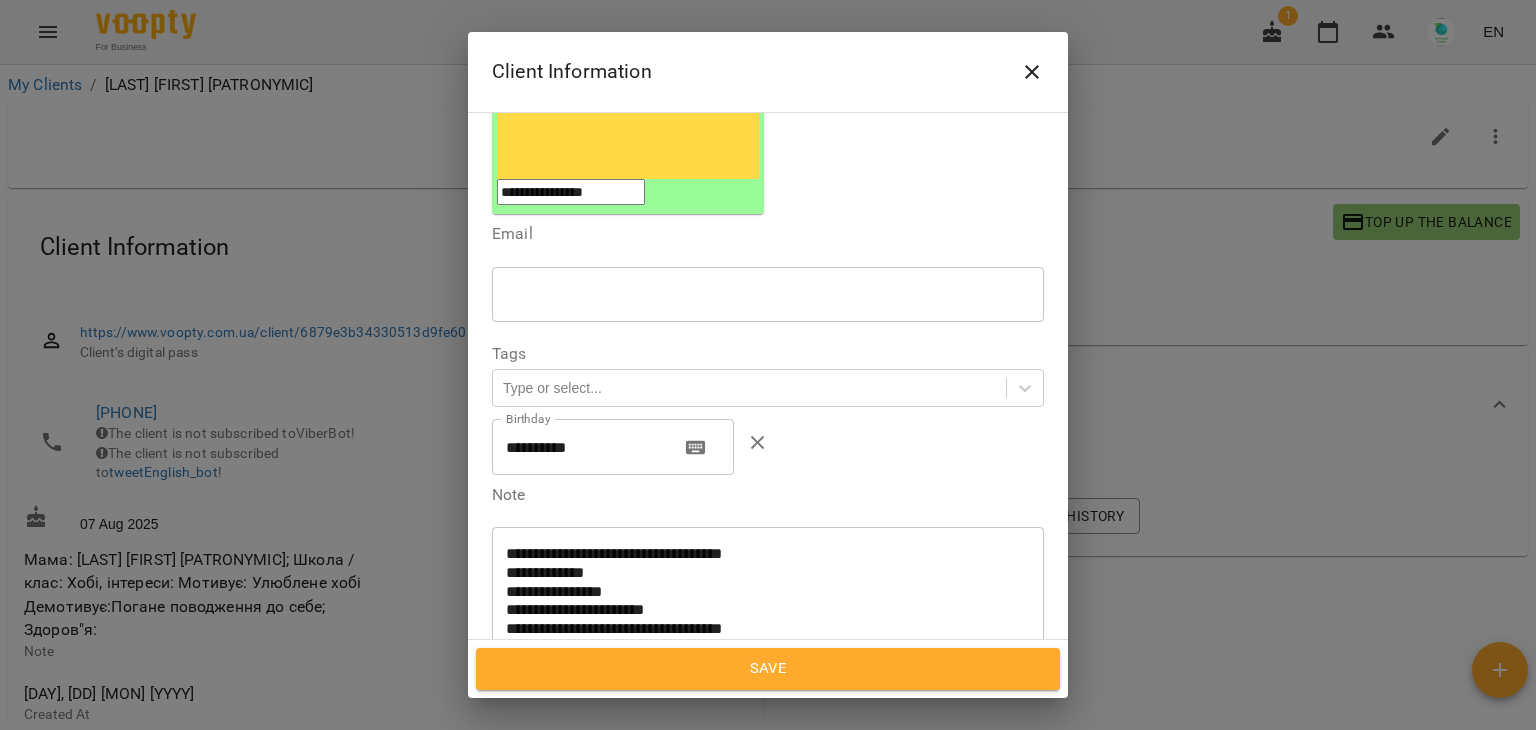 scroll, scrollTop: 370, scrollLeft: 0, axis: vertical 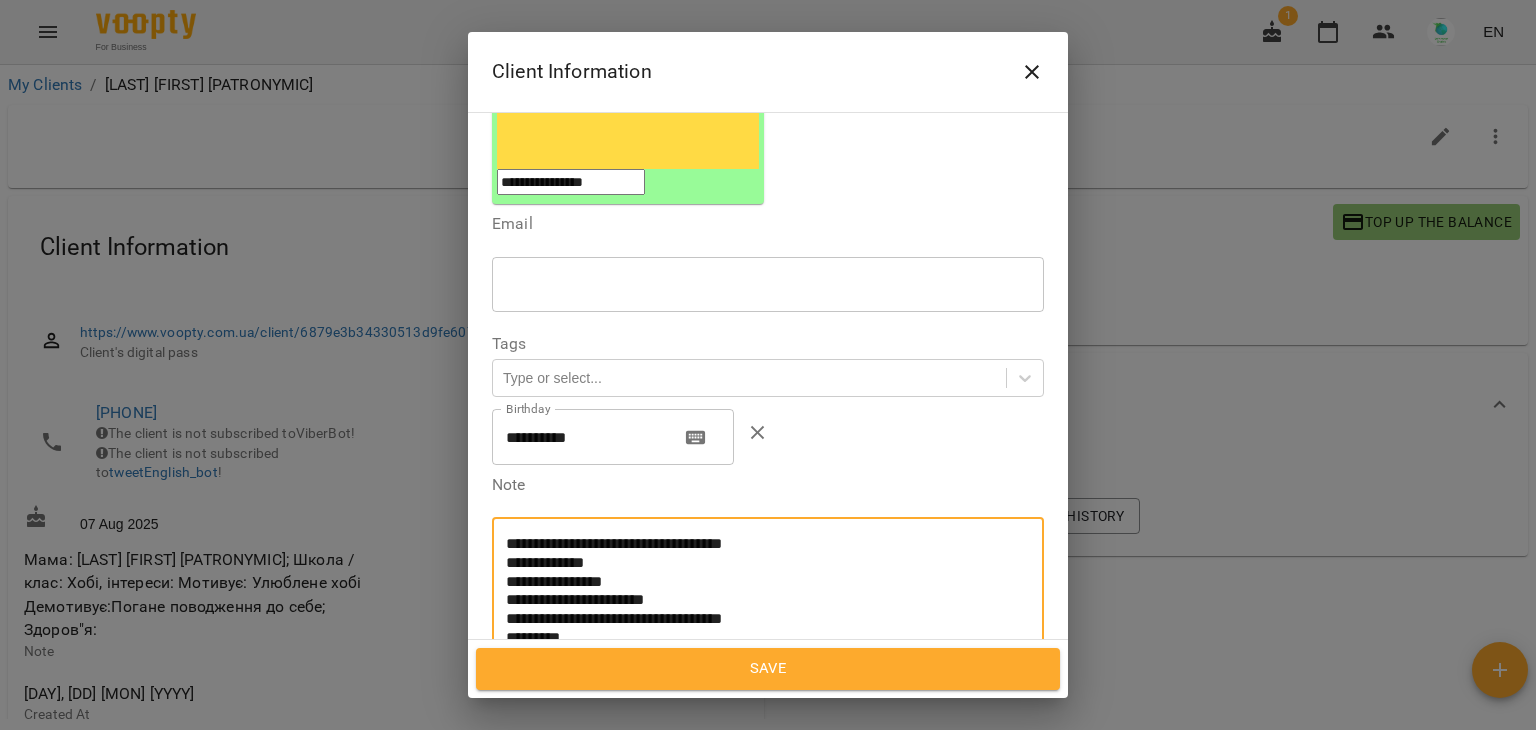 click on "**********" at bounding box center (760, 591) 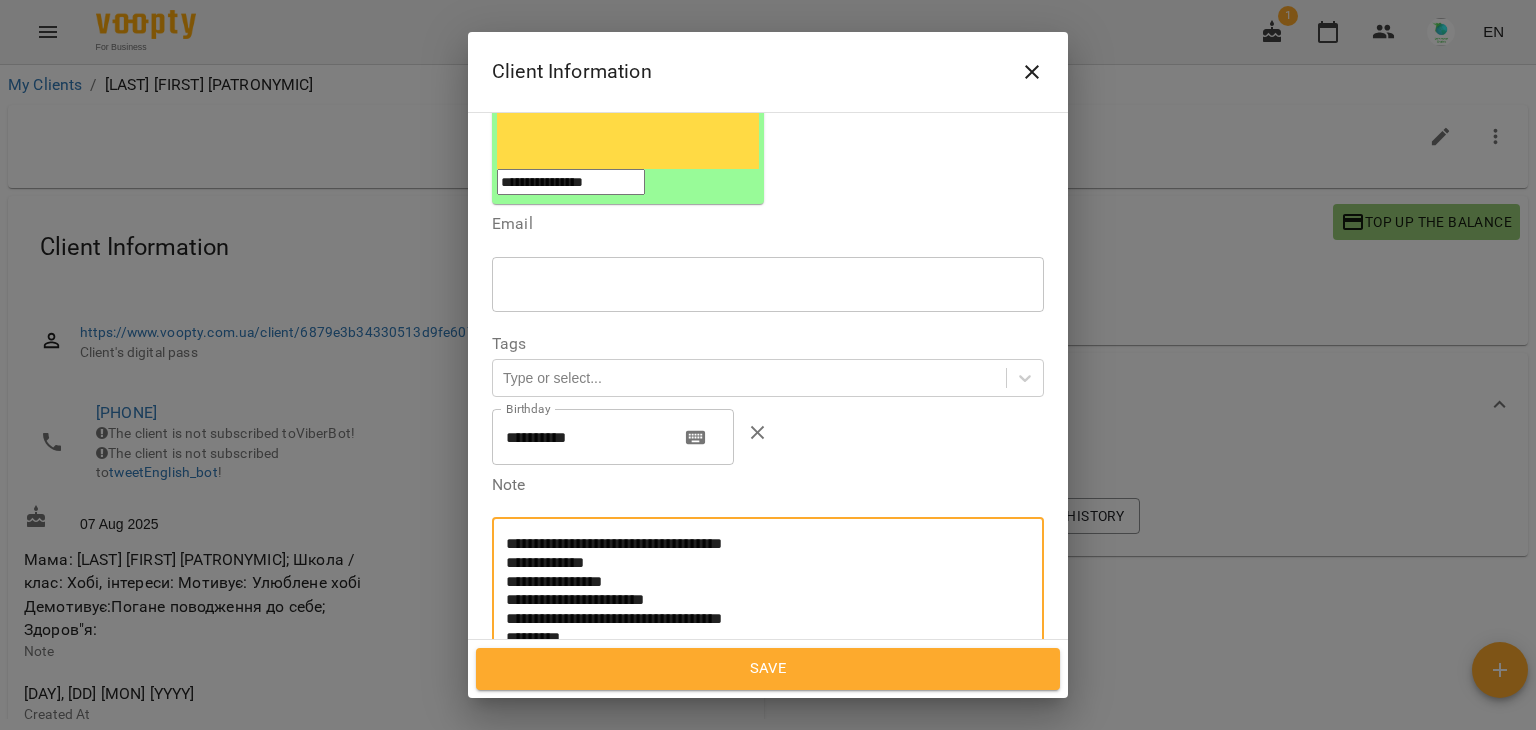 paste on "**********" 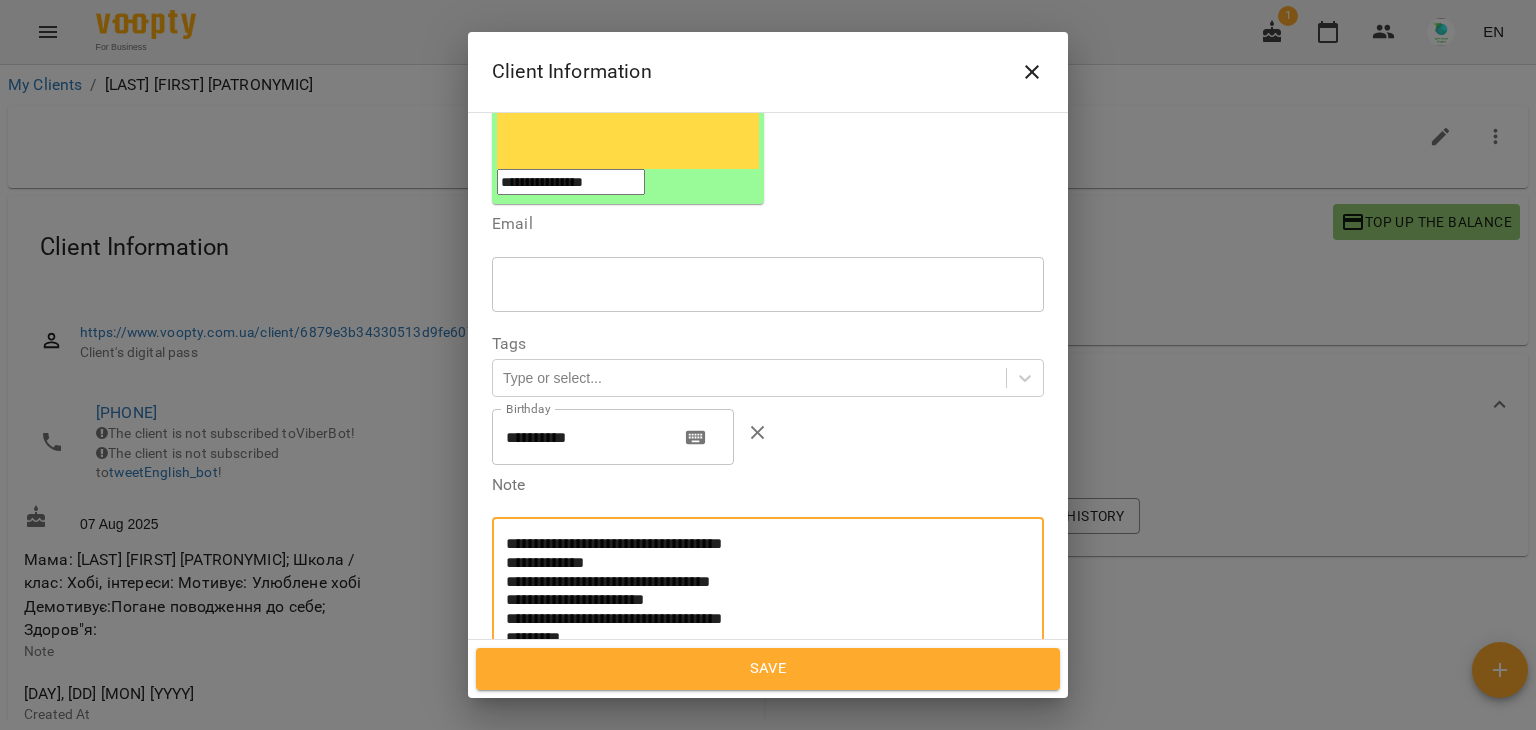 click on "**********" at bounding box center [760, 591] 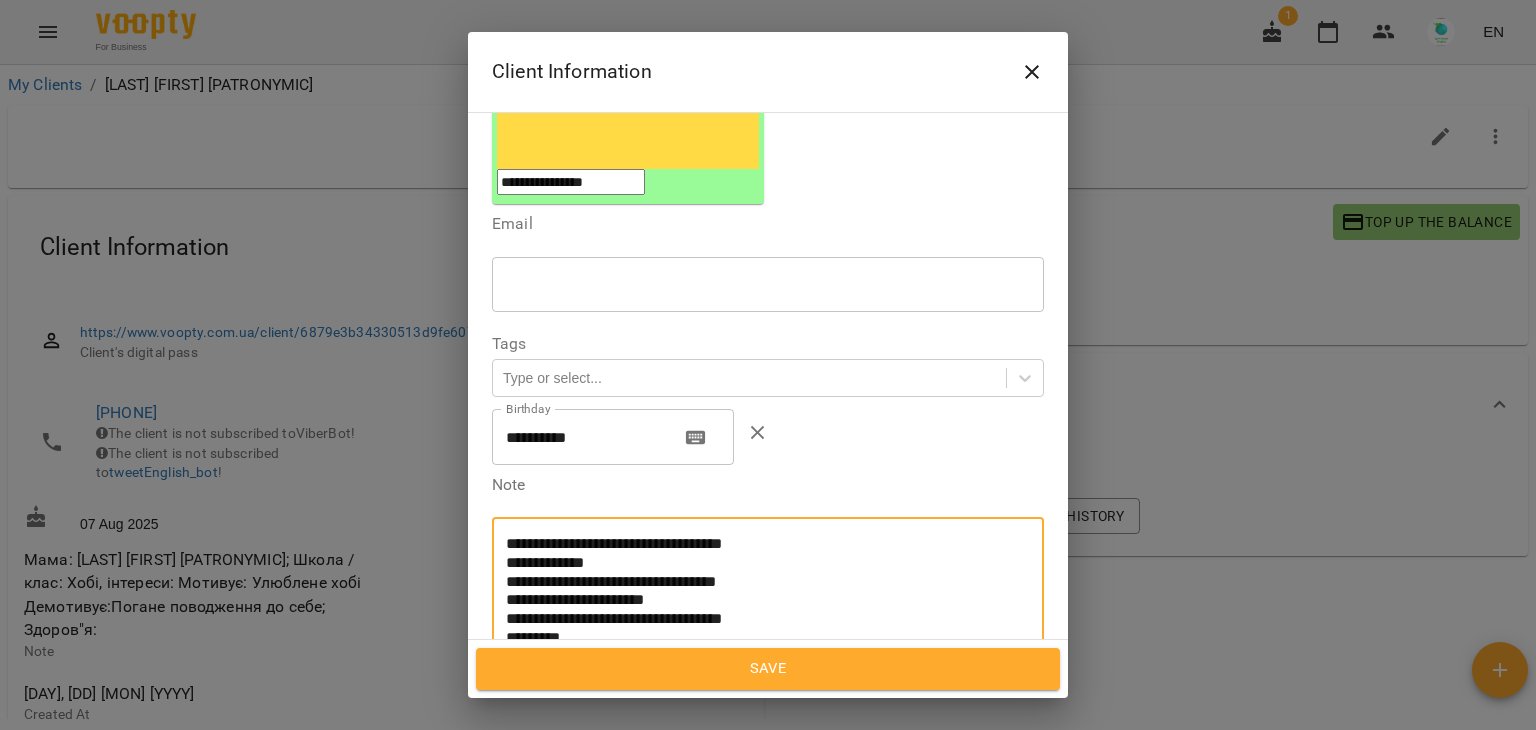 click on "**********" at bounding box center (760, 591) 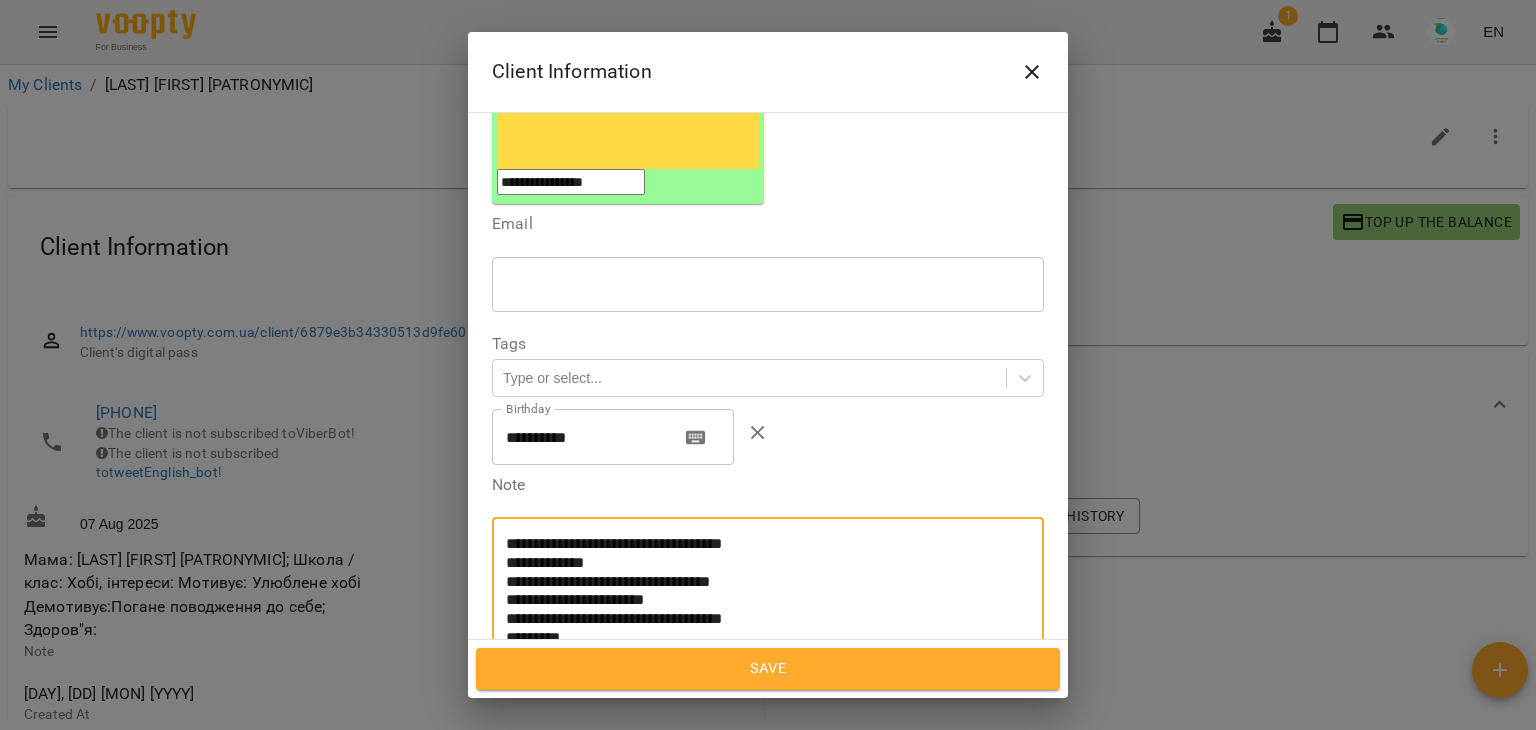 drag, startPoint x: 747, startPoint y: 421, endPoint x: 697, endPoint y: 402, distance: 53.488316 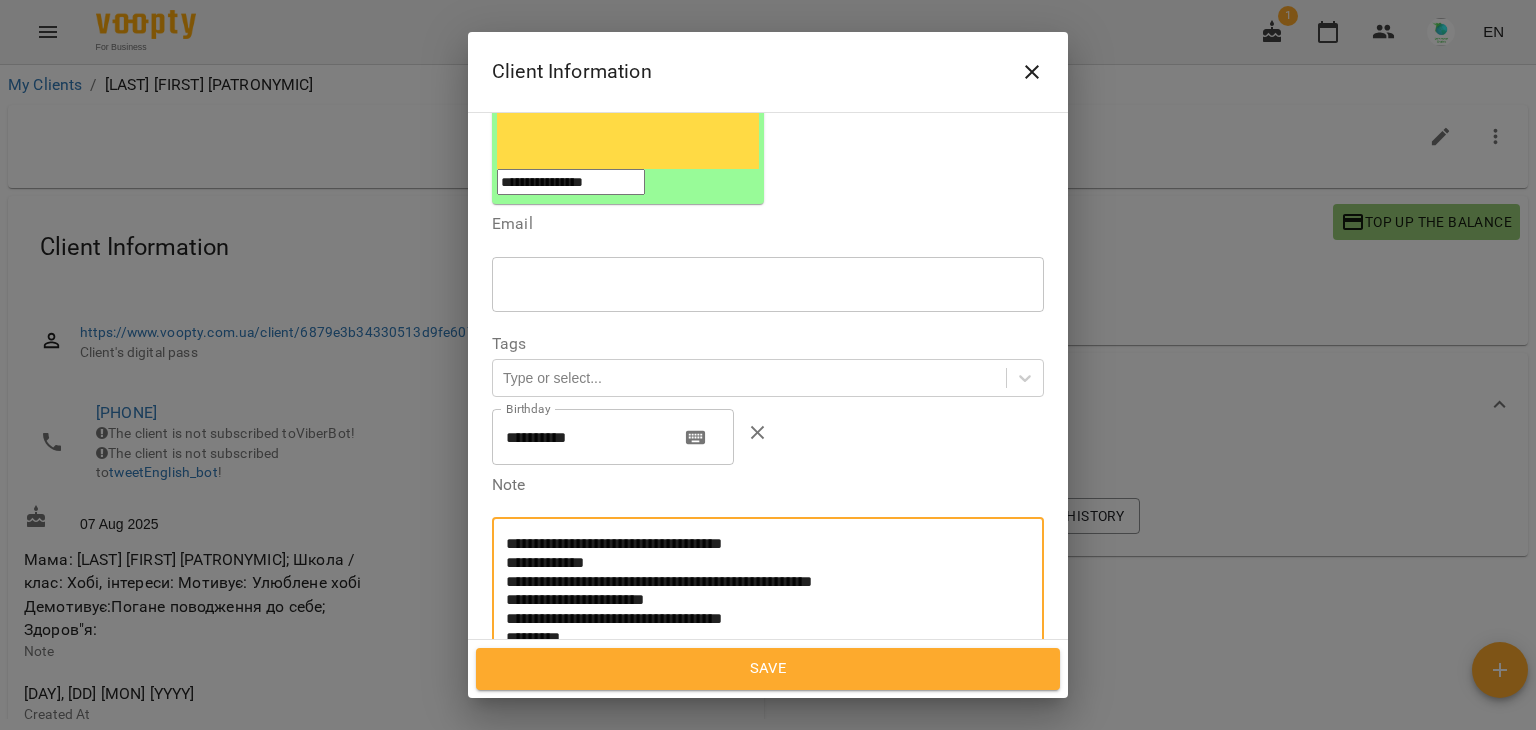 drag, startPoint x: 760, startPoint y: 408, endPoint x: 750, endPoint y: 404, distance: 10.770329 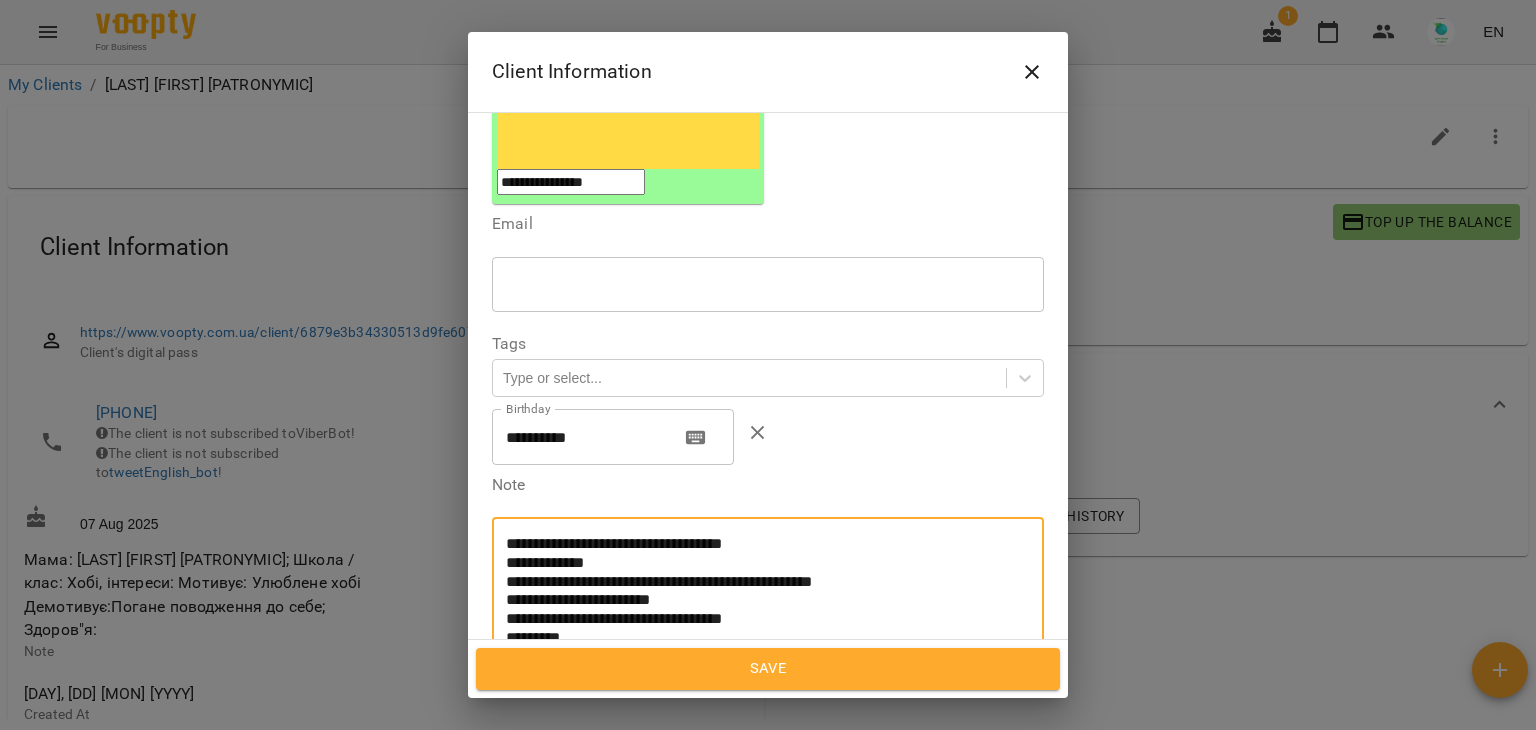 click on "**********" at bounding box center (760, 591) 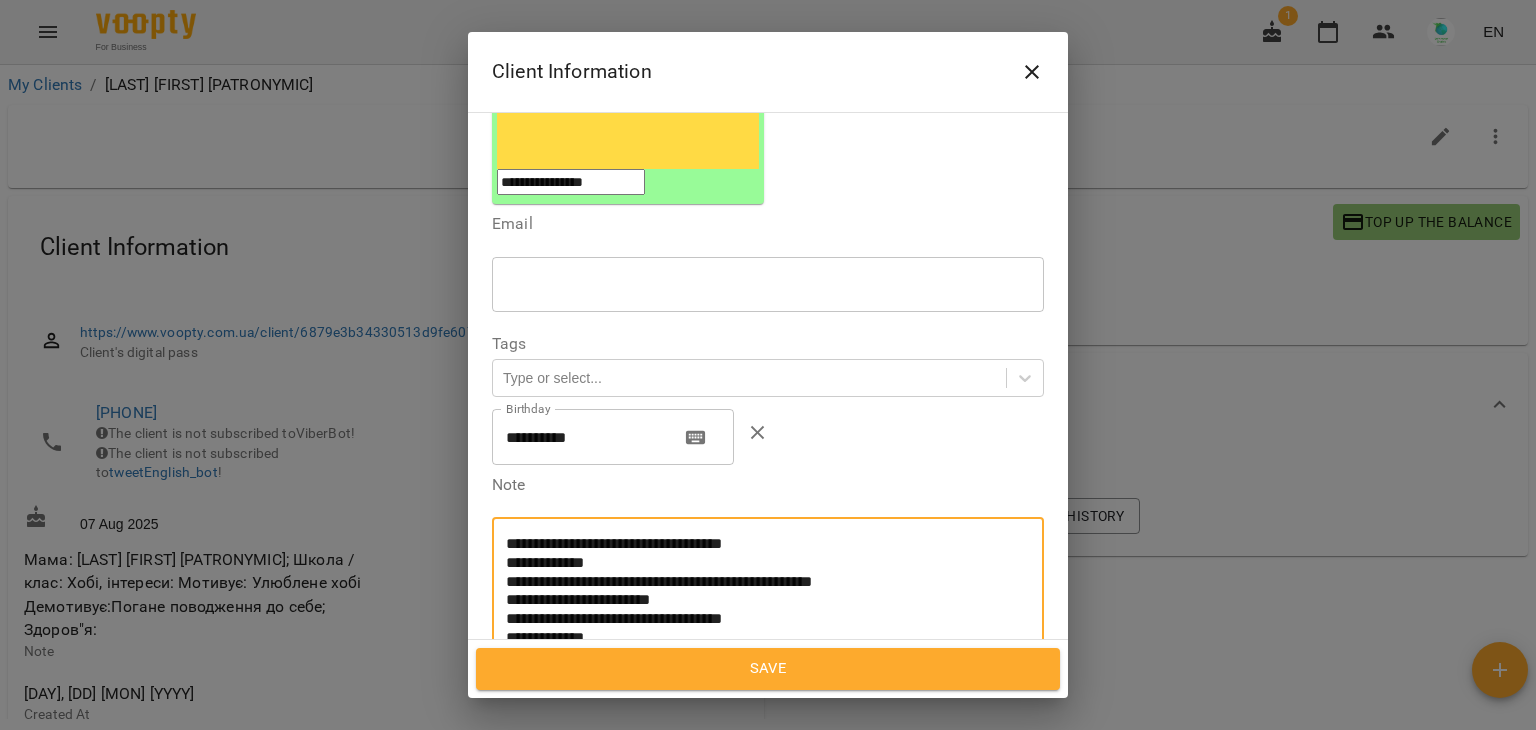 paste on "*****" 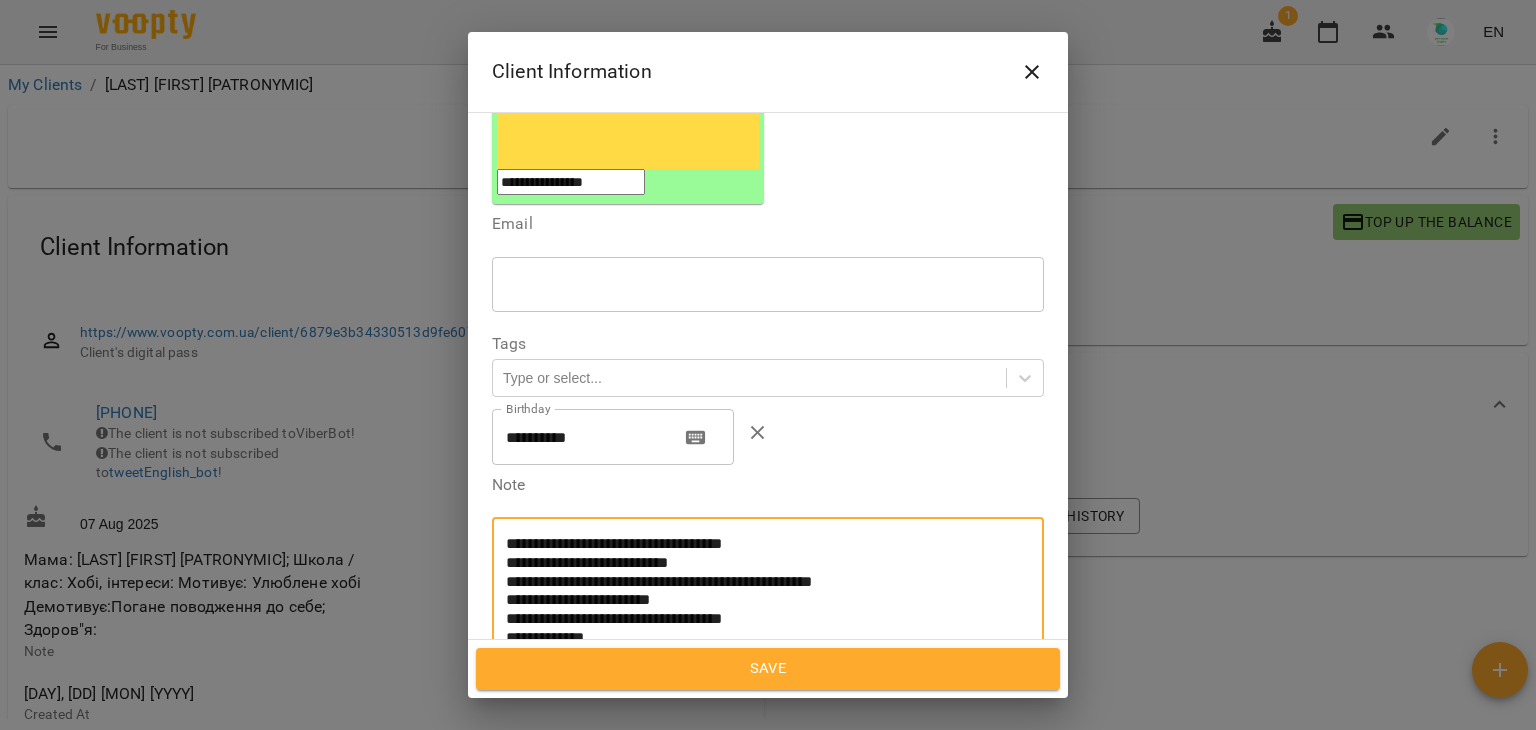type on "**********" 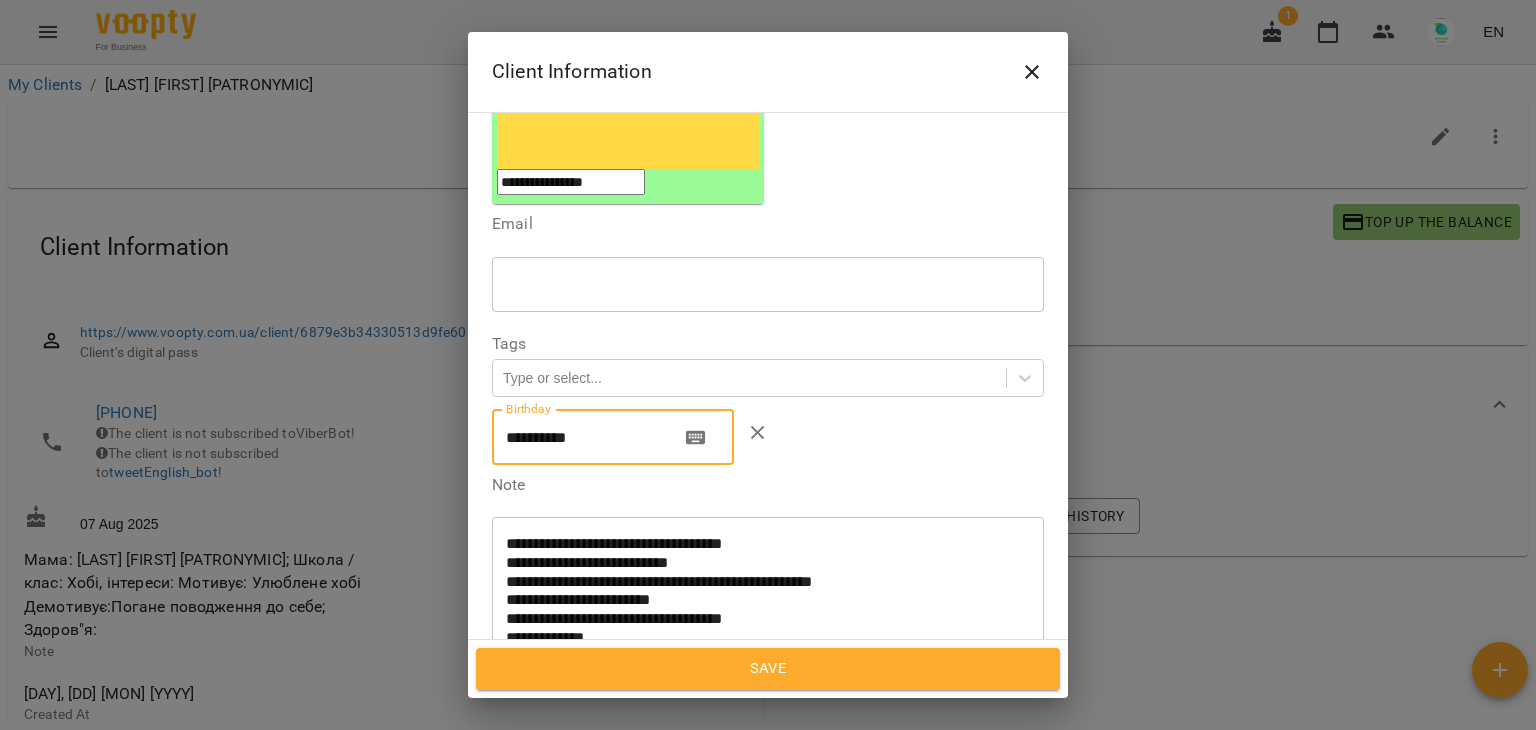drag, startPoint x: 523, startPoint y: 264, endPoint x: 505, endPoint y: 265, distance: 18.027756 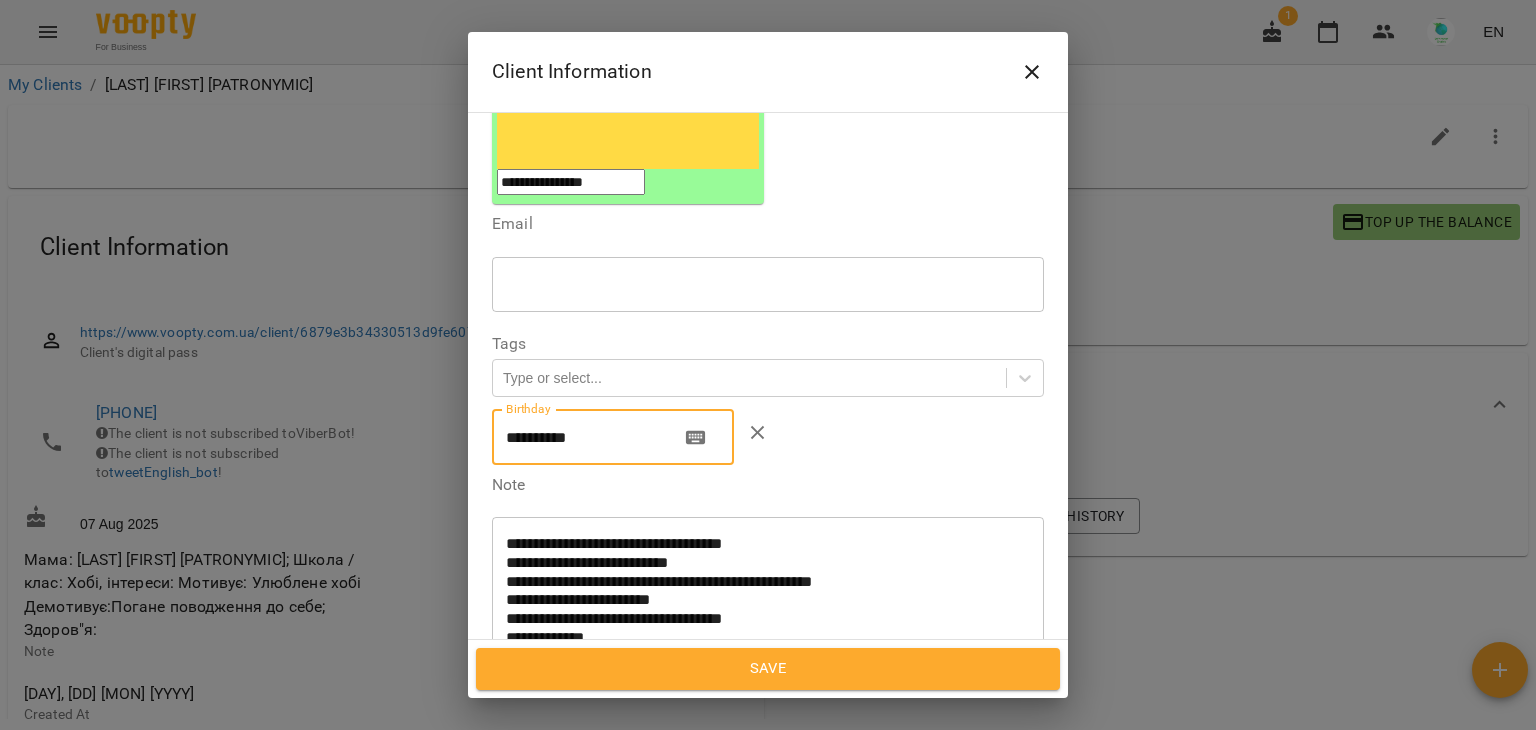click on "**********" at bounding box center (578, 437) 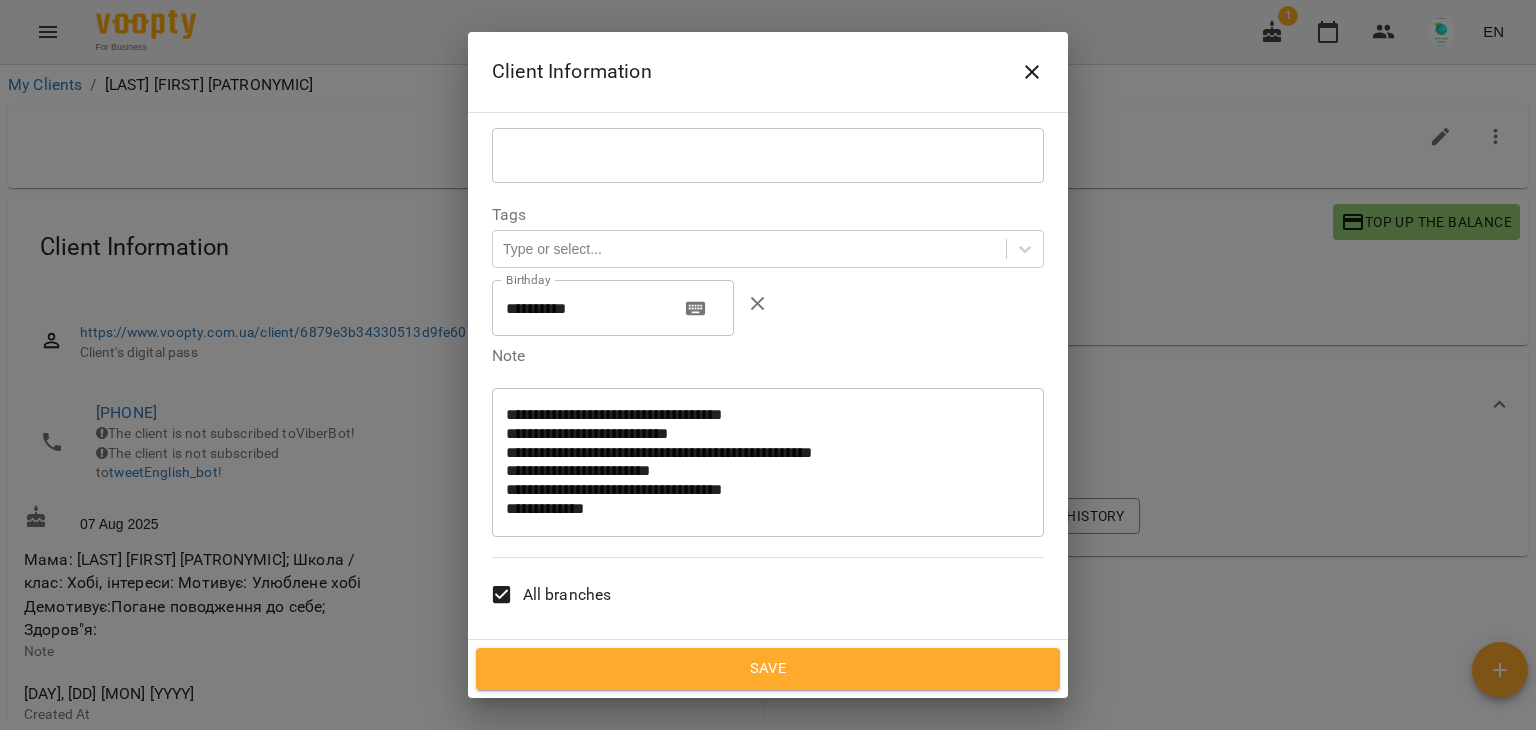 scroll, scrollTop: 593, scrollLeft: 0, axis: vertical 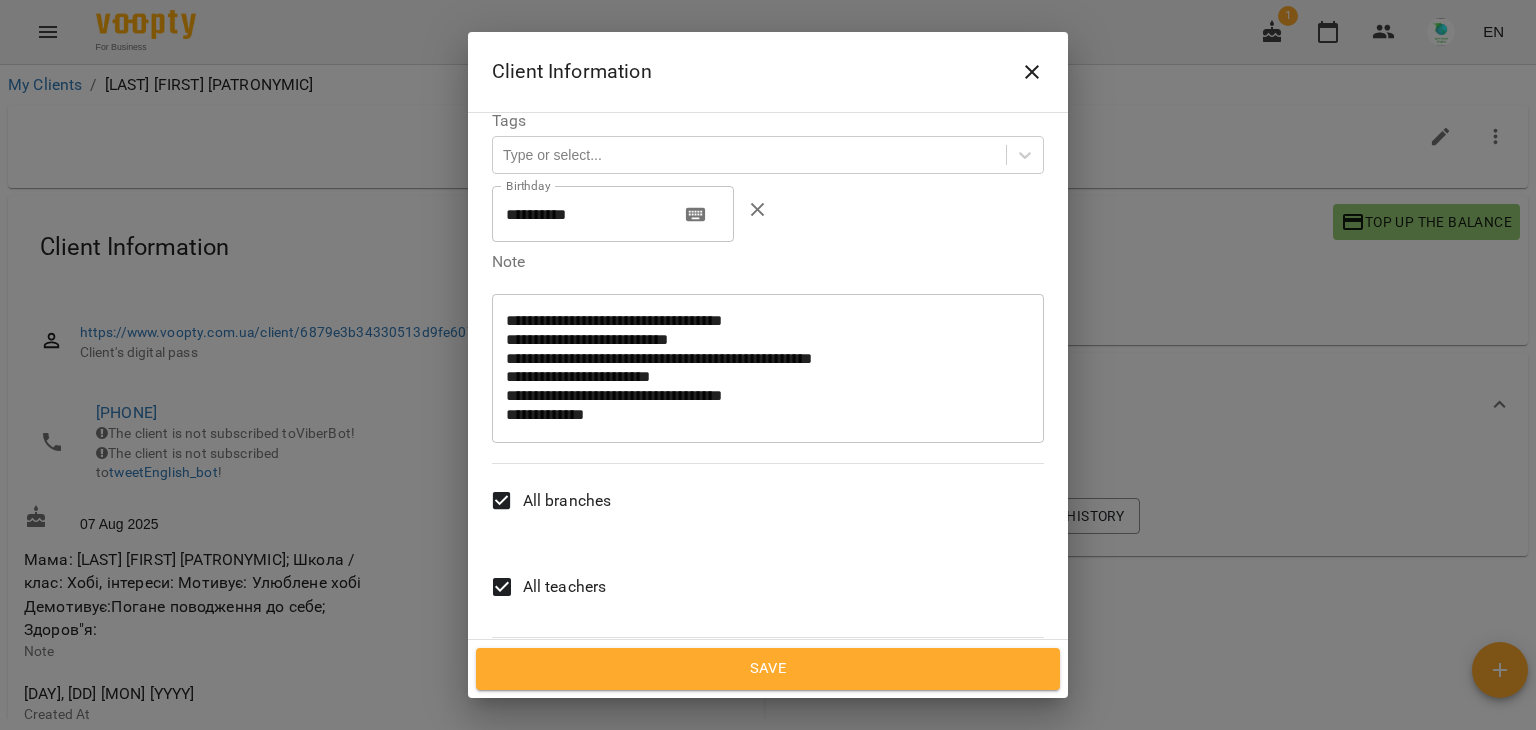 click on "All teachers" at bounding box center [565, 587] 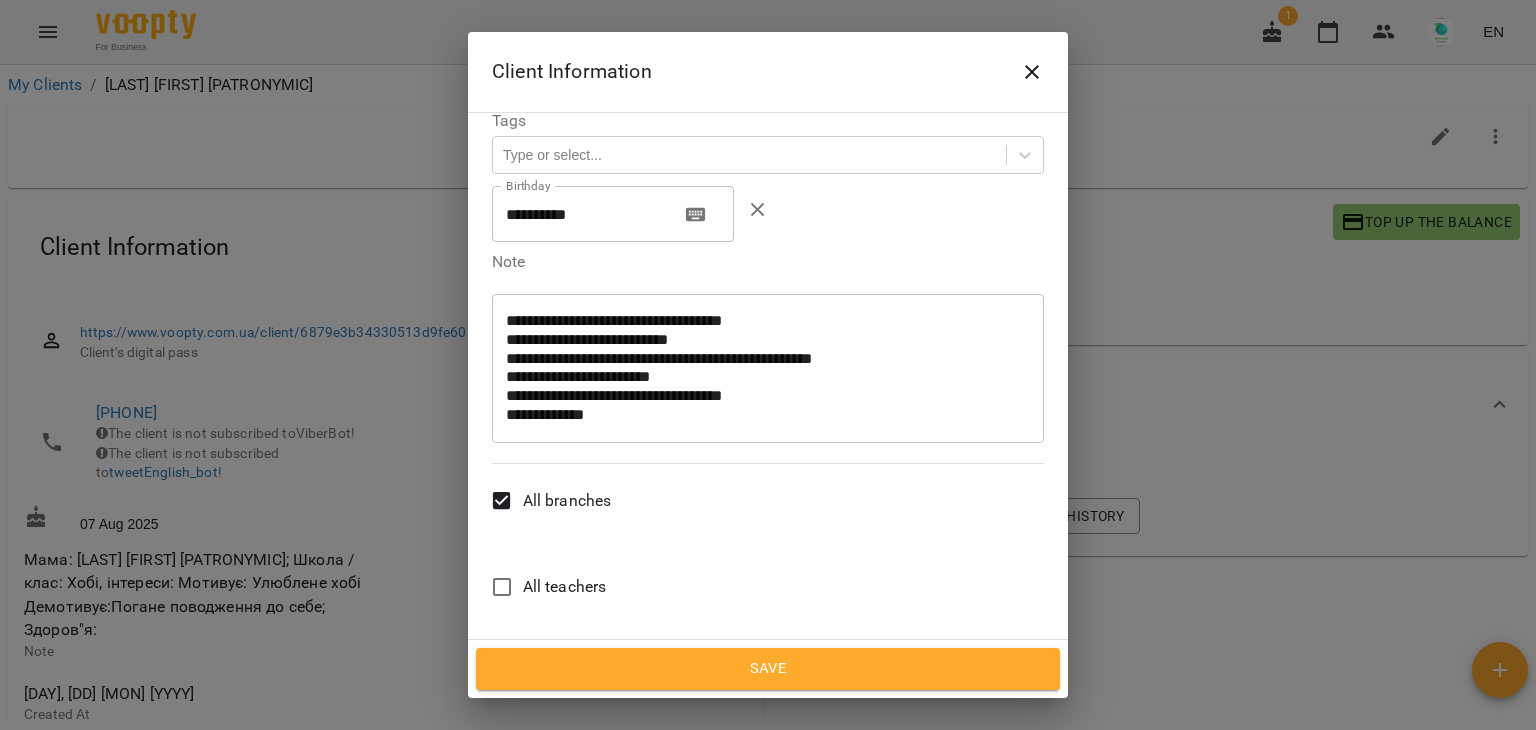click on "[FIRST] [LAST]" at bounding box center (572, 779) 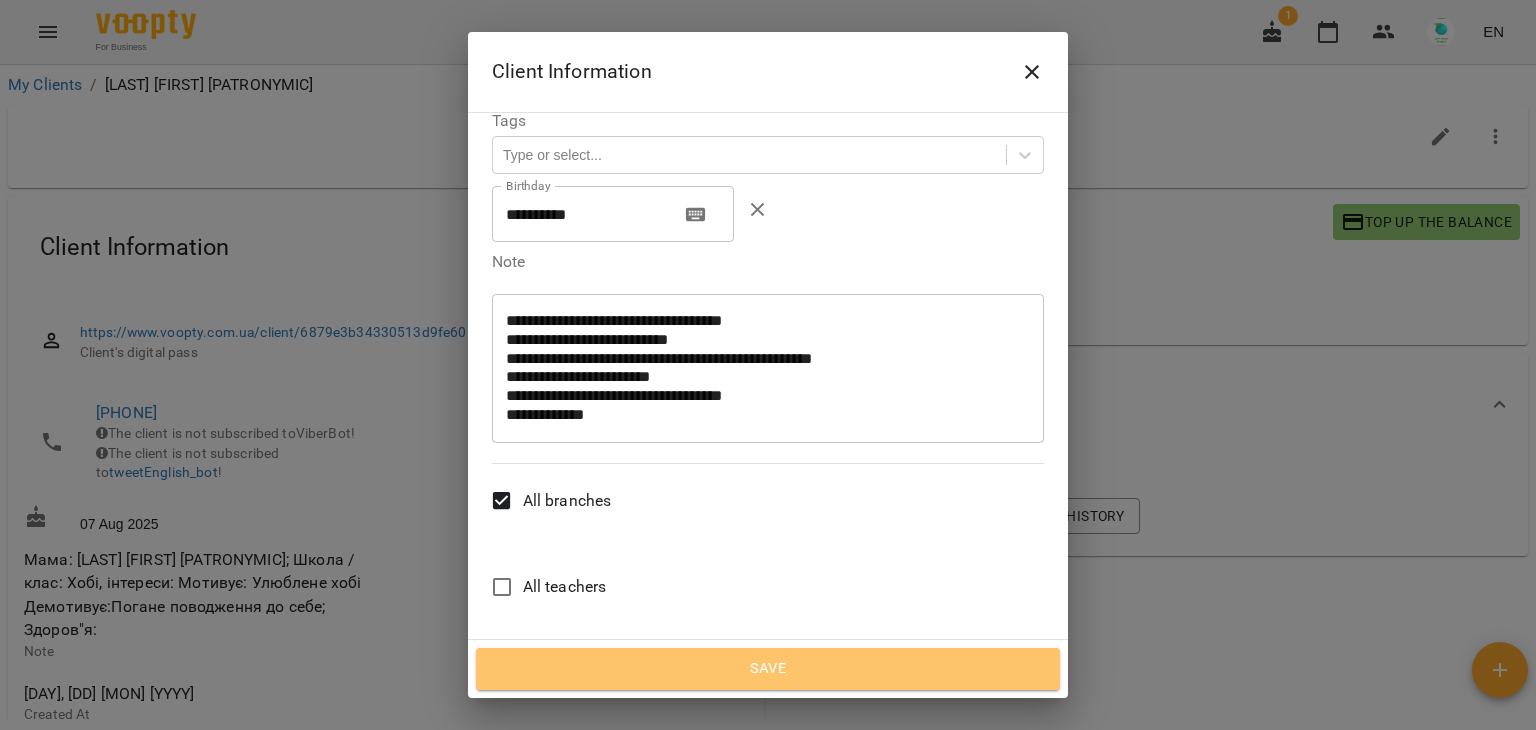 click on "Save" at bounding box center (768, 669) 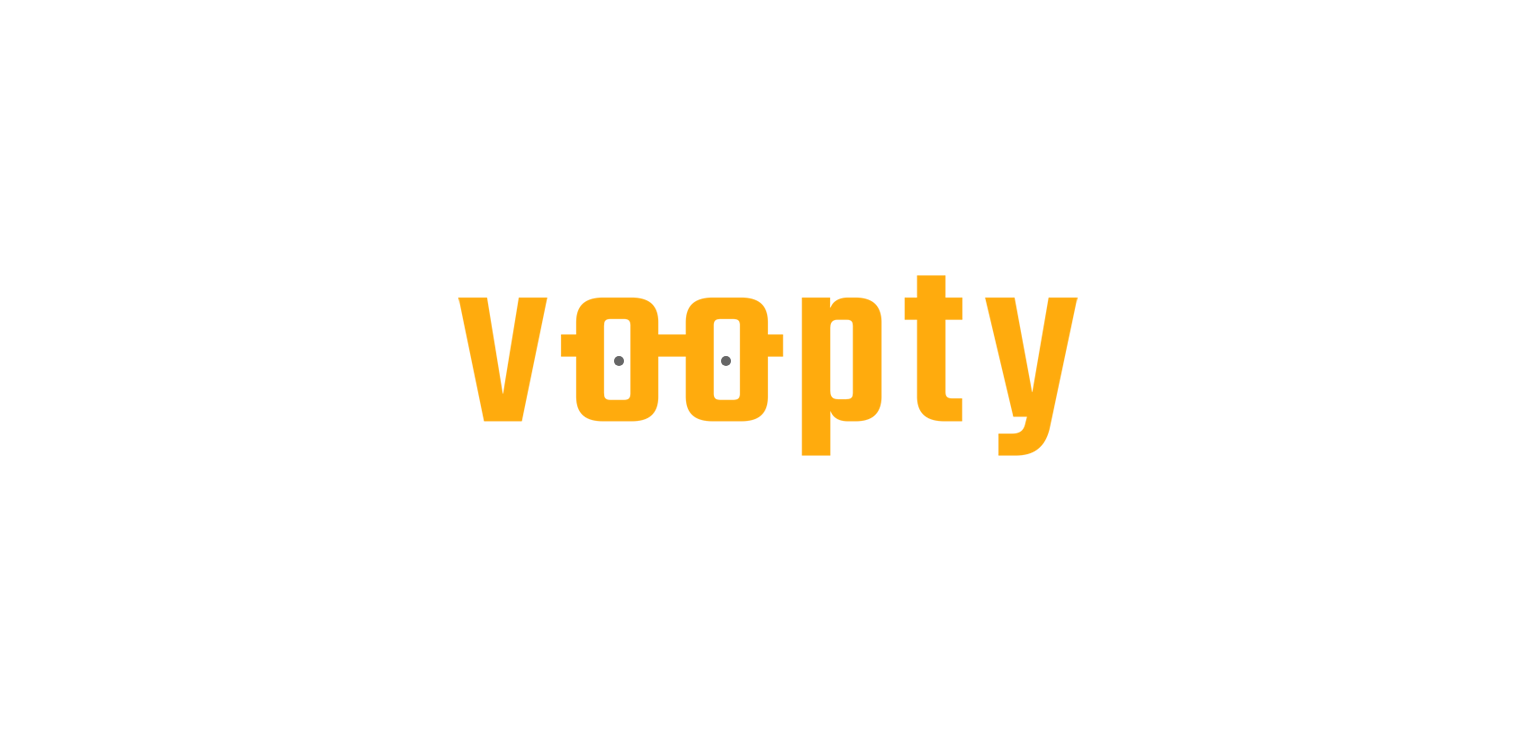 scroll, scrollTop: 0, scrollLeft: 0, axis: both 